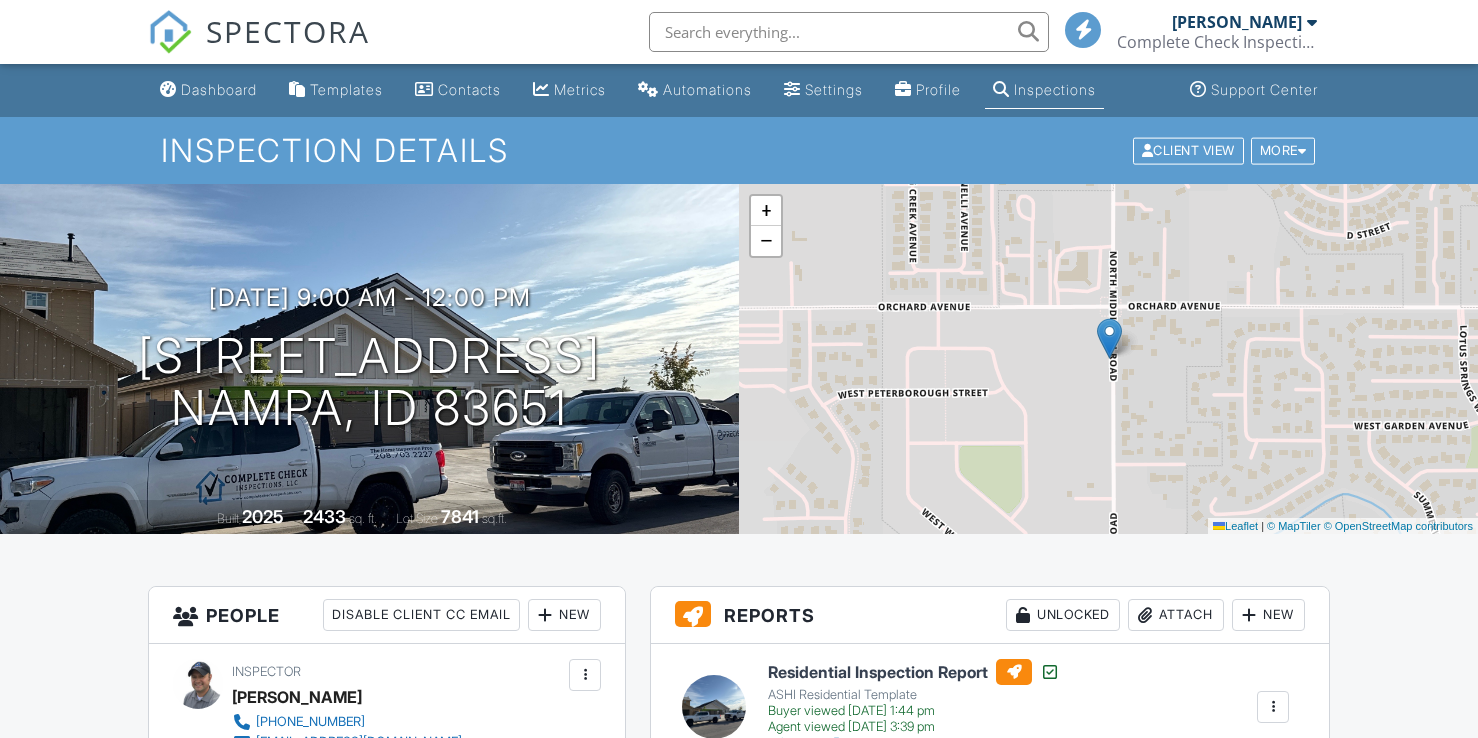 scroll, scrollTop: 34, scrollLeft: 0, axis: vertical 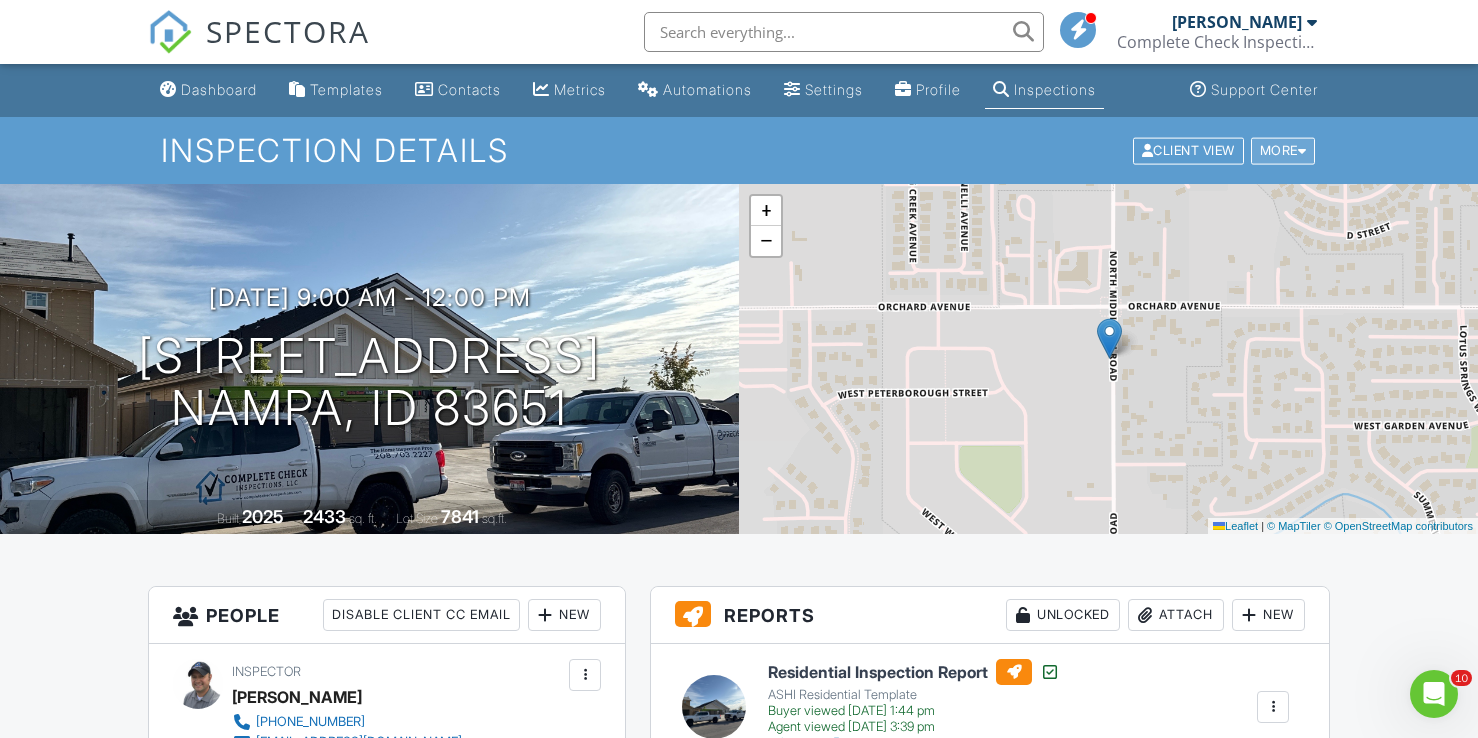 click at bounding box center [1302, 150] 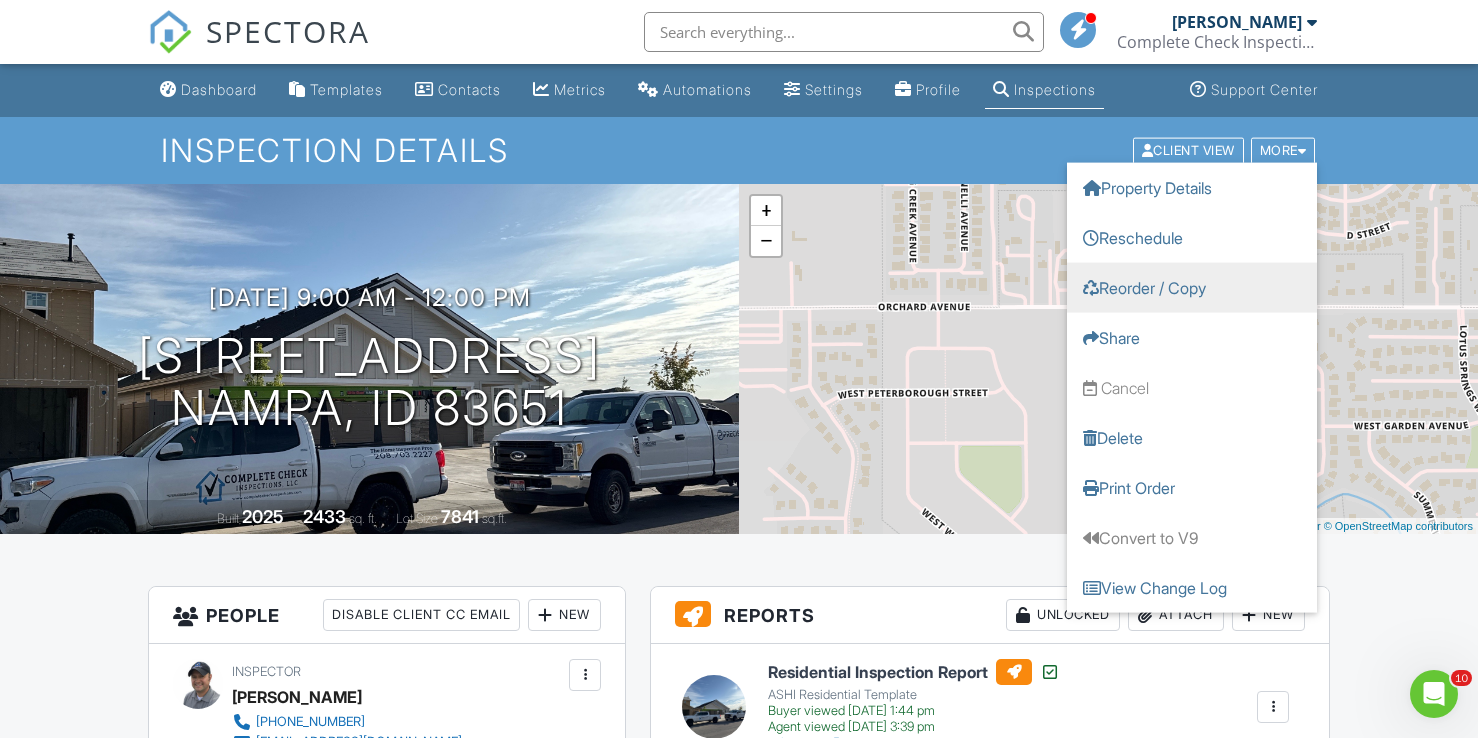 click on "Reorder / Copy" at bounding box center (1192, 287) 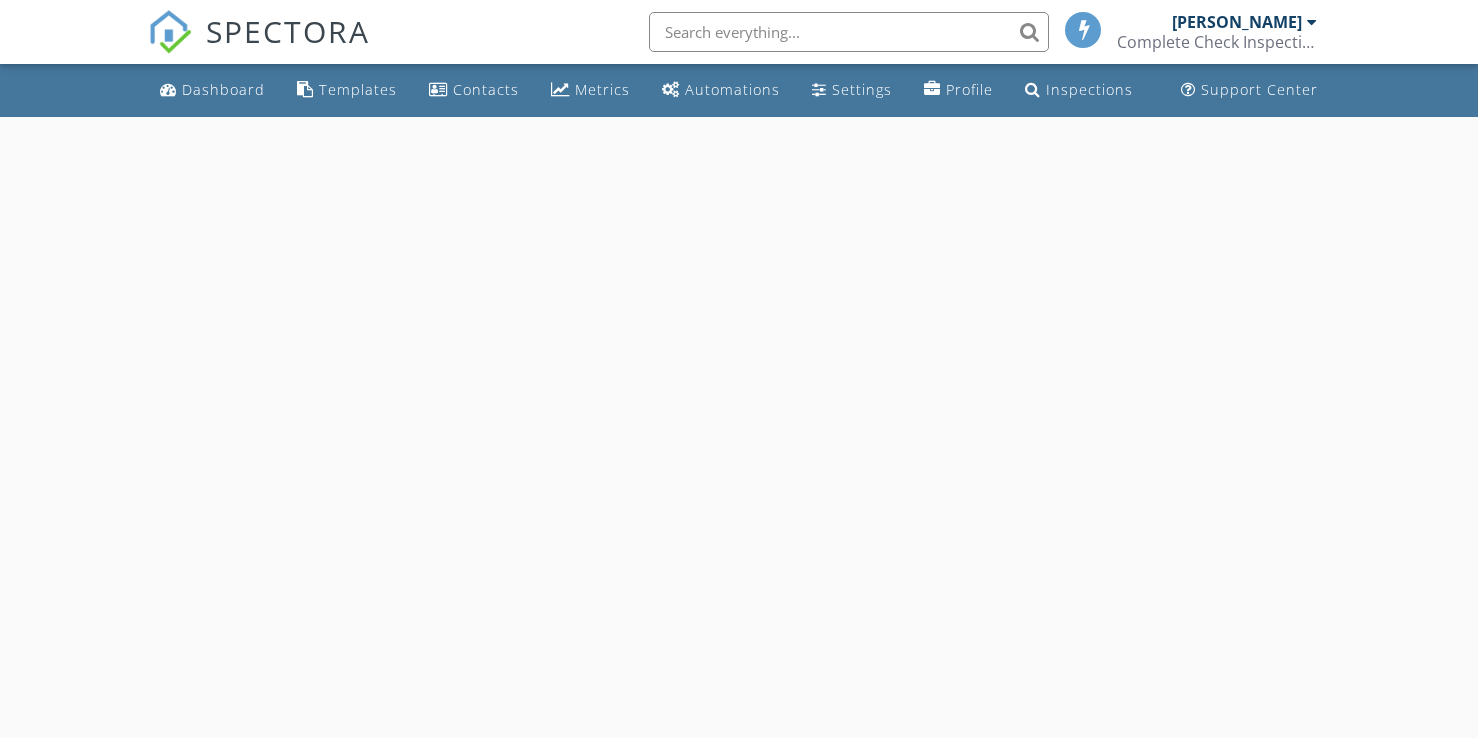 scroll, scrollTop: 0, scrollLeft: 0, axis: both 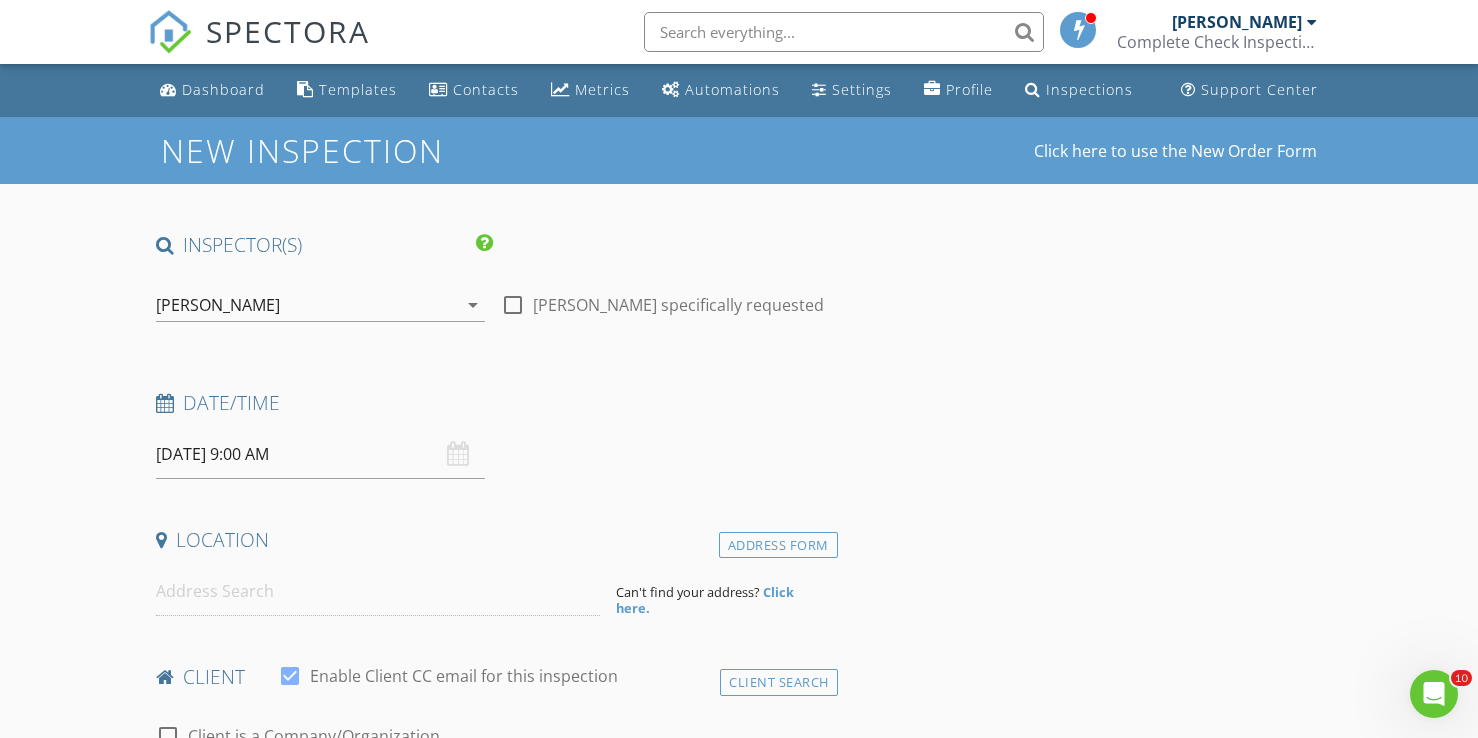 type on "[PERSON_NAME]" 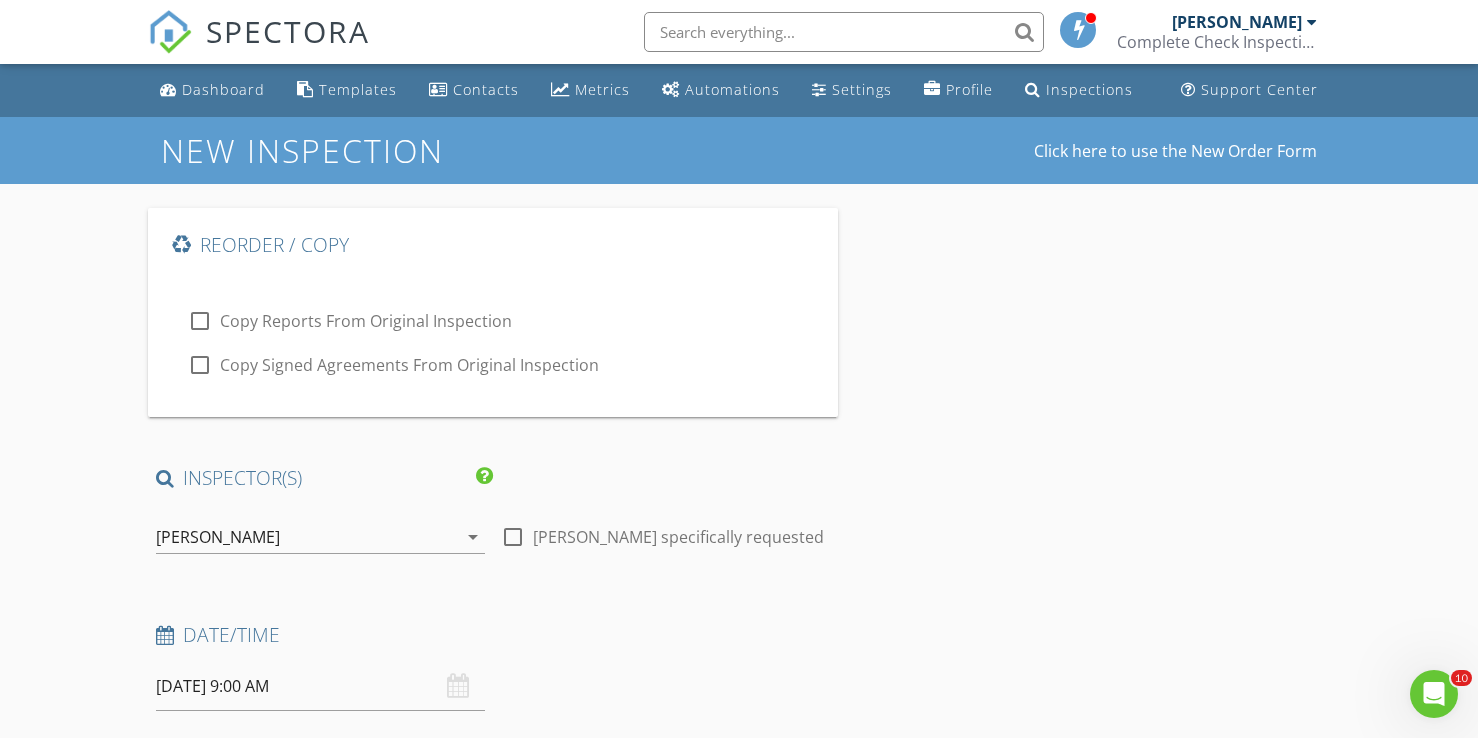 checkbox on "true" 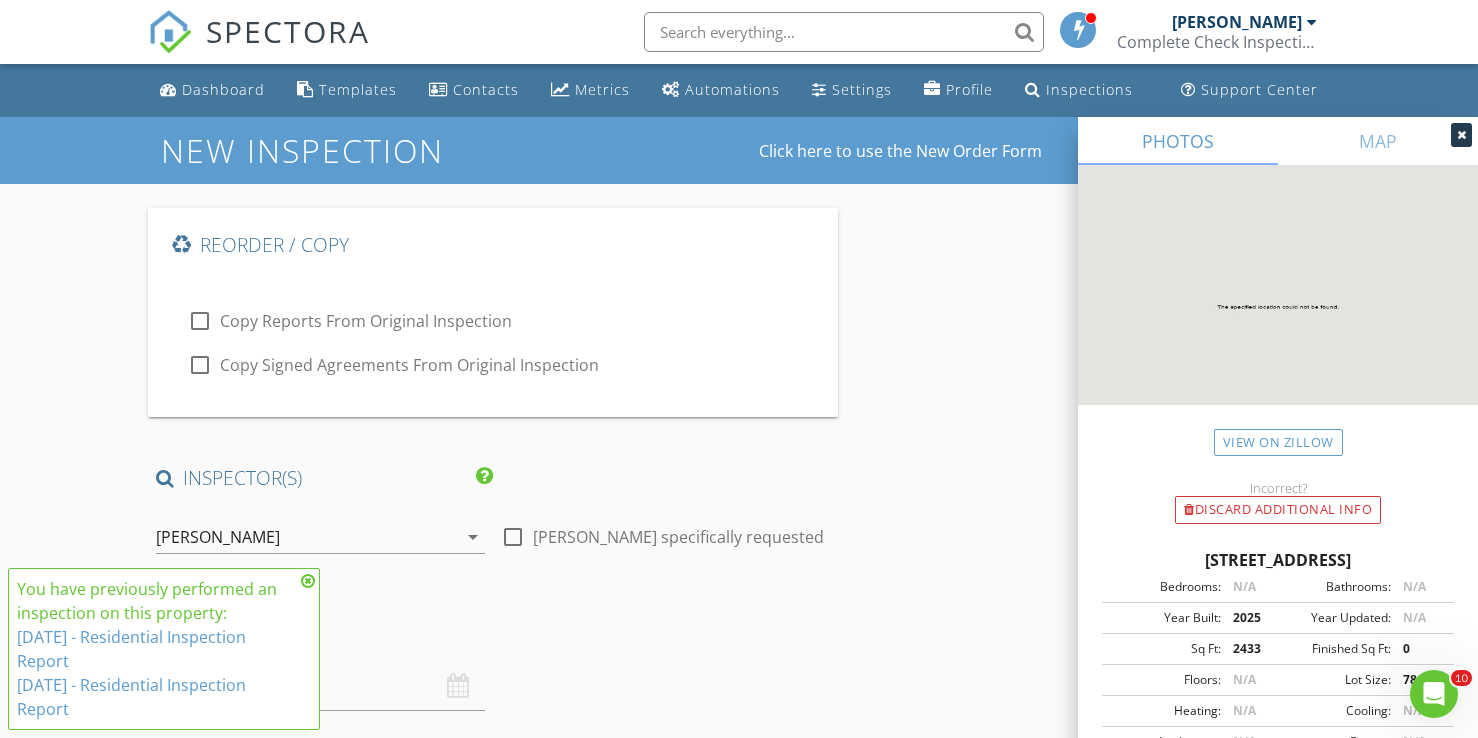 click at bounding box center (200, 321) 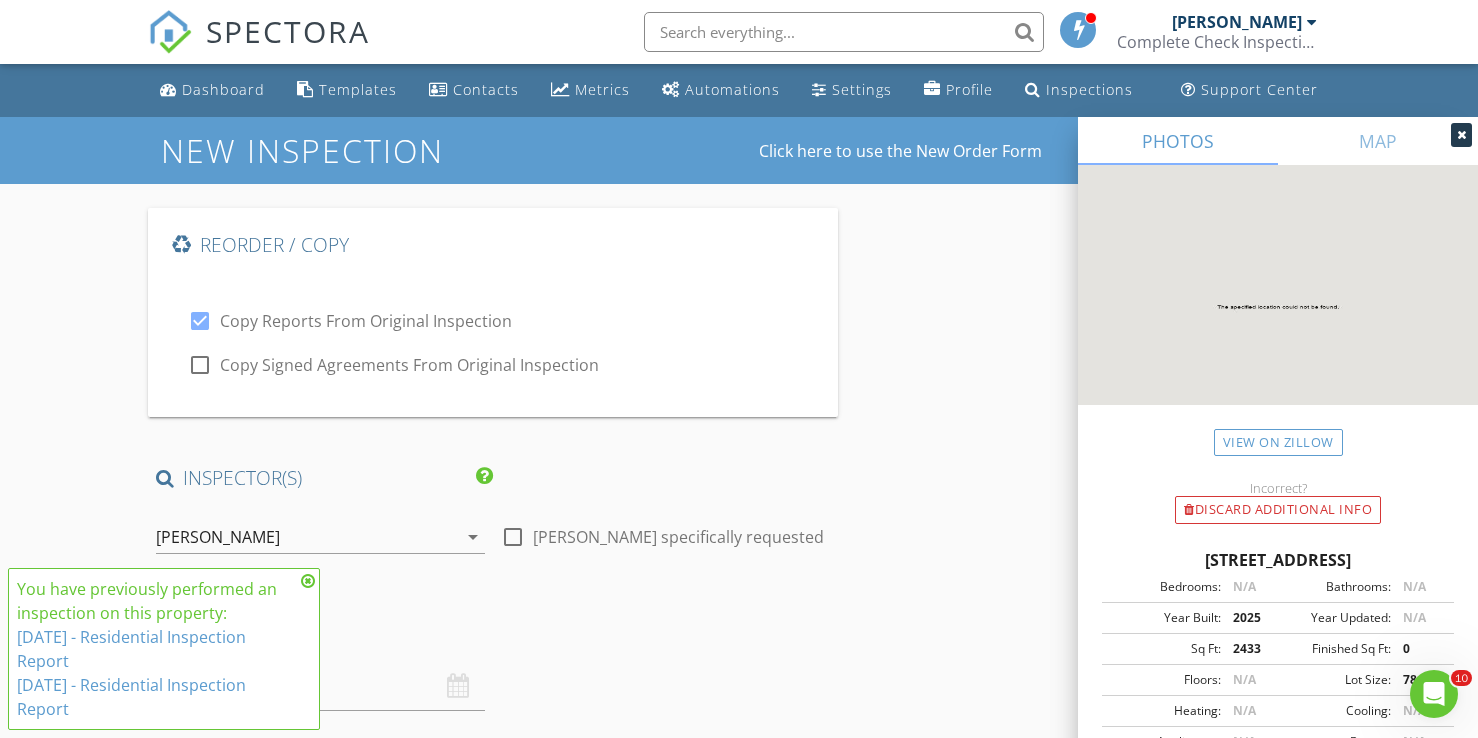 click at bounding box center (308, 581) 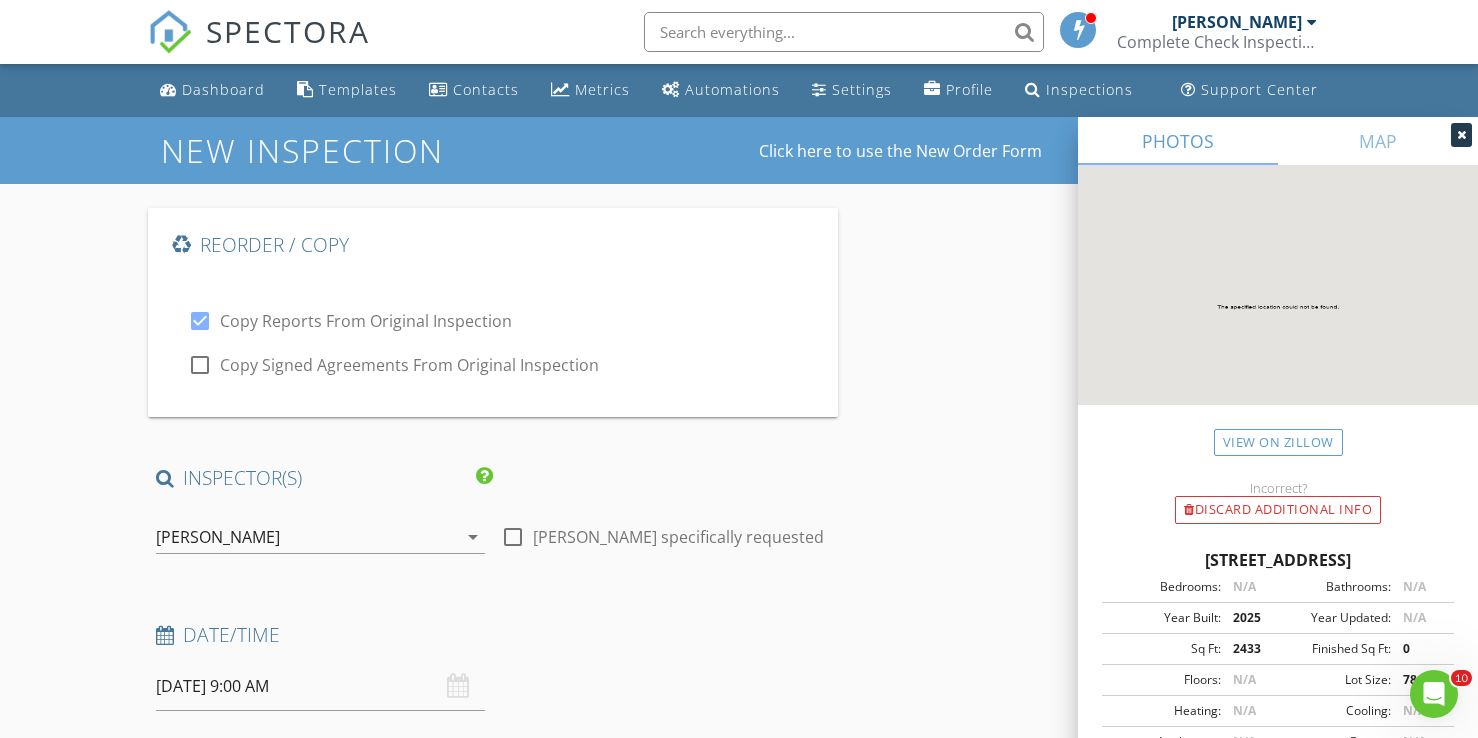 click on "[PERSON_NAME]" at bounding box center (218, 537) 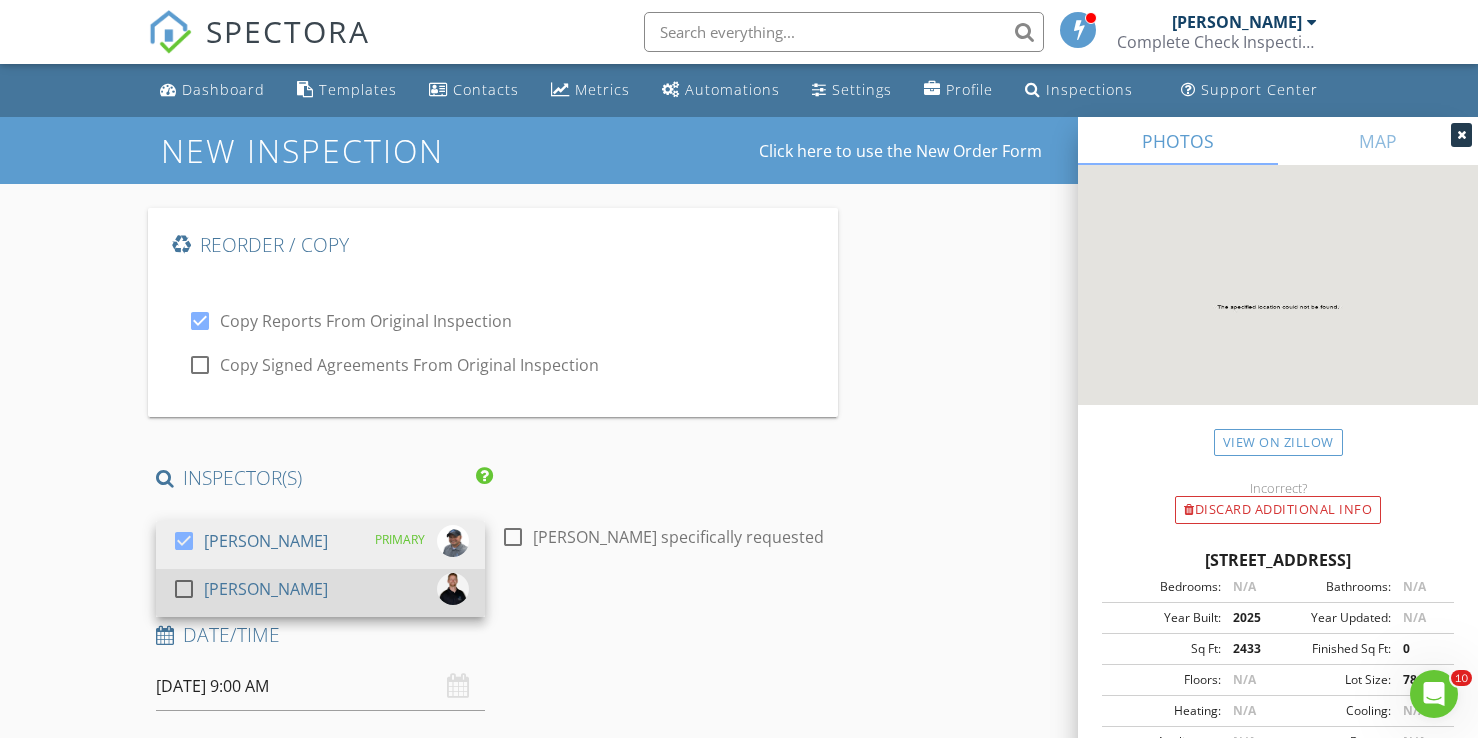 click on "[PERSON_NAME]" at bounding box center [266, 589] 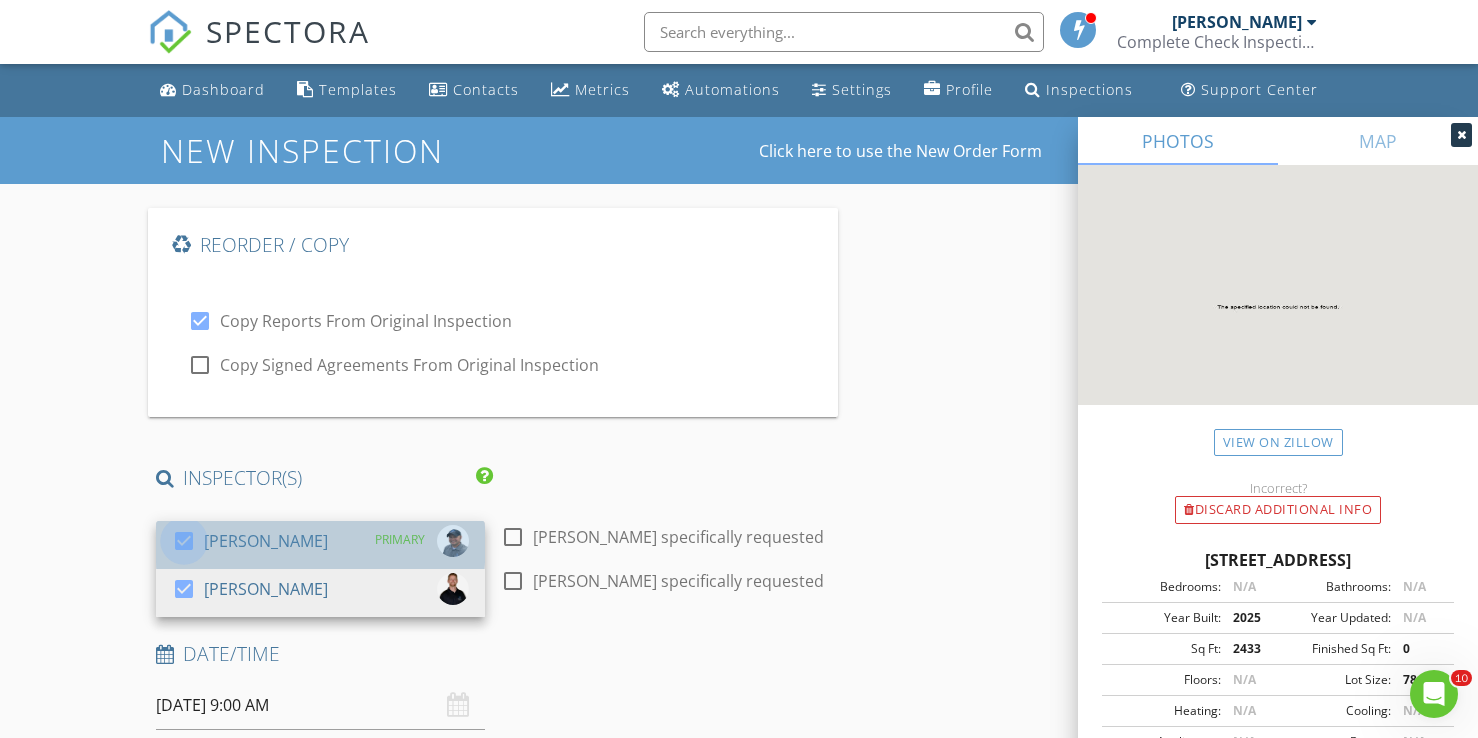 click at bounding box center (184, 541) 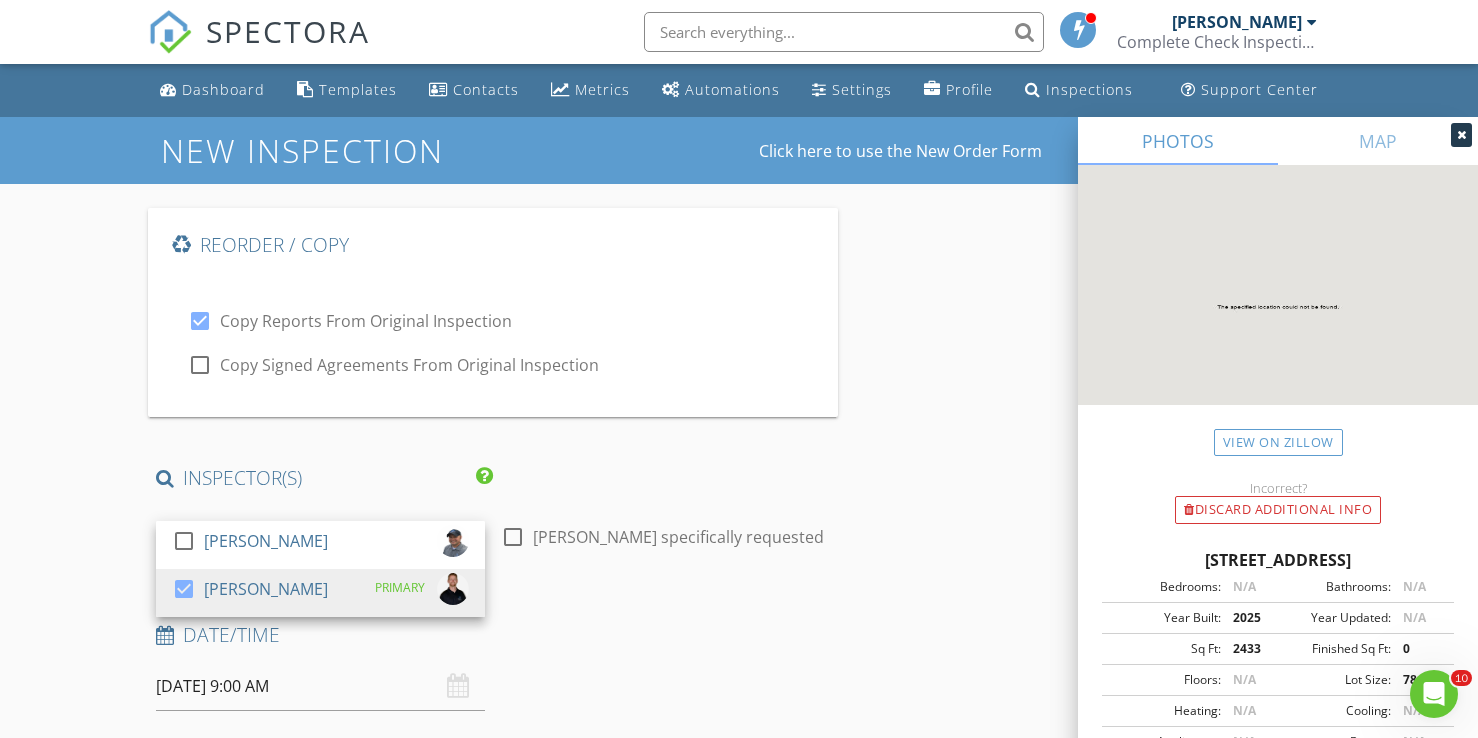 click on "New Inspection
Click here to use the New Order Form
Reorder / Copy
check_box Copy Reports From Original Inspection   check_box_outline_blank Copy Signed Agreements From Original Inspection
INSPECTOR(S)
check_box_outline_blank   Michael Hasson     check_box   Steve Taylor   PRIMARY   Steve Taylor arrow_drop_down   check_box_outline_blank Steve Taylor specifically requested
Date/Time
07/10/2025 9:00 AM
Location
Address Search       Address 11552 W Sammi St   Unit   City Nampa   State ID   Zip 83651   County     Square Feet 2433   Year Built 2025   Foundation arrow_drop_down     Steve Taylor     10.5 miles     (22 minutes)
client
check_box Enable Client CC email for this inspection   Client Search     check_box_outline_blank Client is a Company/Organization     First Name Tamara   Last Name Tamayo   Email   CC Email" at bounding box center (739, 2505) 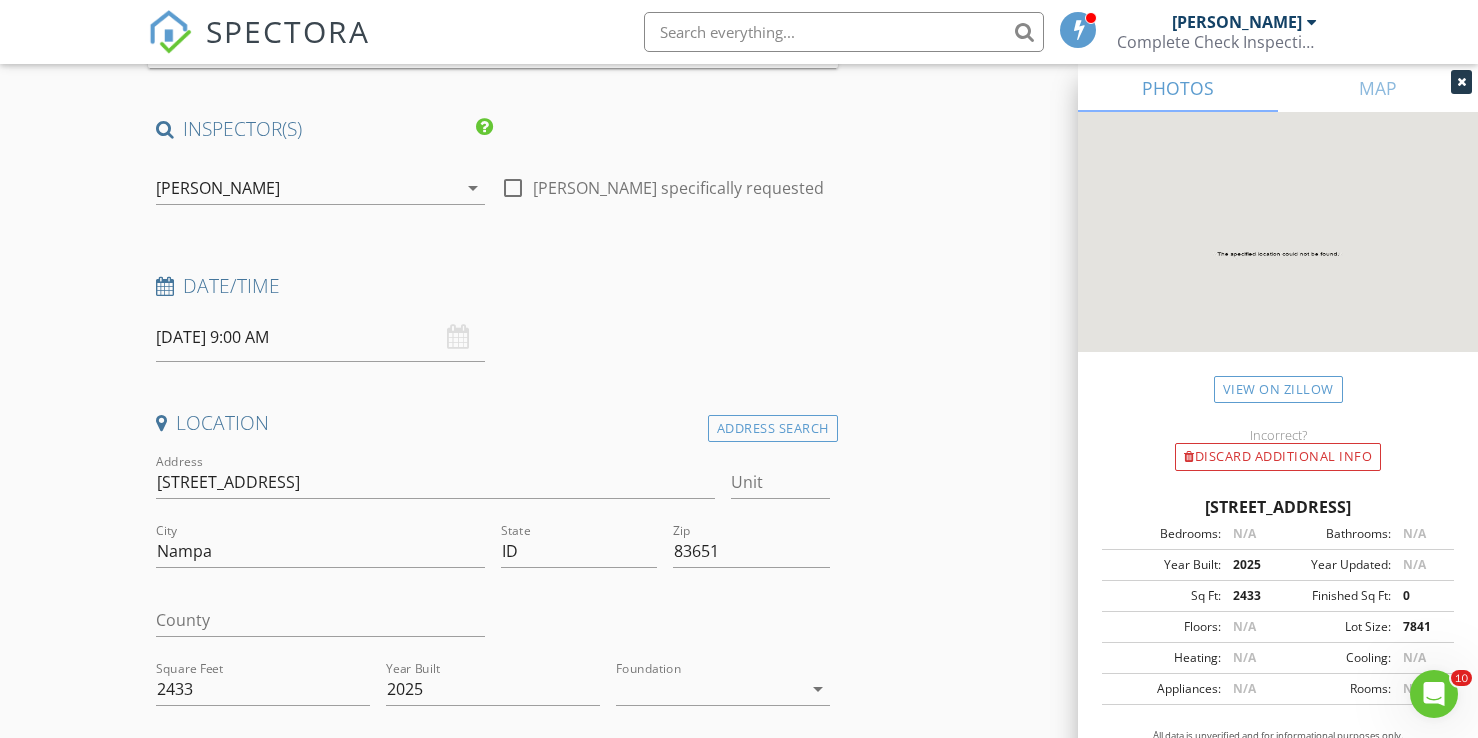 scroll, scrollTop: 423, scrollLeft: 0, axis: vertical 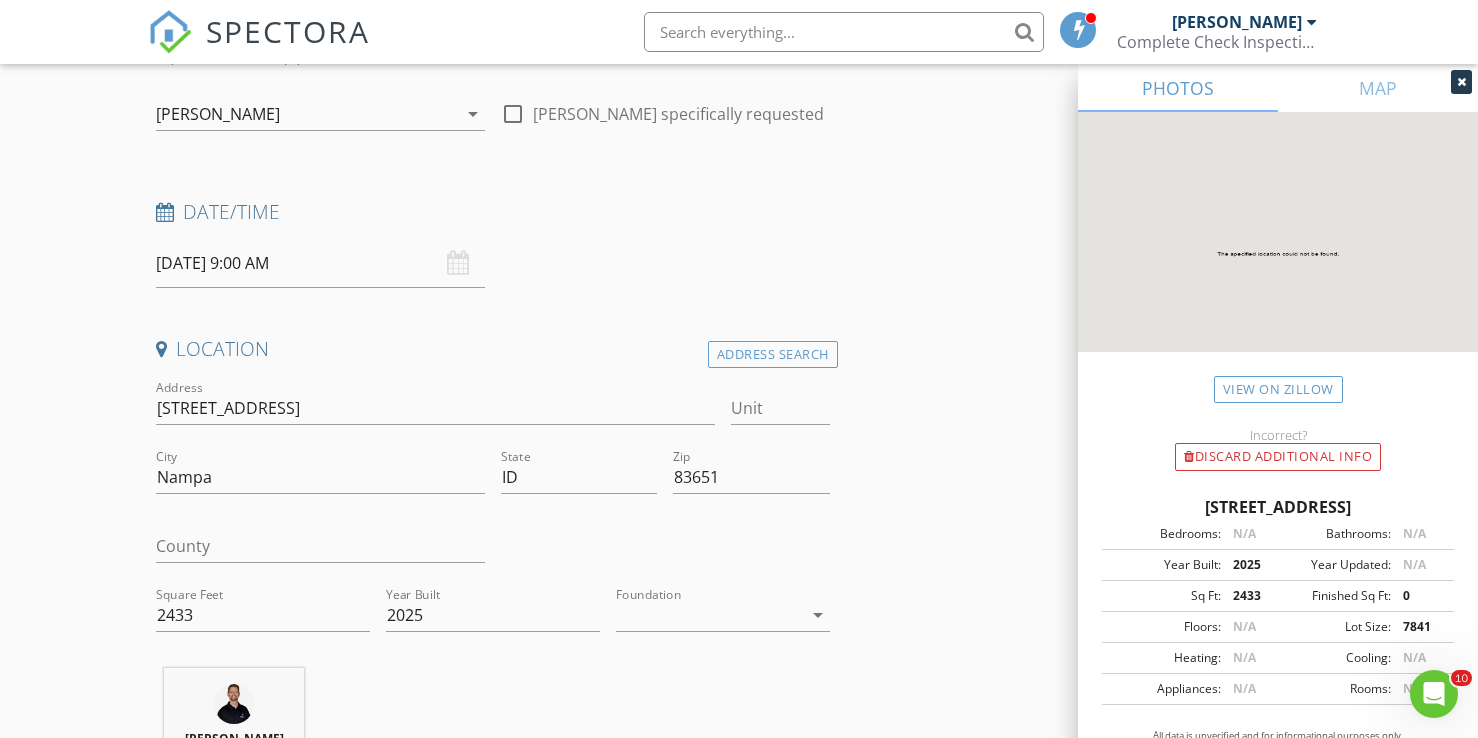 click on "07/10/2025 9:00 AM" at bounding box center (320, 263) 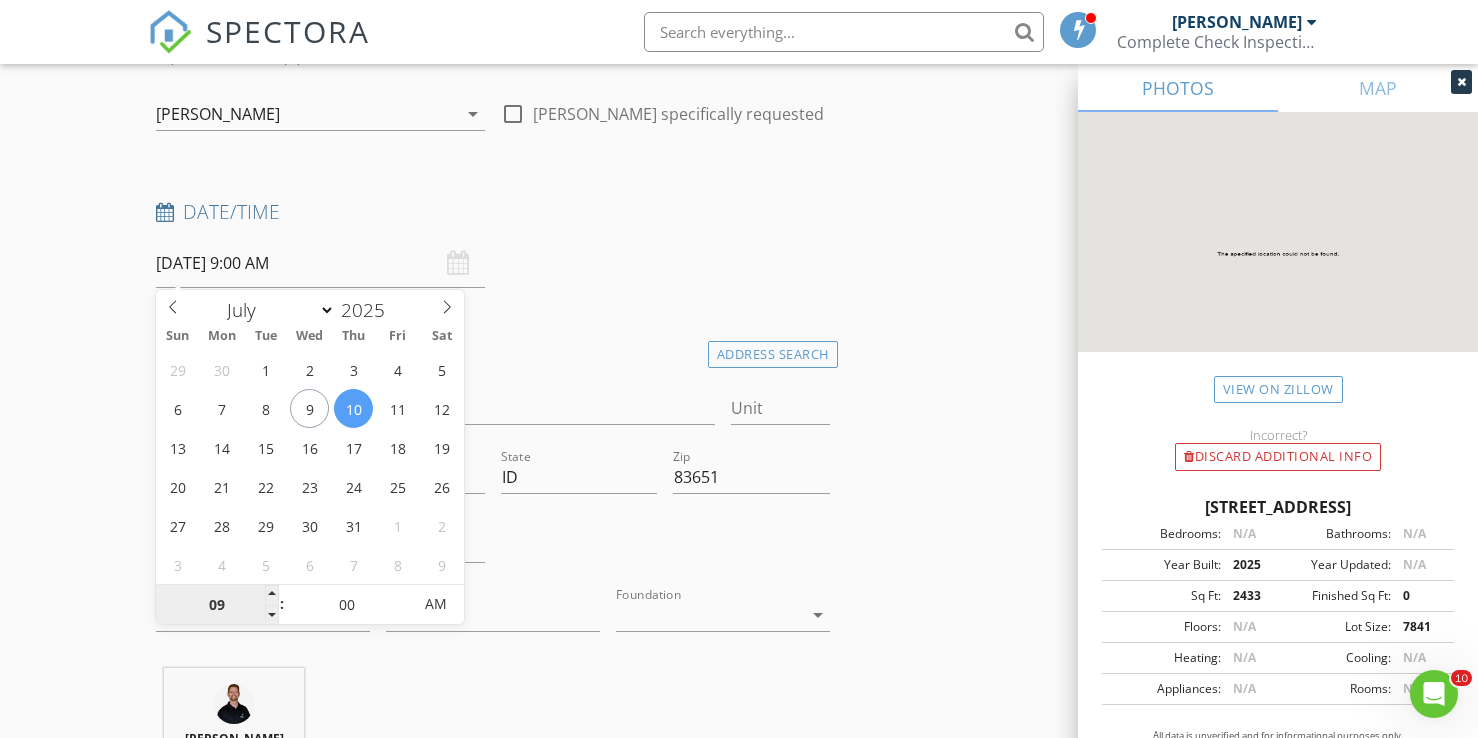 click on "09" at bounding box center [217, 605] 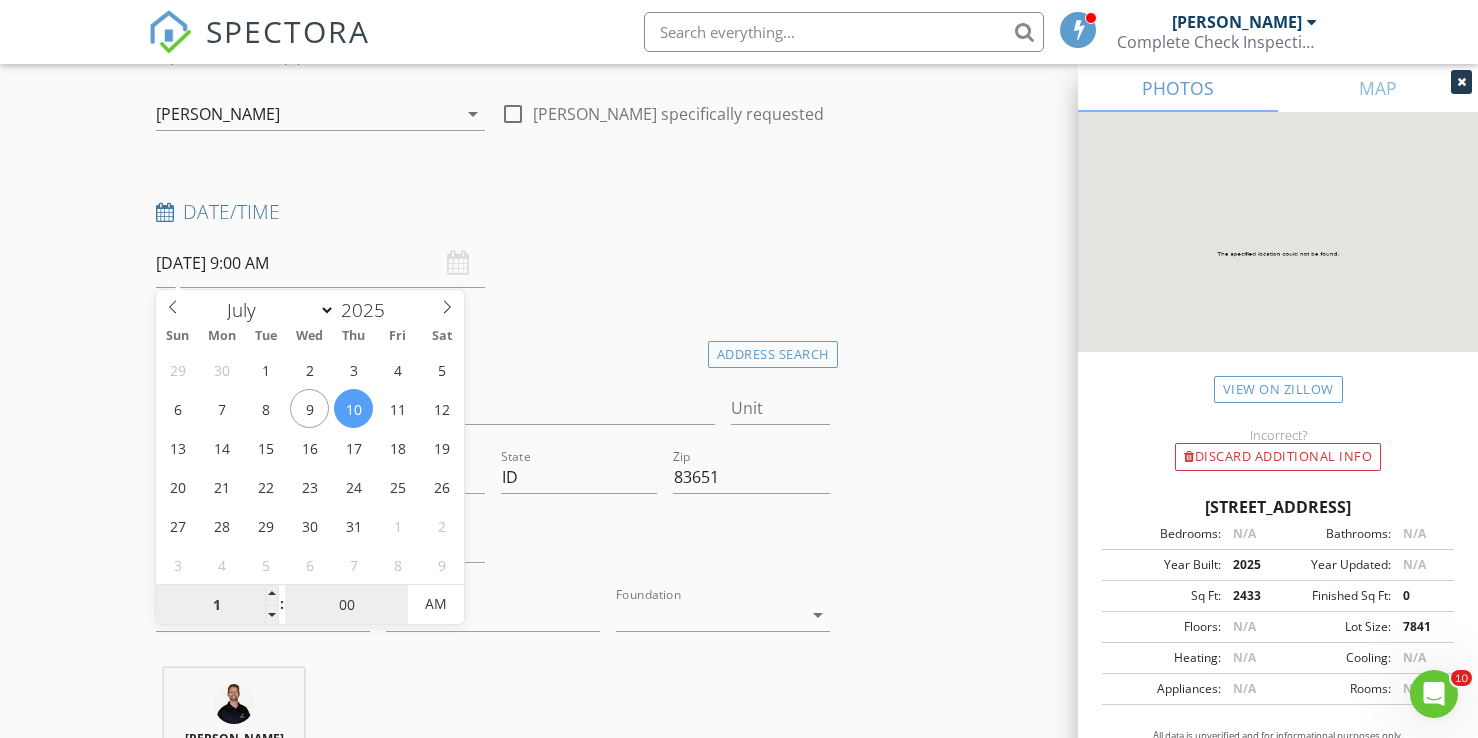 type on "01" 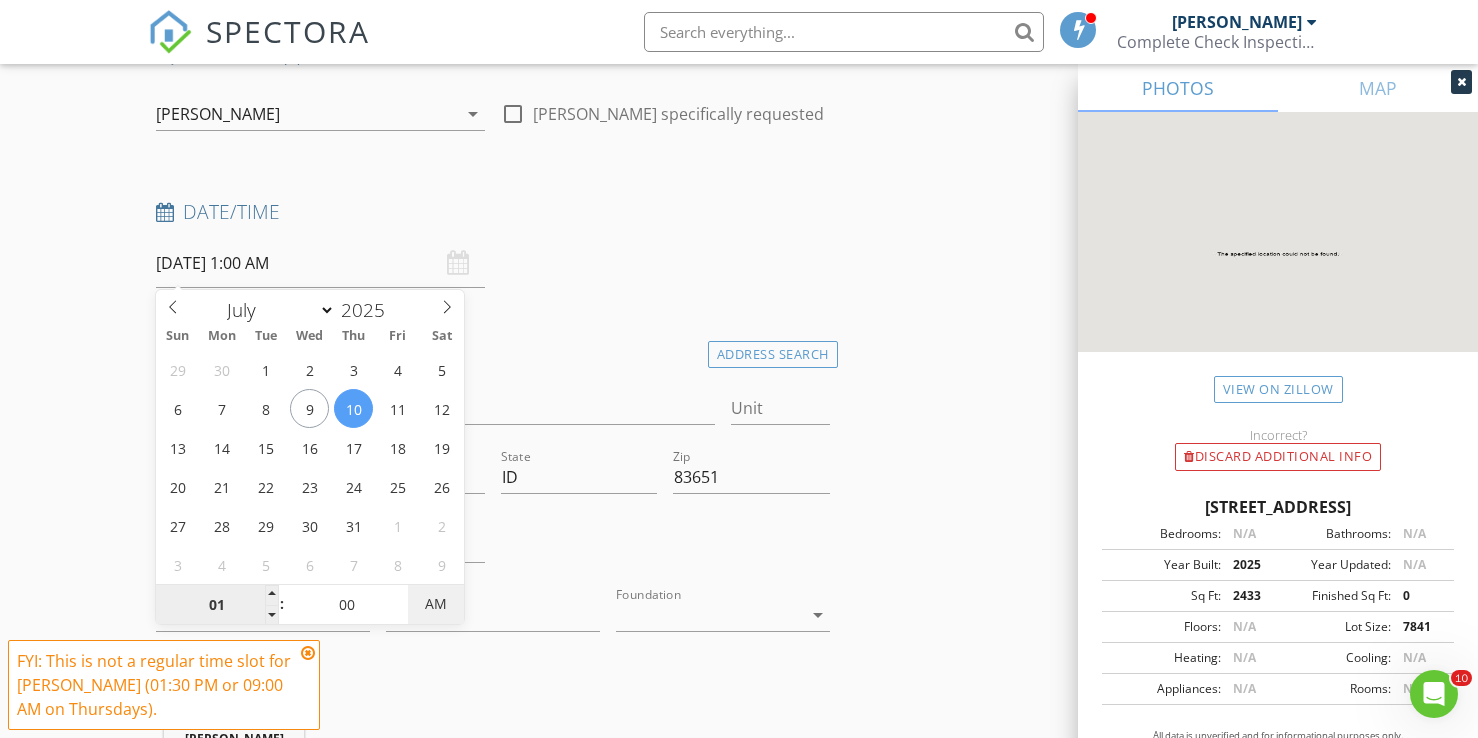 type on "[DATE] 1:00 PM" 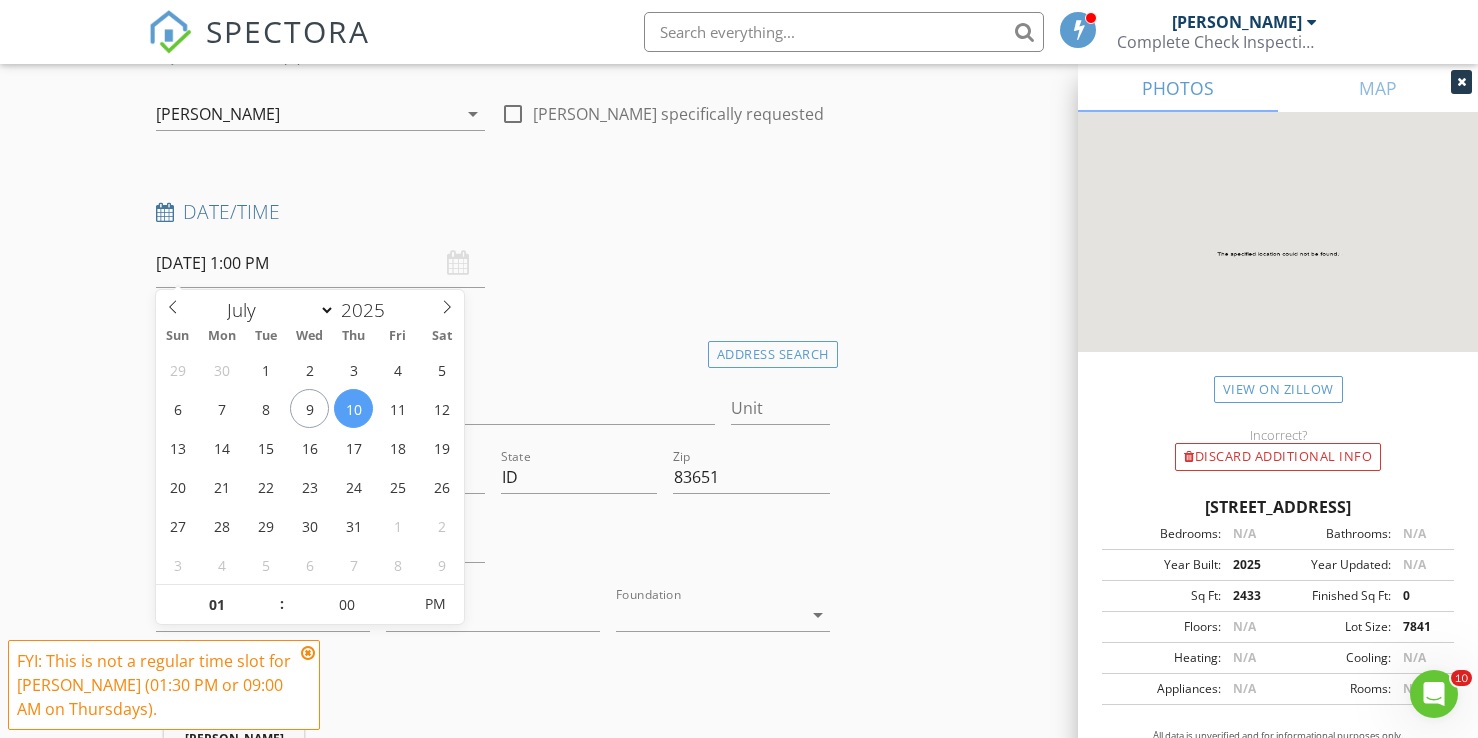 click on "New Inspection
Click here to use the New Order Form
Reorder / Copy
check_box Copy Reports From Original Inspection   check_box_outline_blank Copy Signed Agreements From Original Inspection
INSPECTOR(S)
check_box_outline_blank   Michael Hasson     check_box   Steve Taylor   PRIMARY   Steve Taylor arrow_drop_down   check_box_outline_blank Steve Taylor specifically requested
Date/Time
07/10/2025 1:00 PM
Location
Address Search       Address 11552 W Sammi St   Unit   City Nampa   State ID   Zip 83651   County     Square Feet 2433   Year Built 2025   Foundation arrow_drop_down     Steve Taylor     10.5 miles     (22 minutes)
client
check_box Enable Client CC email for this inspection   Client Search     check_box_outline_blank Client is a Company/Organization     First Name Tamara   Last Name Tamayo   Email   CC Email" at bounding box center (739, 2082) 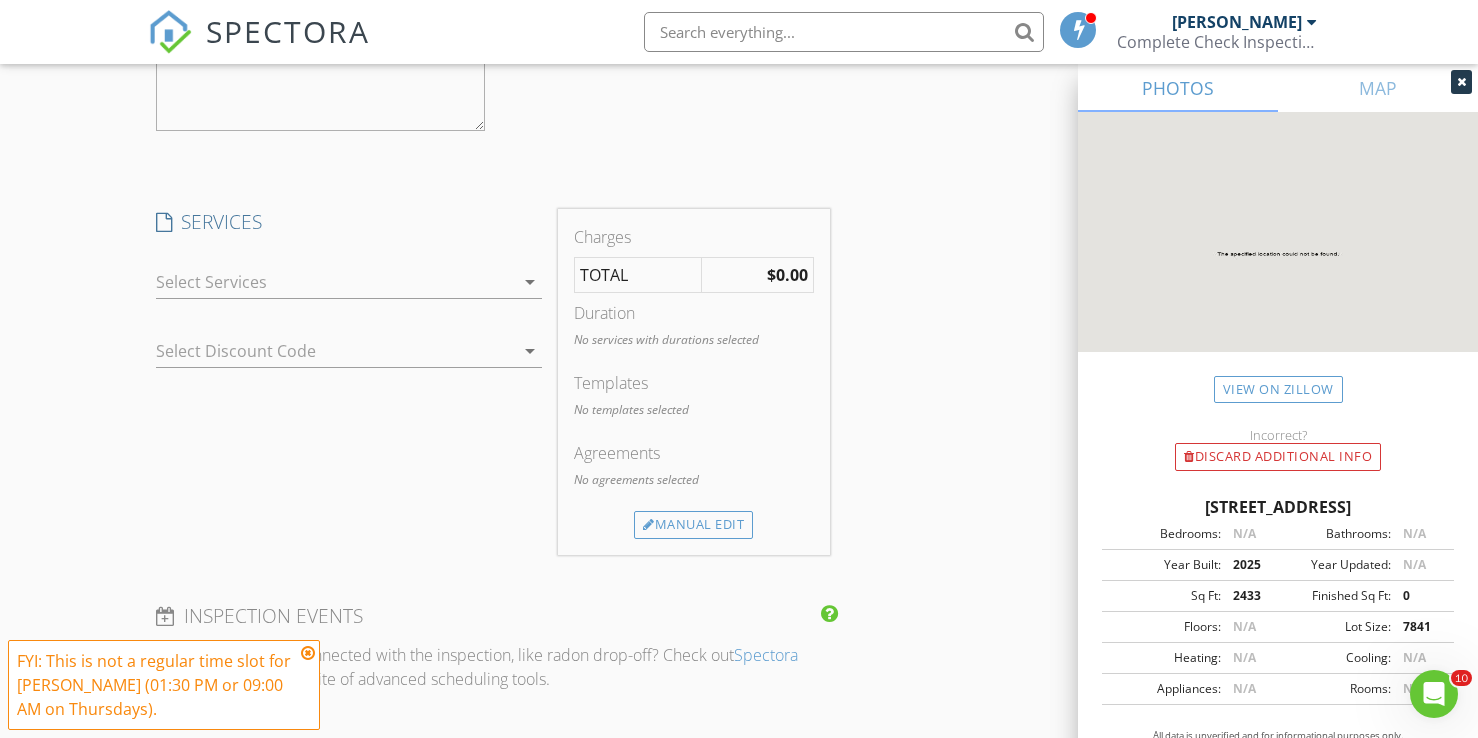 scroll, scrollTop: 2318, scrollLeft: 0, axis: vertical 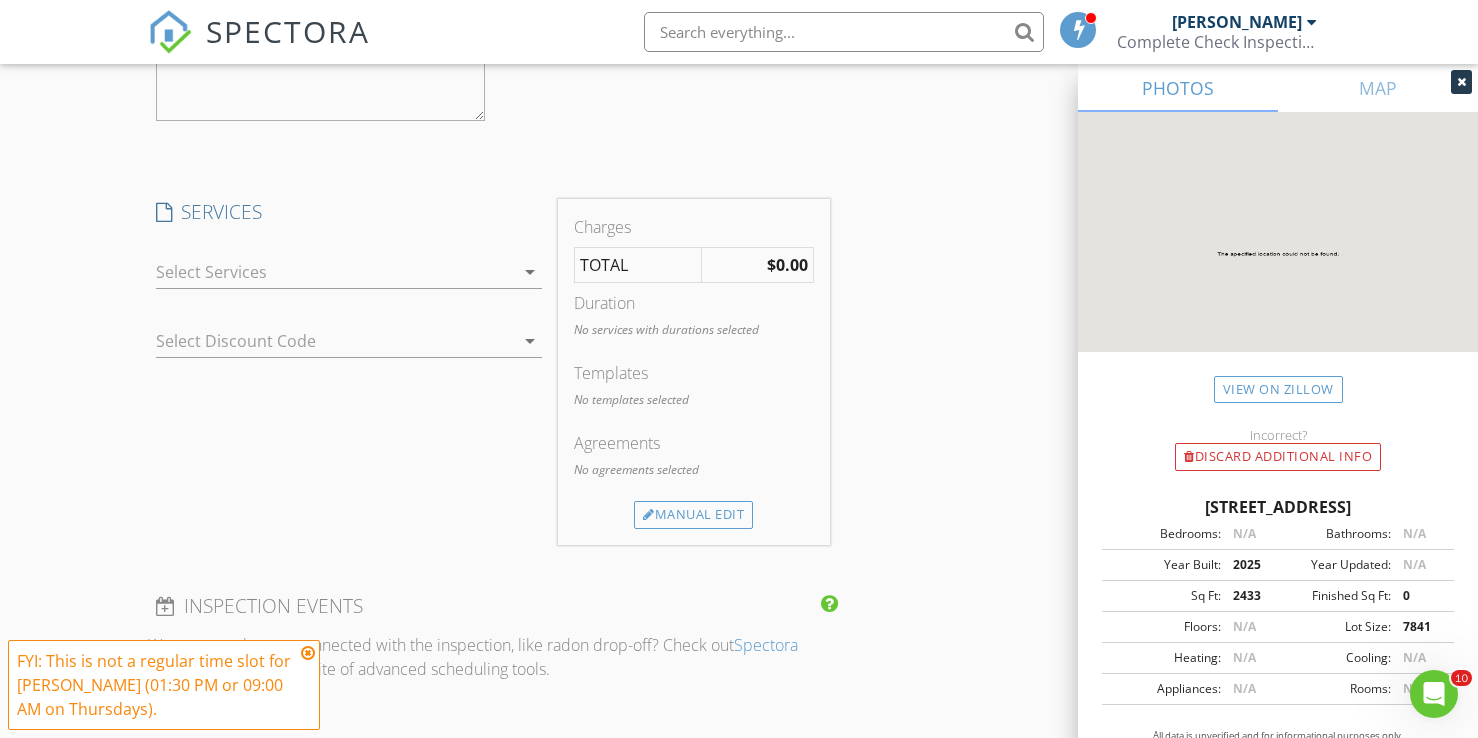 click at bounding box center [335, 272] 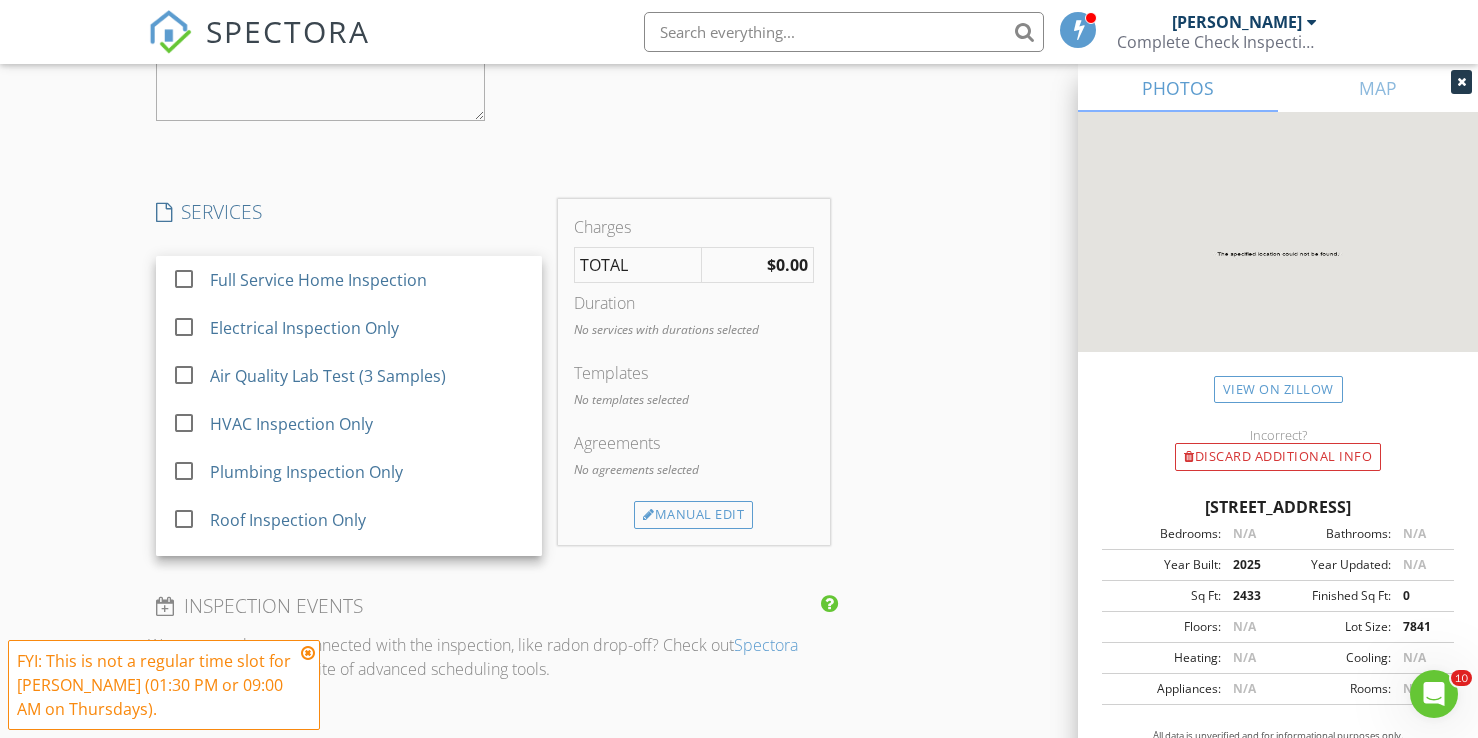 click on "New Inspection
Click here to use the New Order Form
Reorder / Copy
check_box Copy Reports From Original Inspection   check_box_outline_blank Copy Signed Agreements From Original Inspection
INSPECTOR(S)
check_box_outline_blank   Michael Hasson     check_box   Steve Taylor   PRIMARY   Steve Taylor arrow_drop_down   check_box_outline_blank Steve Taylor specifically requested
Date/Time
07/10/2025 1:00 PM
Location
Address Search       Address 11552 W Sammi St   Unit   City Nampa   State ID   Zip 83651   County     Square Feet 2433   Year Built 2025   Foundation arrow_drop_down     Steve Taylor     10.5 miles     (22 minutes)
client
check_box Enable Client CC email for this inspection   Client Search     check_box_outline_blank Client is a Company/Organization     First Name Tamara   Last Name Tamayo   Email   CC Email" at bounding box center [739, 187] 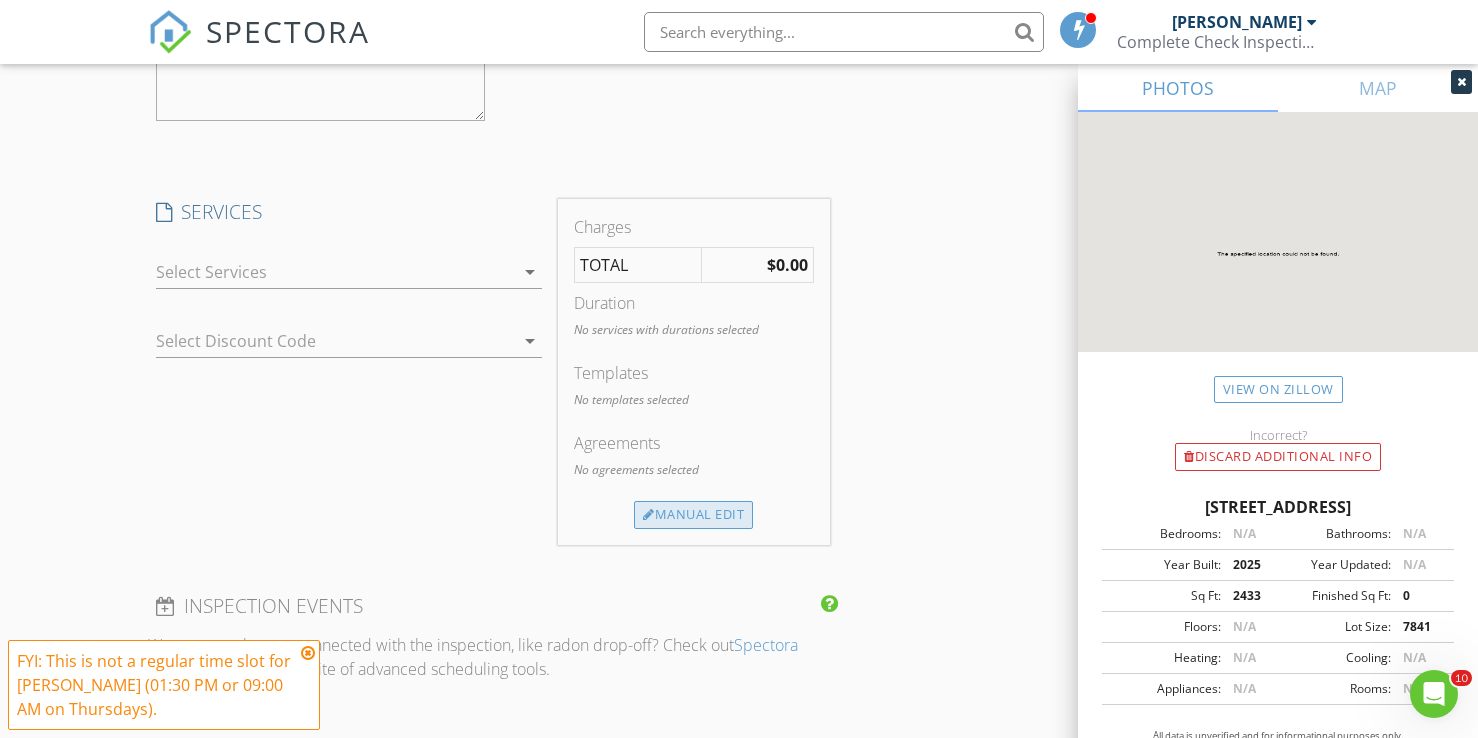click on "Manual Edit" at bounding box center [693, 515] 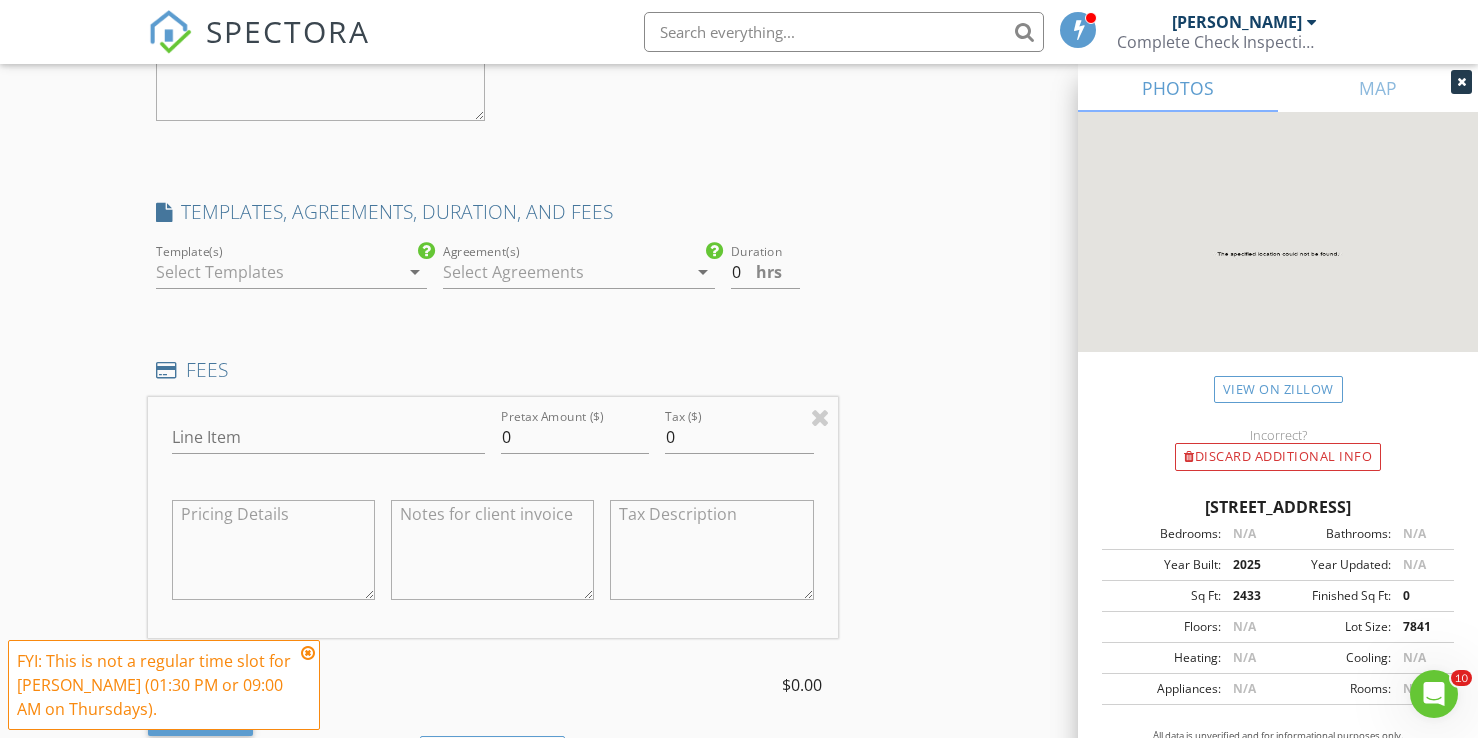 click at bounding box center (277, 272) 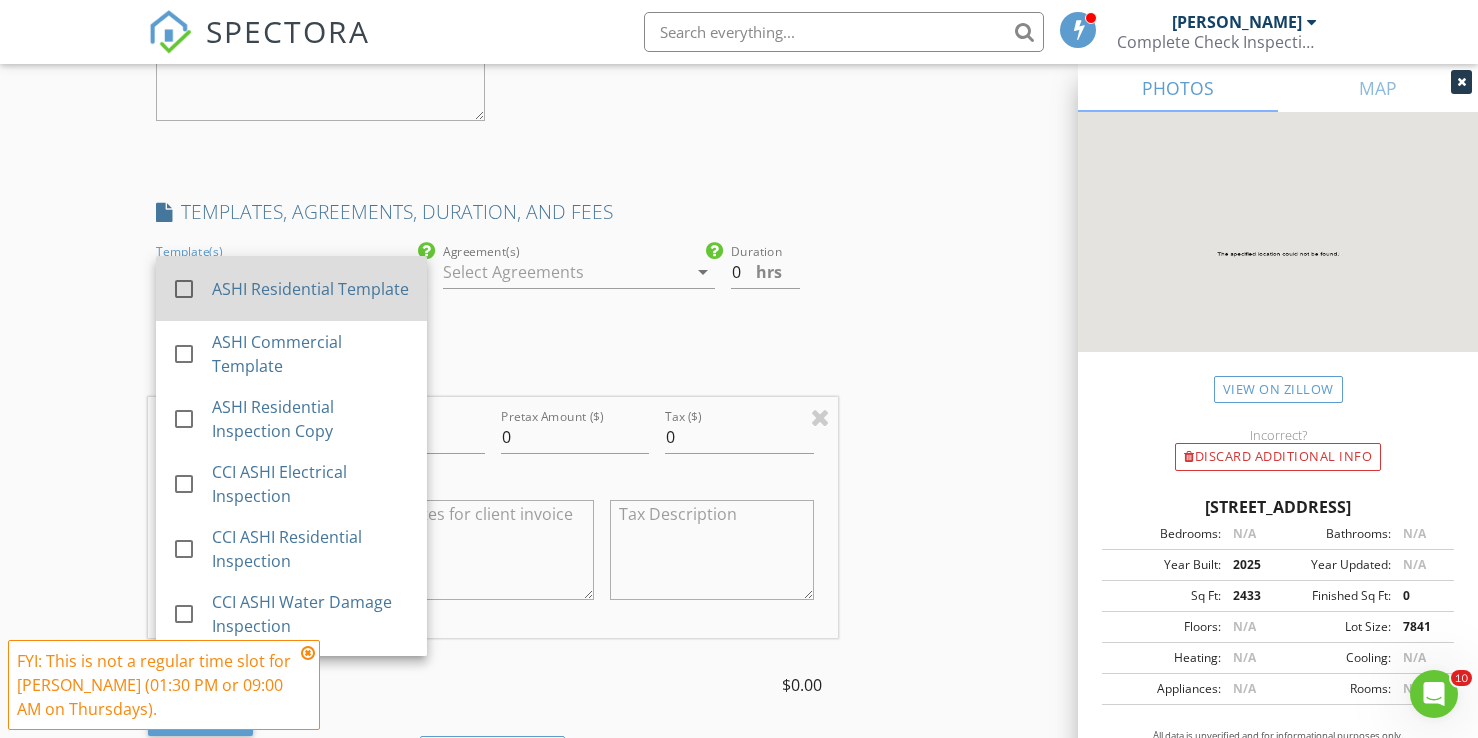 click on "ASHI Residential Template" at bounding box center [311, 288] 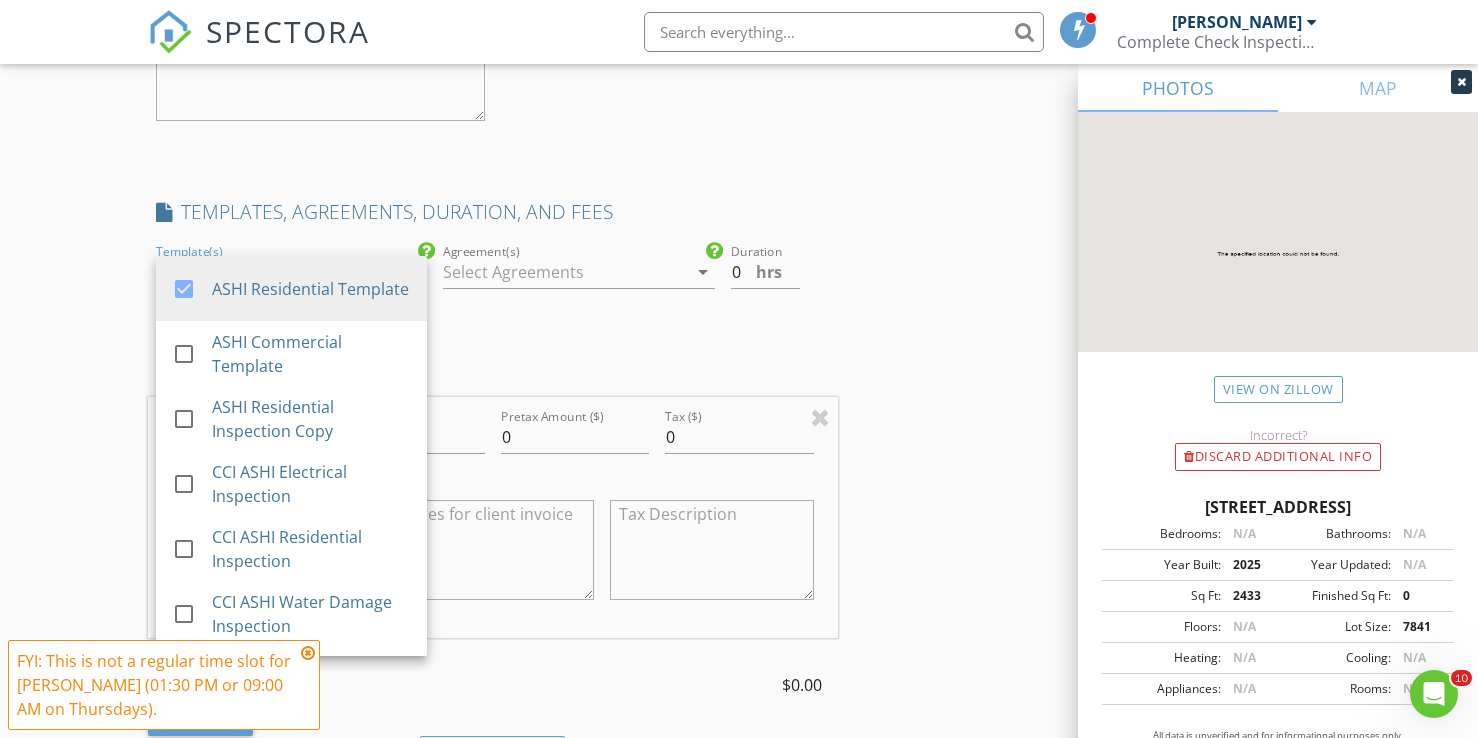 click at bounding box center [564, 272] 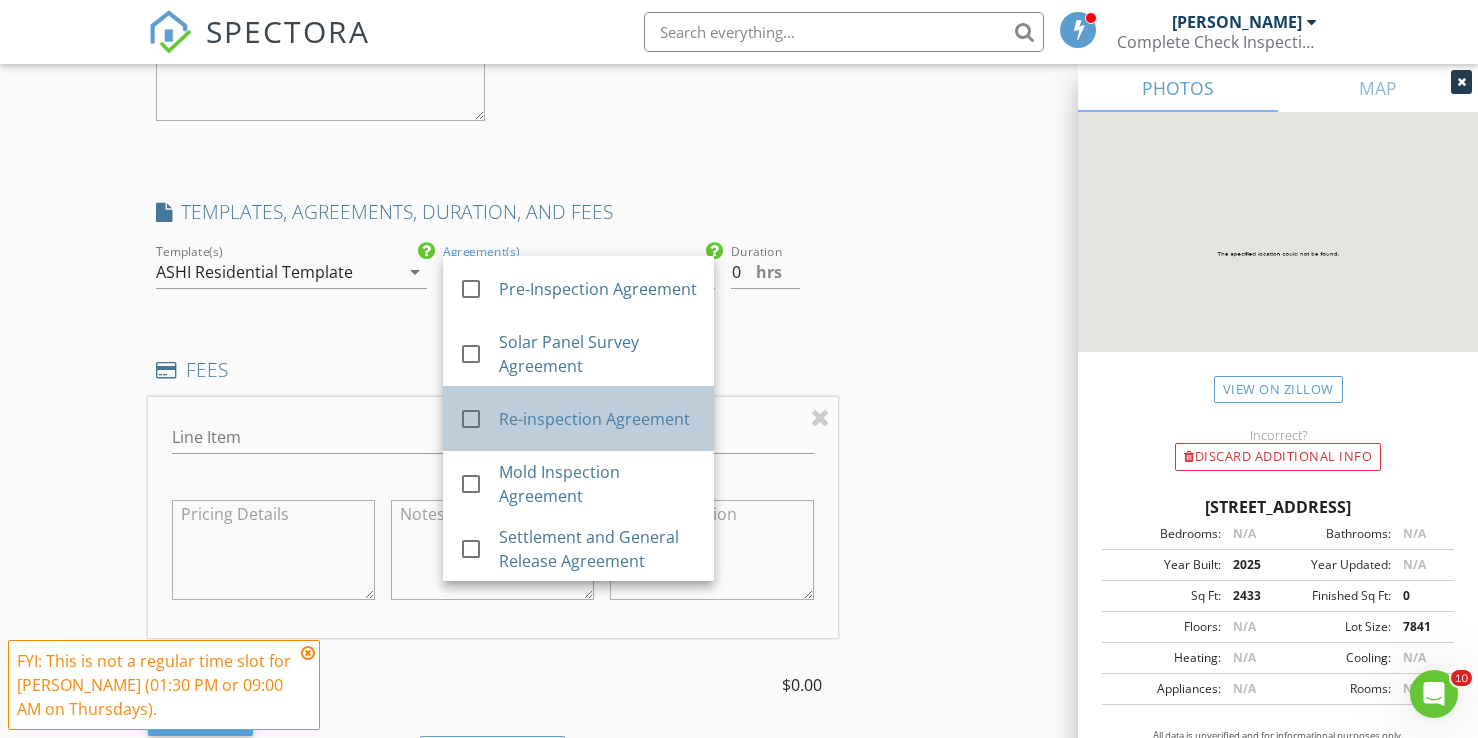click on "Re-inspection Agreement" at bounding box center [598, 418] 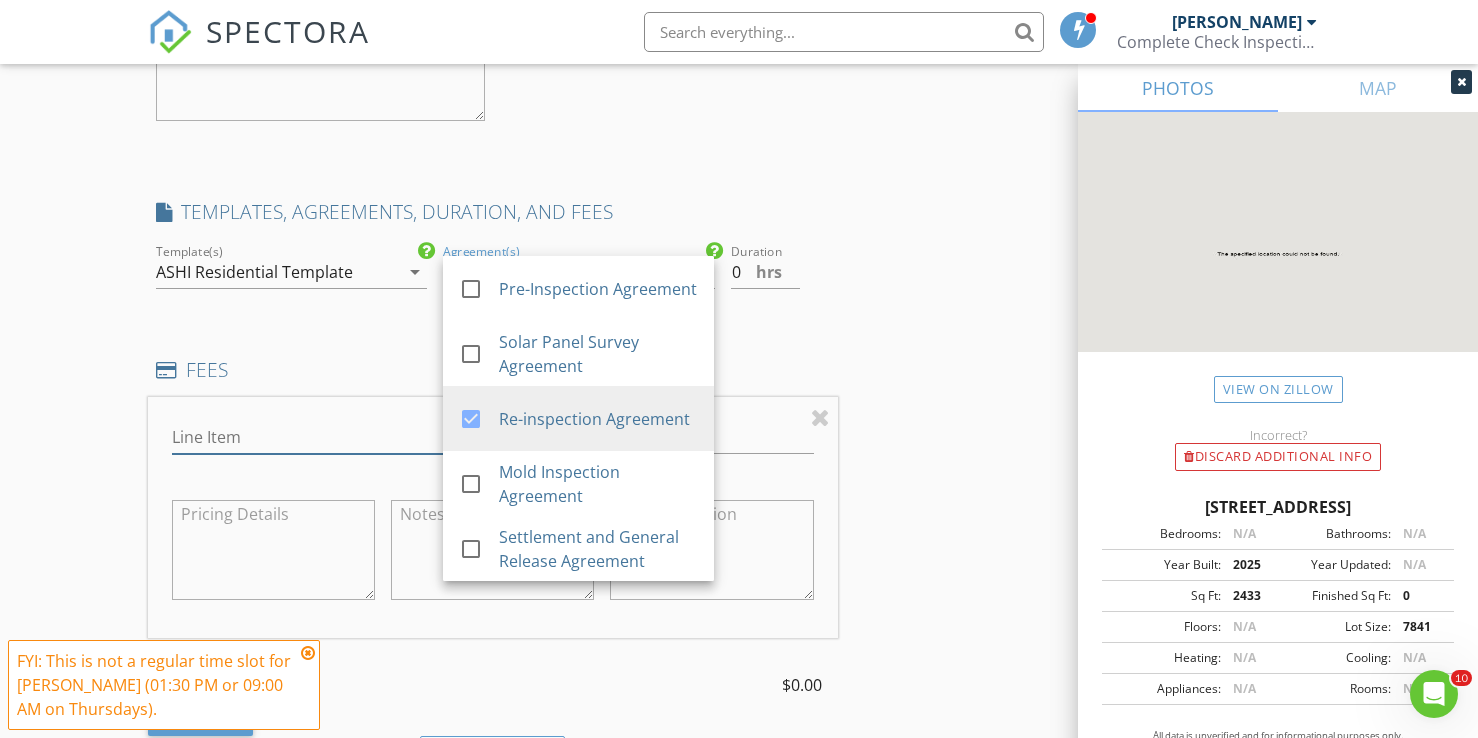 click on "Line Item" at bounding box center [328, 437] 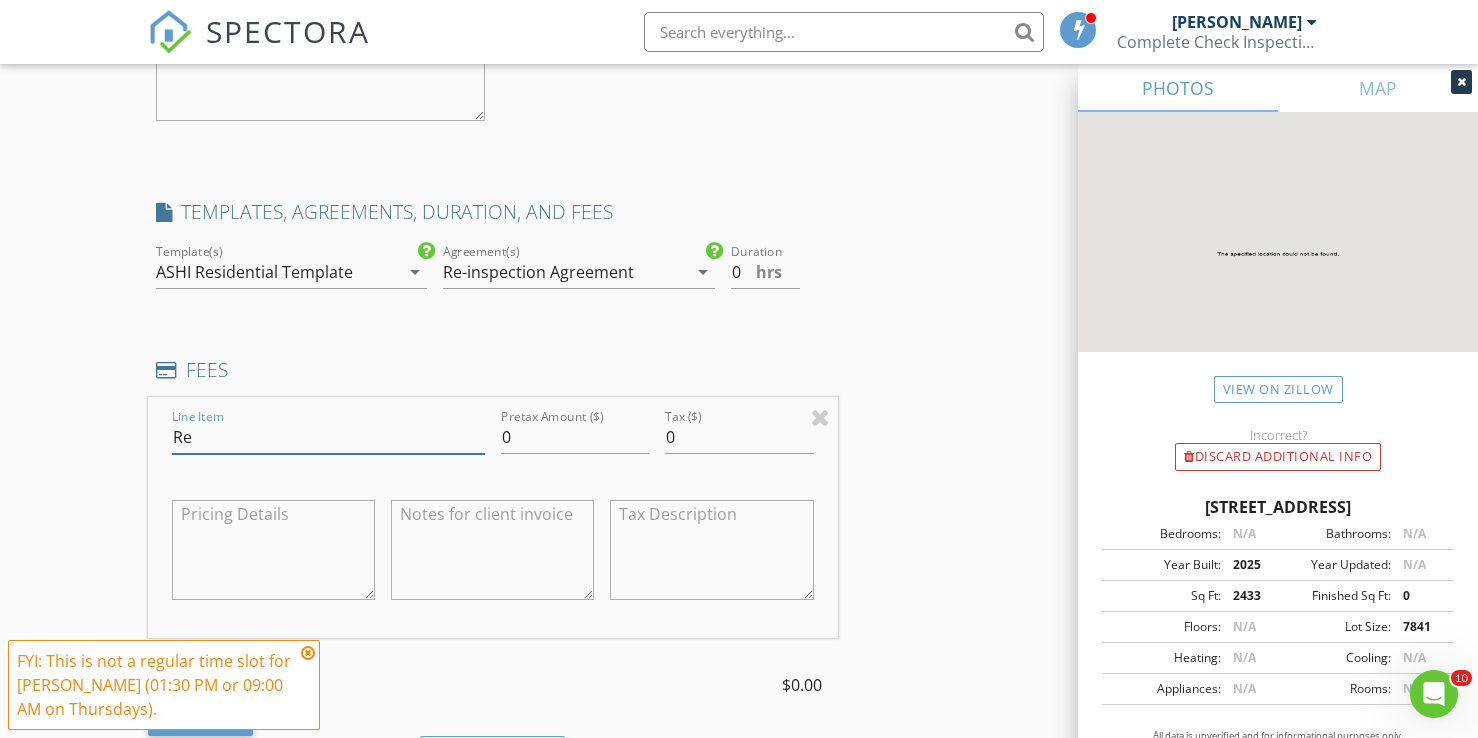 type on "Re-Inspection" 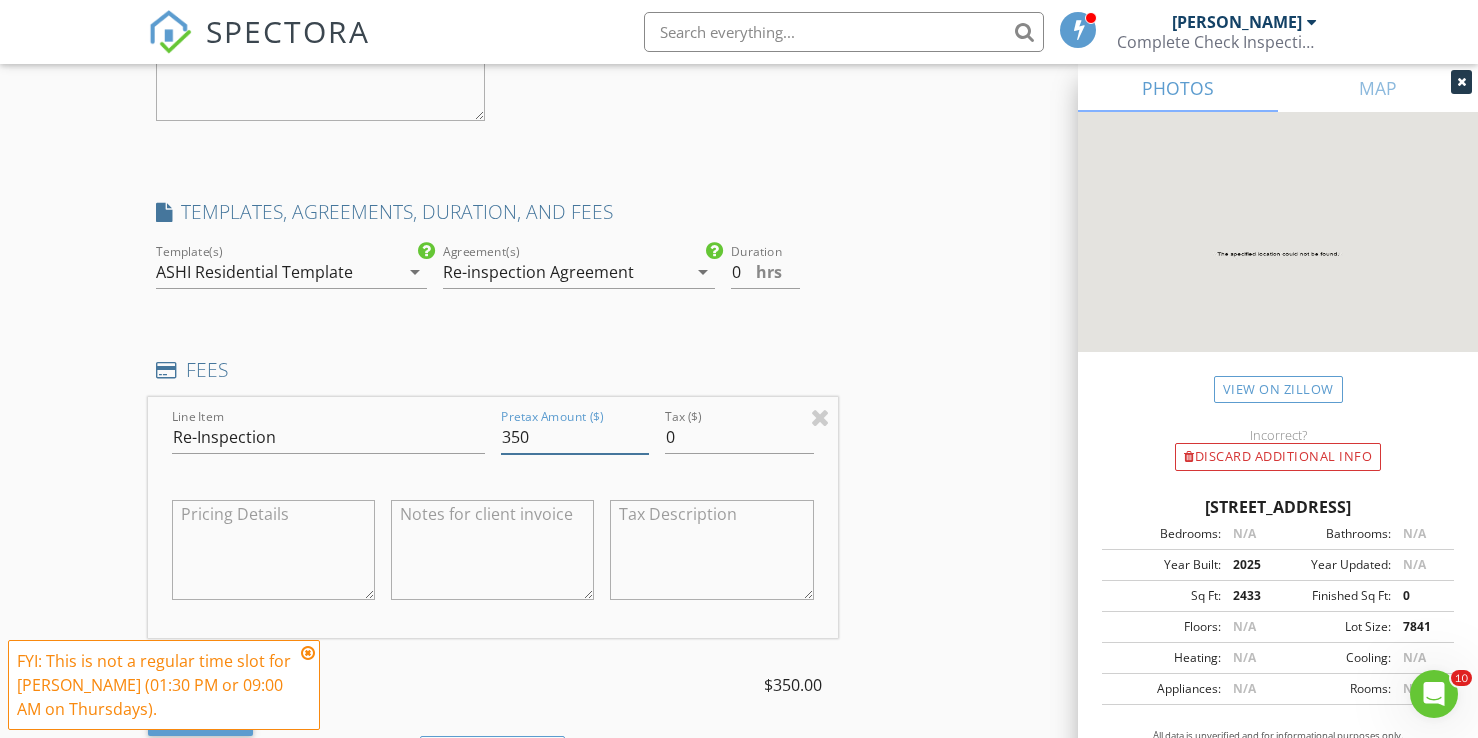type on "350" 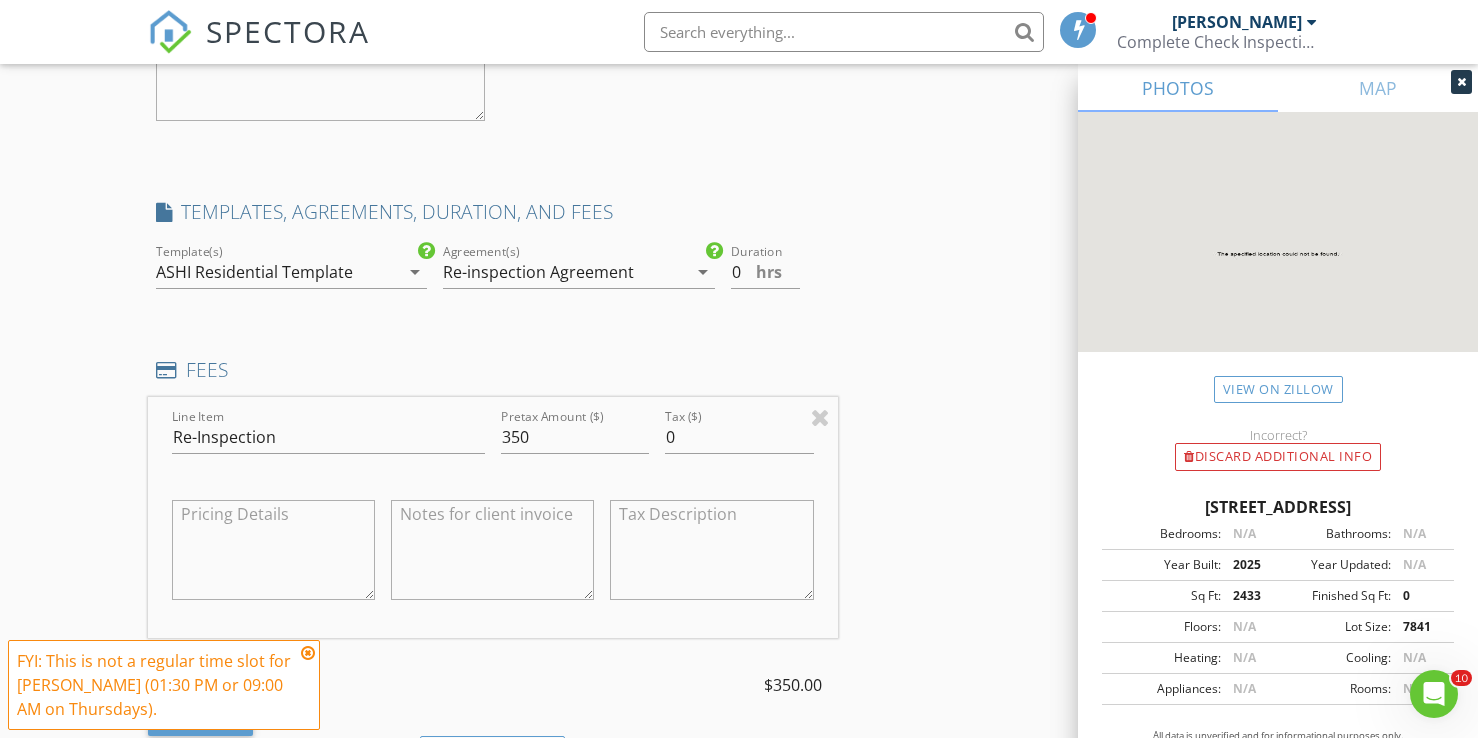 click on "Reorder / Copy
check_box Copy Reports From Original Inspection   check_box_outline_blank Copy Signed Agreements From Original Inspection
INSPECTOR(S)
check_box_outline_blank   Michael Hasson     check_box   Steve Taylor   PRIMARY   Steve Taylor arrow_drop_down   check_box_outline_blank Steve Taylor specifically requested
Date/Time
07/10/2025 1:00 PM
Location
Address Search       Address 11552 W Sammi St   Unit   City Nampa   State ID   Zip 83651   County     Square Feet 2433   Year Built 2025   Foundation arrow_drop_down     Steve Taylor     10.5 miles     (22 minutes)
client
check_box Enable Client CC email for this inspection   Client Search     check_box_outline_blank Client is a Company/Organization     First Name Tamara   Last Name Tamayo   Email philipandtamara@gmail.com   CC Email   Phone 661-754-1657           Notes" at bounding box center (739, 318) 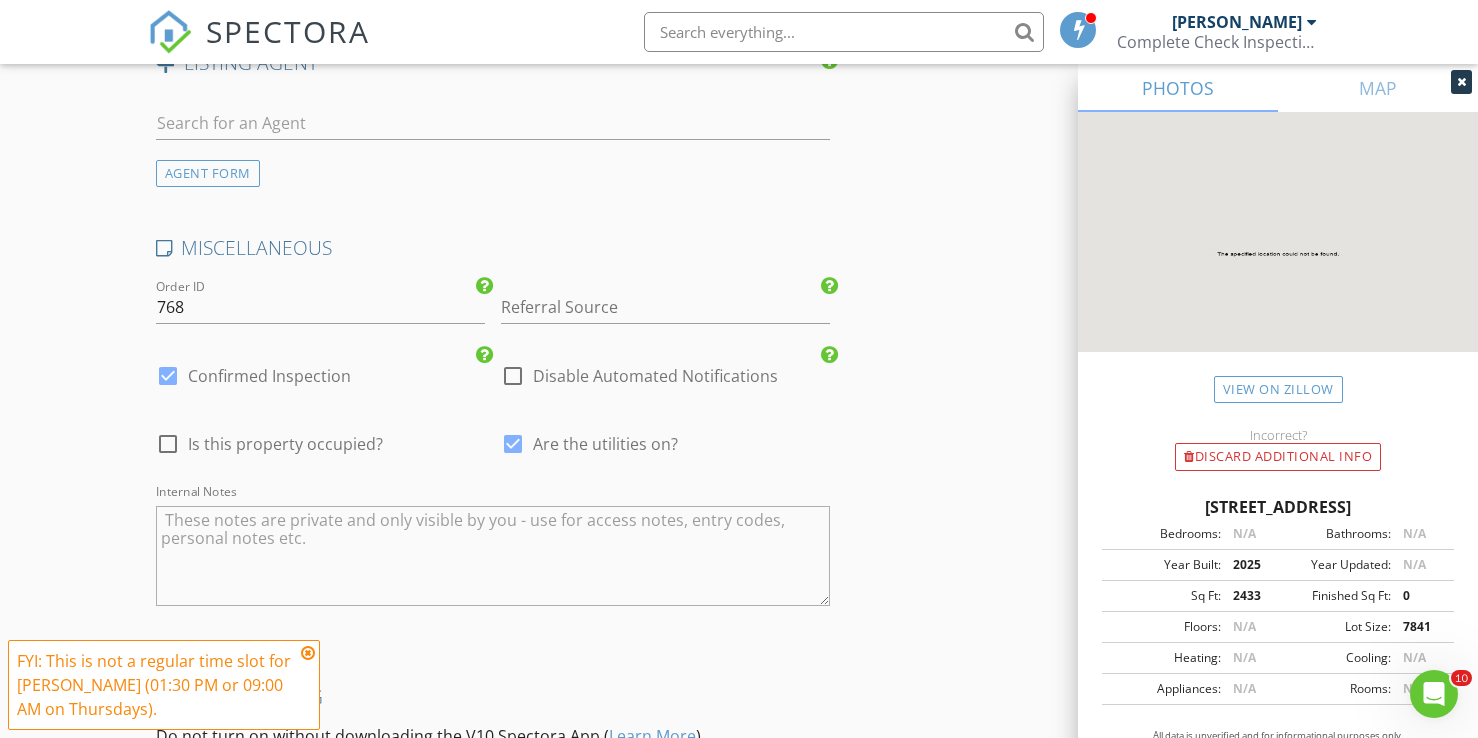 scroll, scrollTop: 4136, scrollLeft: 0, axis: vertical 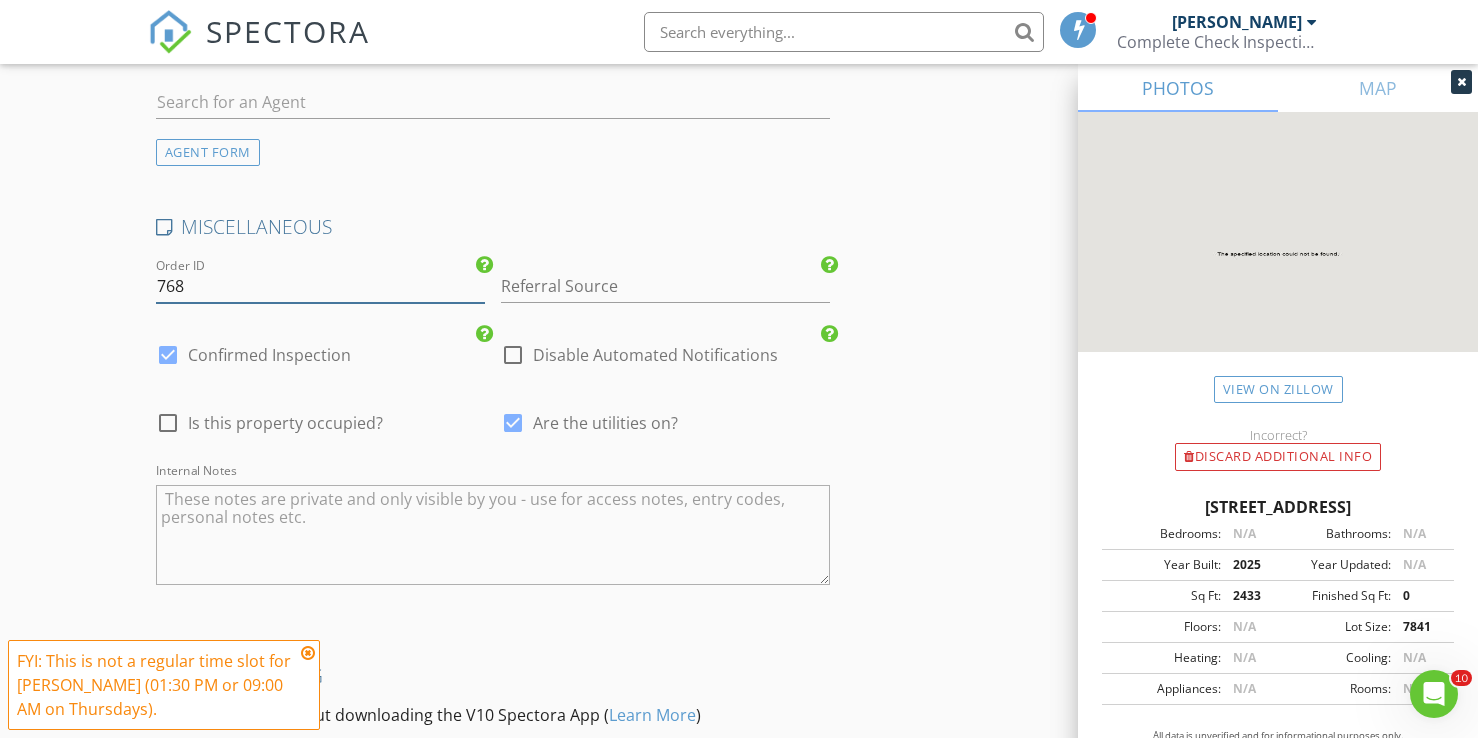 click on "768" at bounding box center (320, 286) 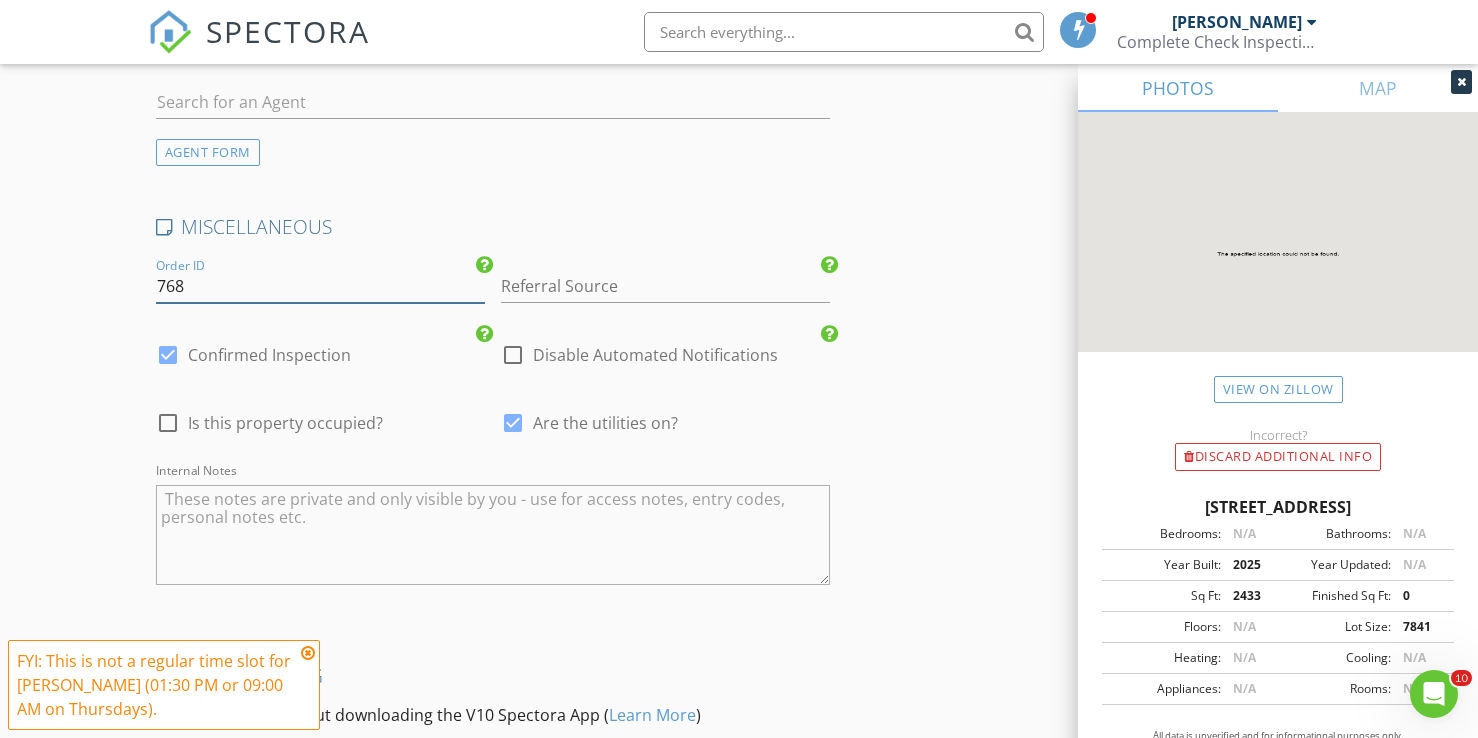 click on "768" at bounding box center (320, 286) 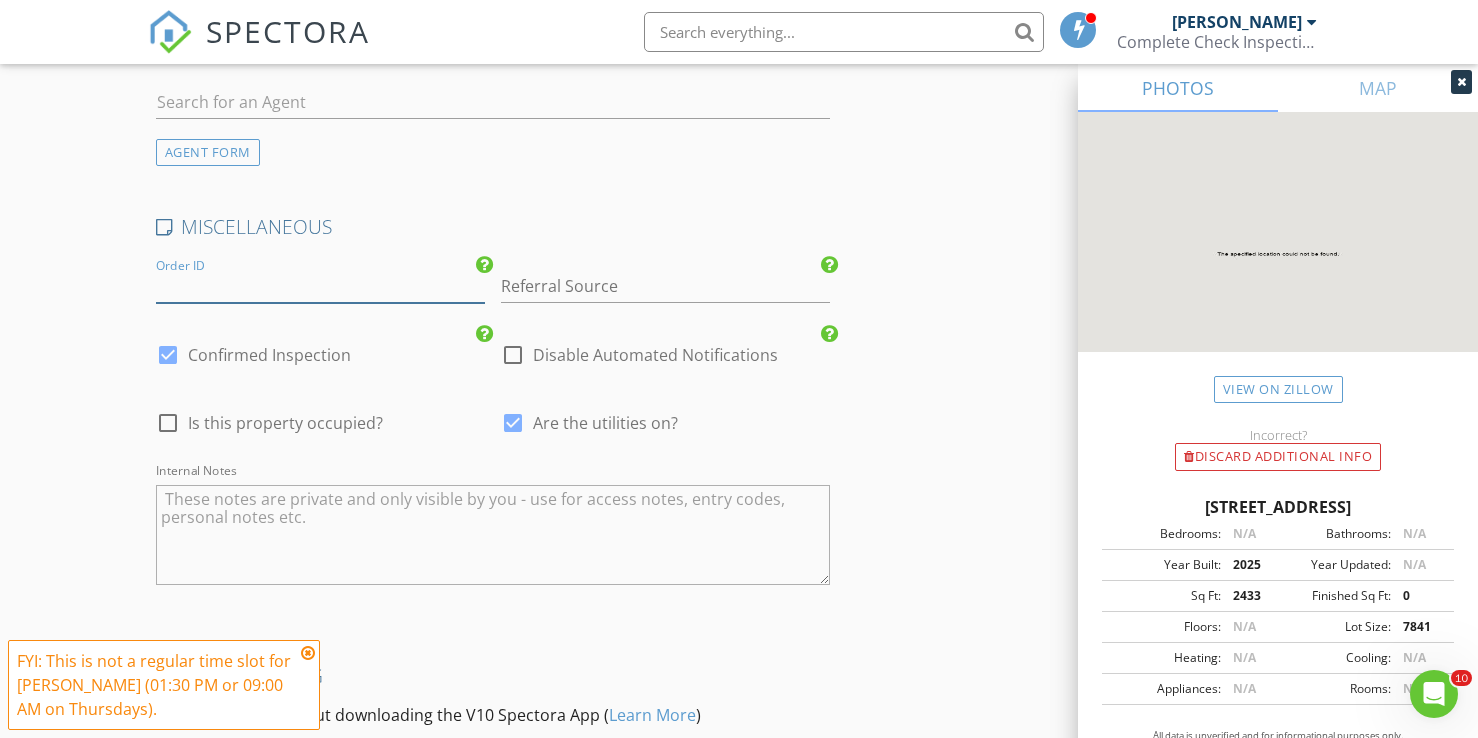 type 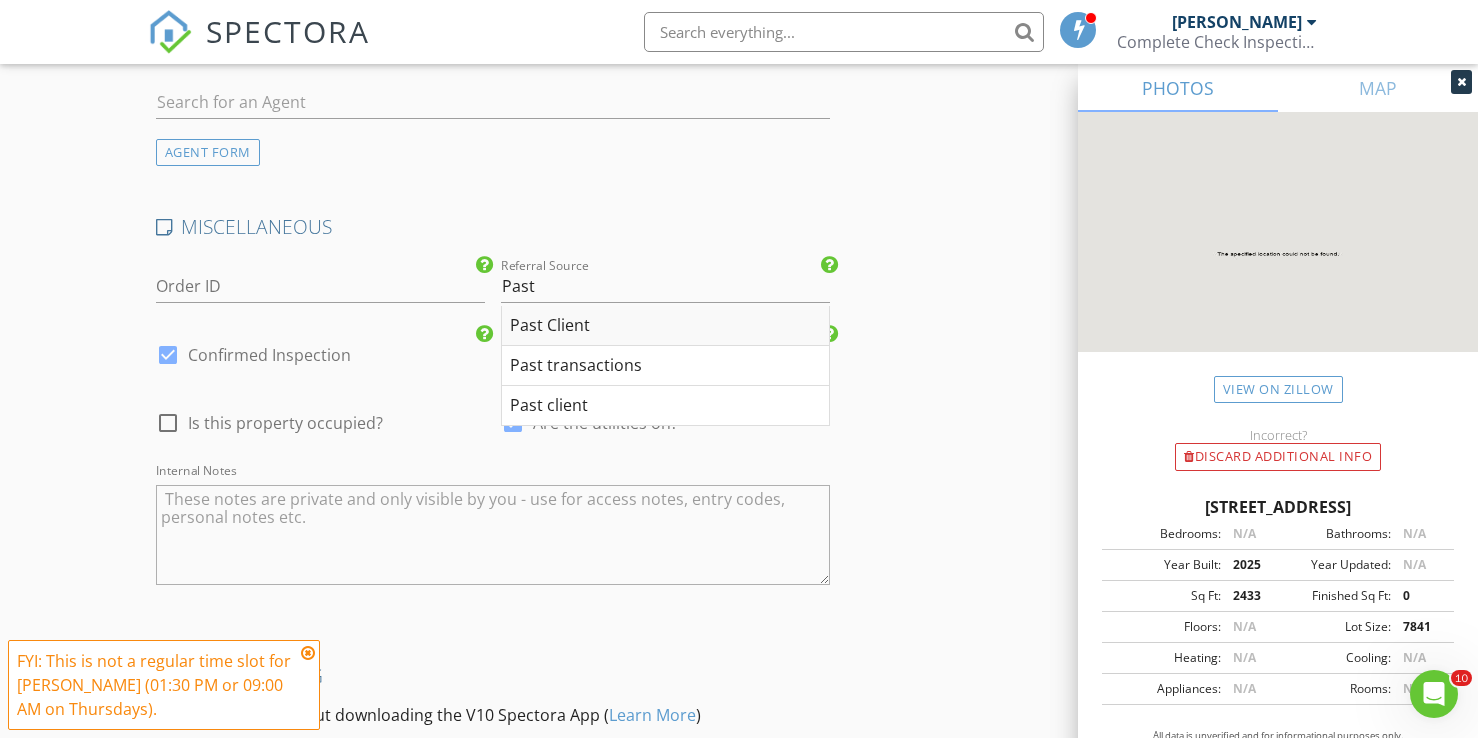 click on "Past Client" at bounding box center (665, 326) 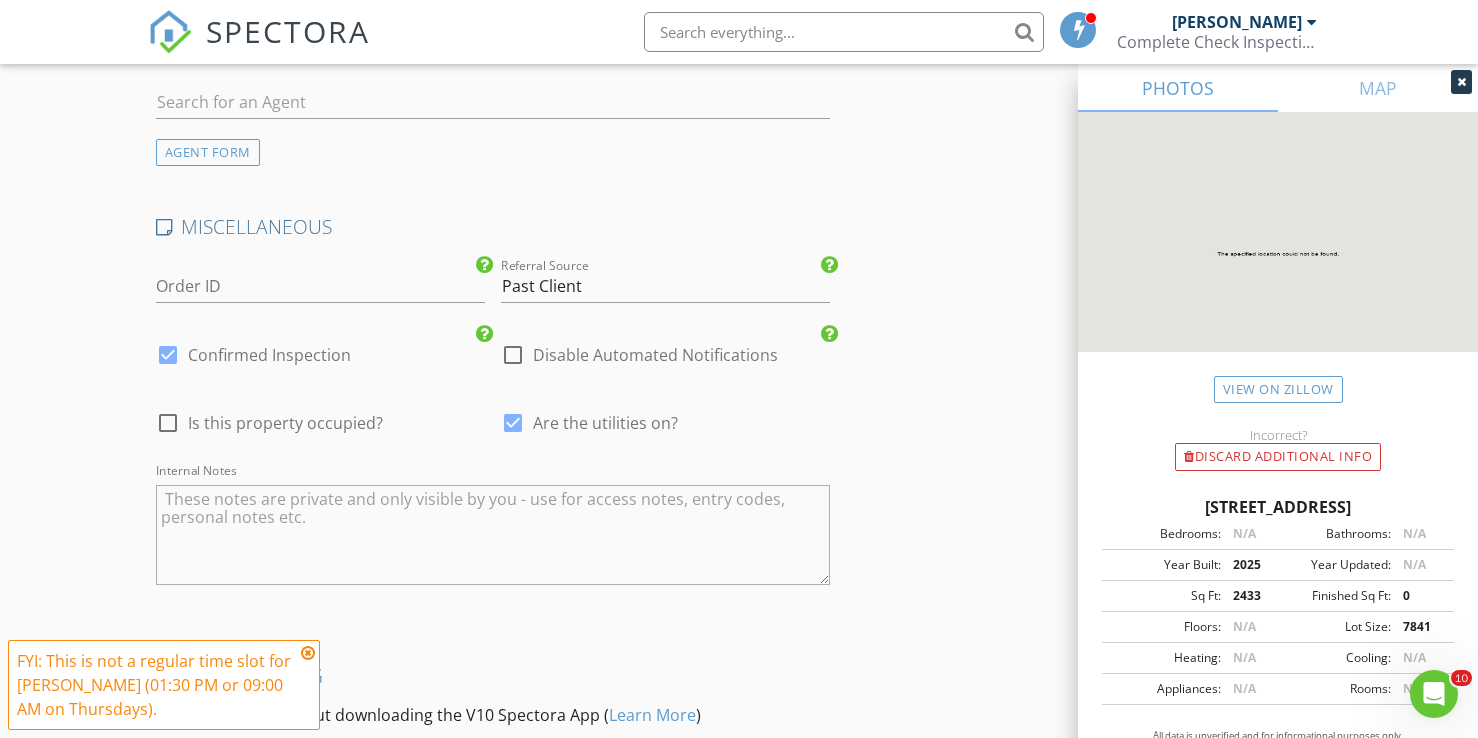 click at bounding box center [493, 535] 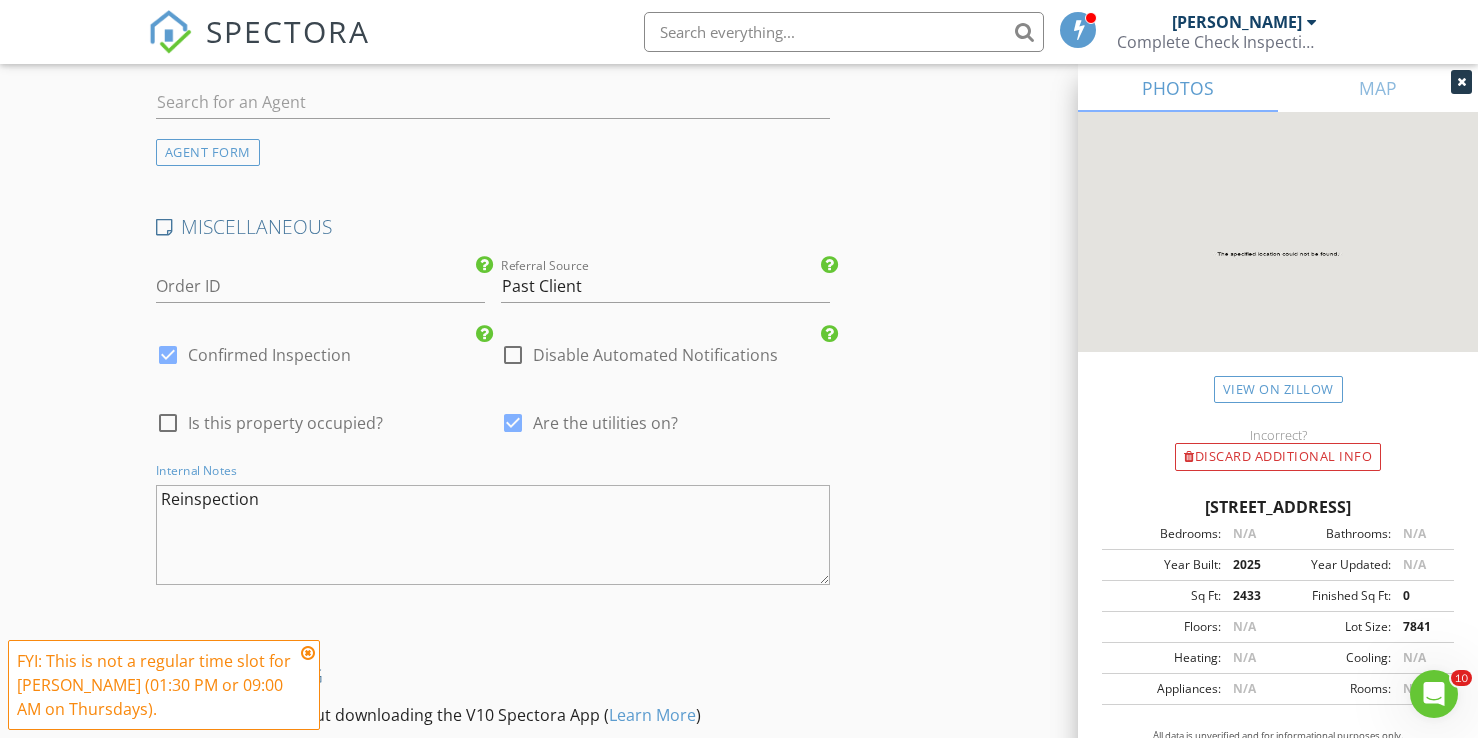 click at bounding box center (308, 653) 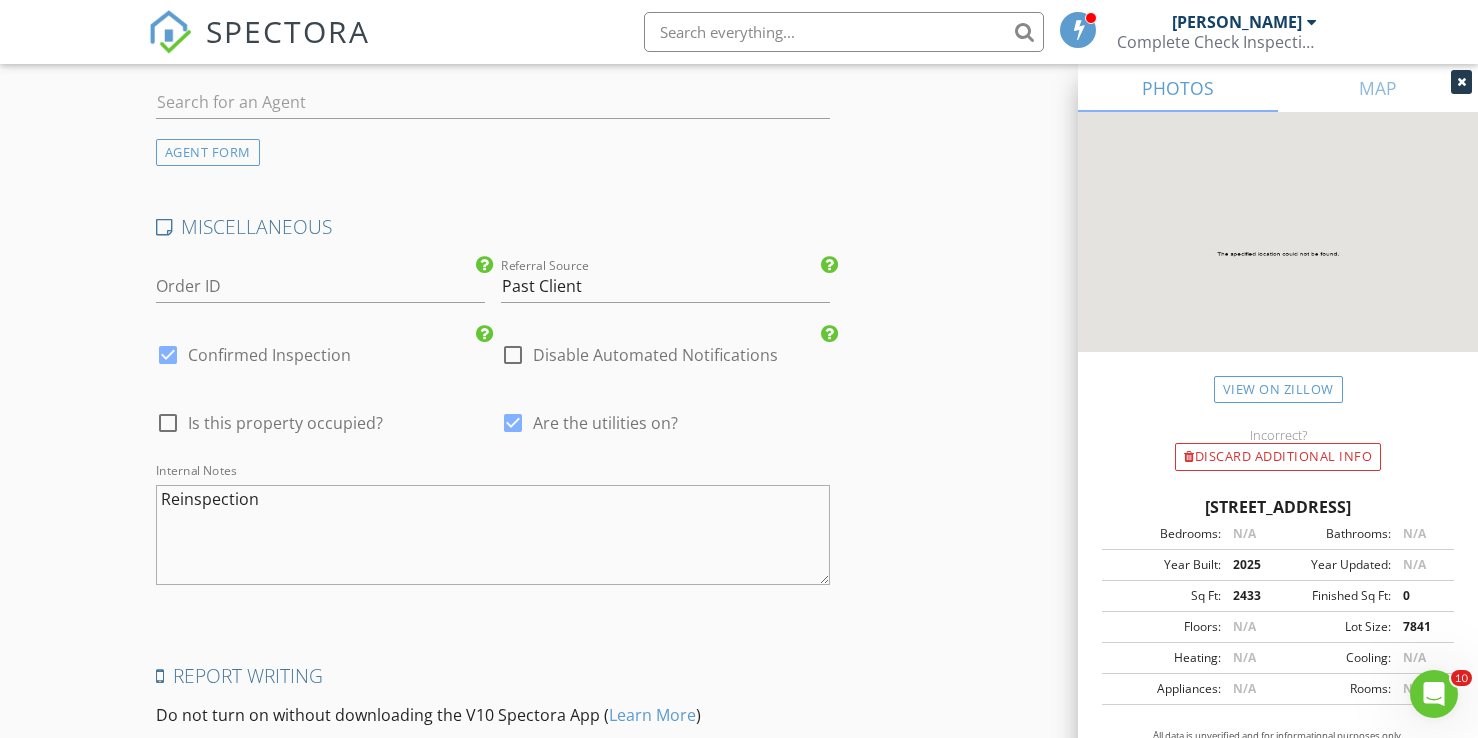 click on "Reorder / Copy
check_box Copy Reports From Original Inspection   check_box_outline_blank Copy Signed Agreements From Original Inspection
INSPECTOR(S)
check_box_outline_blank   Michael Hasson     check_box   Steve Taylor   PRIMARY   Steve Taylor arrow_drop_down   check_box_outline_blank Steve Taylor specifically requested
Date/Time
07/10/2025 1:00 PM
Location
Address Search       Address 11552 W Sammi St   Unit   City Nampa   State ID   Zip 83651   County     Square Feet 2433   Year Built 2025   Foundation arrow_drop_down     Steve Taylor     10.5 miles     (22 minutes)
client
check_box Enable Client CC email for this inspection   Client Search     check_box_outline_blank Client is a Company/Organization     First Name Tamara   Last Name Tamayo   Email philipandtamara@gmail.com   CC Email   Phone 661-754-1657           Notes" at bounding box center (739, -1500) 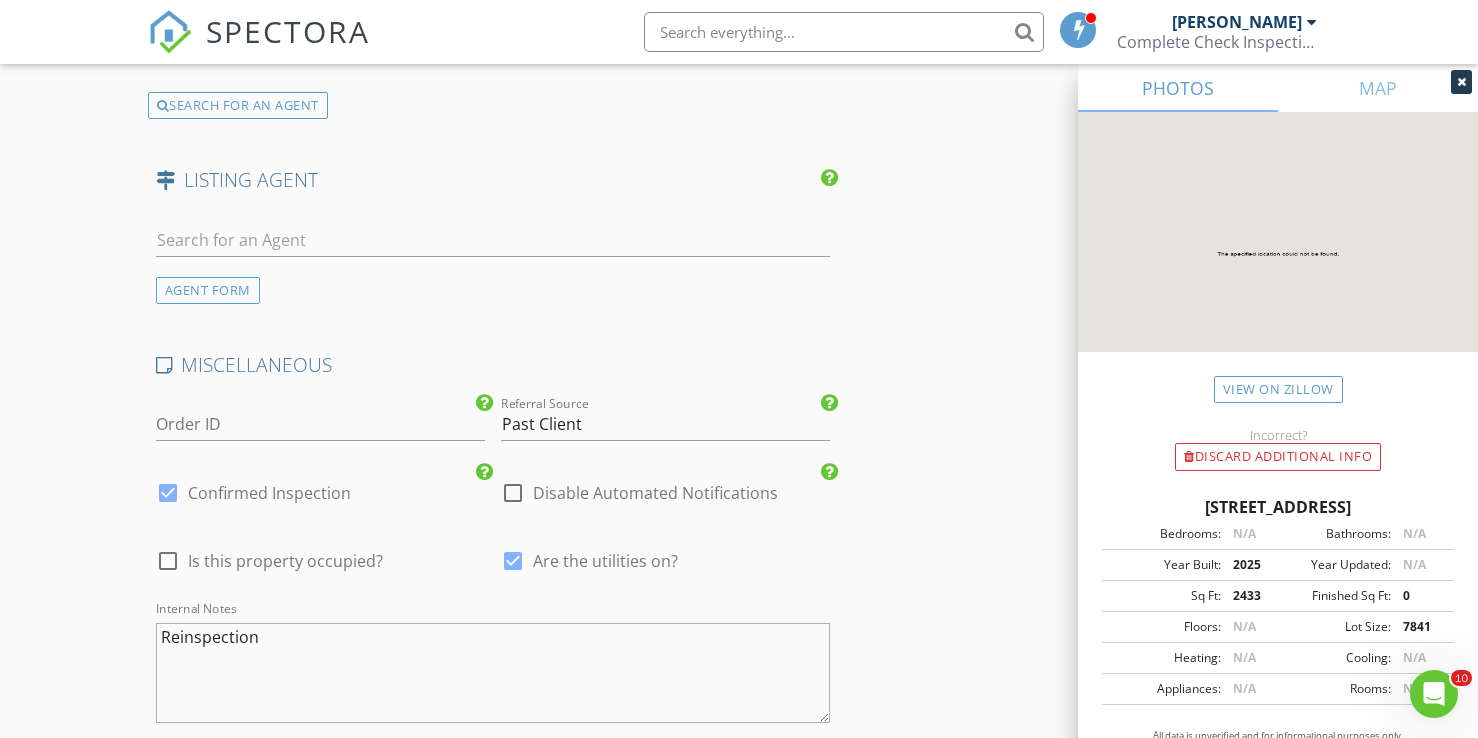 scroll, scrollTop: 4373, scrollLeft: 0, axis: vertical 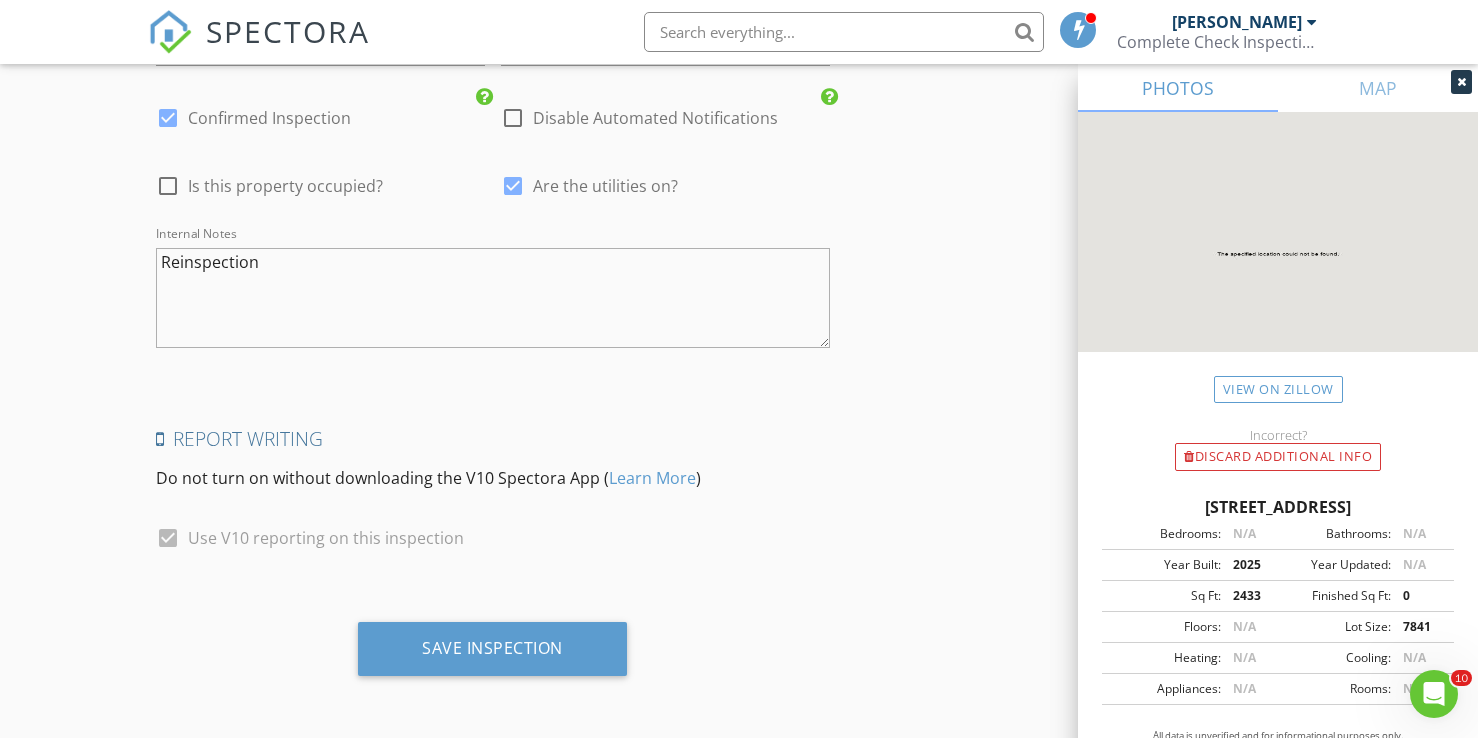 click on "Reinspection" at bounding box center (493, 298) 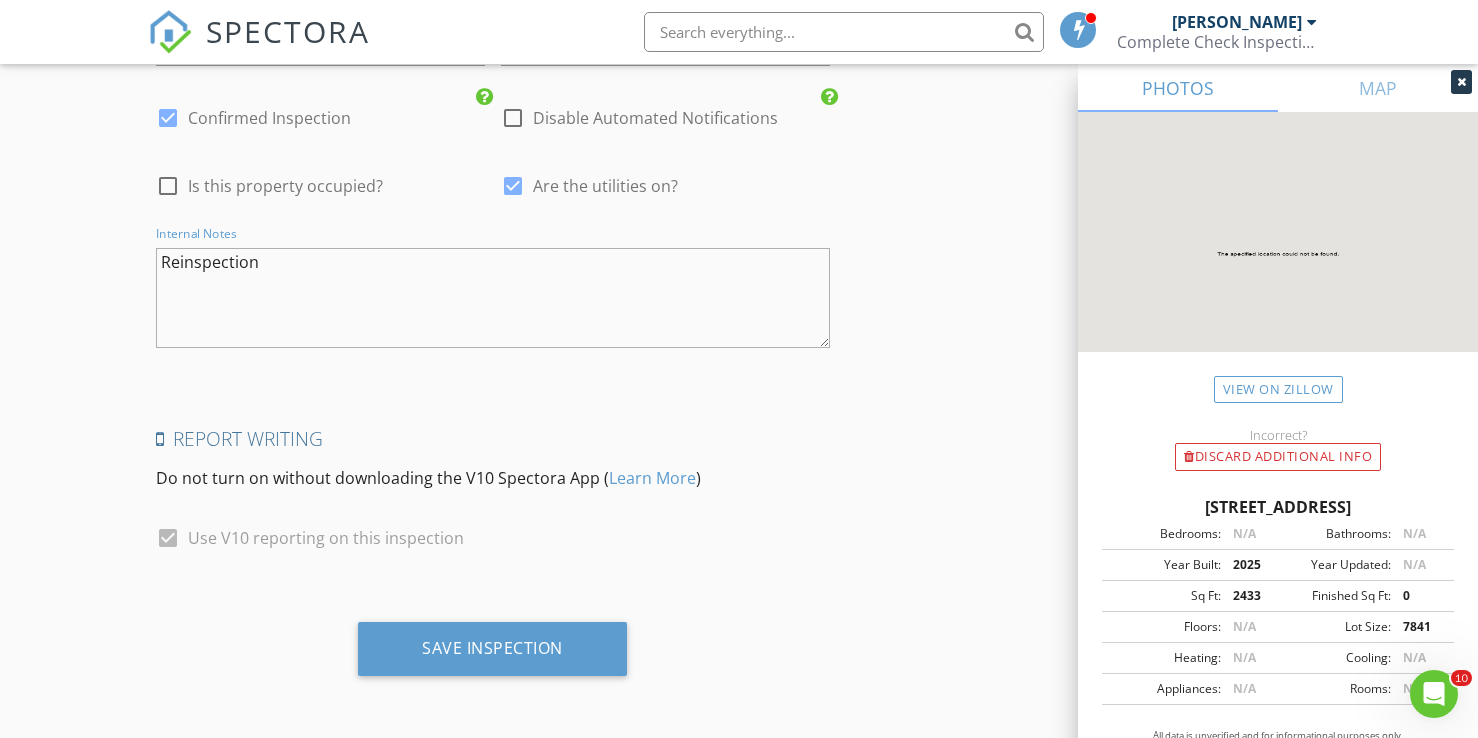 click on "Reinspection" at bounding box center (493, 298) 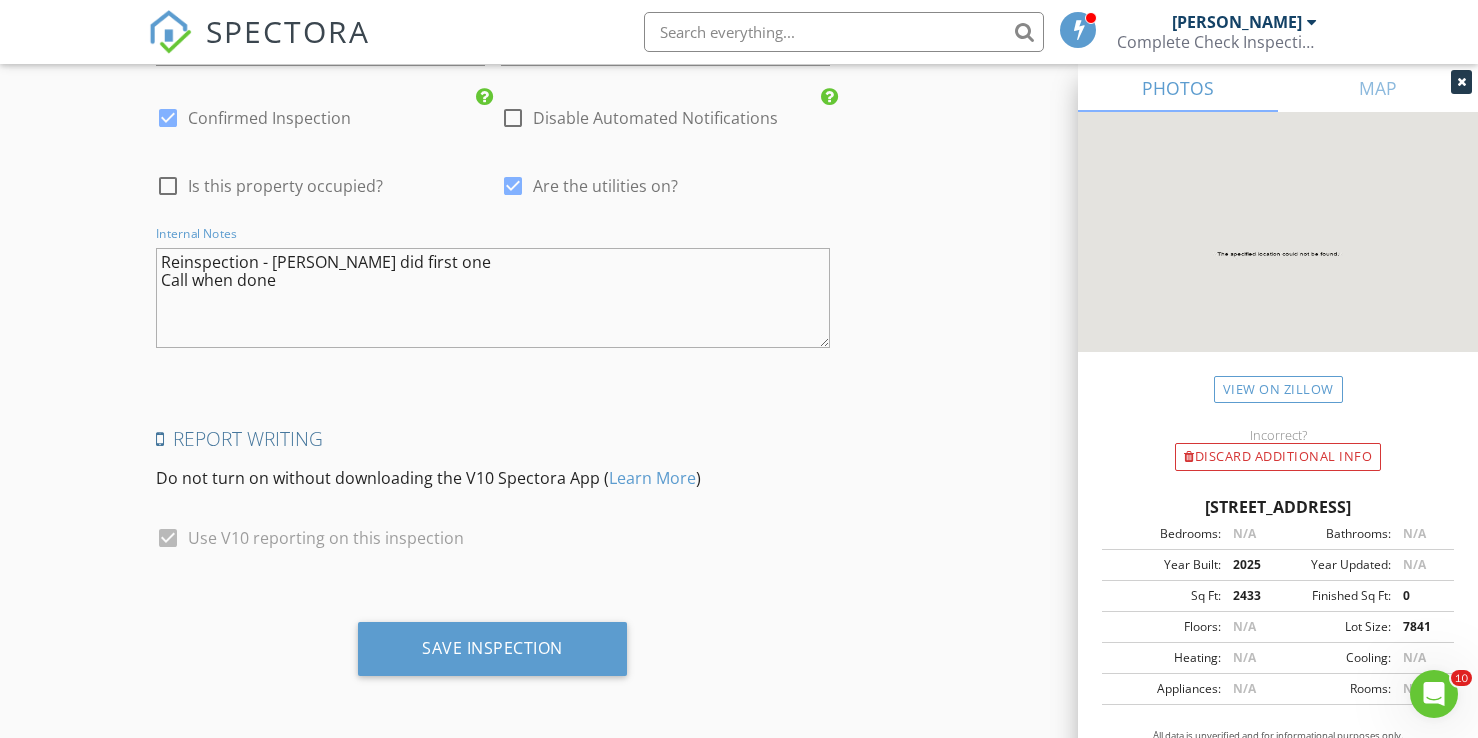 type on "Reinspection - Mike did first one
Call when done" 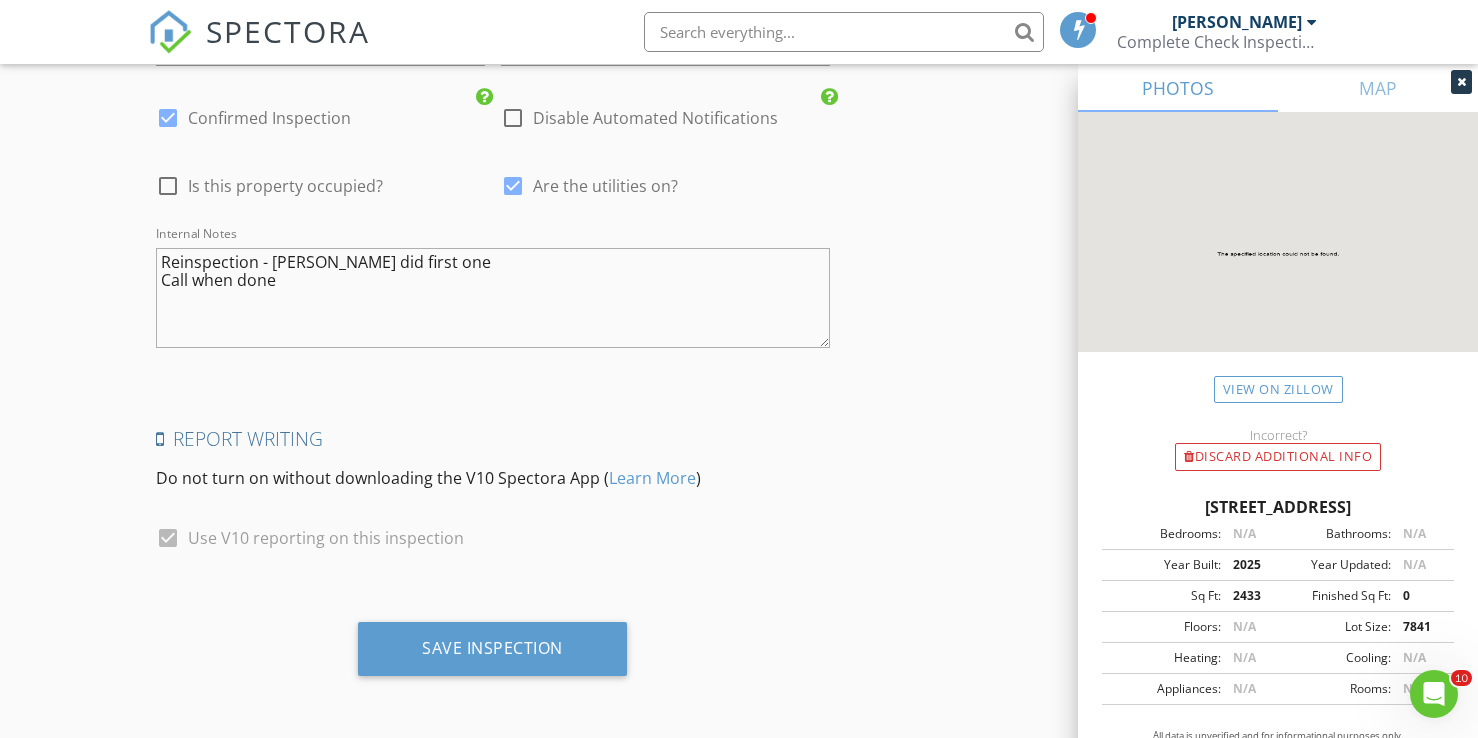 click on "Reorder / Copy
check_box Copy Reports From Original Inspection   check_box_outline_blank Copy Signed Agreements From Original Inspection
INSPECTOR(S)
check_box_outline_blank   Michael Hasson     check_box   Steve Taylor   PRIMARY   Steve Taylor arrow_drop_down   check_box_outline_blank Steve Taylor specifically requested
Date/Time
07/10/2025 1:00 PM
Location
Address Search       Address 11552 W Sammi St   Unit   City Nampa   State ID   Zip 83651   County     Square Feet 2433   Year Built 2025   Foundation arrow_drop_down     Steve Taylor     10.5 miles     (22 minutes)
client
check_box Enable Client CC email for this inspection   Client Search     check_box_outline_blank Client is a Company/Organization     First Name Tamara   Last Name Tamayo   Email philipandtamara@gmail.com   CC Email   Phone 661-754-1657           Notes" at bounding box center (739, -1737) 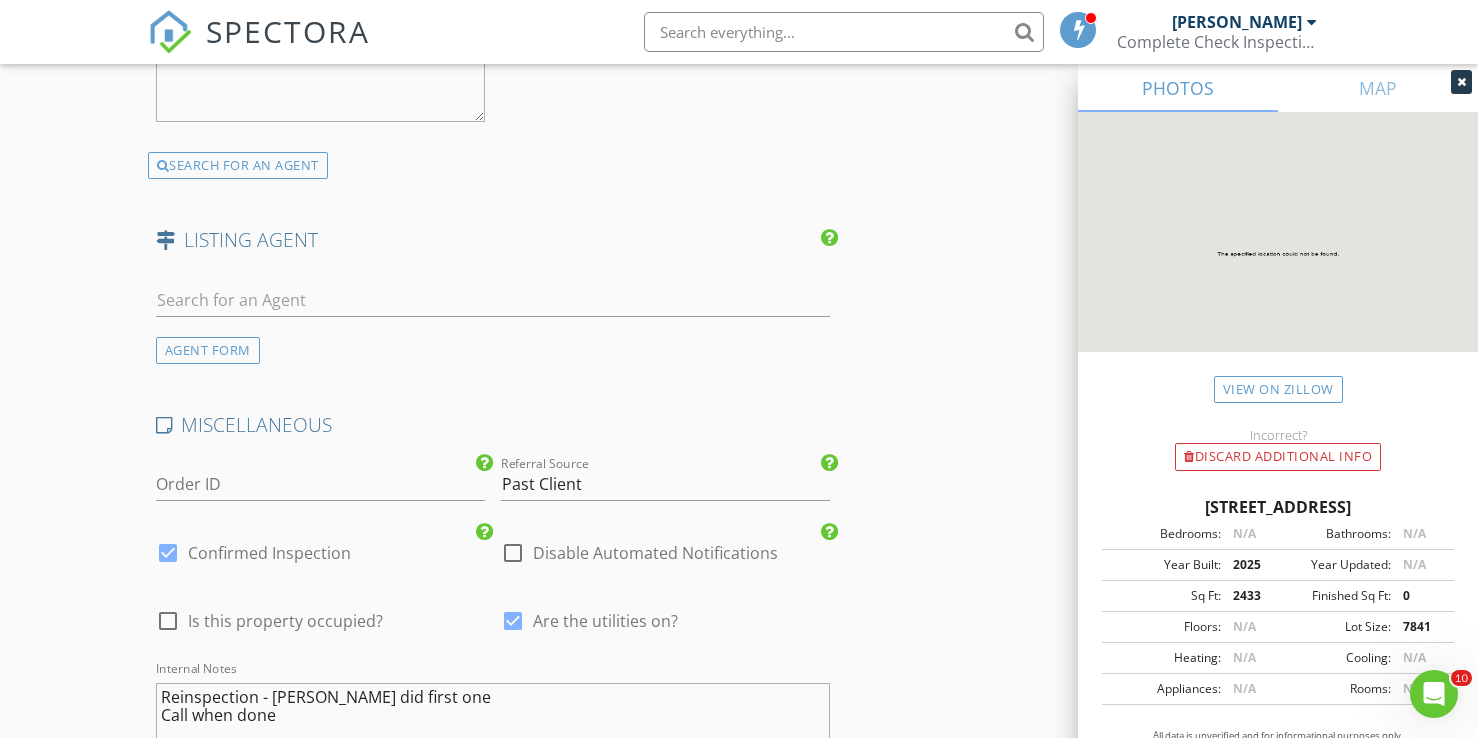 scroll, scrollTop: 4373, scrollLeft: 0, axis: vertical 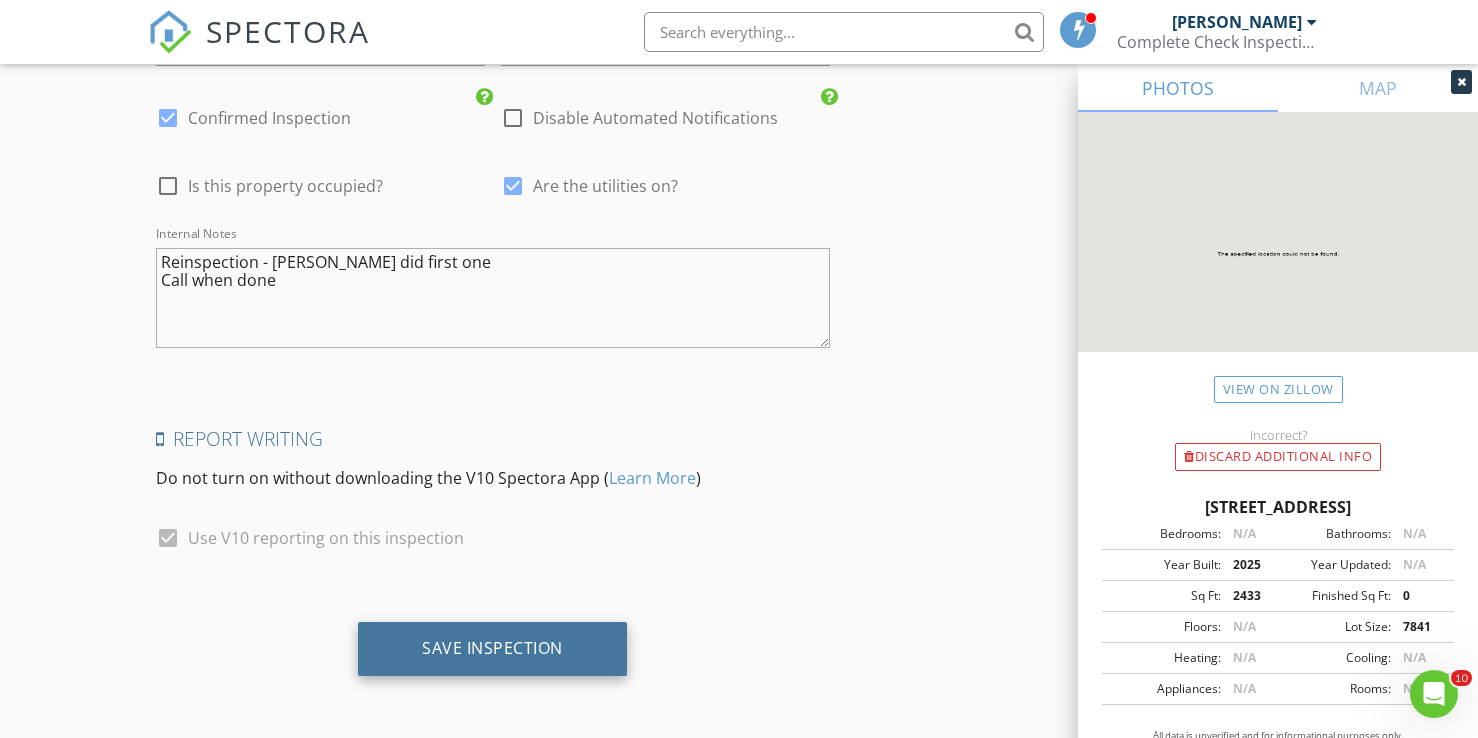 click on "Save Inspection" at bounding box center [492, 649] 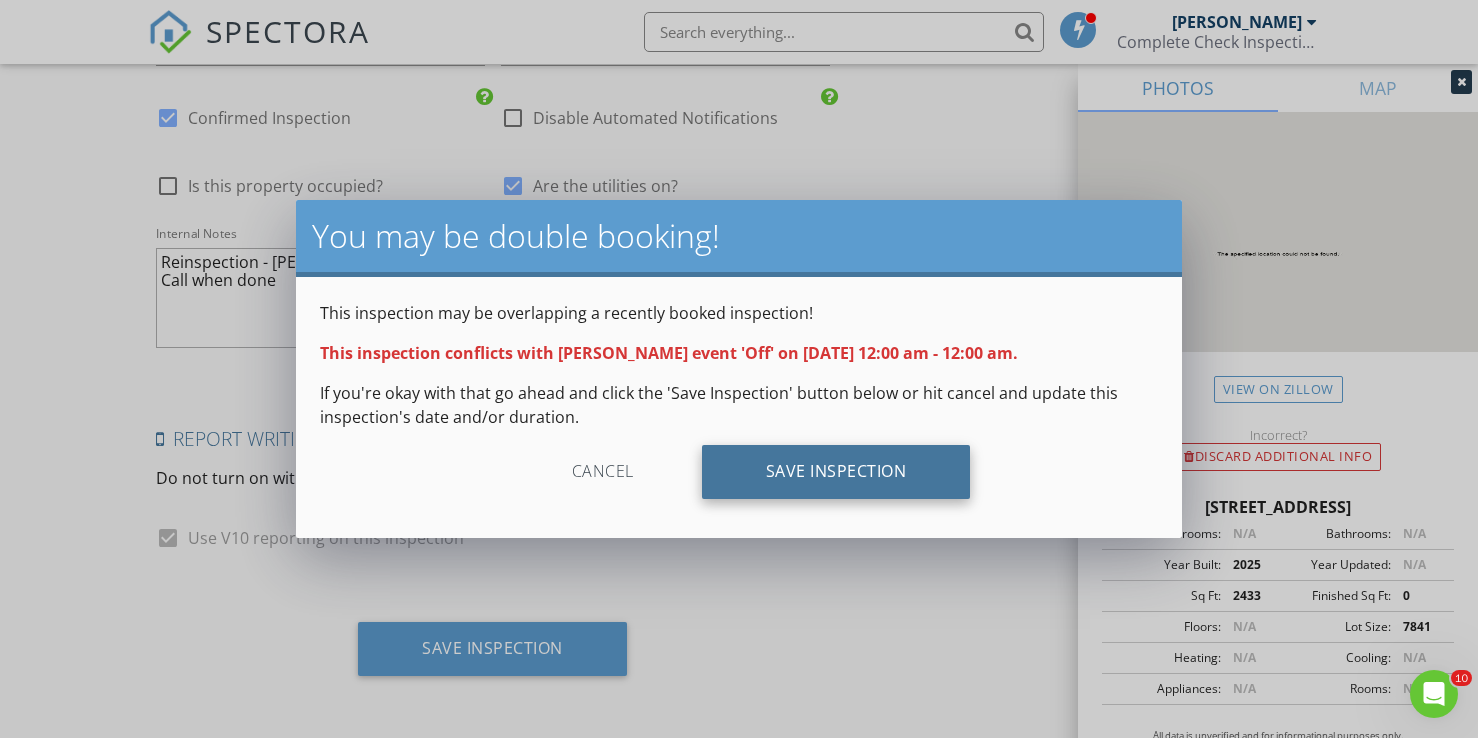 click on "Save Inspection" at bounding box center [836, 472] 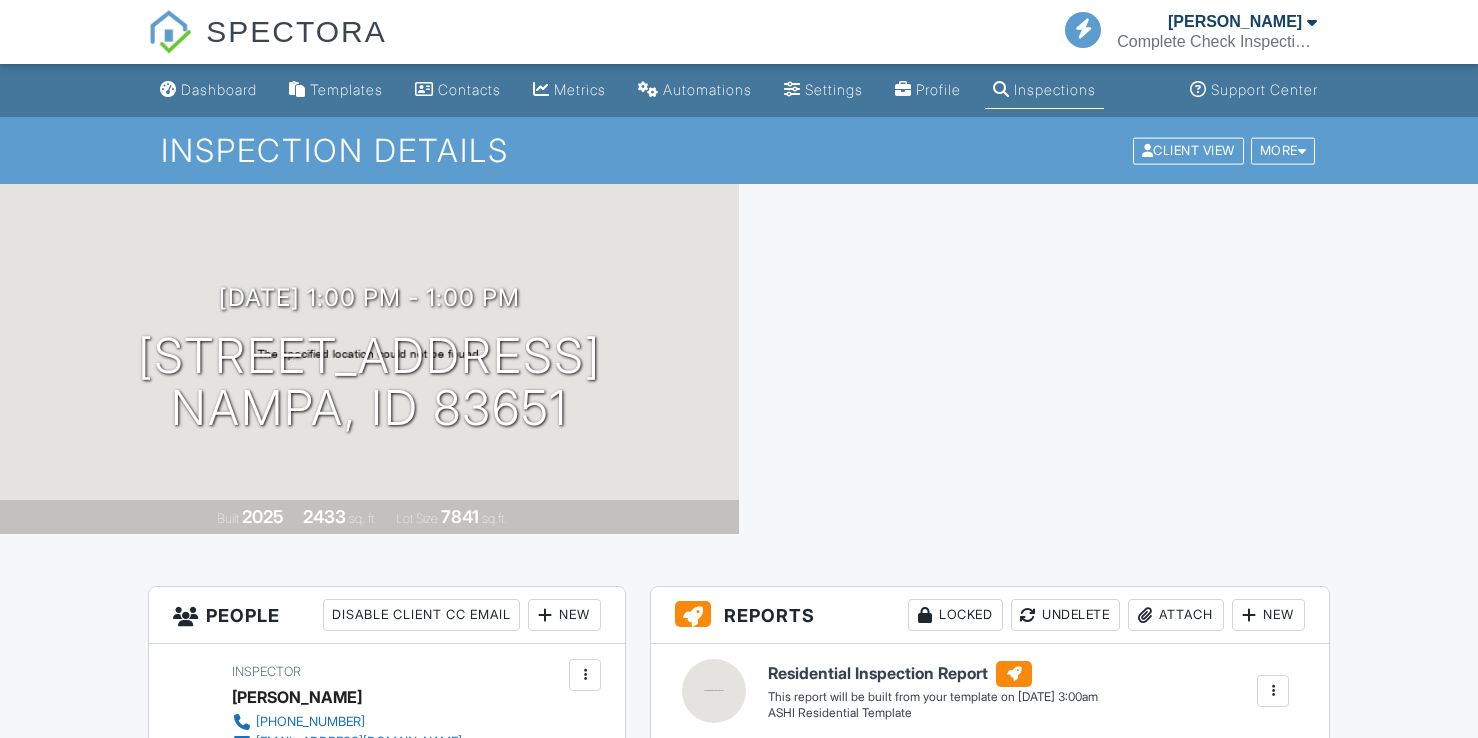 scroll, scrollTop: 0, scrollLeft: 0, axis: both 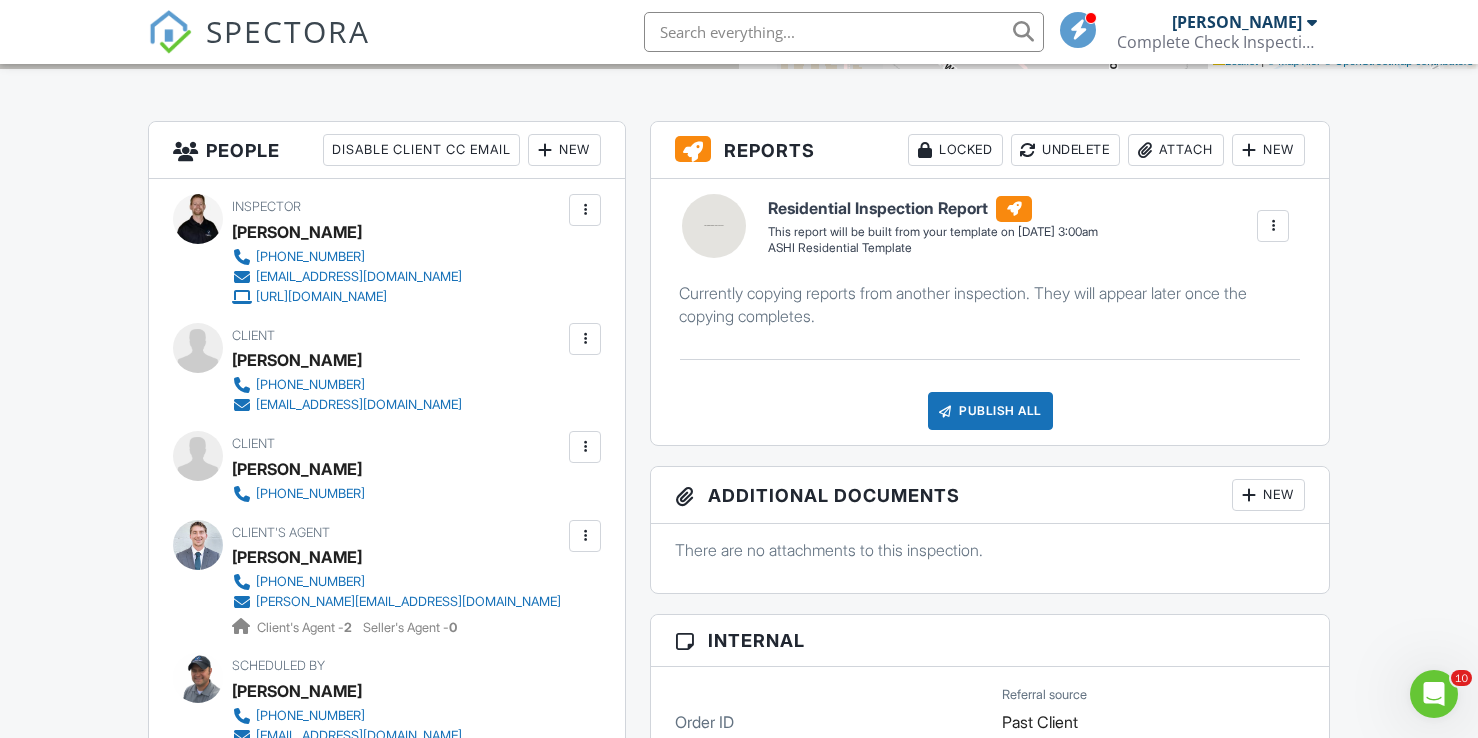 click on "Dashboard
Templates
Contacts
Metrics
Automations
Settings
Profile
Inspections
Support Center
Inspection Details
Client View
More
Property Details
Reschedule
Reorder / Copy
Share
Cancel
Delete
Print Order
Convert to V9
Enable Pass on CC Fees
View Change Log
07/10/2025  1:00 pm
- 1:00 pm
11552 W Sammi St
Nampa, ID 83651
Built
2025
2433
sq. ft.
Lot Size
7841
sq.ft.
+ −  Leaflet   |   © MapTiler   © OpenStreetMap contributors
All emails and texts are disabled for this inspection!
Turn on emails and texts
Turn on and Requeue Notifications
Reports
Locked
Undelete
Attach
New
Residential Inspection Report
Edit" at bounding box center (739, 991) 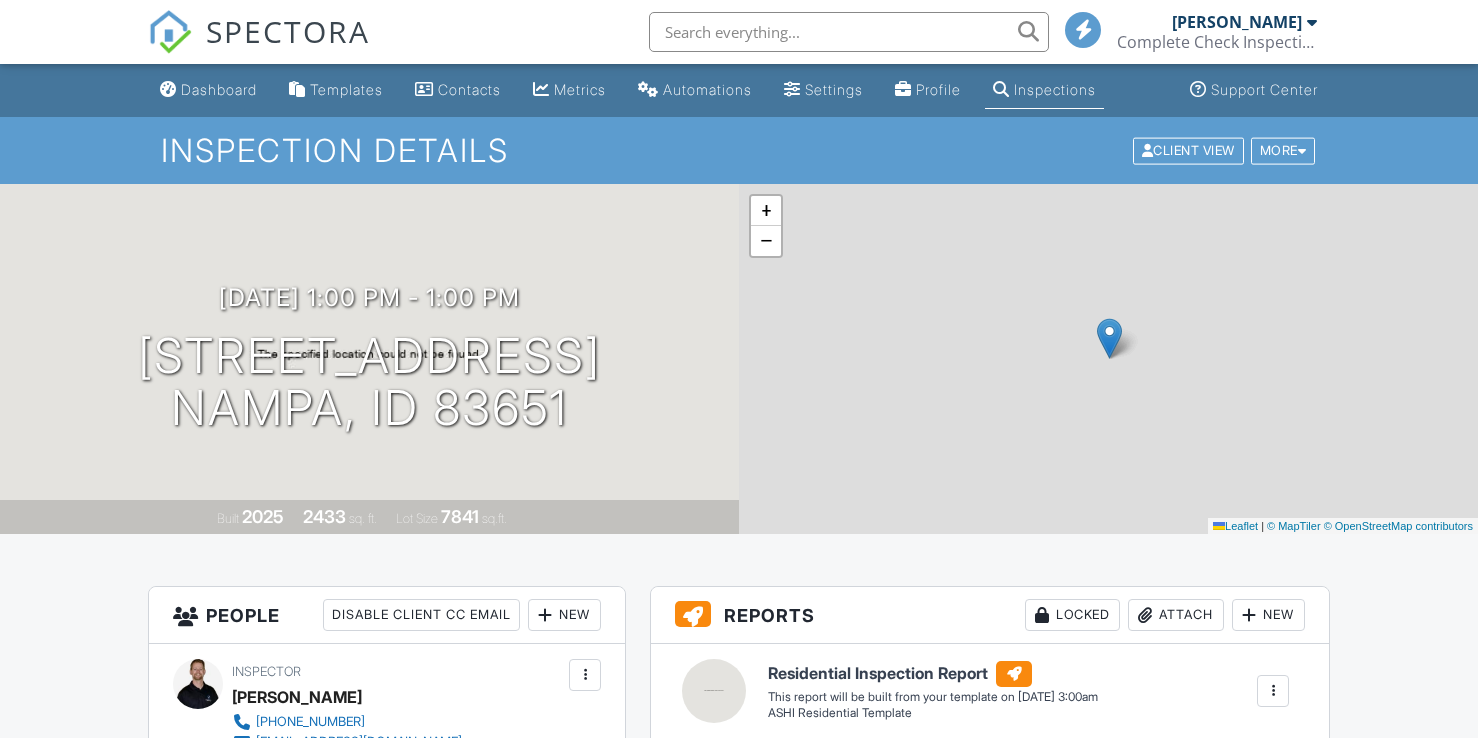scroll, scrollTop: 465, scrollLeft: 0, axis: vertical 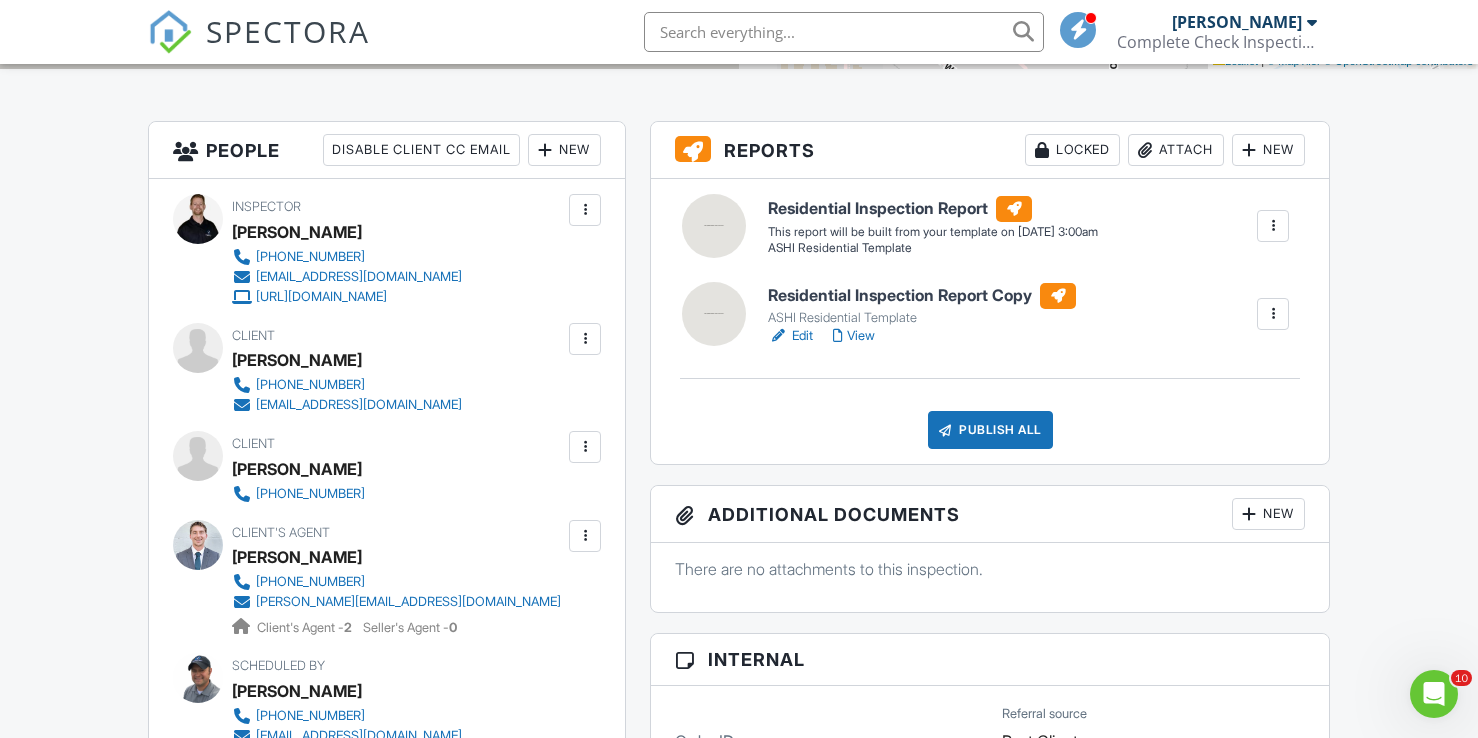 click on "Edit" at bounding box center [790, 336] 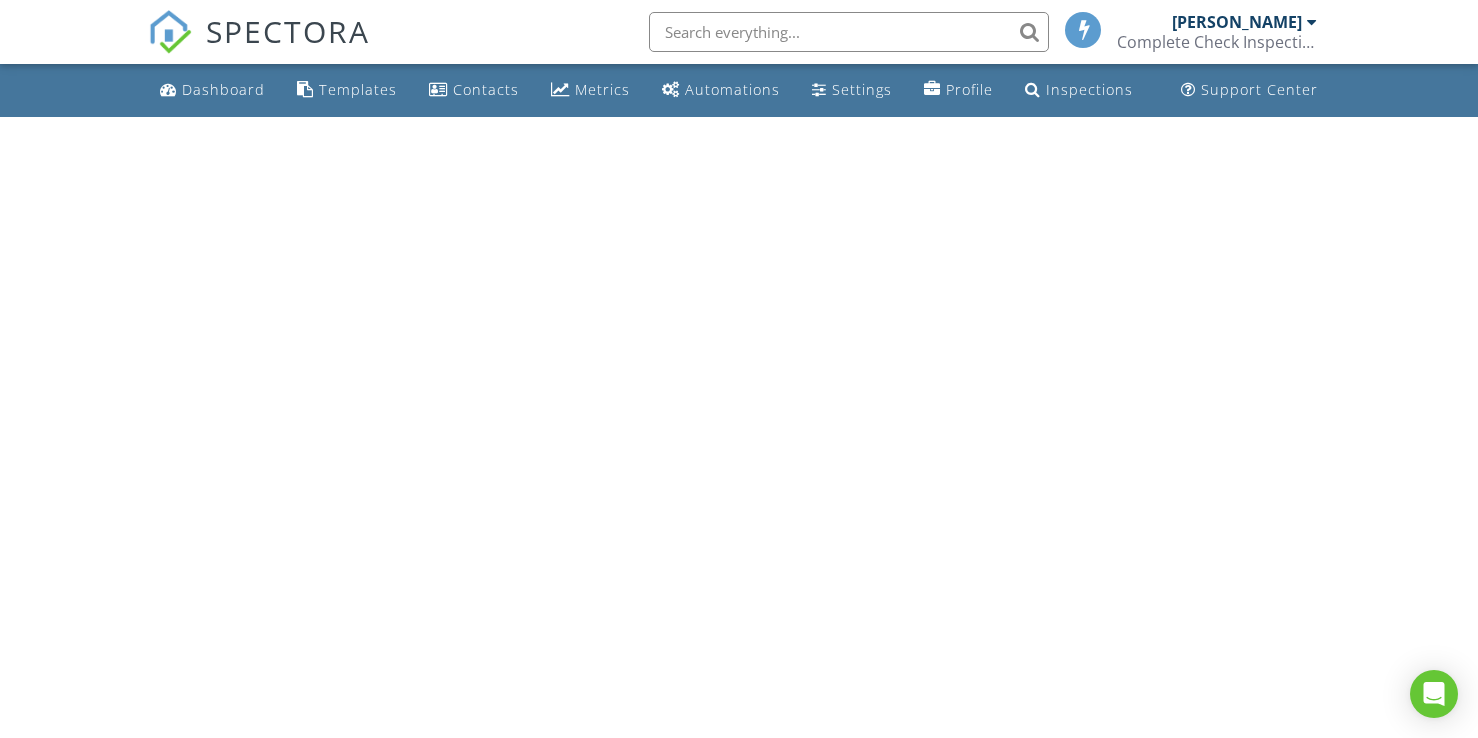 scroll, scrollTop: 0, scrollLeft: 0, axis: both 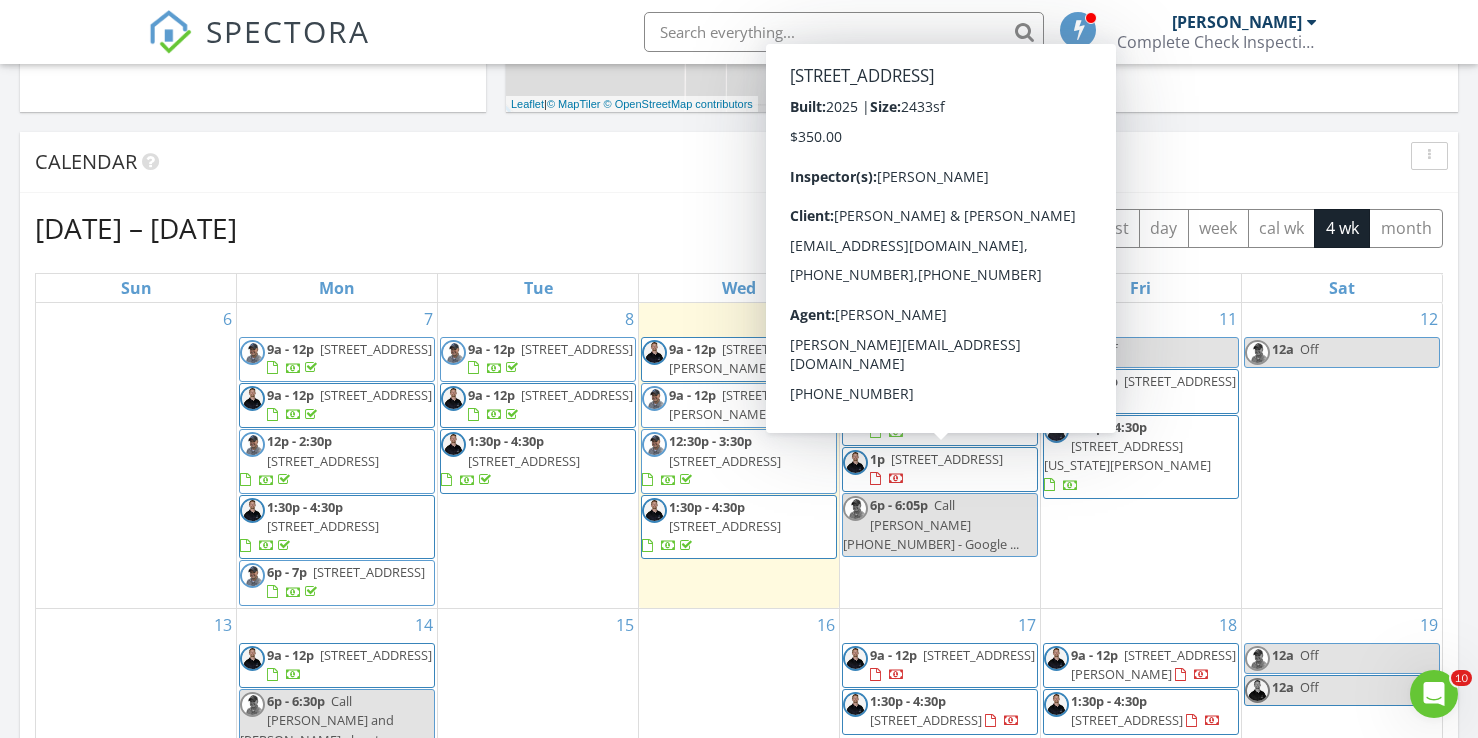 click on "11552 W Sammi St, Nampa 83651" at bounding box center (947, 459) 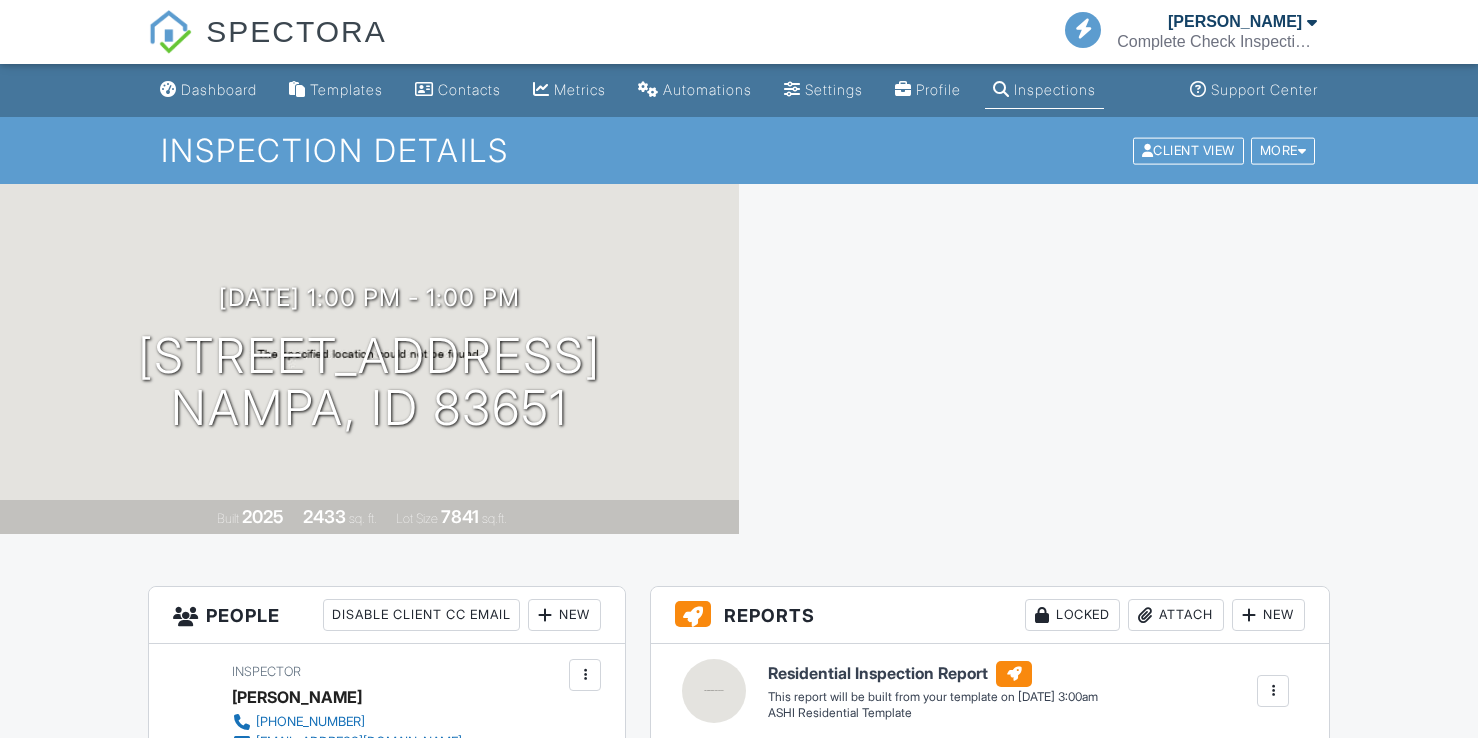scroll, scrollTop: 0, scrollLeft: 0, axis: both 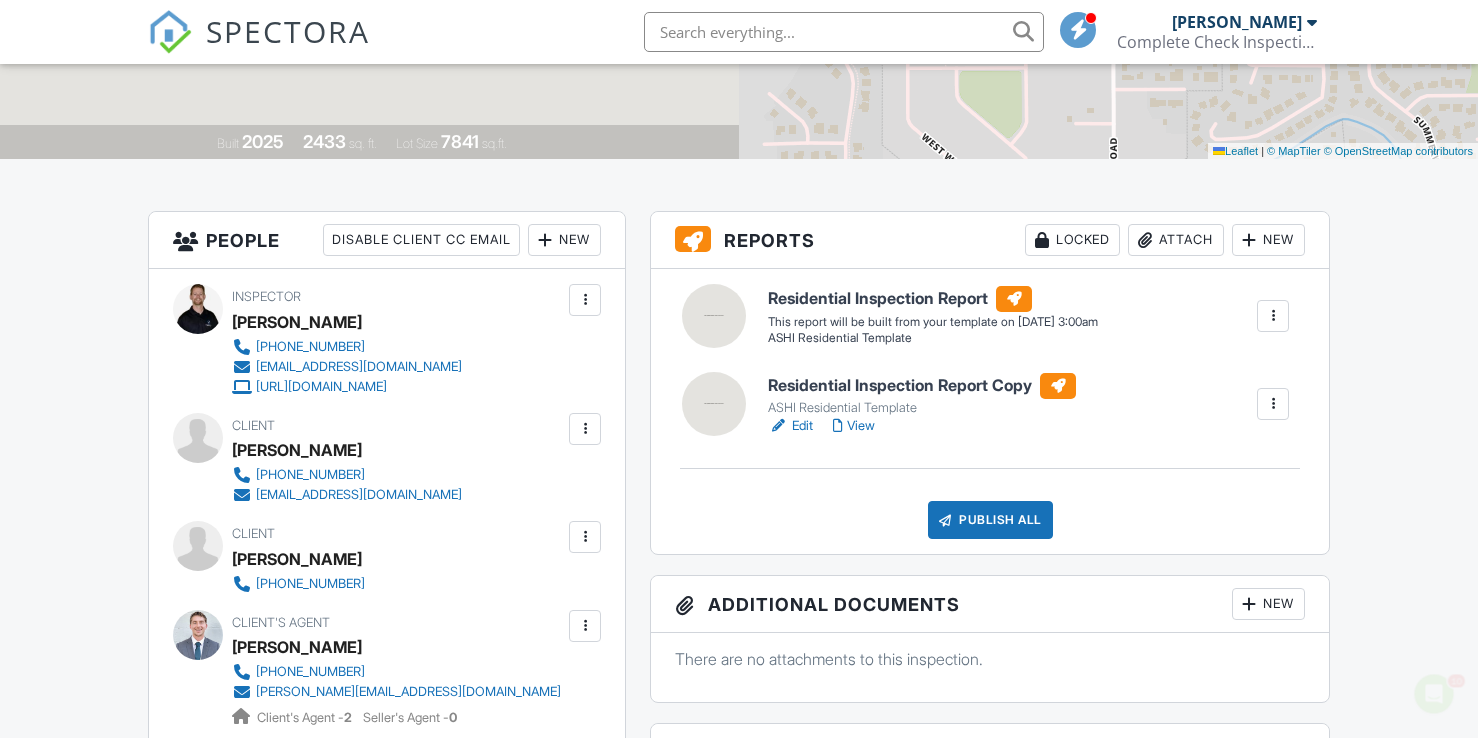 click on "Edit" at bounding box center (790, 426) 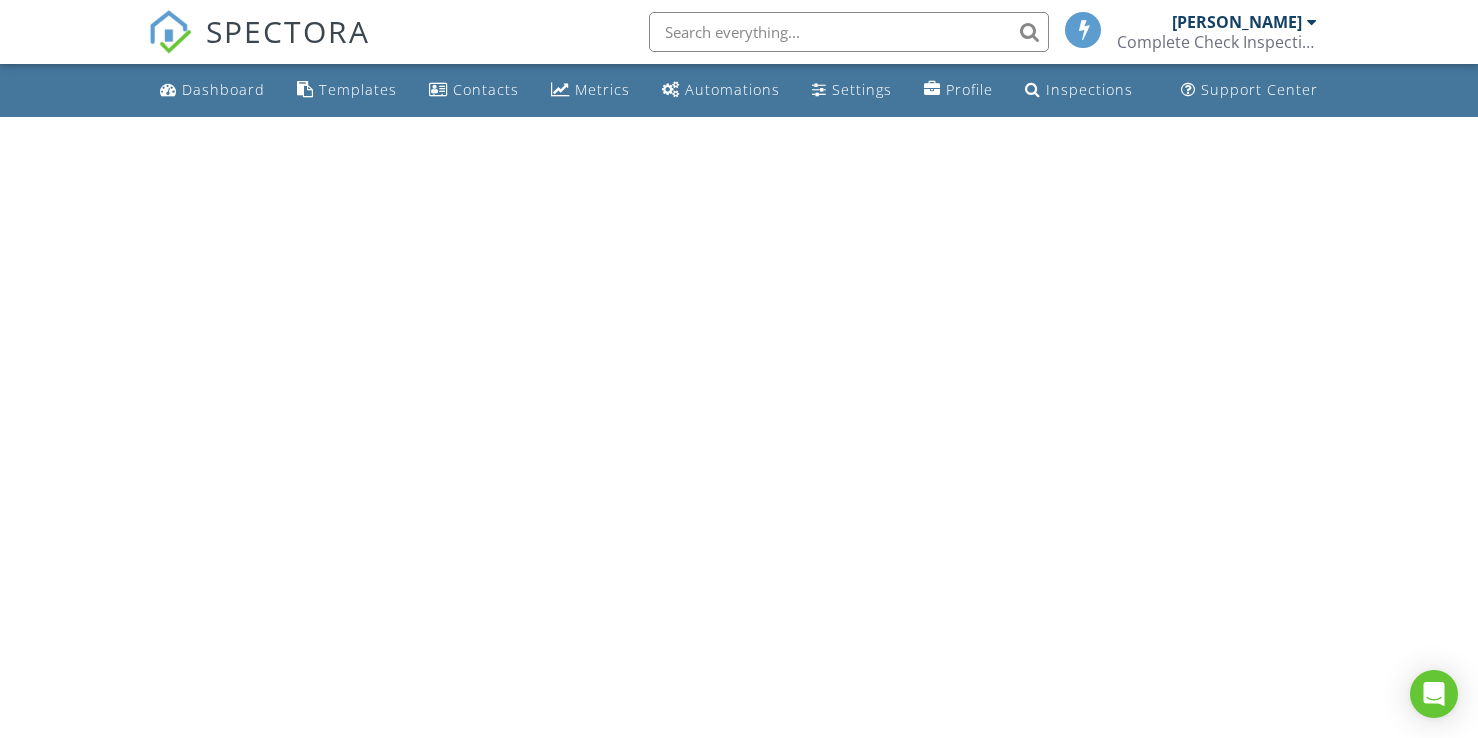 scroll, scrollTop: 0, scrollLeft: 0, axis: both 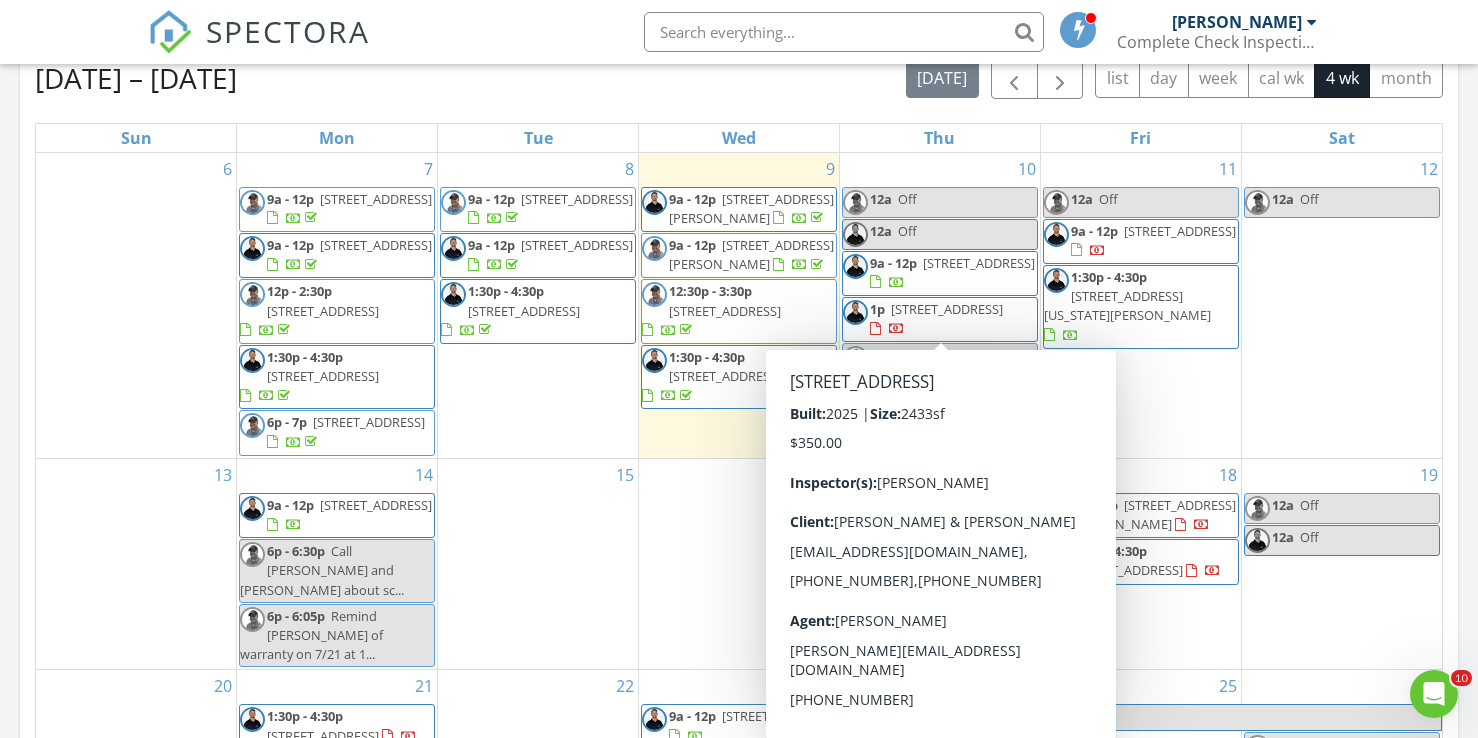 click on "1p
11552 W Sammi St, Nampa 83651" at bounding box center [940, 319] 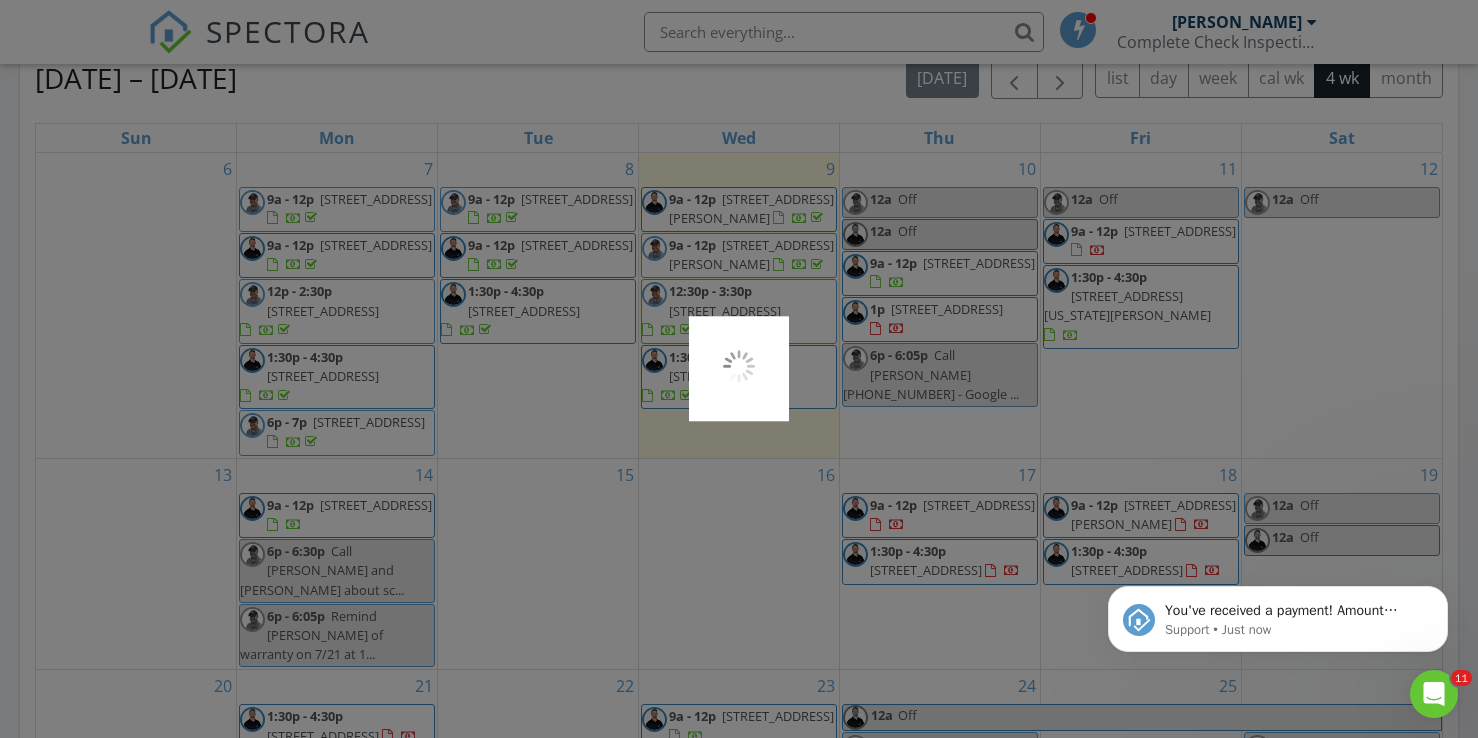 scroll, scrollTop: 0, scrollLeft: 0, axis: both 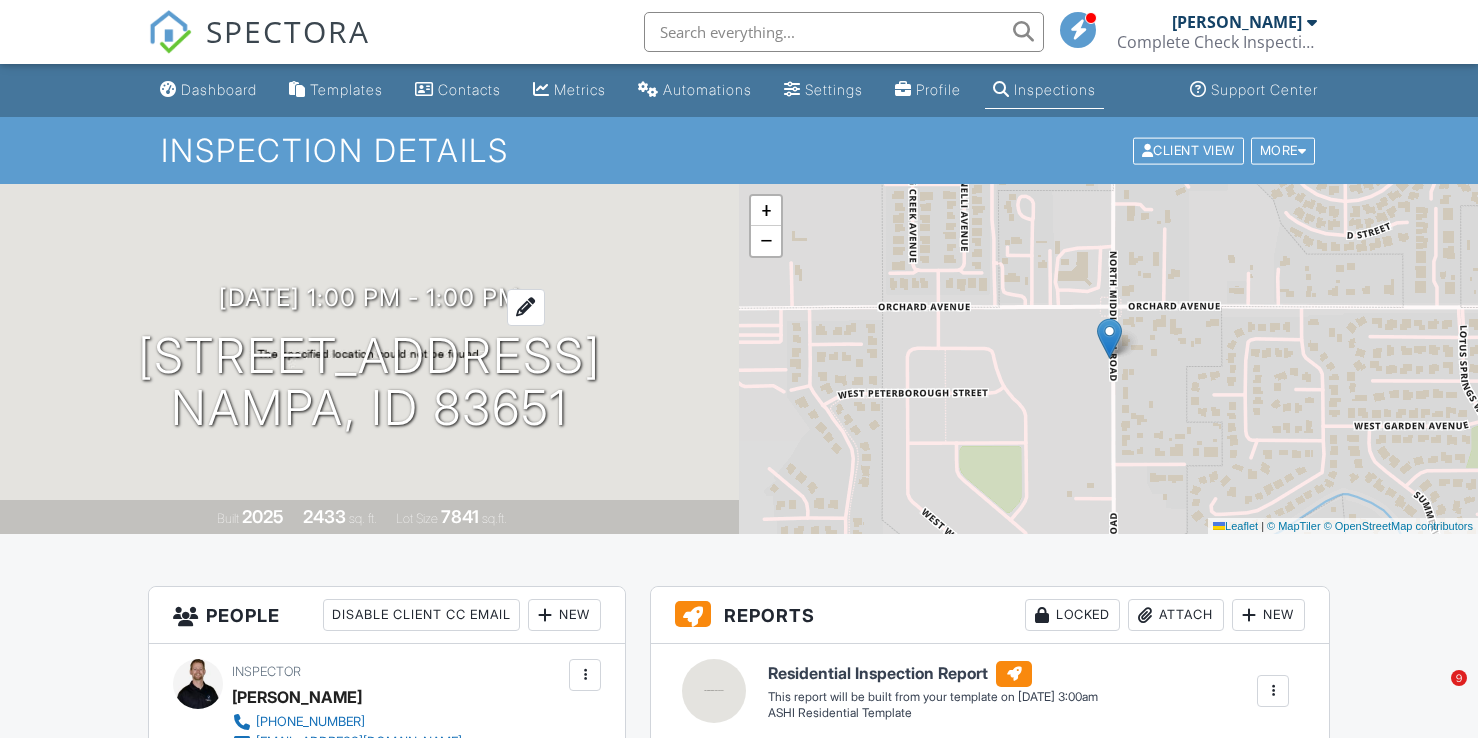 click on "[DATE]  1:00 pm
- 1:00 pm" at bounding box center [369, 297] 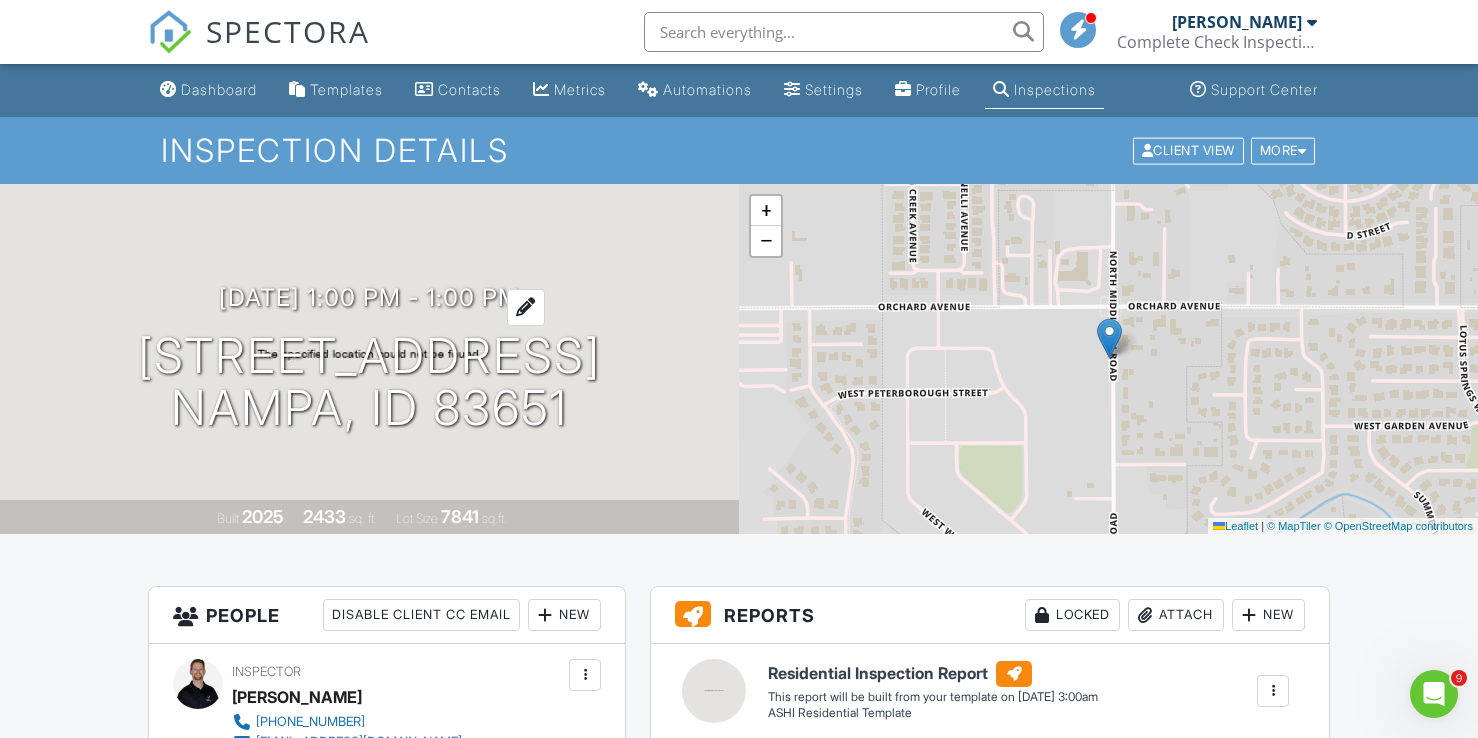 scroll, scrollTop: 0, scrollLeft: 0, axis: both 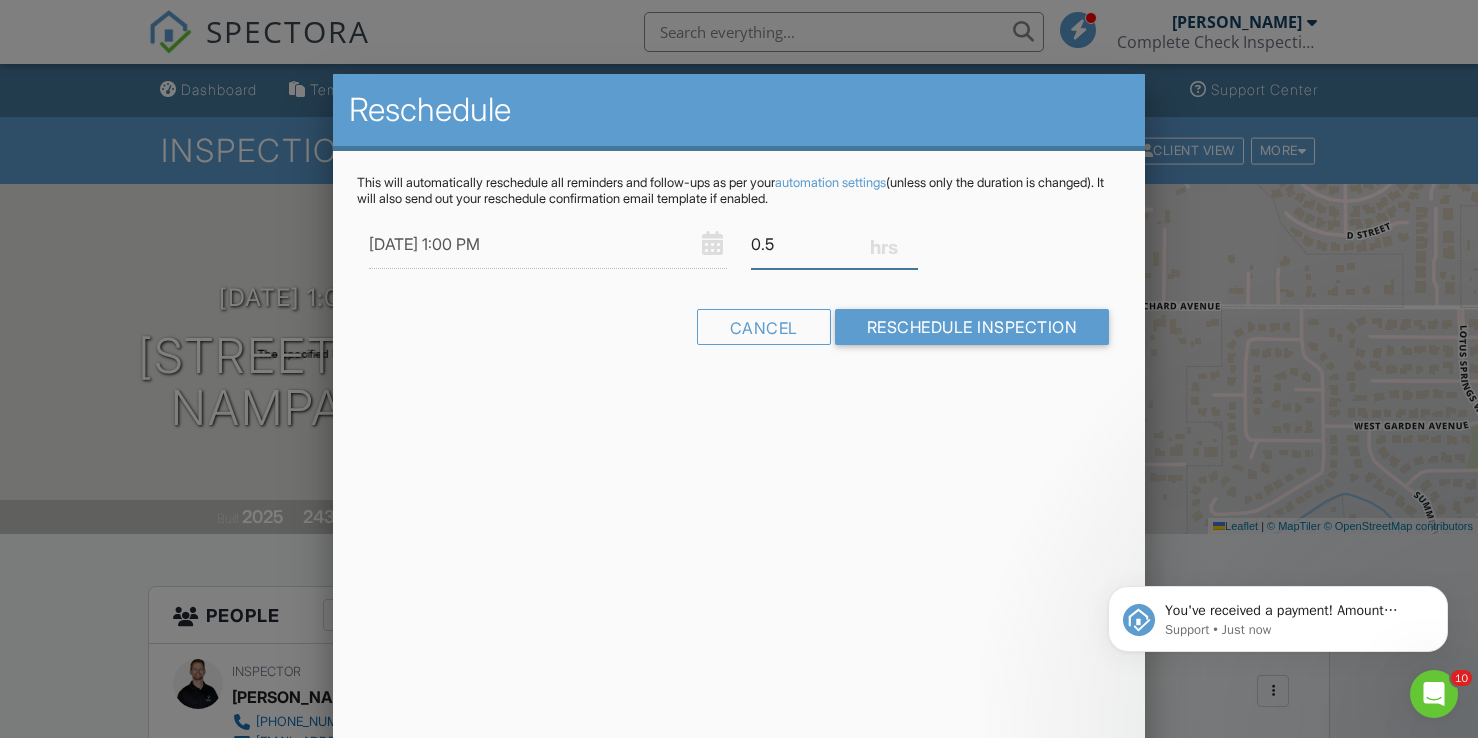 click on "0.5" at bounding box center (834, 244) 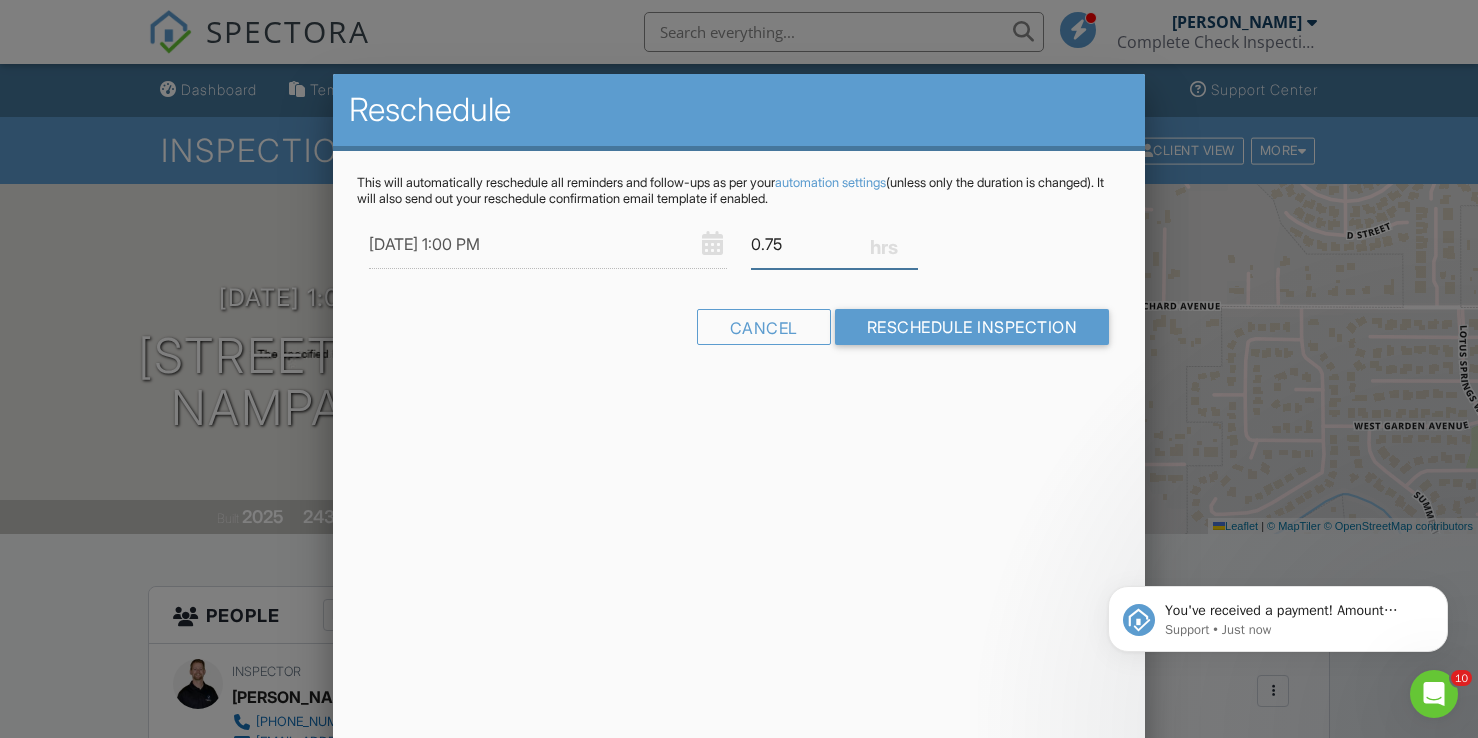 type on "0.75" 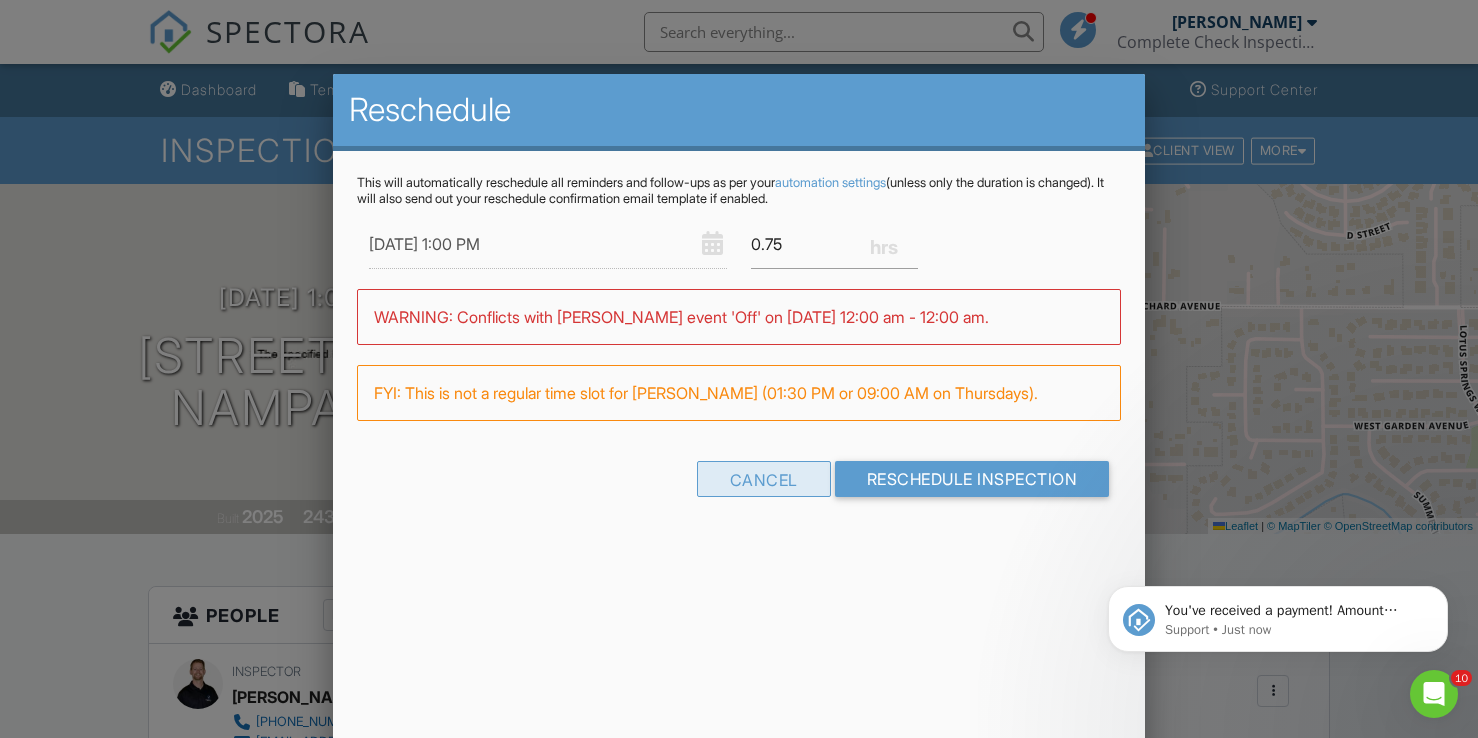click on "Cancel" at bounding box center [764, 479] 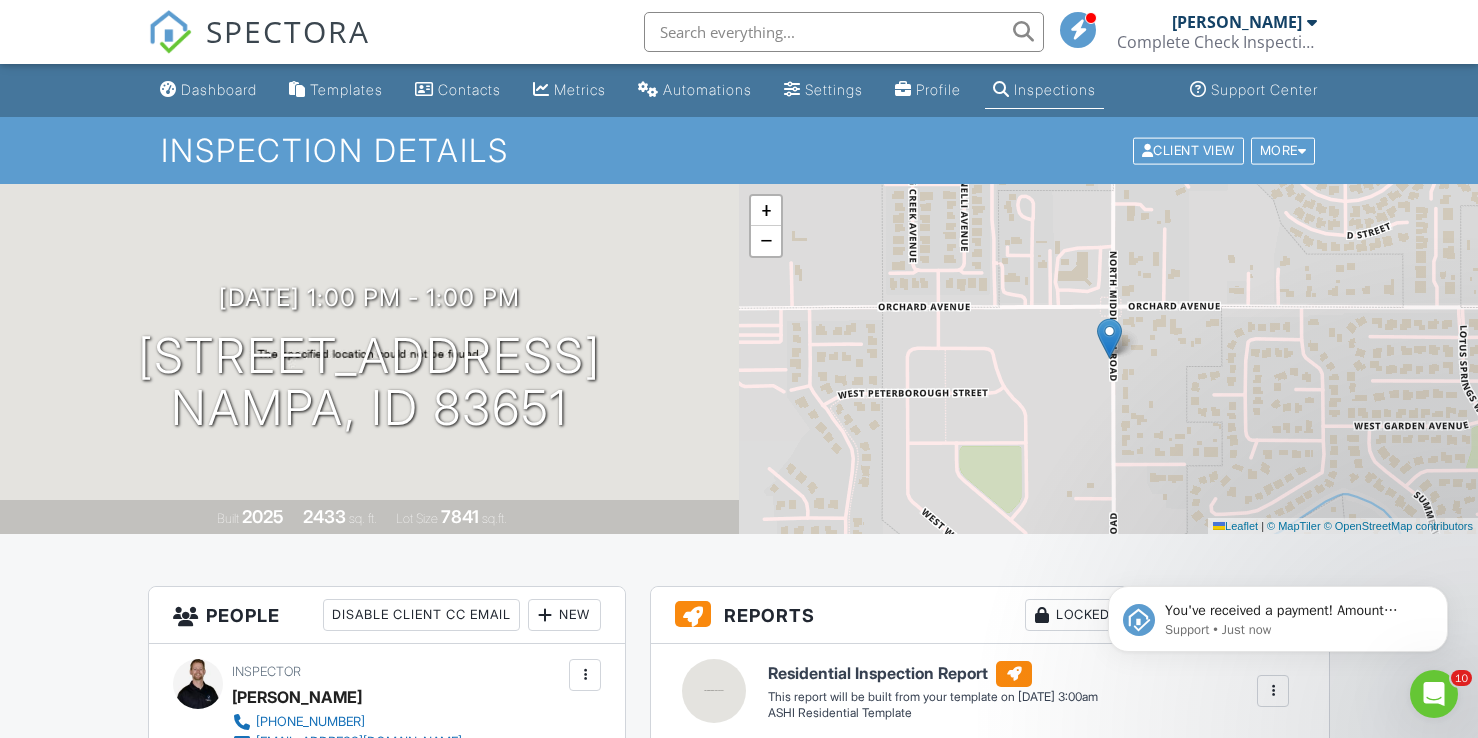click on "Dashboard
Templates
Contacts
Metrics
Automations
Settings
Profile
Inspections
Support Center
Inspection Details
Client View
More
Property Details
Reschedule
Reorder / Copy
Share
Cancel
Delete
Print Order
Convert to V9
View Change Log
07/10/2025  1:00 pm
- 1:00 pm
11552 W Sammi St
Nampa, ID 83651
Built
2025
2433
sq. ft.
Lot Size
7841
sq.ft.
+ −  Leaflet   |   © MapTiler   © OpenStreetMap contributors
All emails and texts are disabled for this inspection!
All emails and texts have been disabled for this inspection. This may have happened due to someone manually disabling them or this inspection being unconfirmed when it was scheduled. To re-enable emails and texts for this inspection, click the button below." at bounding box center (739, 1468) 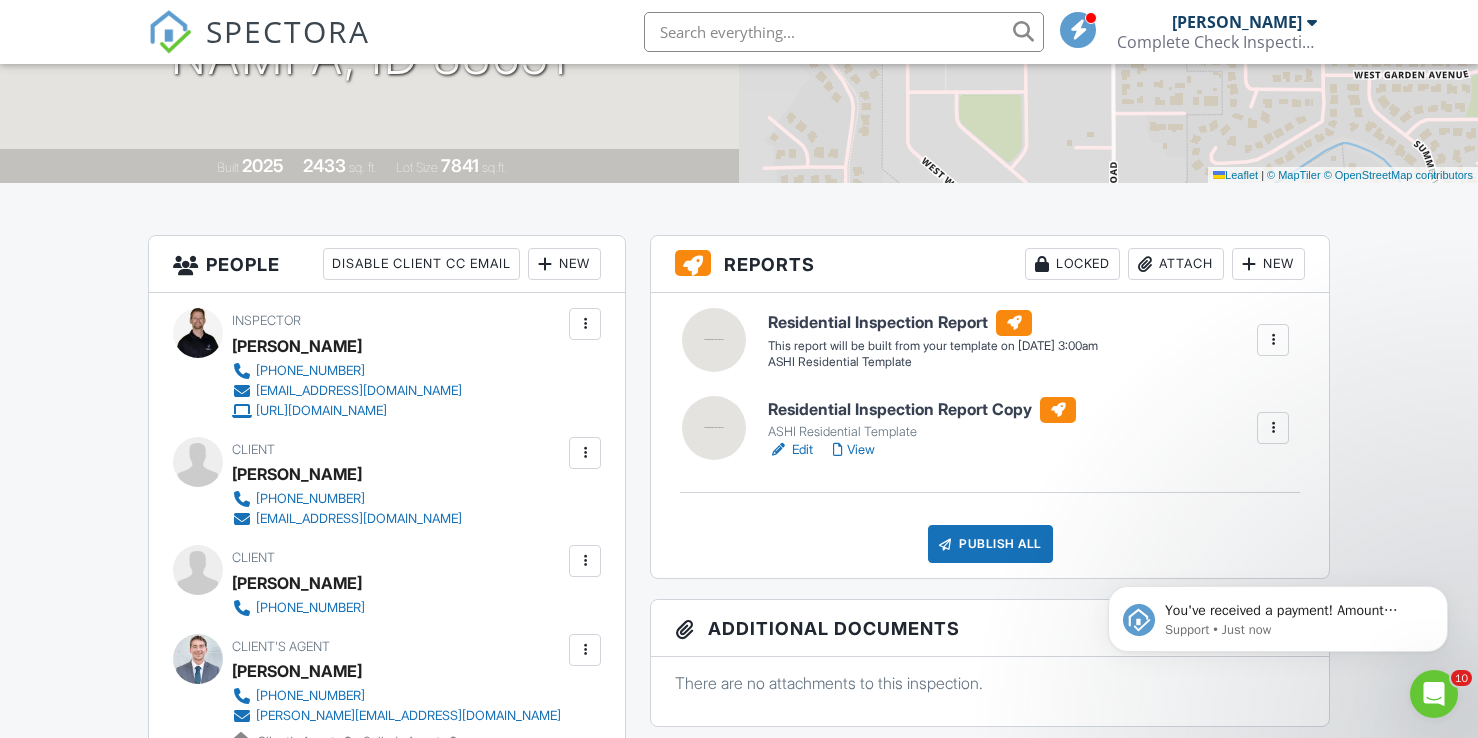 scroll, scrollTop: 354, scrollLeft: 0, axis: vertical 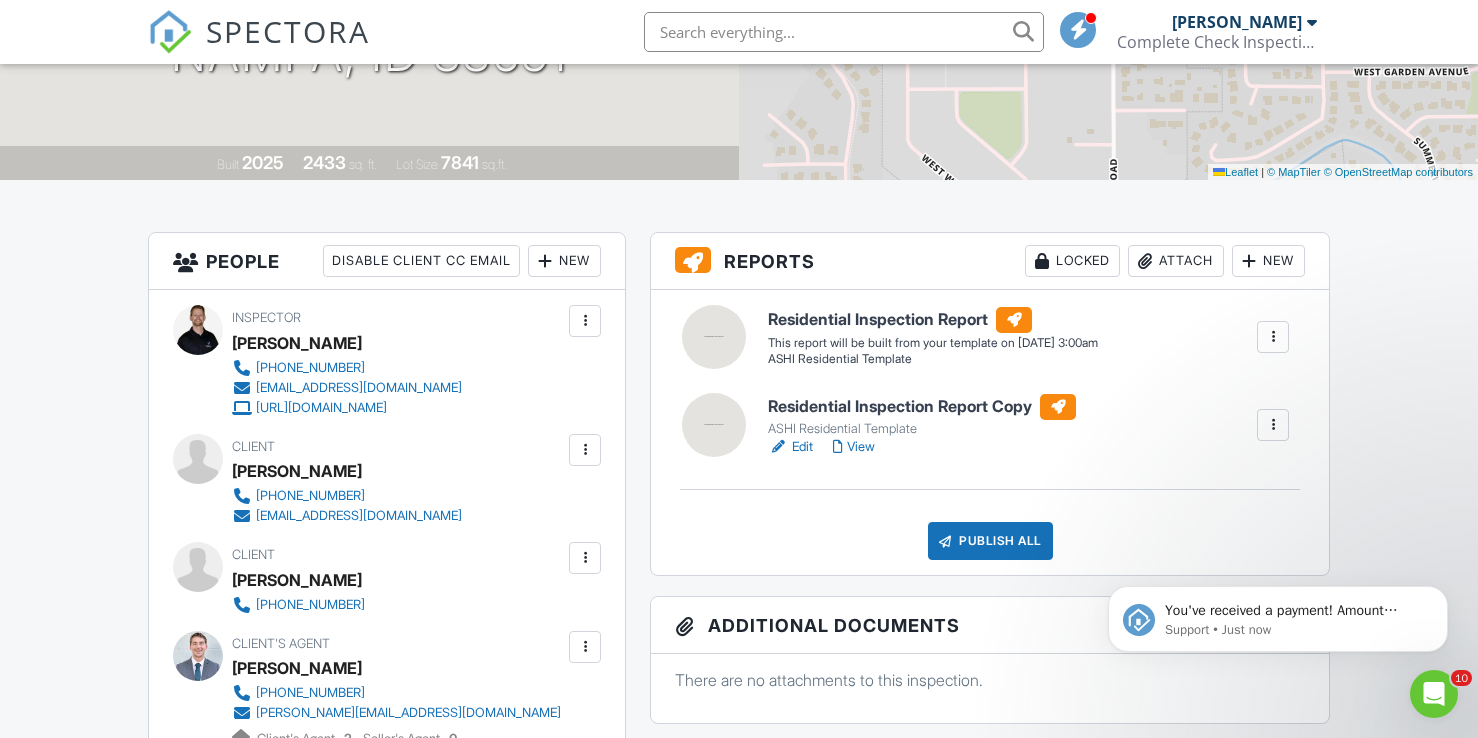 click on "Dashboard
Templates
Contacts
Metrics
Automations
Settings
Profile
Inspections
Support Center
Inspection Details
Client View
More
Property Details
Reschedule
Reorder / Copy
Share
Cancel
Delete
Print Order
Convert to V9
View Change Log
07/10/2025  1:00 pm
- 1:00 pm
11552 W Sammi St
Nampa, ID 83651
Built
2025
2433
sq. ft.
Lot Size
7841
sq.ft.
+ −  Leaflet   |   © MapTiler   © OpenStreetMap contributors
All emails and texts are disabled for this inspection!
All emails and texts have been disabled for this inspection. This may have happened due to someone manually disabling them or this inspection being unconfirmed when it was scheduled. To re-enable emails and texts for this inspection, click the button below." at bounding box center [739, 1114] 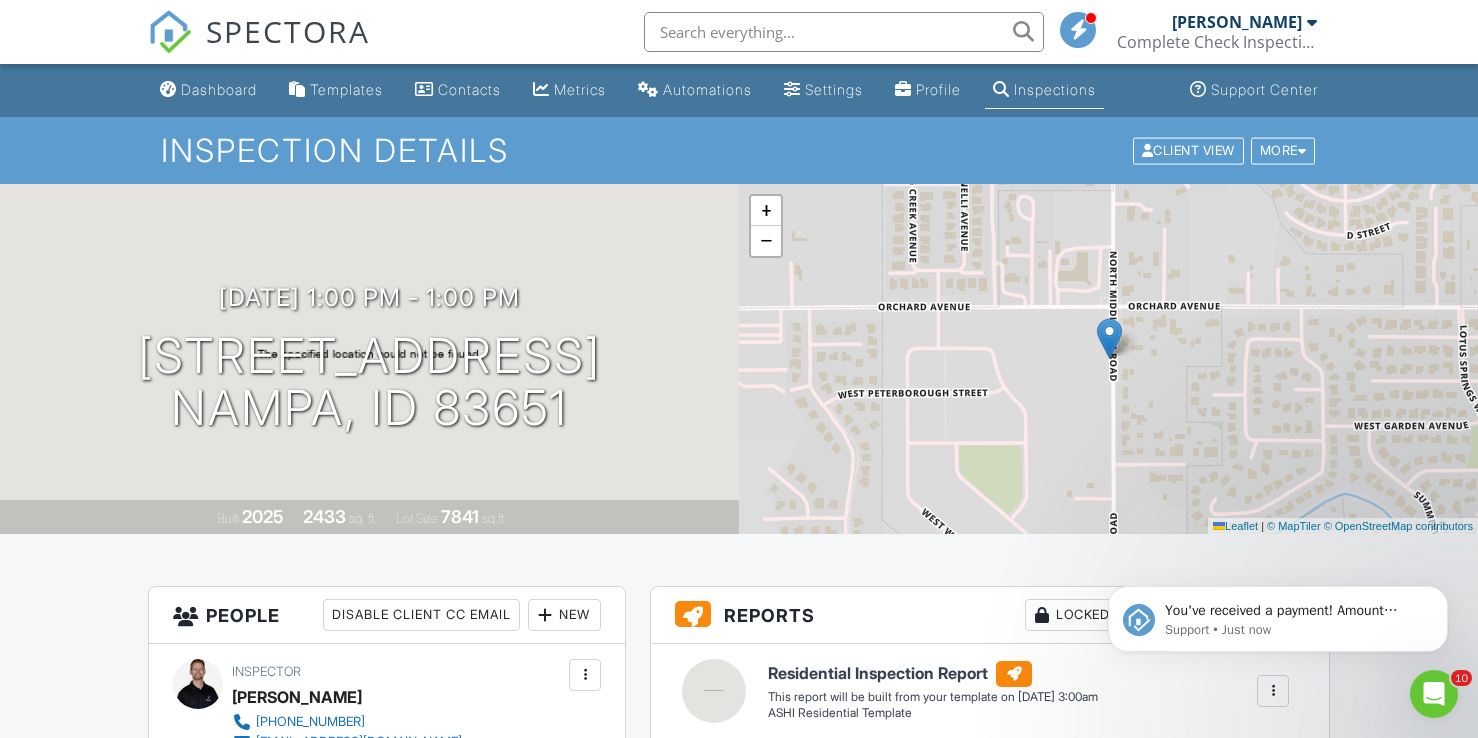 click at bounding box center [844, 32] 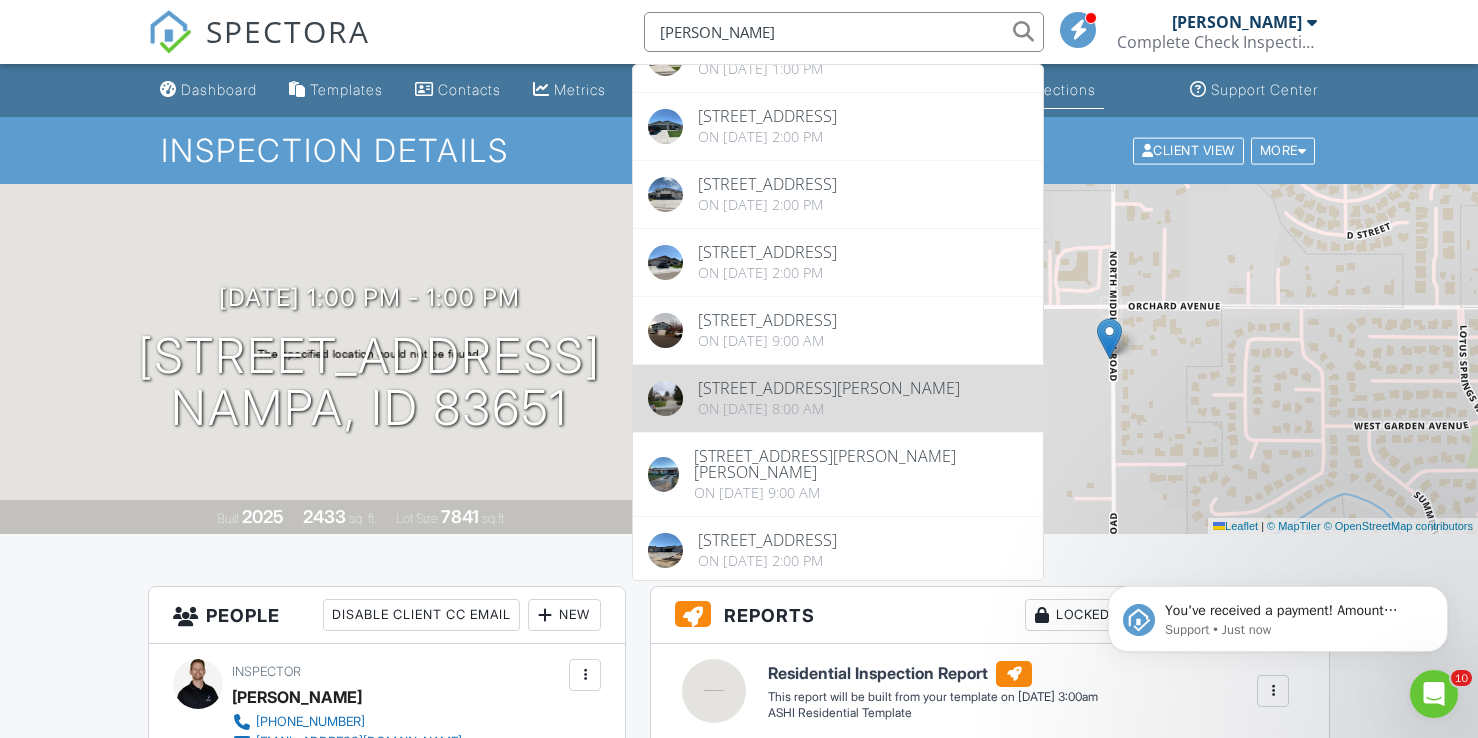 scroll, scrollTop: 163, scrollLeft: 0, axis: vertical 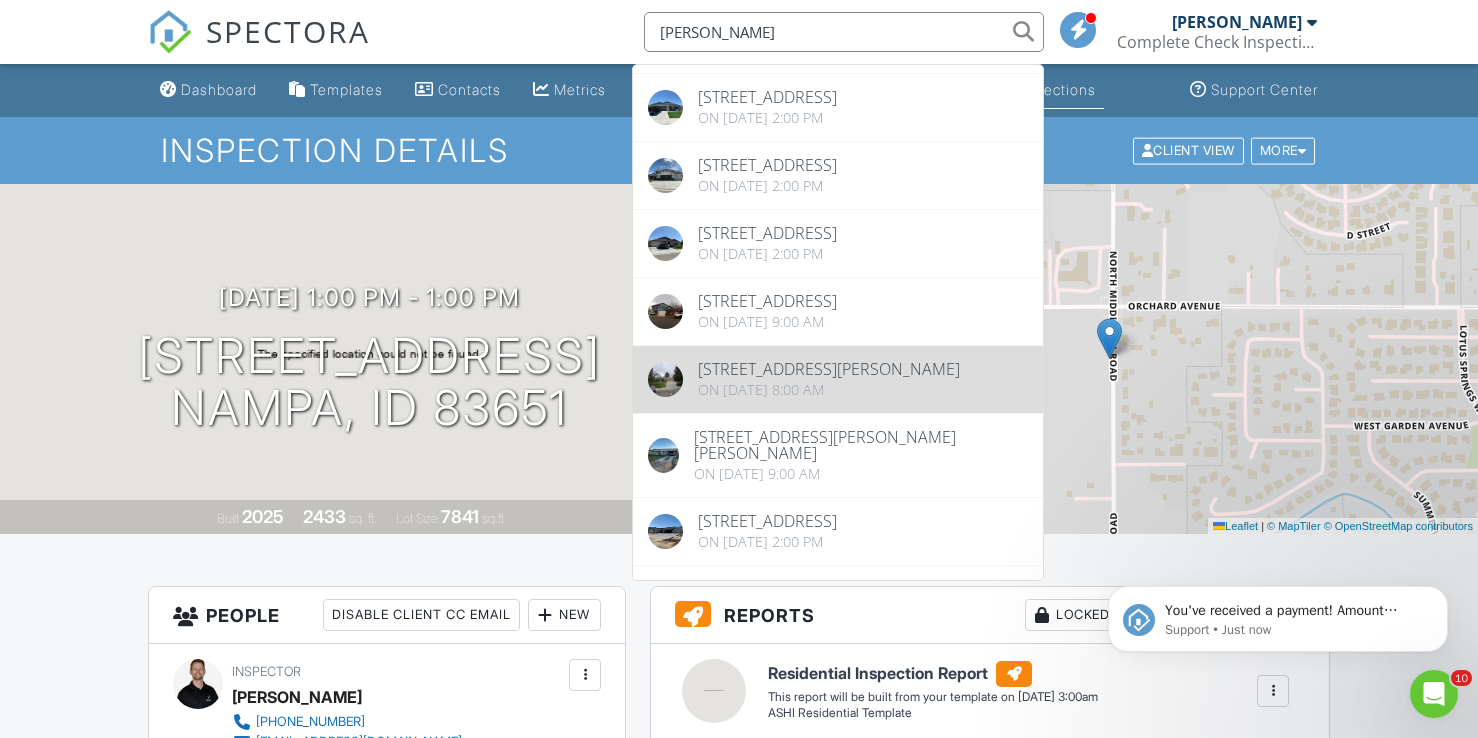 type on "michael miller" 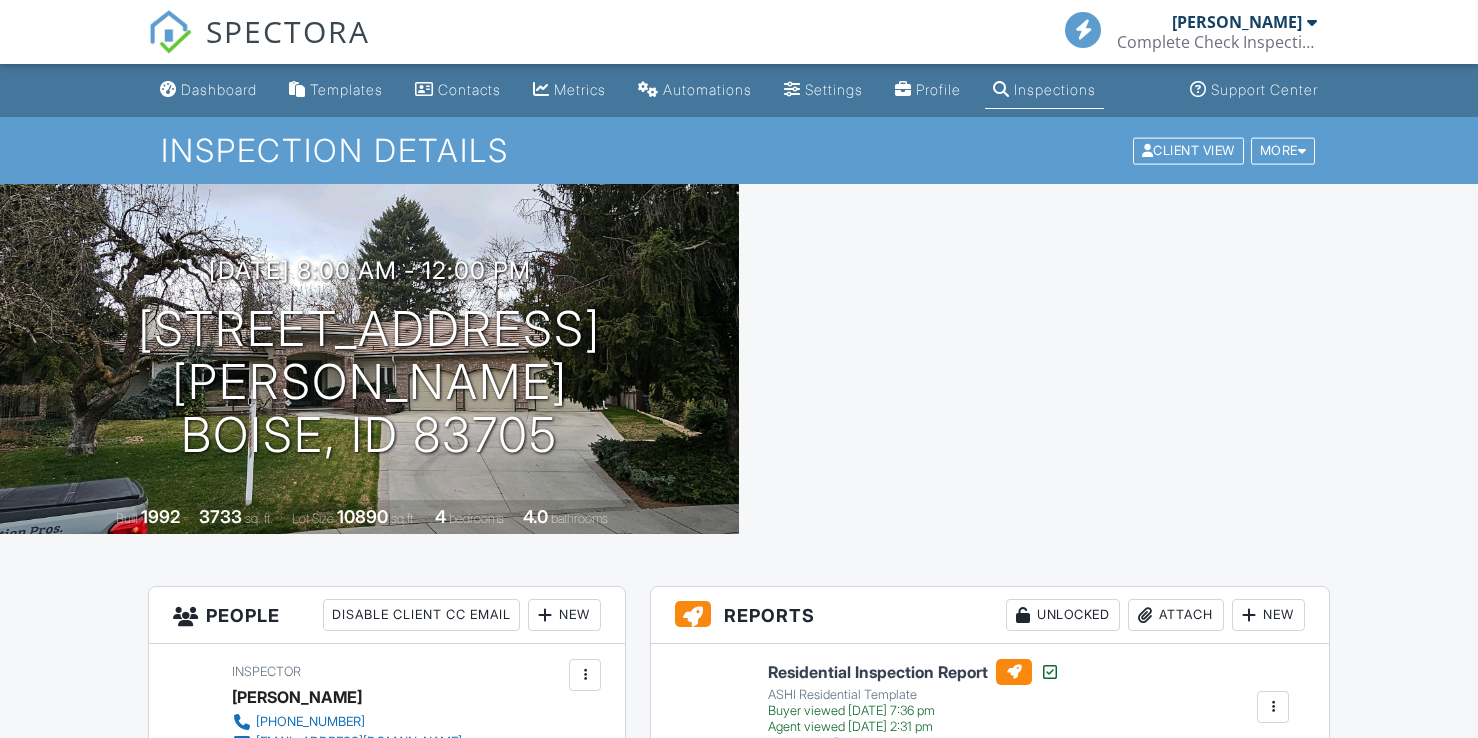 scroll, scrollTop: 0, scrollLeft: 0, axis: both 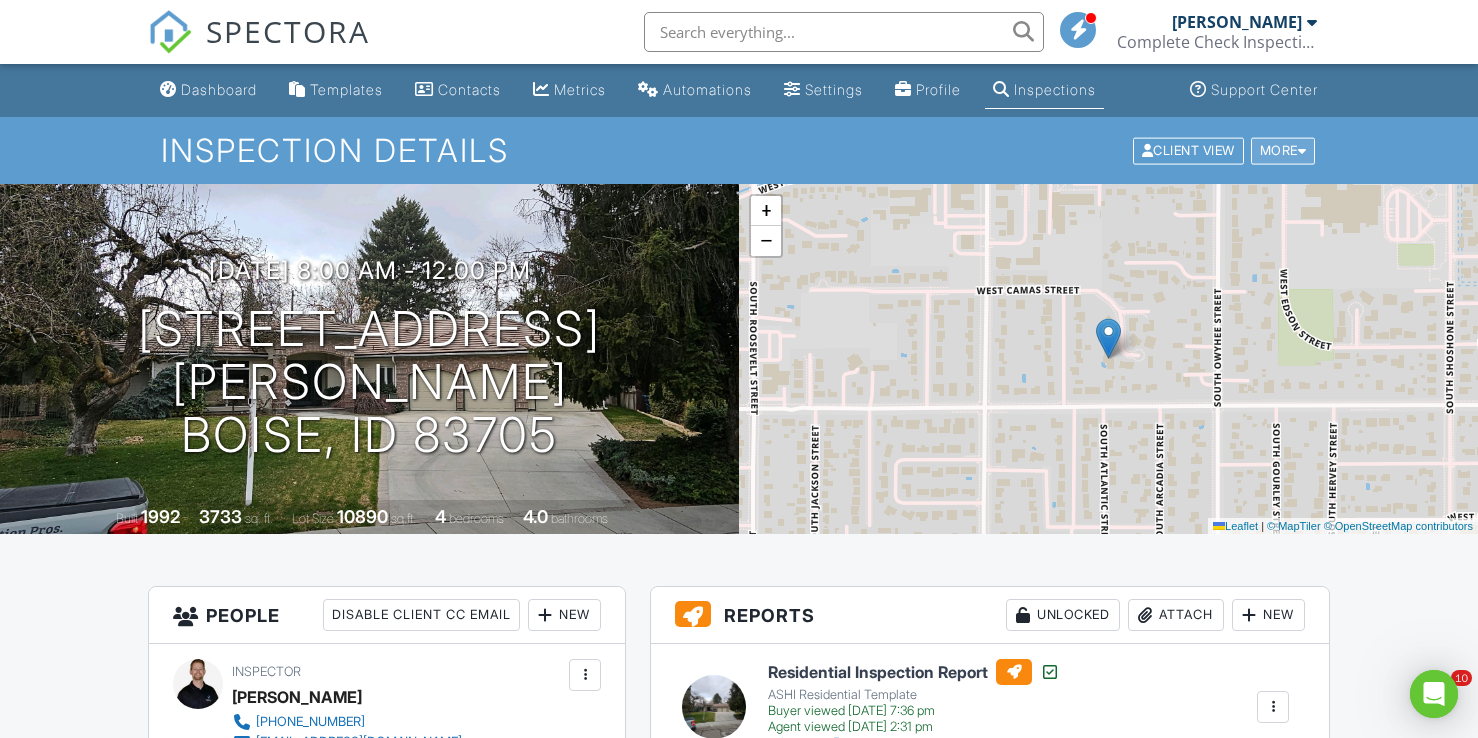 click on "More" at bounding box center (1283, 150) 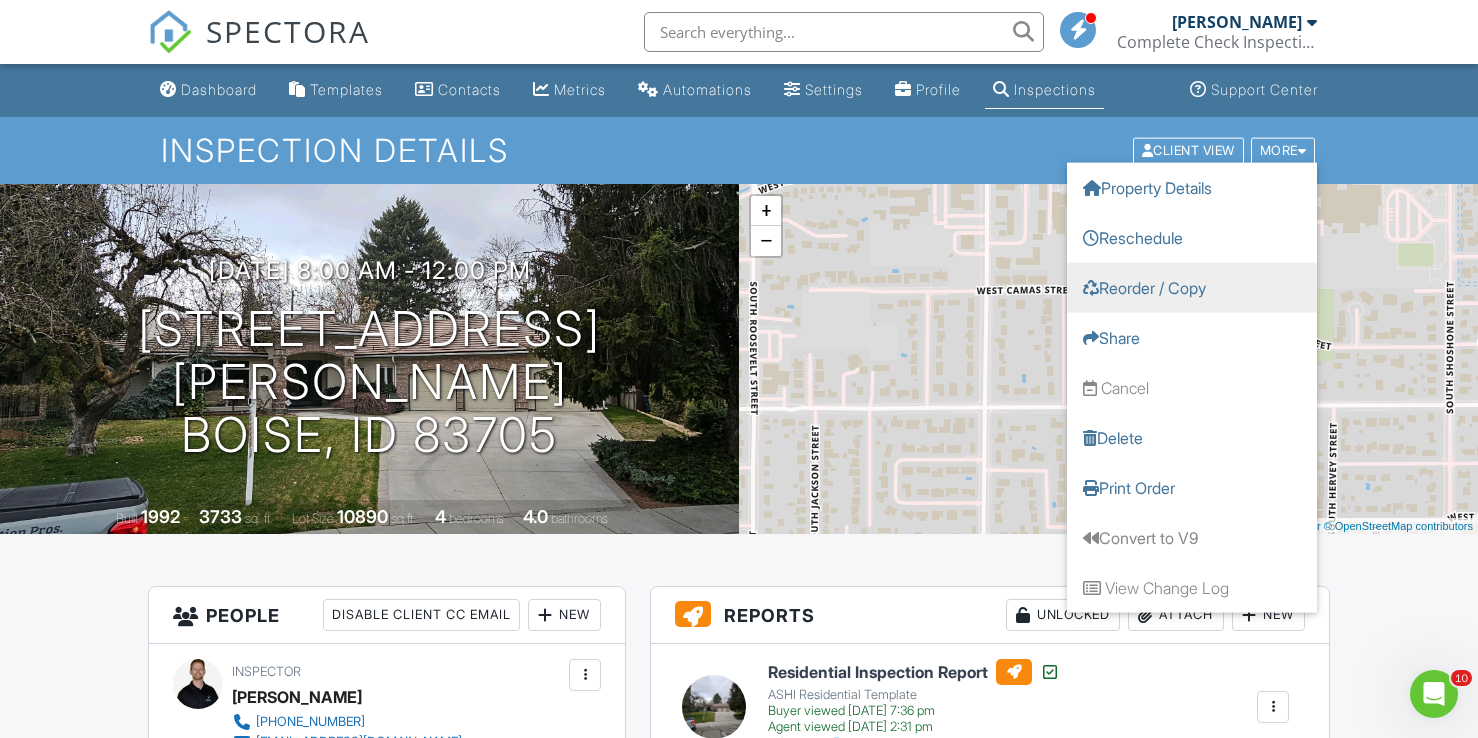 click on "Reorder / Copy" at bounding box center (1192, 287) 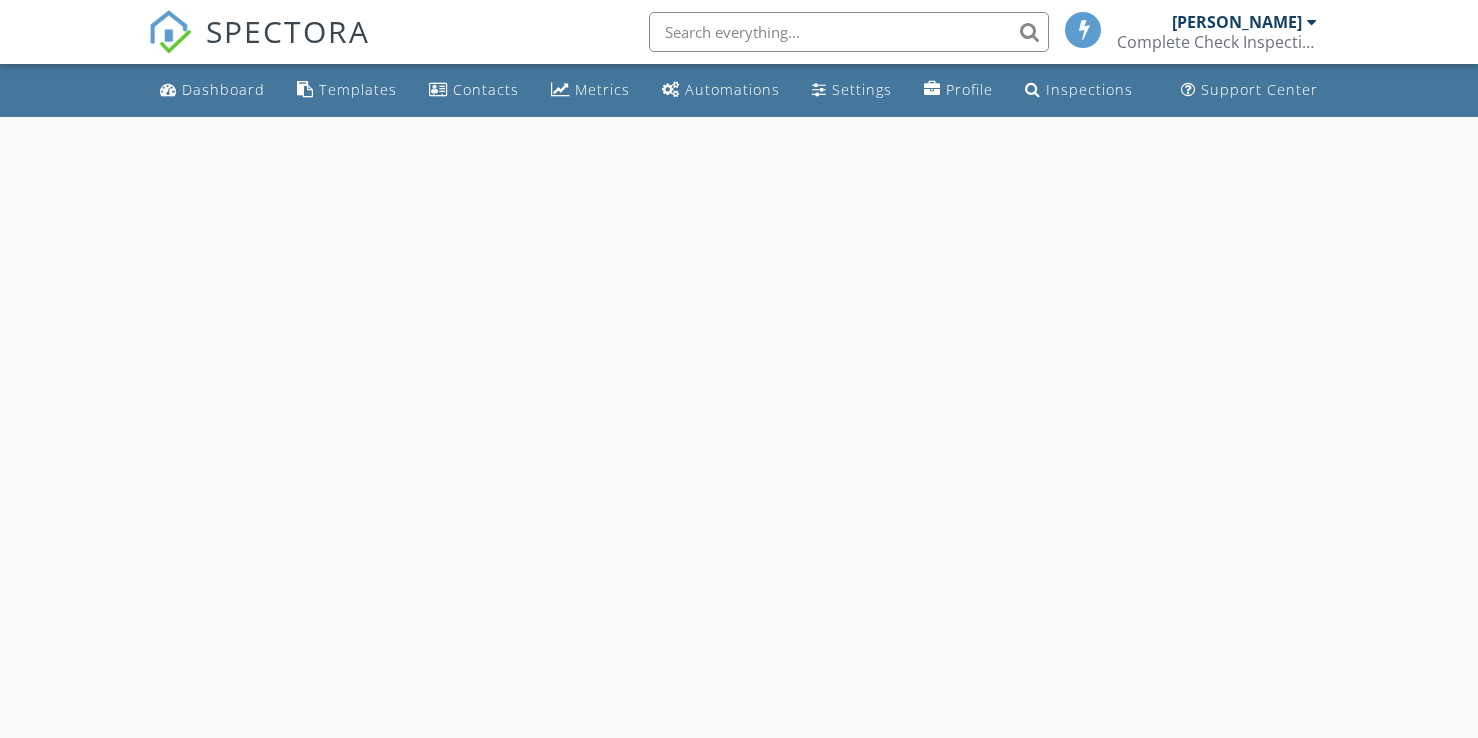 scroll, scrollTop: 0, scrollLeft: 0, axis: both 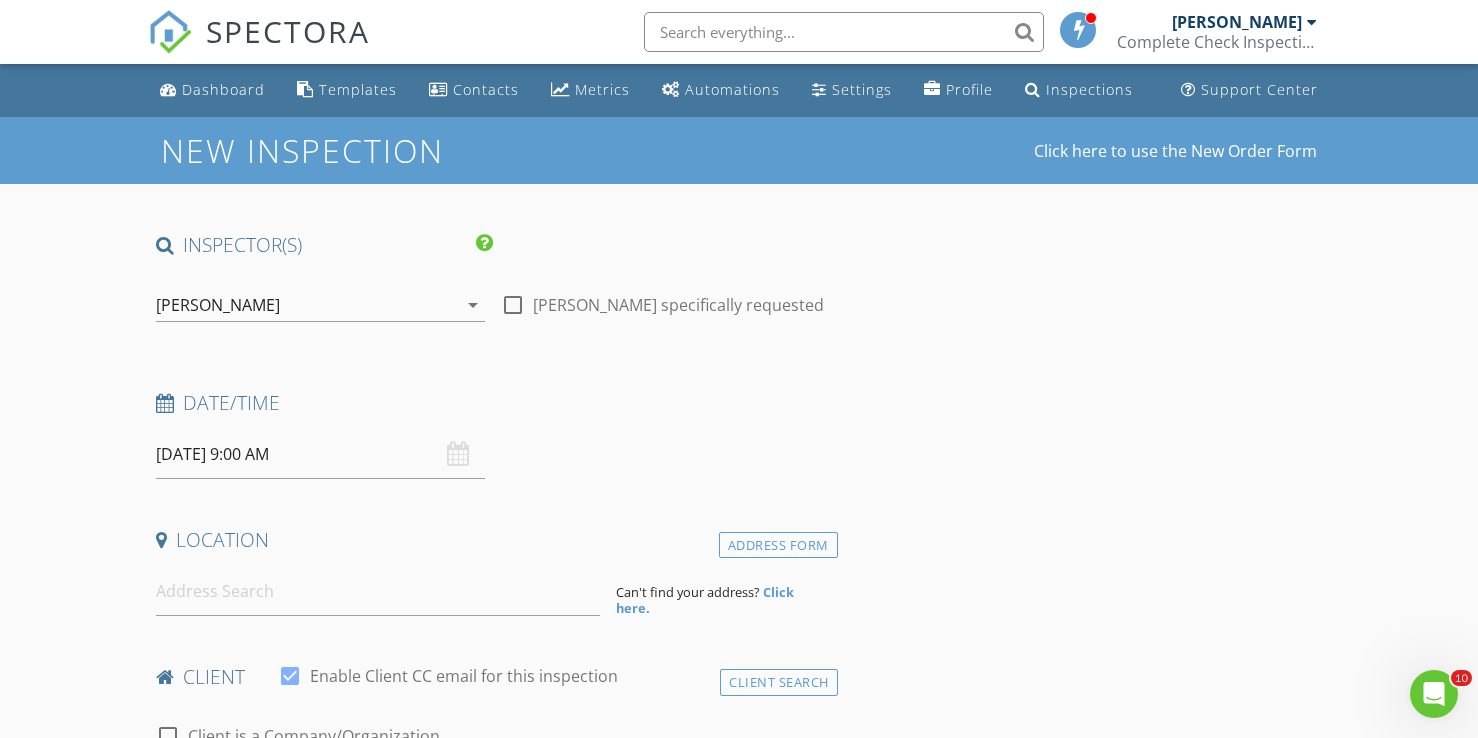 type on "[PERSON_NAME]" 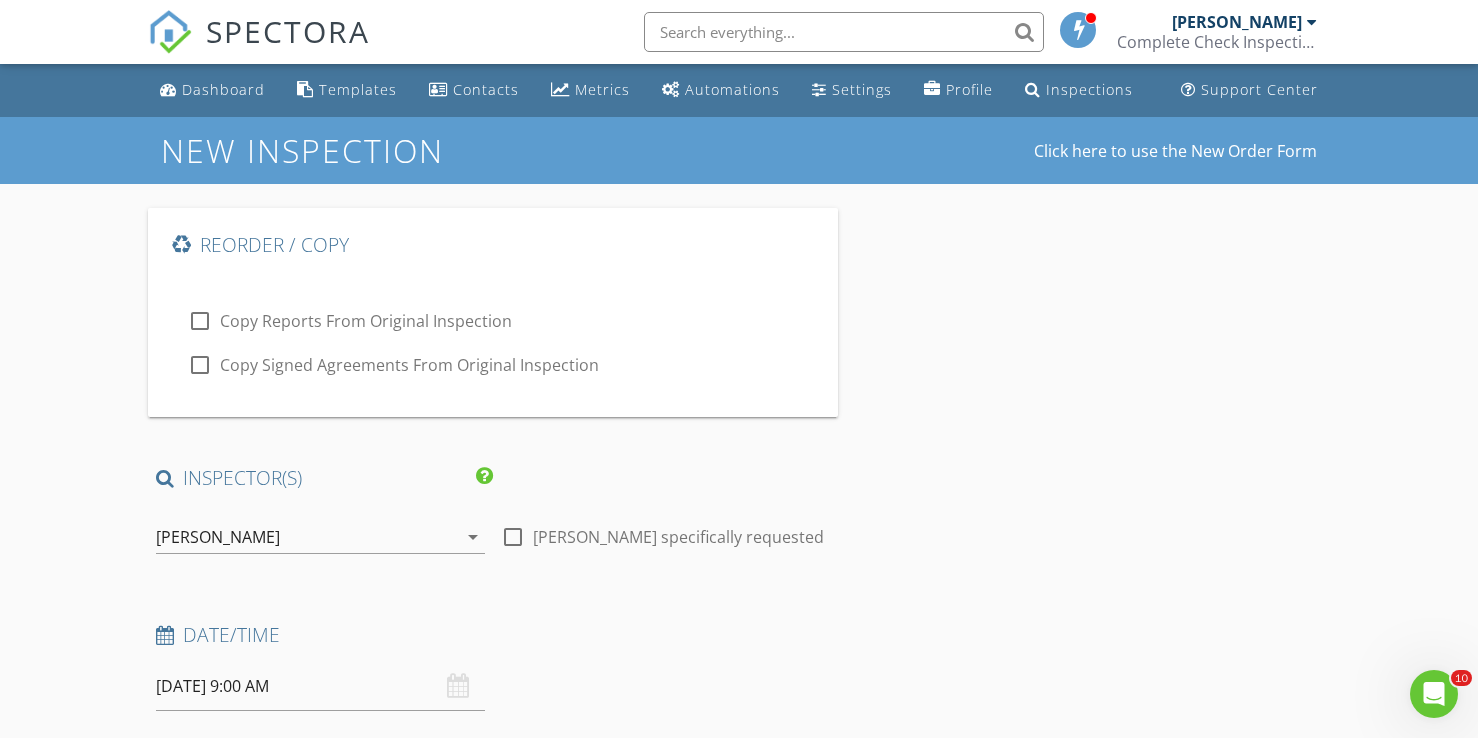 checkbox on "true" 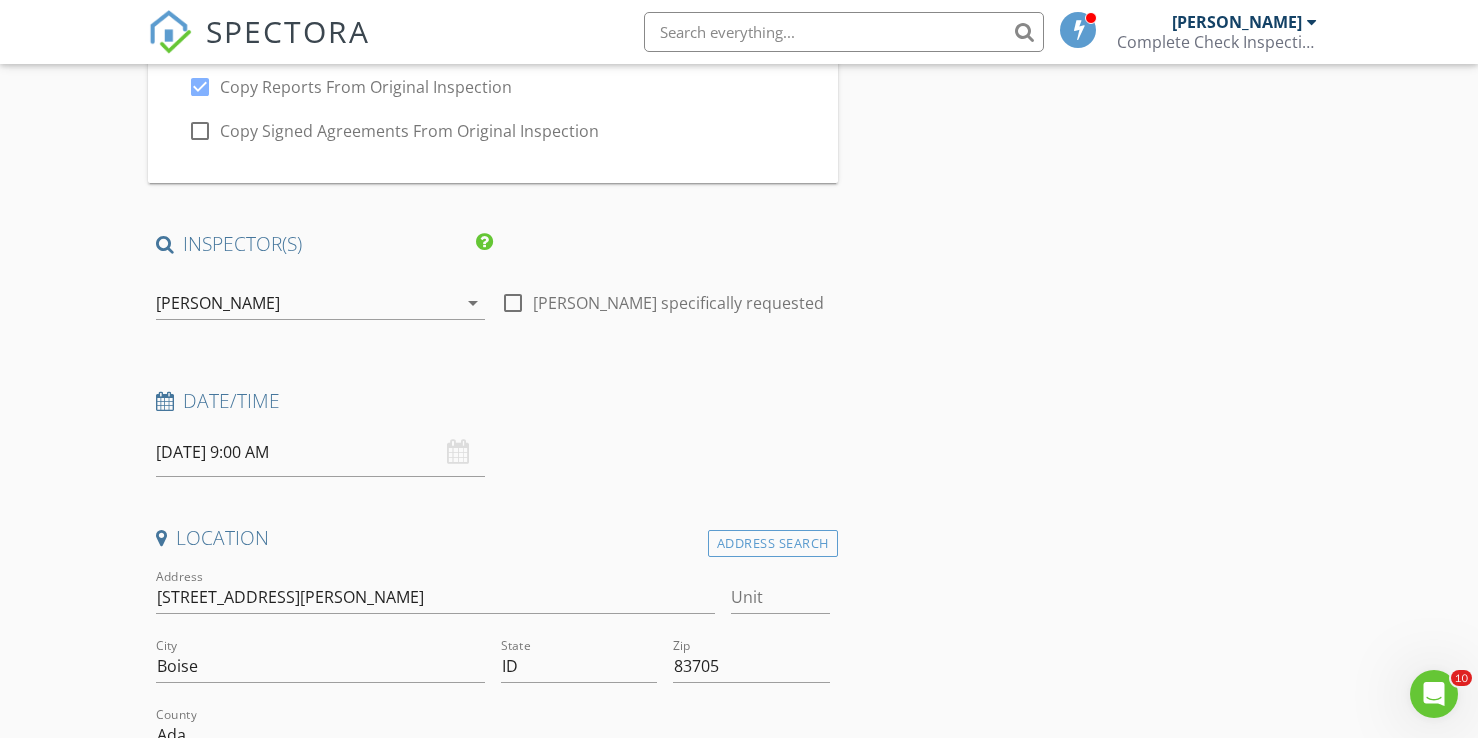 scroll, scrollTop: 239, scrollLeft: 0, axis: vertical 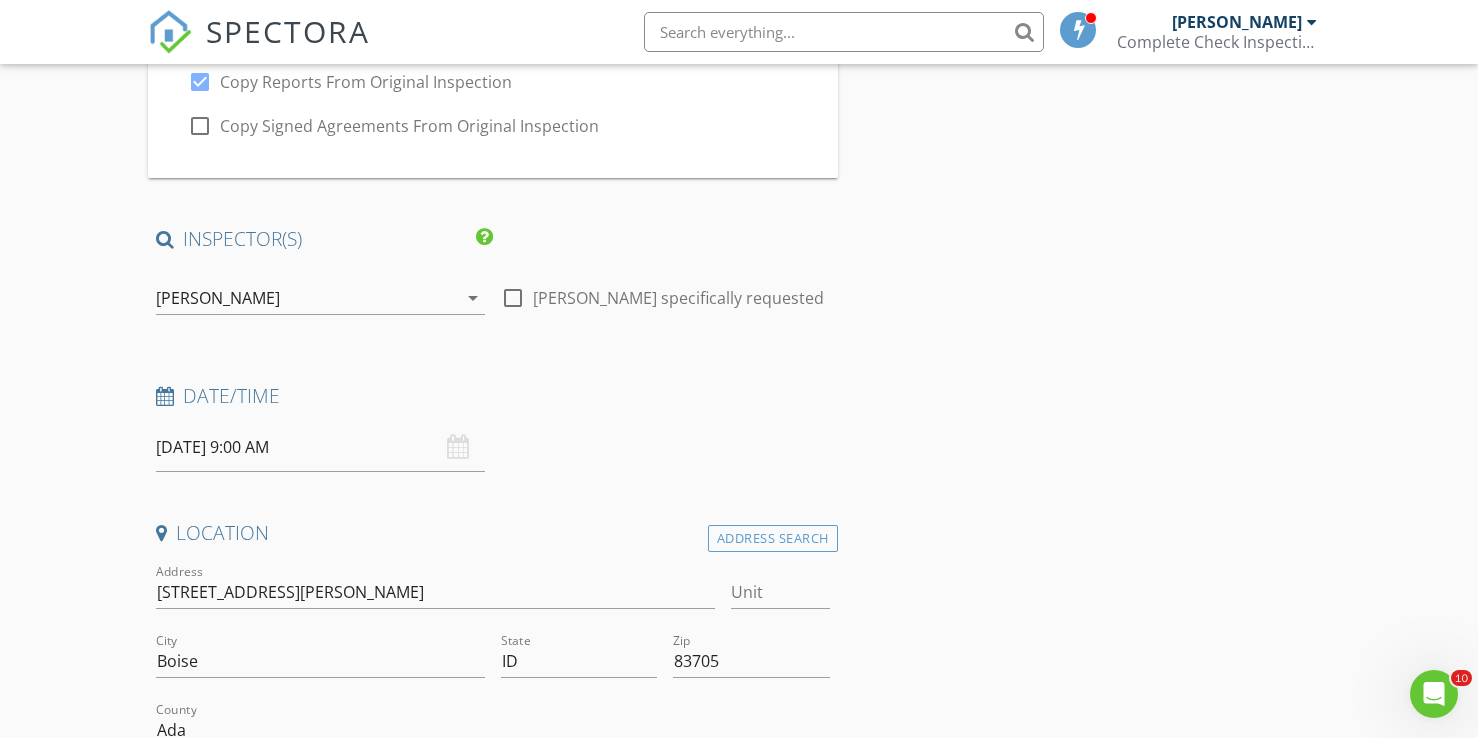 click on "check_box   Michael Hasson   PRIMARY   check_box_outline_blank   Steve Taylor     Michael Hasson arrow_drop_down" at bounding box center [320, 302] 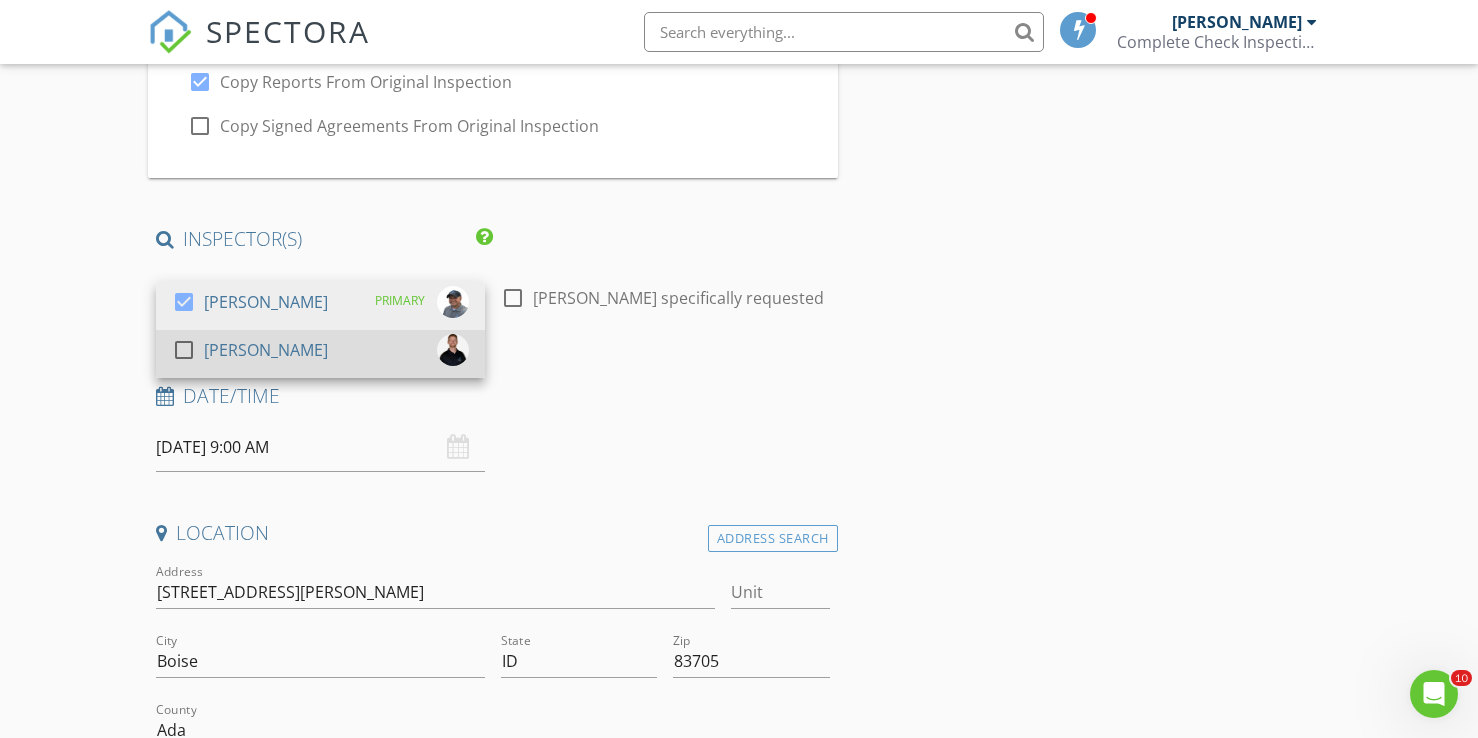 click on "Steve Taylor" at bounding box center [266, 350] 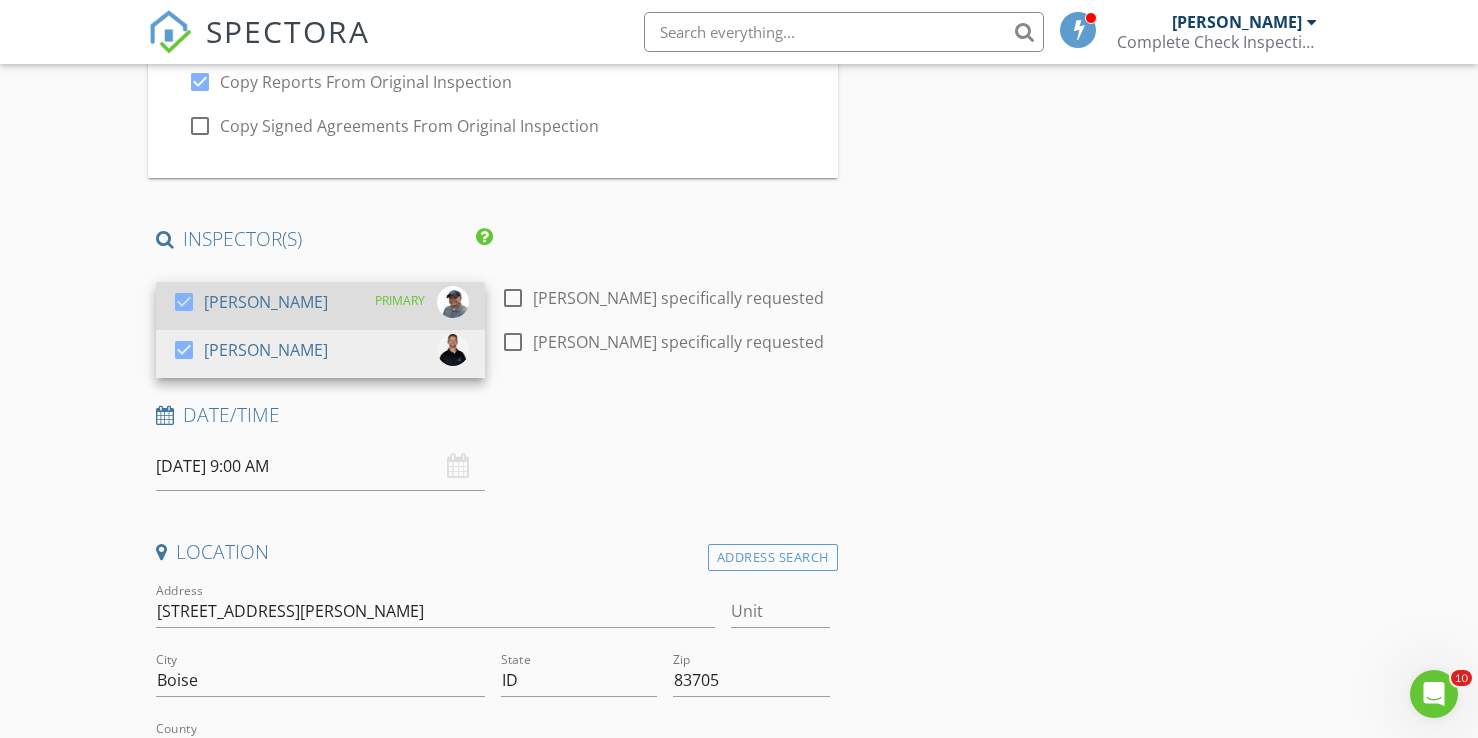 click at bounding box center [184, 302] 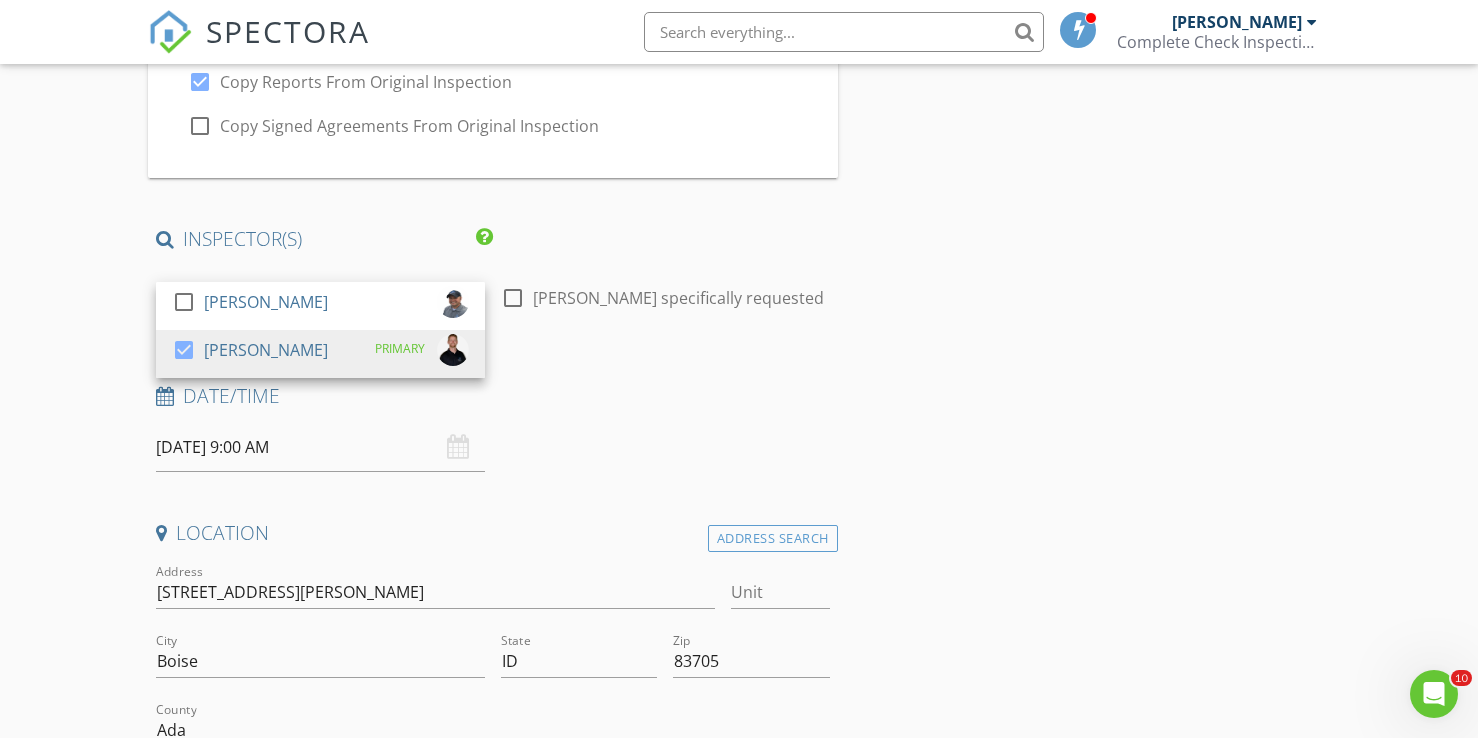 click on "New Inspection
Click here to use the New Order Form
Reorder / Copy
check_box Copy Reports From Original Inspection   check_box_outline_blank Copy Signed Agreements From Original Inspection
INSPECTOR(S)
check_box_outline_blank   Michael Hasson     check_box   Steve Taylor   PRIMARY   Steve Taylor arrow_drop_down   check_box_outline_blank Steve Taylor specifically requested
Date/Time
07/10/2025 9:00 AM
Location
Address Search       Address 1021 Glen Haven Dr   Unit   City Boise   State ID   Zip 83705   County Ada     Square Feet 3733   Year Built 1992   Foundation arrow_drop_down
client
check_box Enable Client CC email for this inspection   Client Search     check_box_outline_blank Client is a Company/Organization     First Name Ryan   Last Name Nisbet   Email rnisbet@armstrongtransport.com   CC Email   Phone 208-340-3737" at bounding box center (739, 1885) 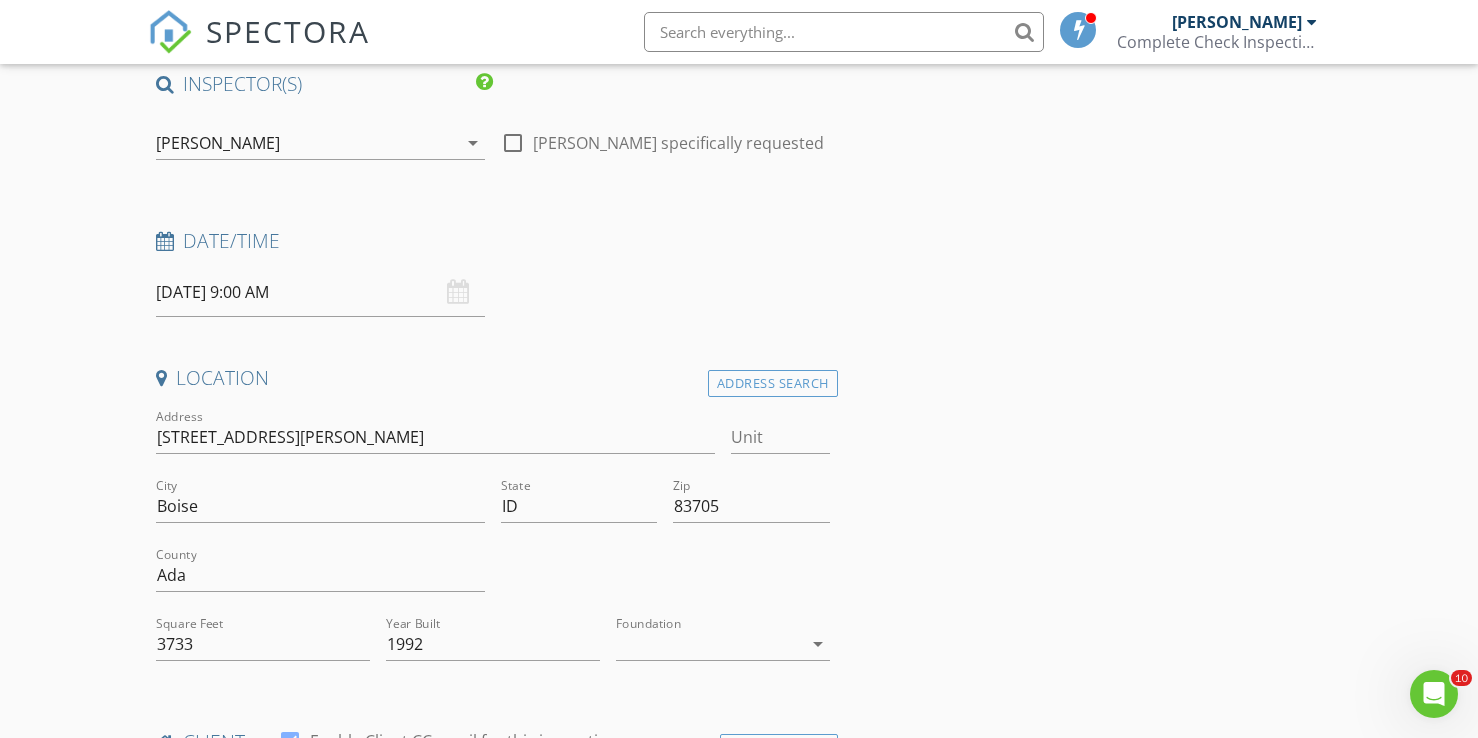 scroll, scrollTop: 414, scrollLeft: 0, axis: vertical 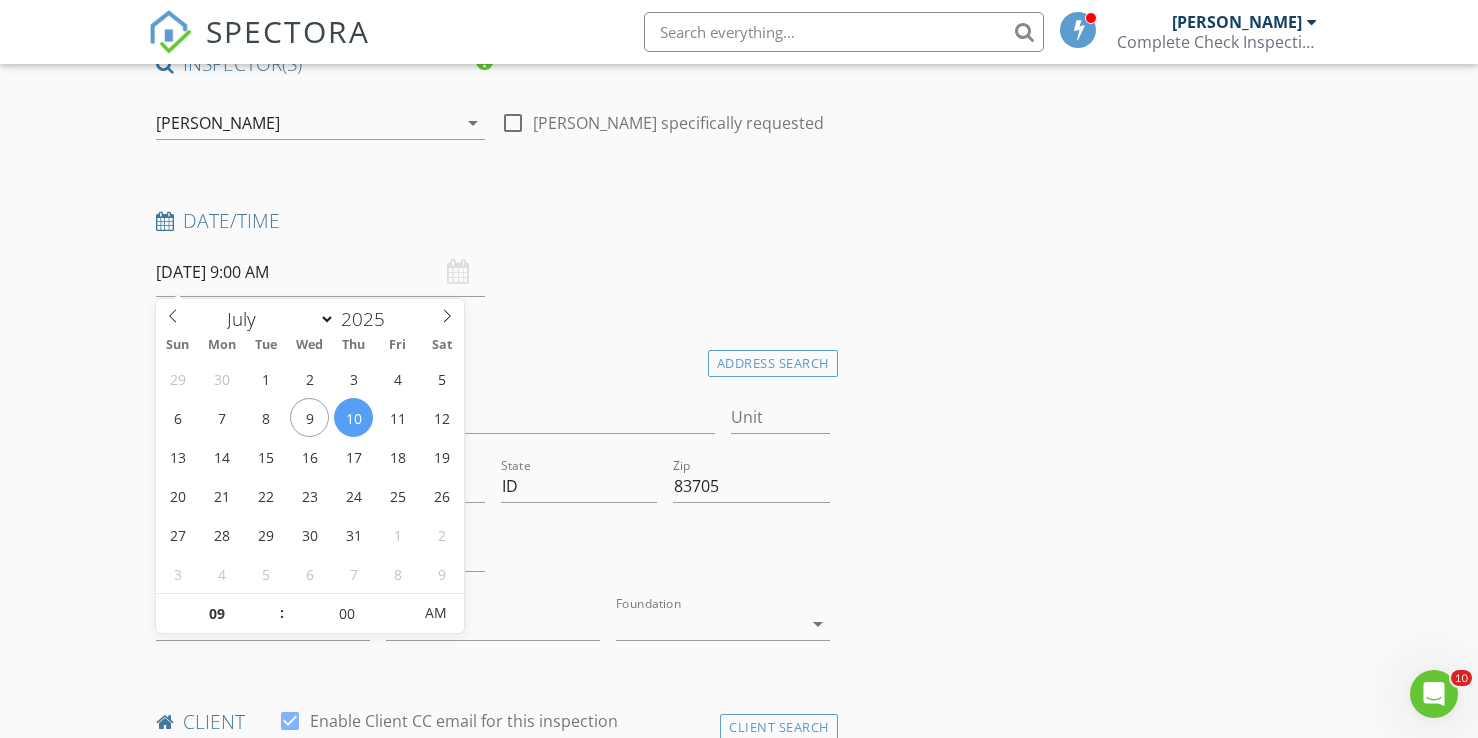 click on "07/10/2025 9:00 AM" at bounding box center [320, 272] 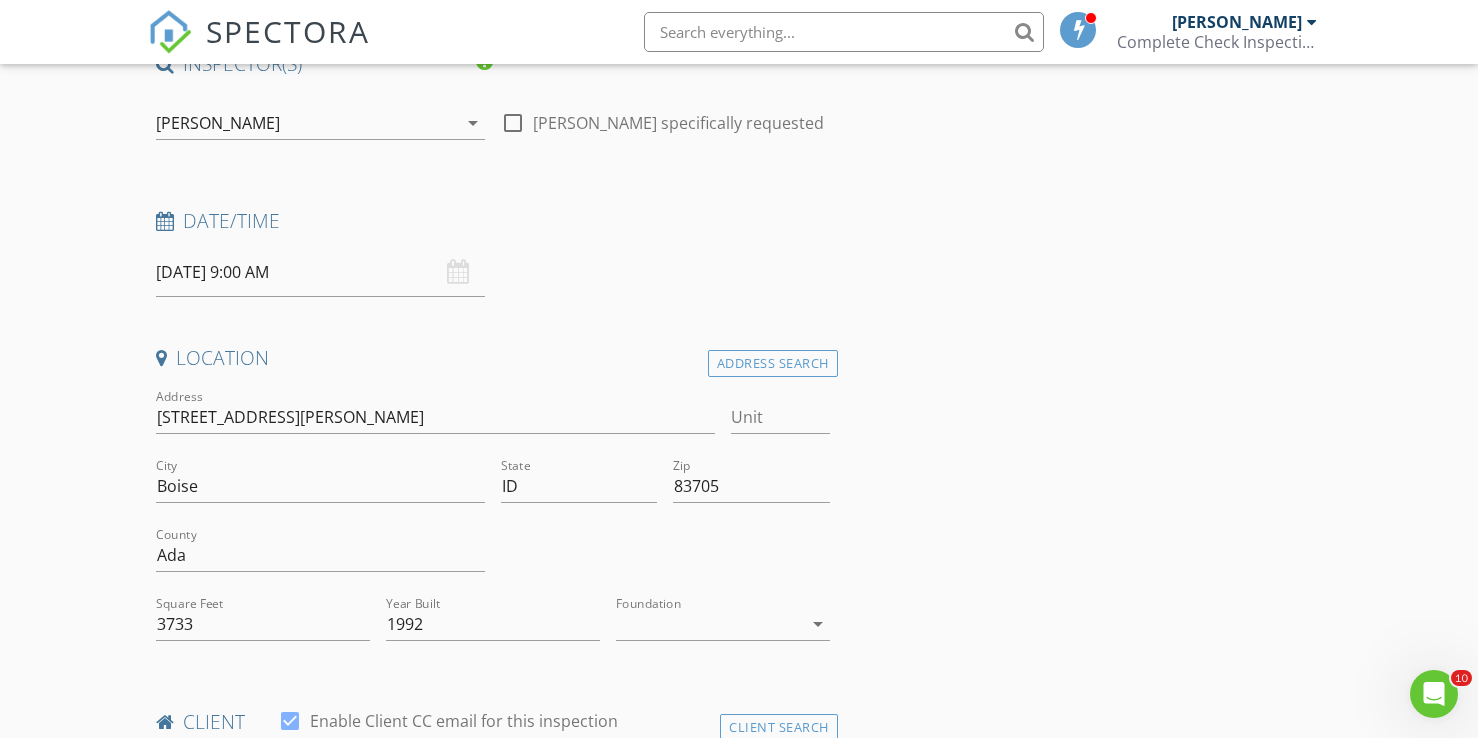 click on "07/10/2025 9:00 AM" at bounding box center (320, 272) 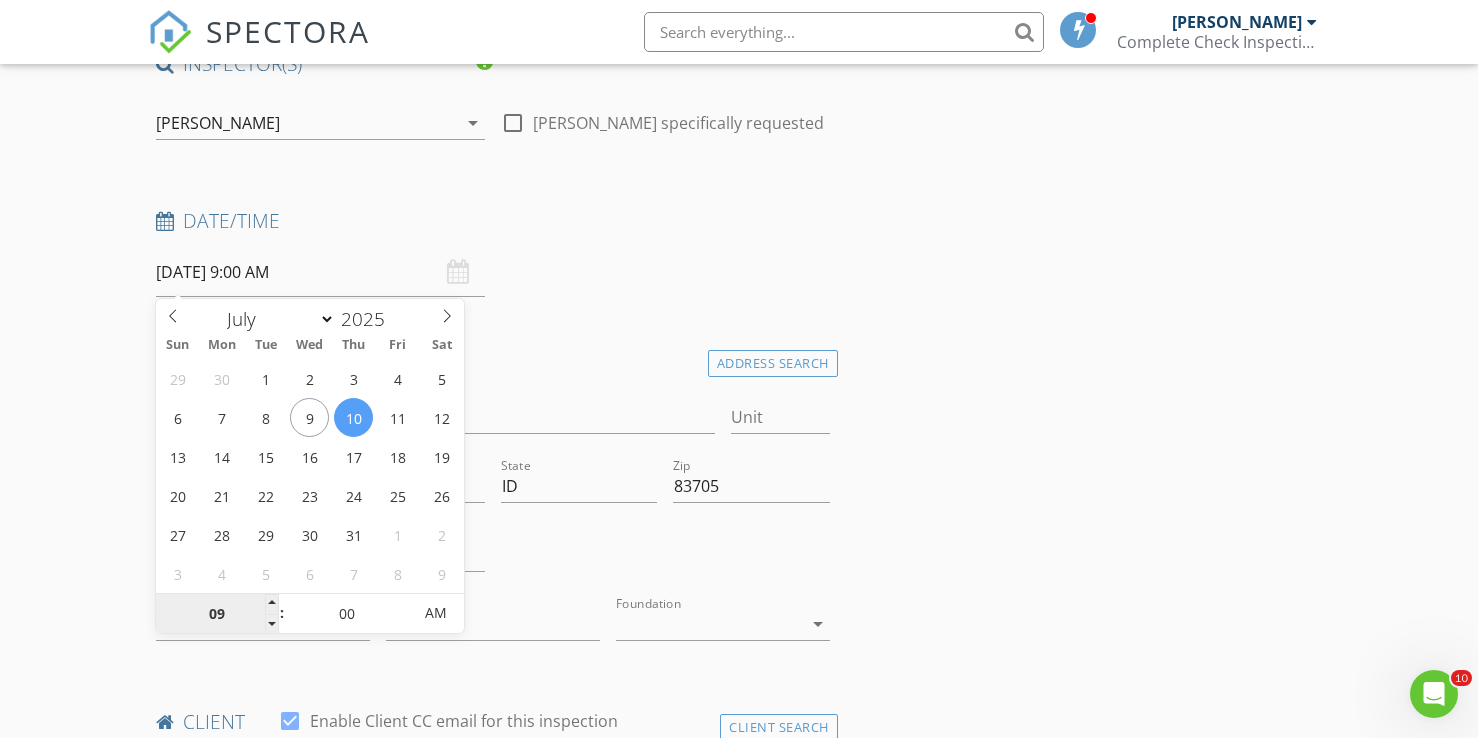 click on "09" at bounding box center (217, 614) 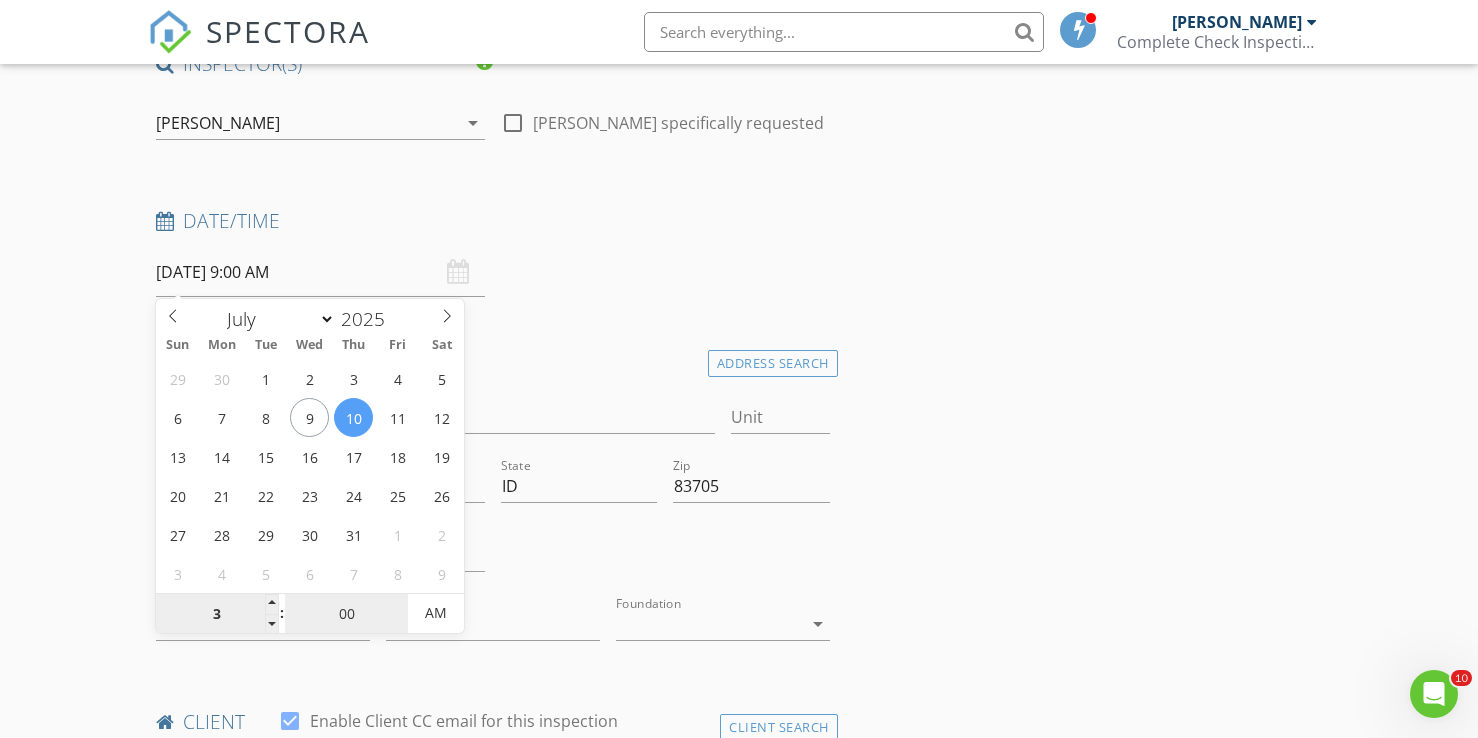 type on "03" 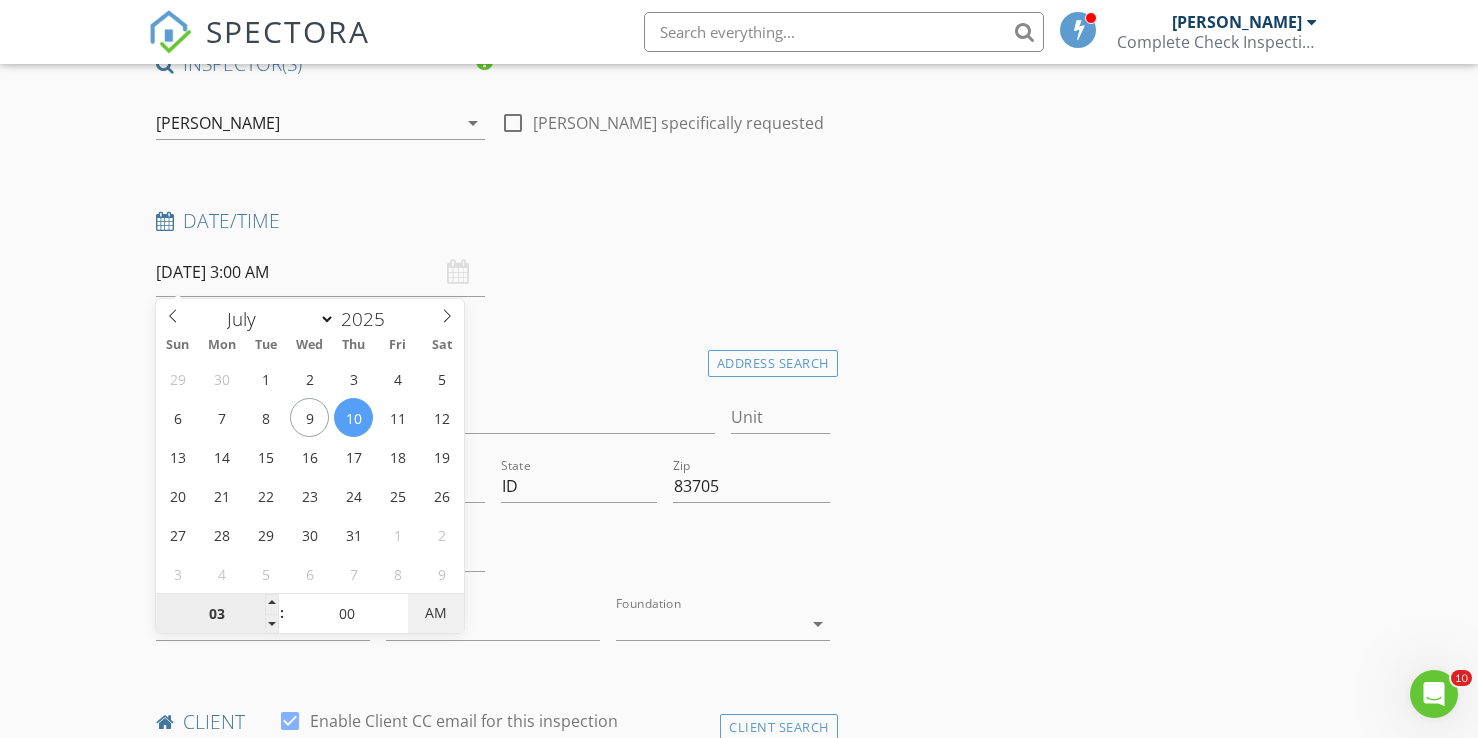 type on "07/10/2025 3:00 PM" 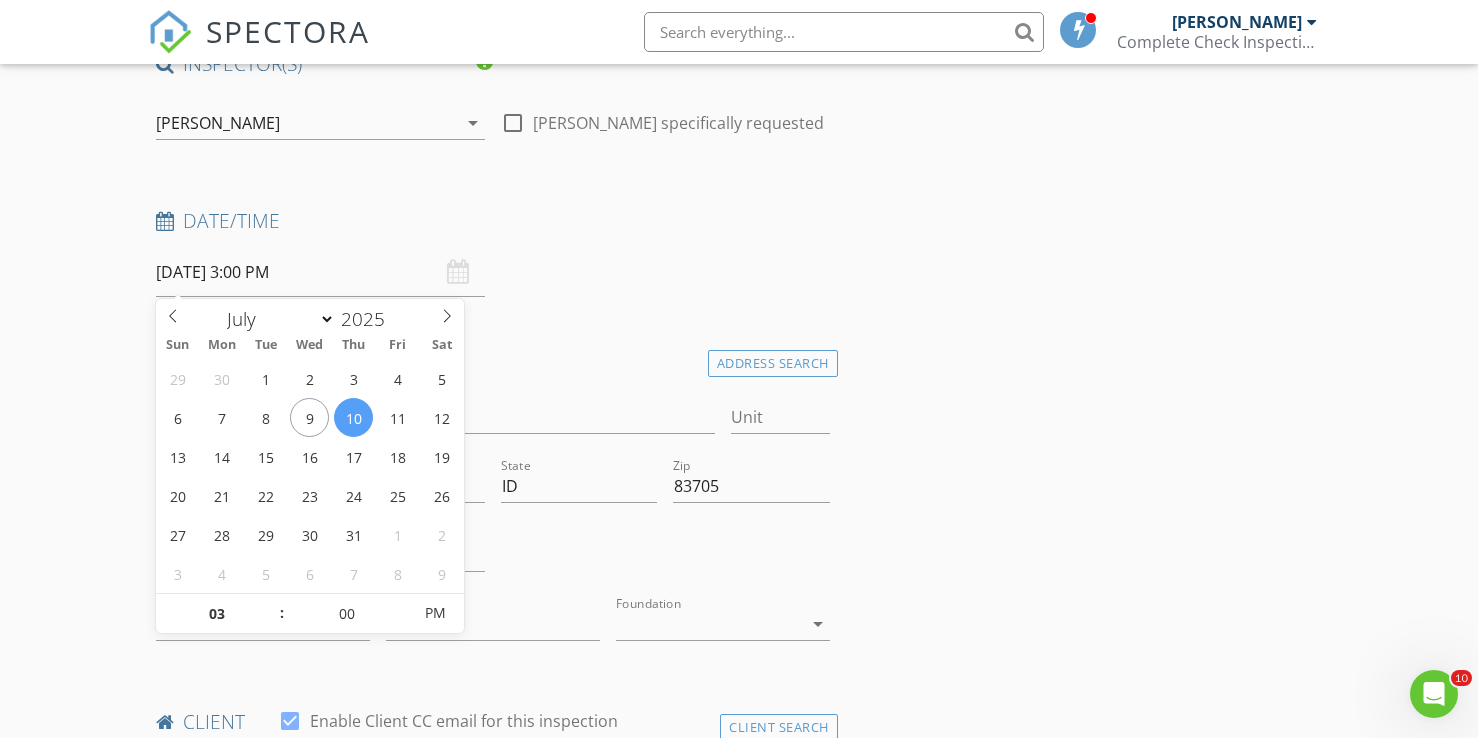 click on "New Inspection
Click here to use the New Order Form
Reorder / Copy
check_box Copy Reports From Original Inspection   check_box_outline_blank Copy Signed Agreements From Original Inspection
INSPECTOR(S)
check_box_outline_blank   Michael Hasson     check_box   Steve Taylor   PRIMARY   Steve Taylor arrow_drop_down   check_box_outline_blank Steve Taylor specifically requested
Date/Time
07/10/2025 3:00 PM
Location
Address Search       Address 1021 Glen Haven Dr   Unit   City Boise   State ID   Zip 83705   County Ada     Square Feet 3733   Year Built 1992   Foundation arrow_drop_down
client
check_box Enable Client CC email for this inspection   Client Search     check_box_outline_blank Client is a Company/Organization     First Name Ryan   Last Name Nisbet   Email rnisbet@armstrongtransport.com   CC Email   Phone 208-340-3737" at bounding box center (739, 1710) 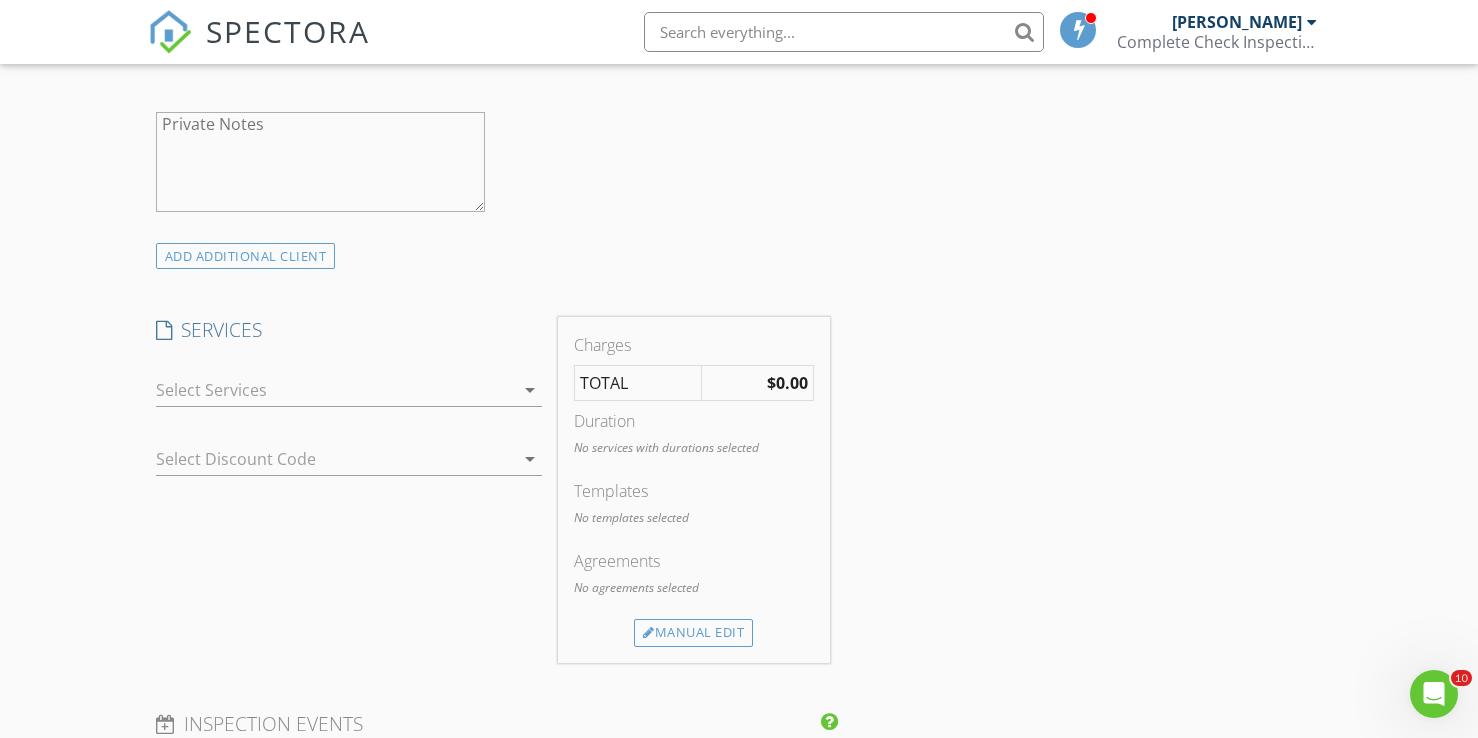 scroll, scrollTop: 1465, scrollLeft: 0, axis: vertical 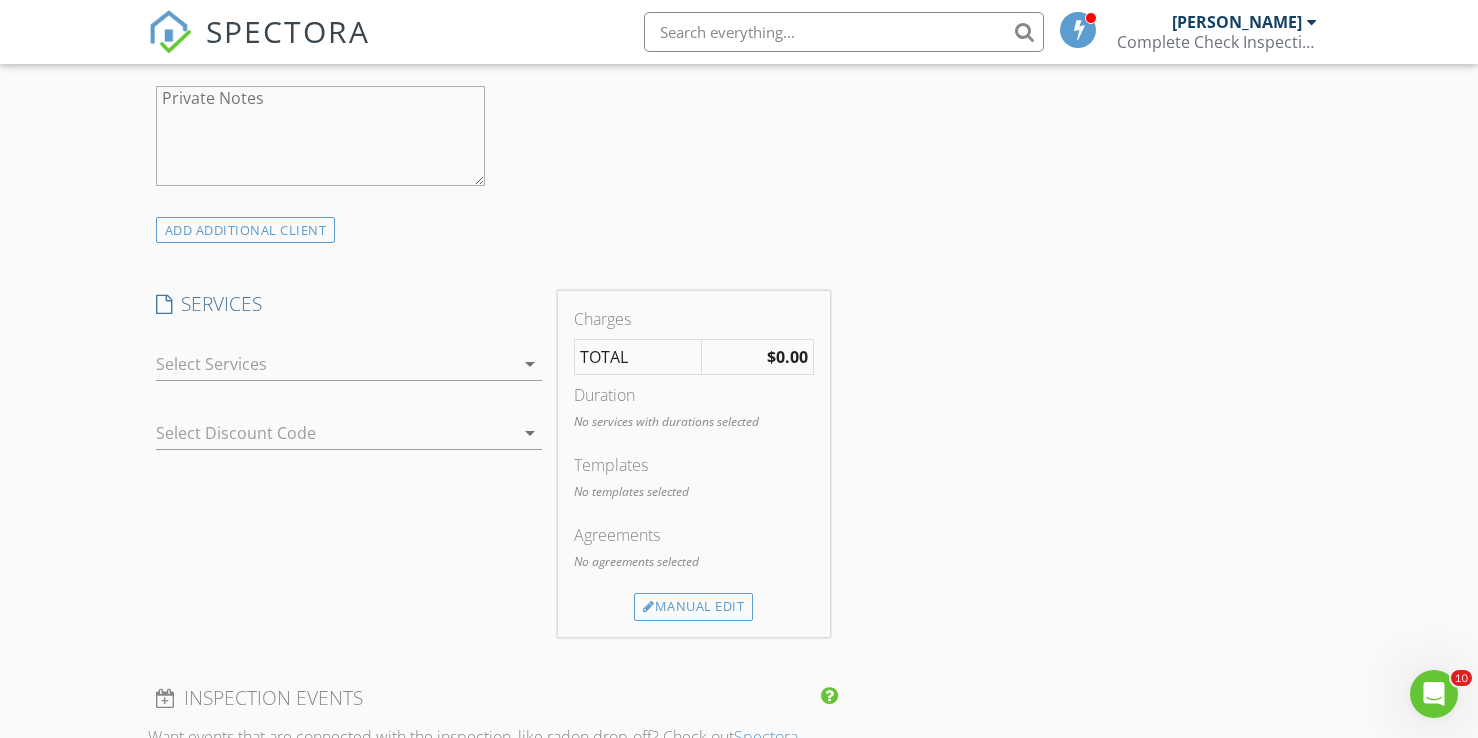 click at bounding box center [335, 364] 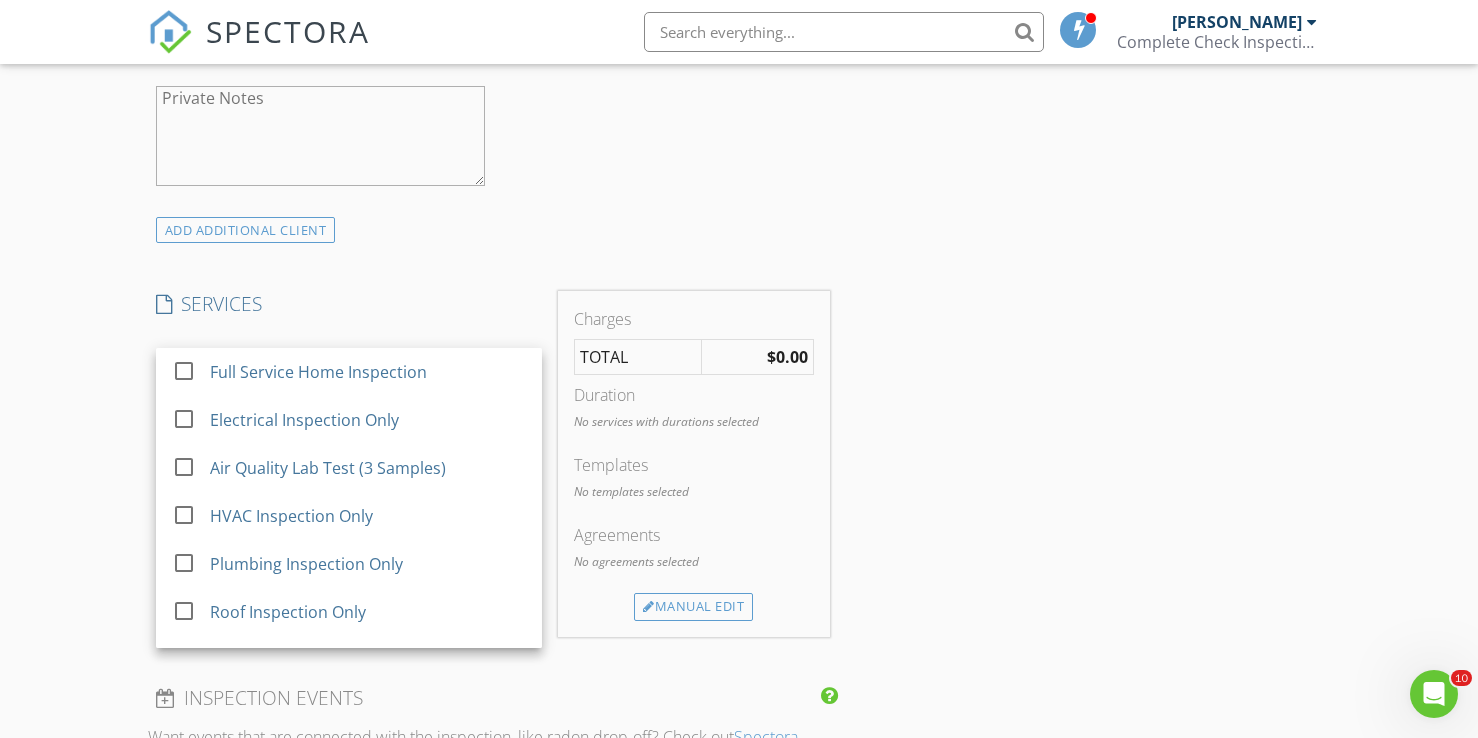 click on "New Inspection
Click here to use the New Order Form
Reorder / Copy
check_box Copy Reports From Original Inspection   check_box_outline_blank Copy Signed Agreements From Original Inspection
INSPECTOR(S)
check_box_outline_blank   Michael Hasson     check_box   Steve Taylor   PRIMARY   Steve Taylor arrow_drop_down   check_box_outline_blank Steve Taylor specifically requested
Date/Time
07/10/2025 3:00 PM
Location
Address Search       Address 1021 Glen Haven Dr   Unit   City Boise   State ID   Zip 83705   County Ada     Square Feet 3733   Year Built 1992   Foundation arrow_drop_down
client
check_box Enable Client CC email for this inspection   Client Search     check_box_outline_blank Client is a Company/Organization     First Name Ryan   Last Name Nisbet   Email rnisbet@armstrongtransport.com   CC Email   Phone 208-340-3737" at bounding box center (739, 659) 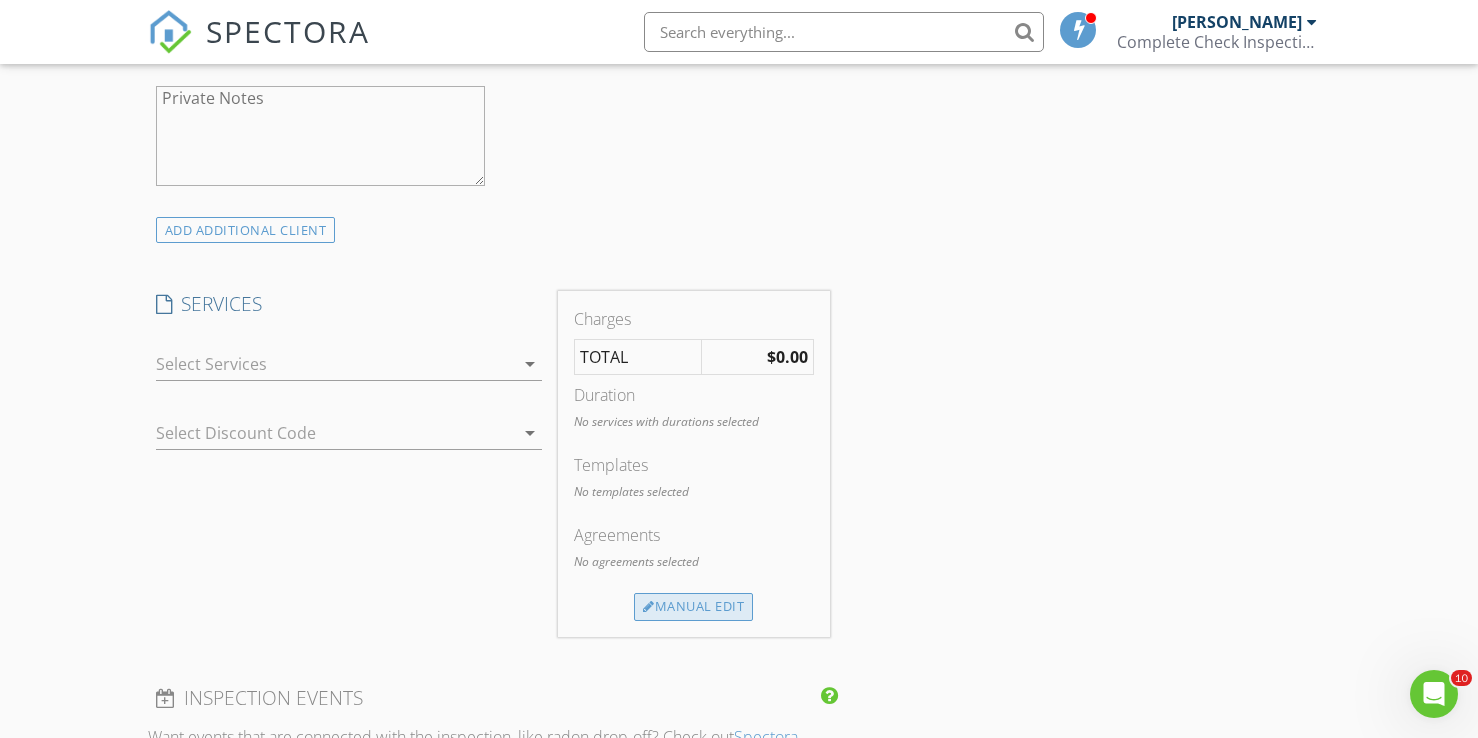 click on "Manual Edit" at bounding box center (693, 607) 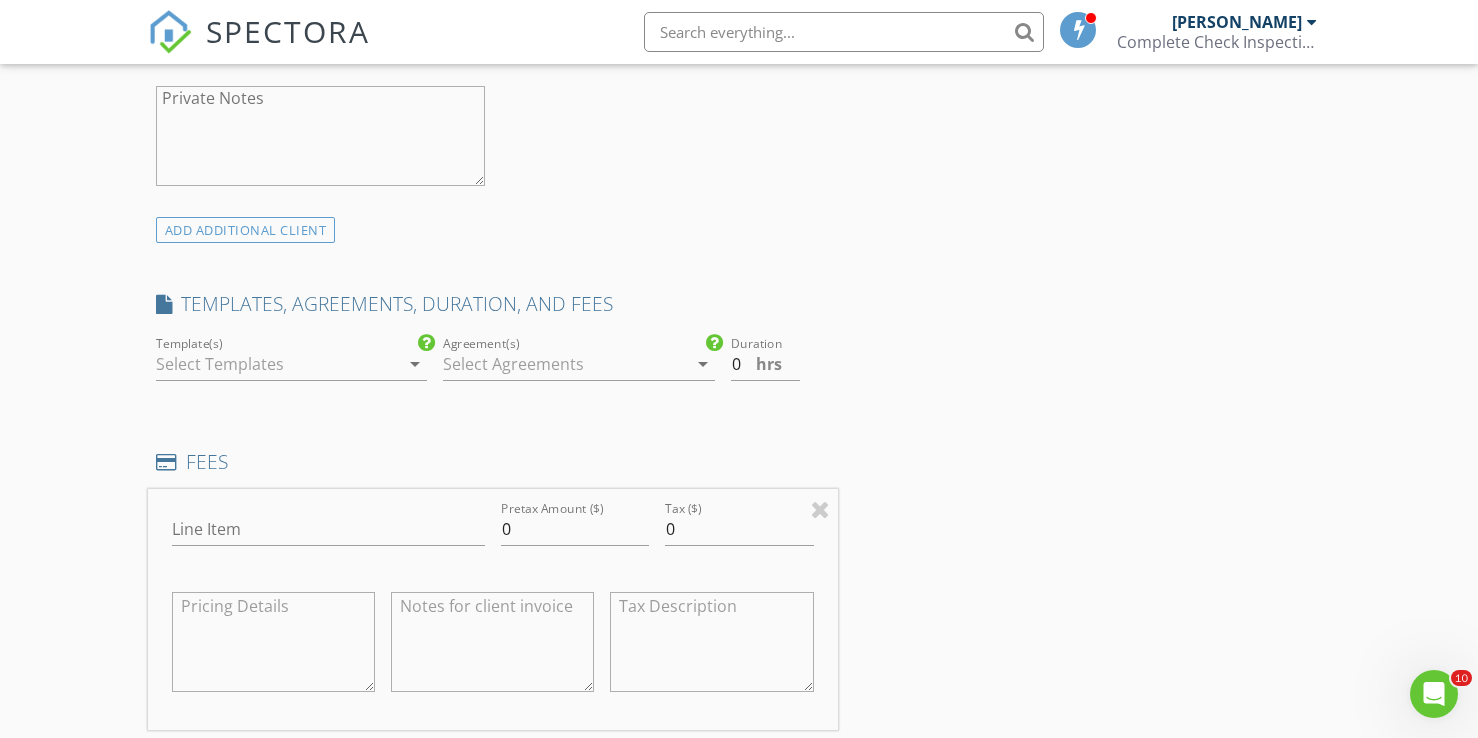 click at bounding box center (277, 364) 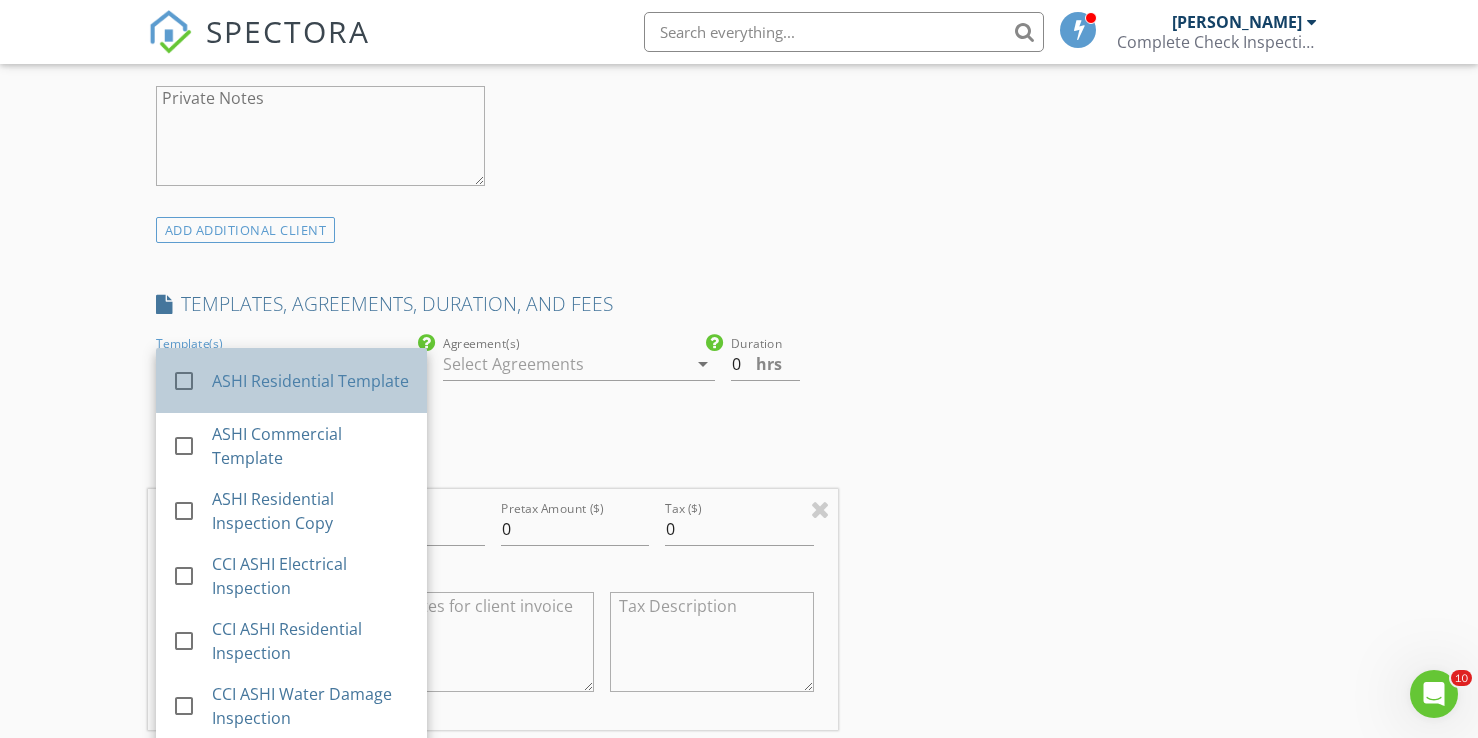 click on "ASHI Residential Template" at bounding box center [311, 380] 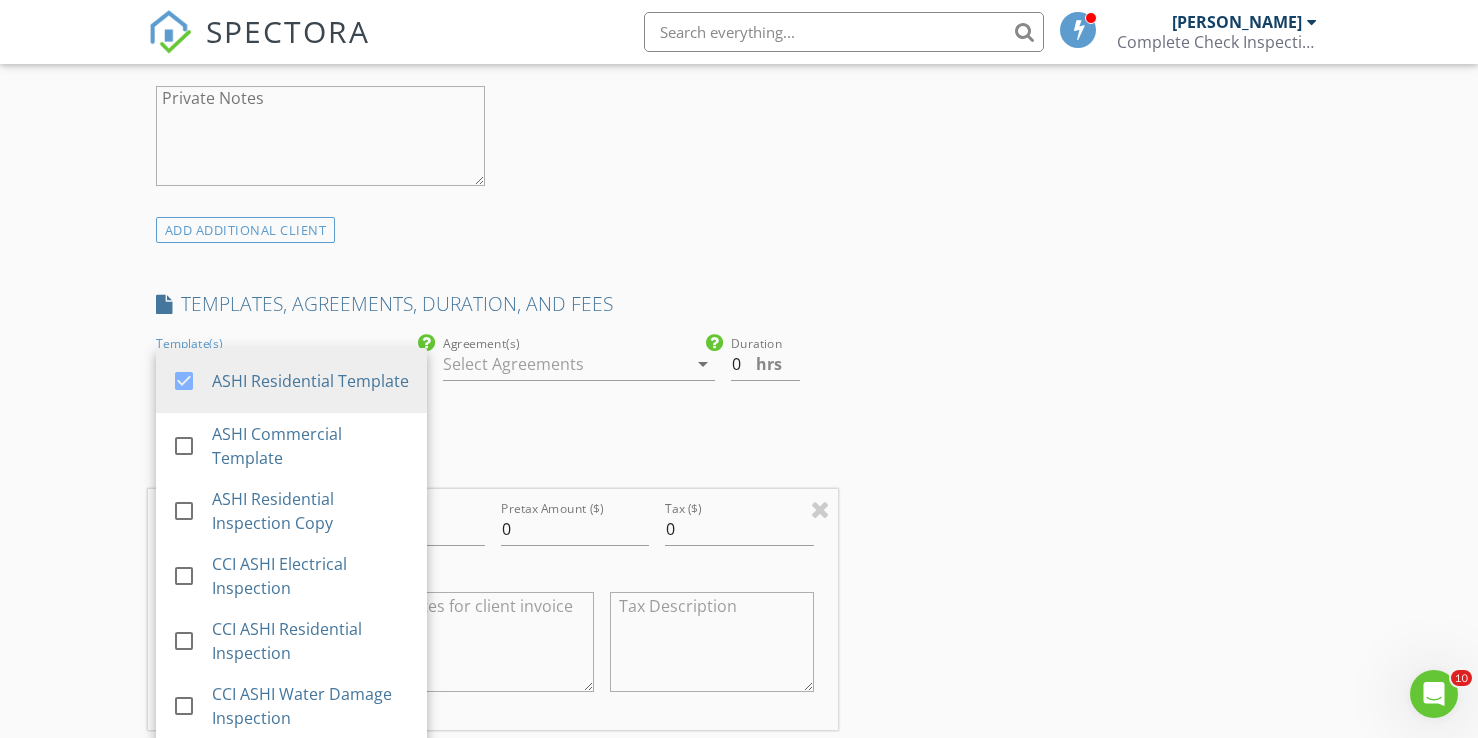 click at bounding box center (564, 364) 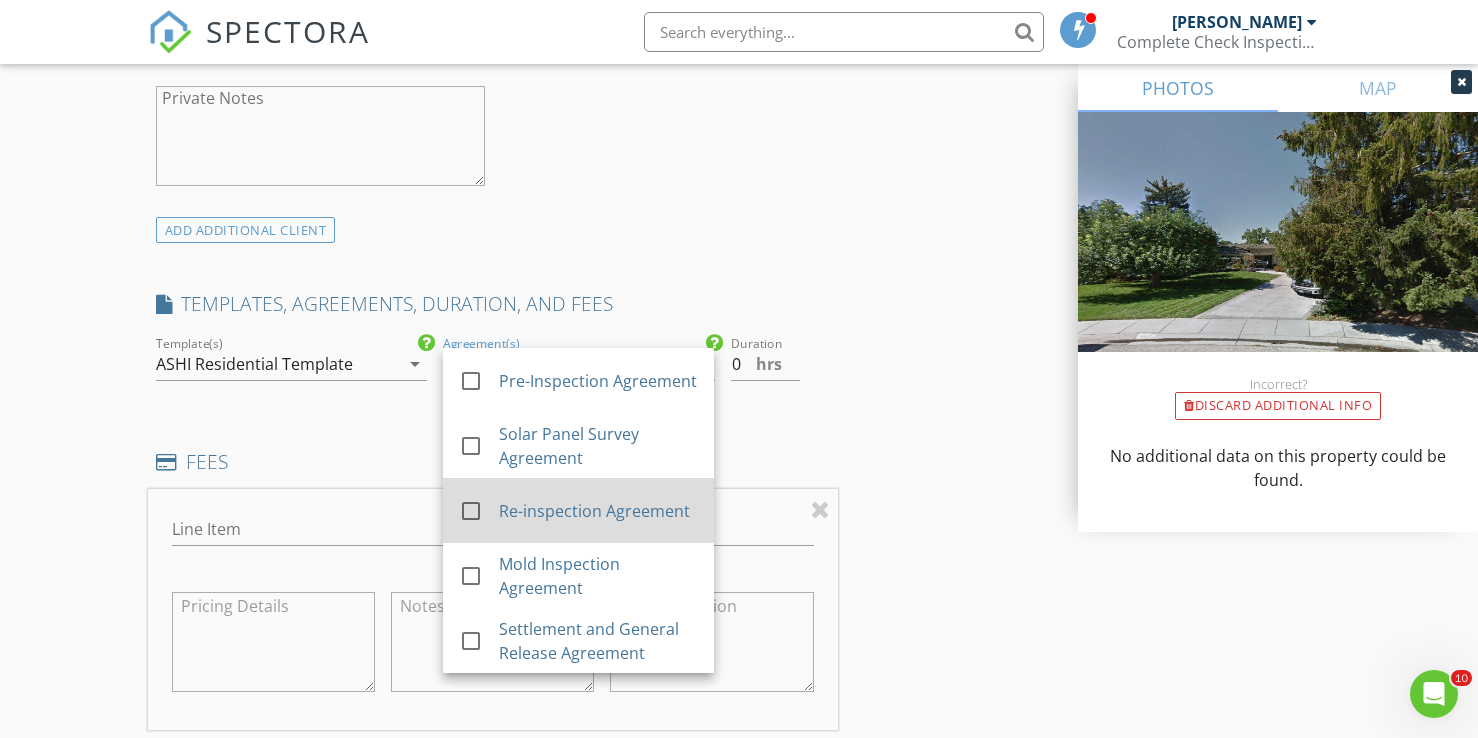 click on "Re-inspection Agreement" at bounding box center [598, 510] 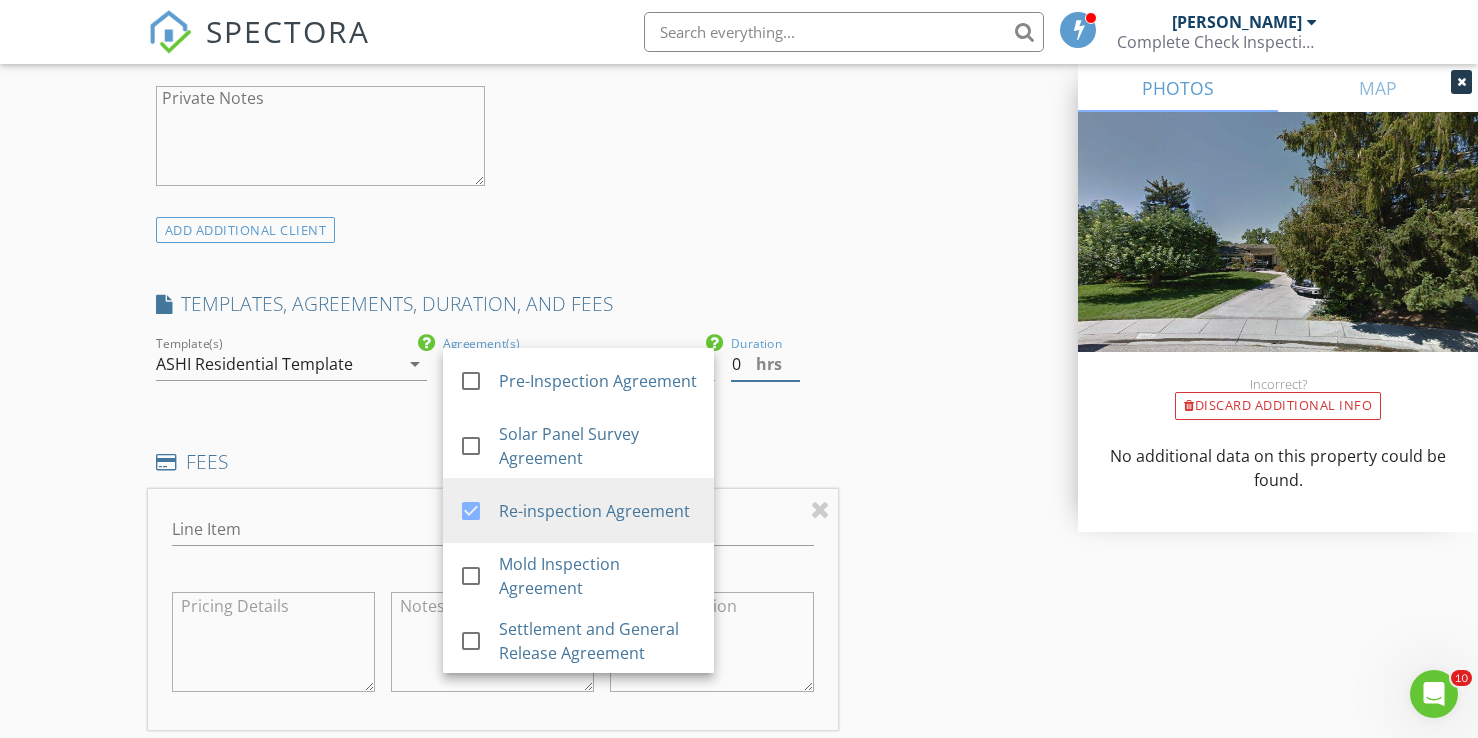 click on "0" at bounding box center (765, 364) 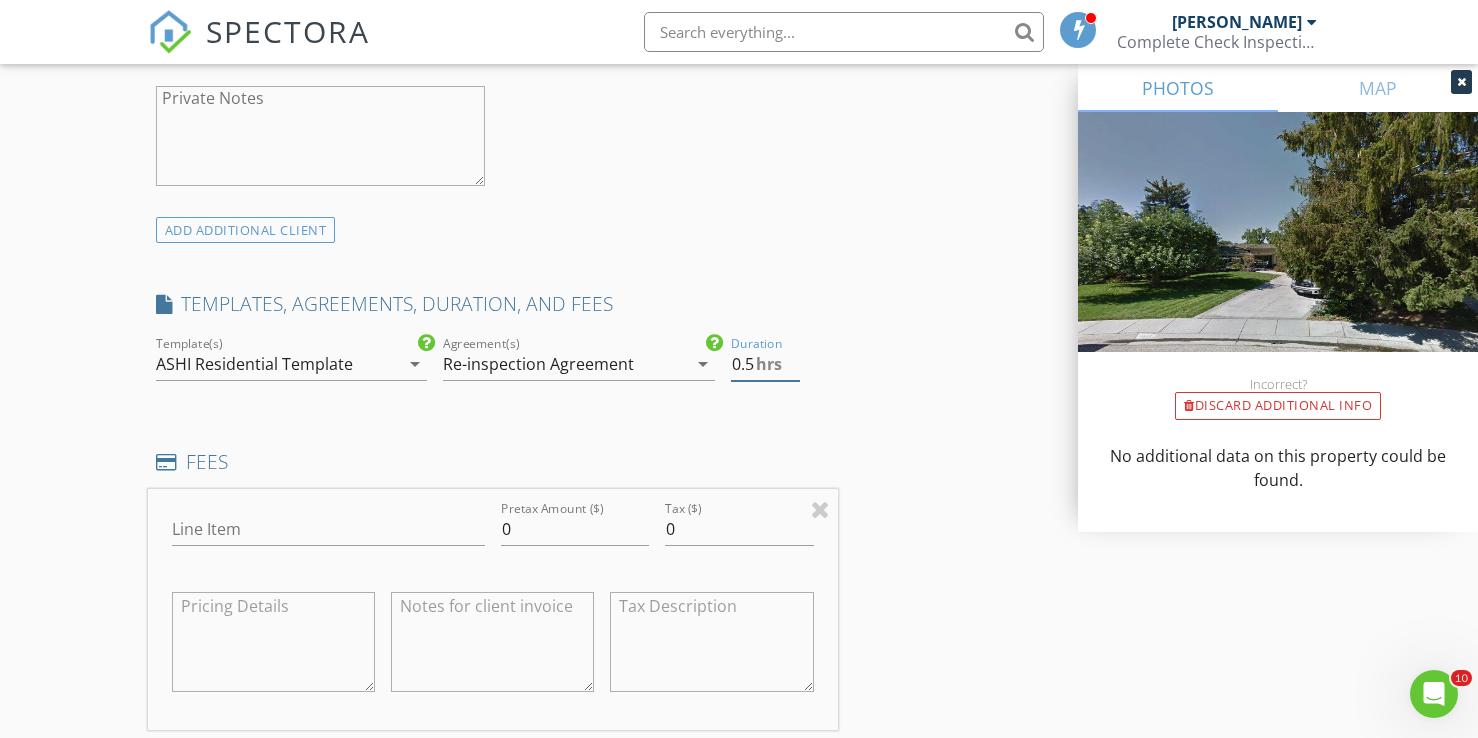 click on "0.5" at bounding box center (765, 364) 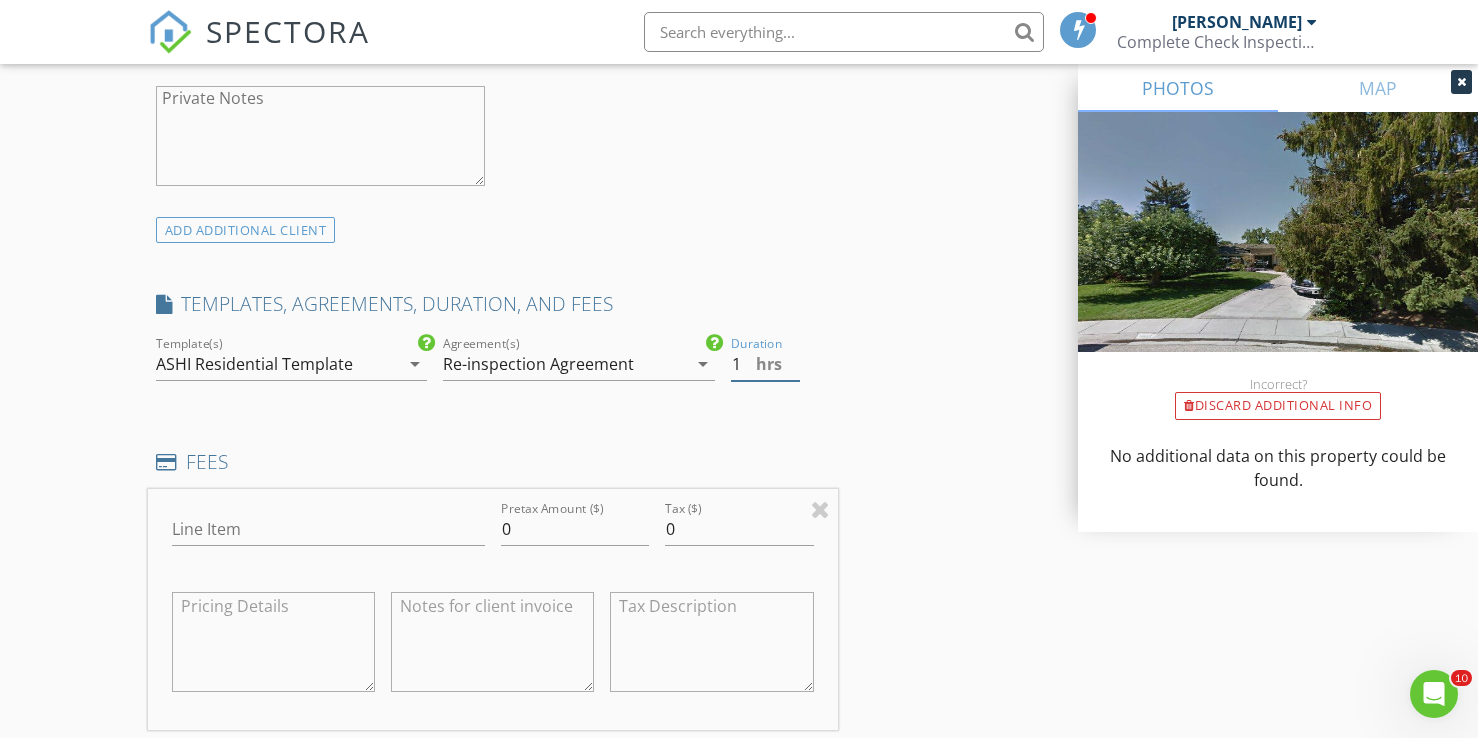 click on "1" at bounding box center [765, 364] 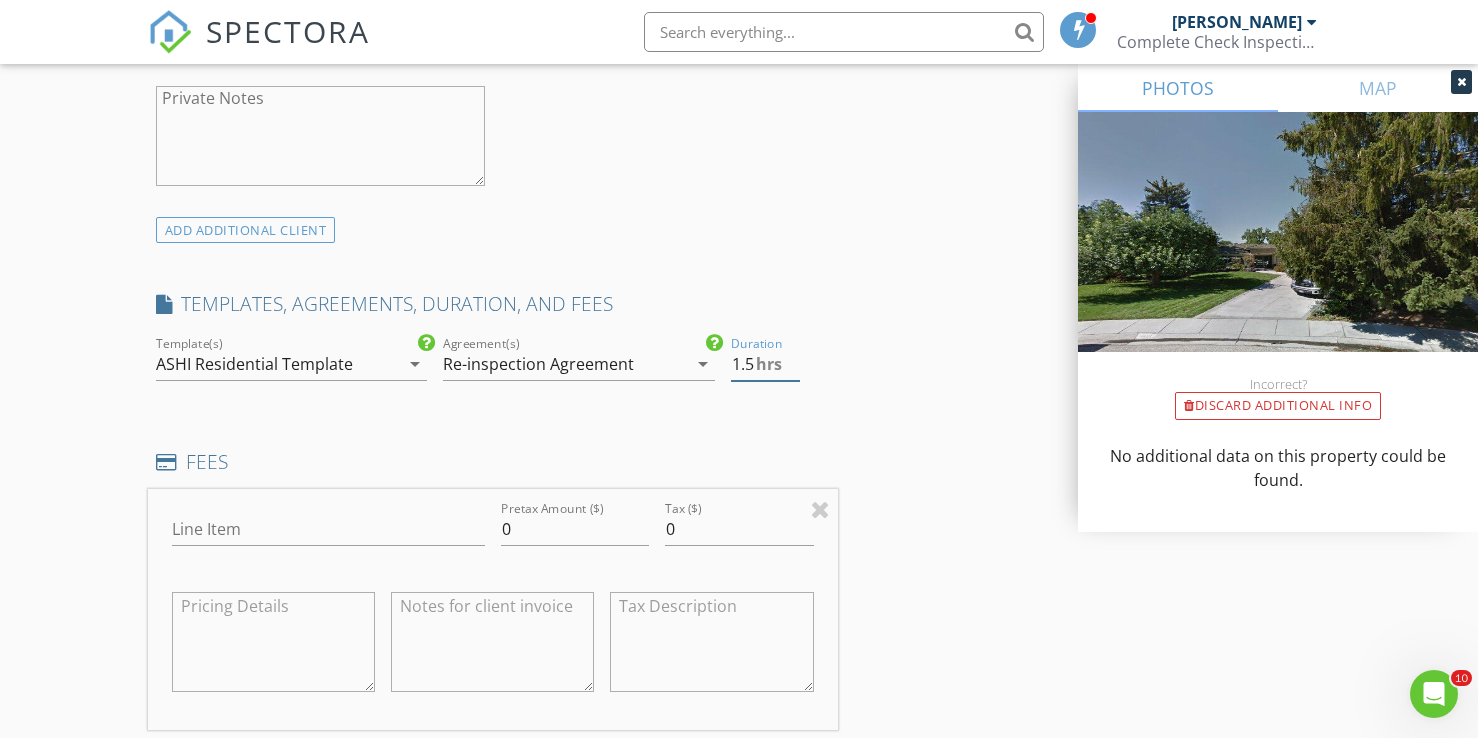 click on "1.5" at bounding box center (765, 364) 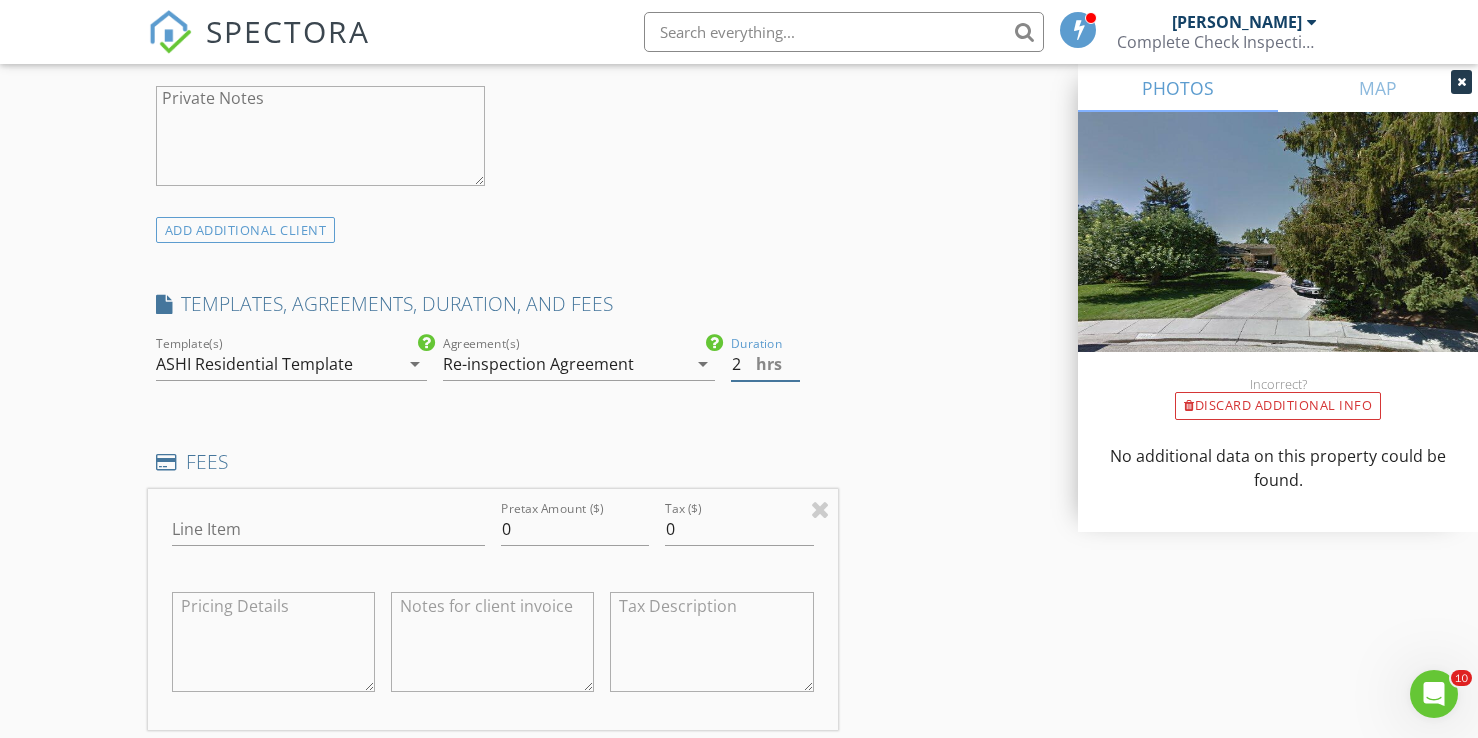 type on "2" 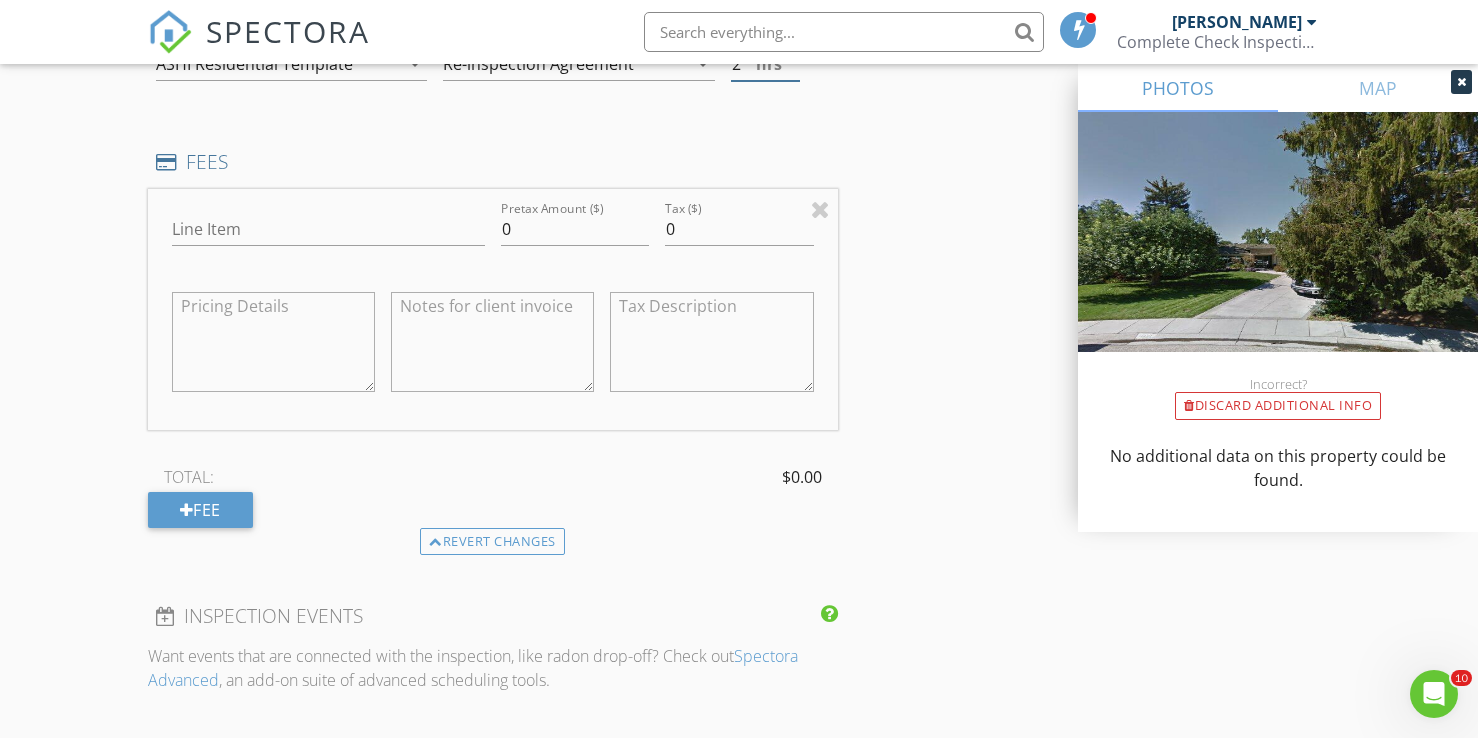 scroll, scrollTop: 1767, scrollLeft: 0, axis: vertical 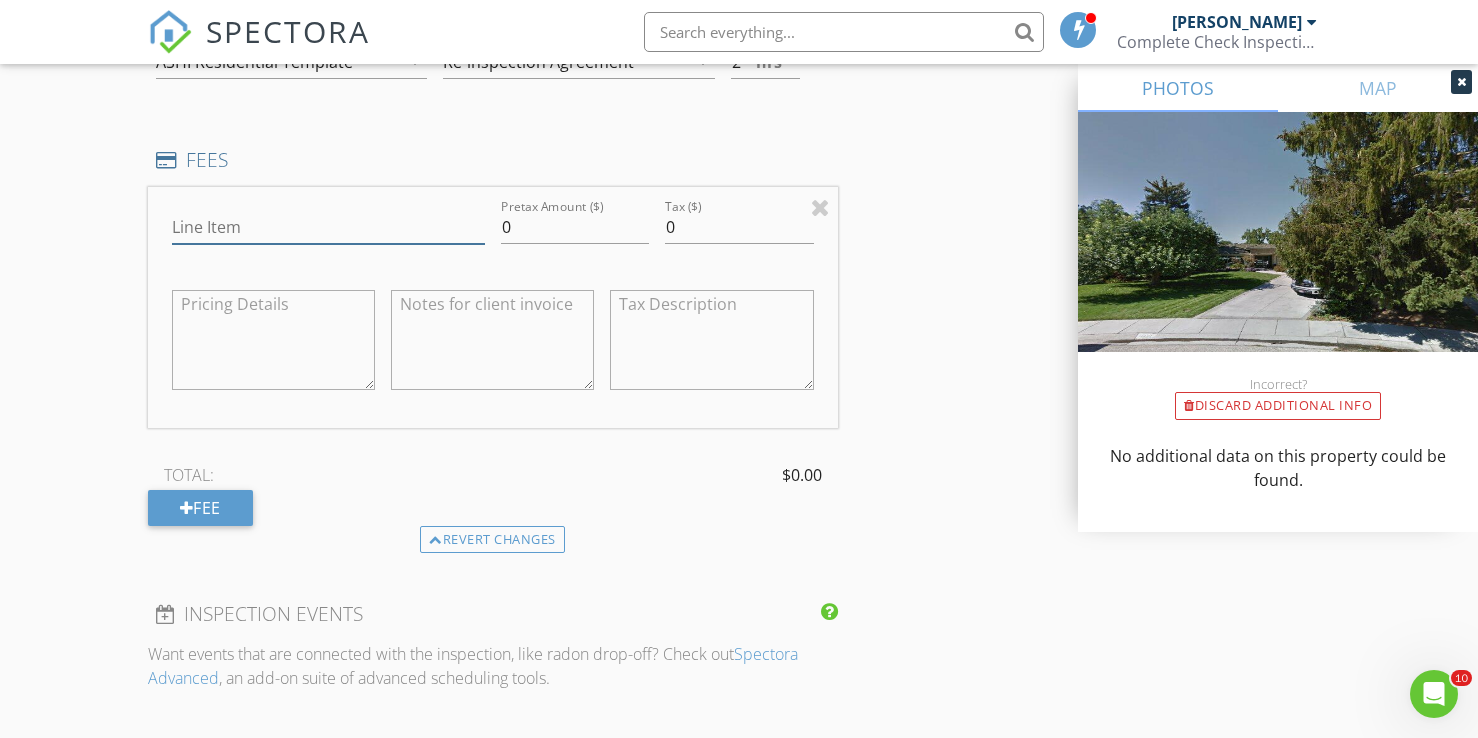 click on "Line Item" at bounding box center [328, 227] 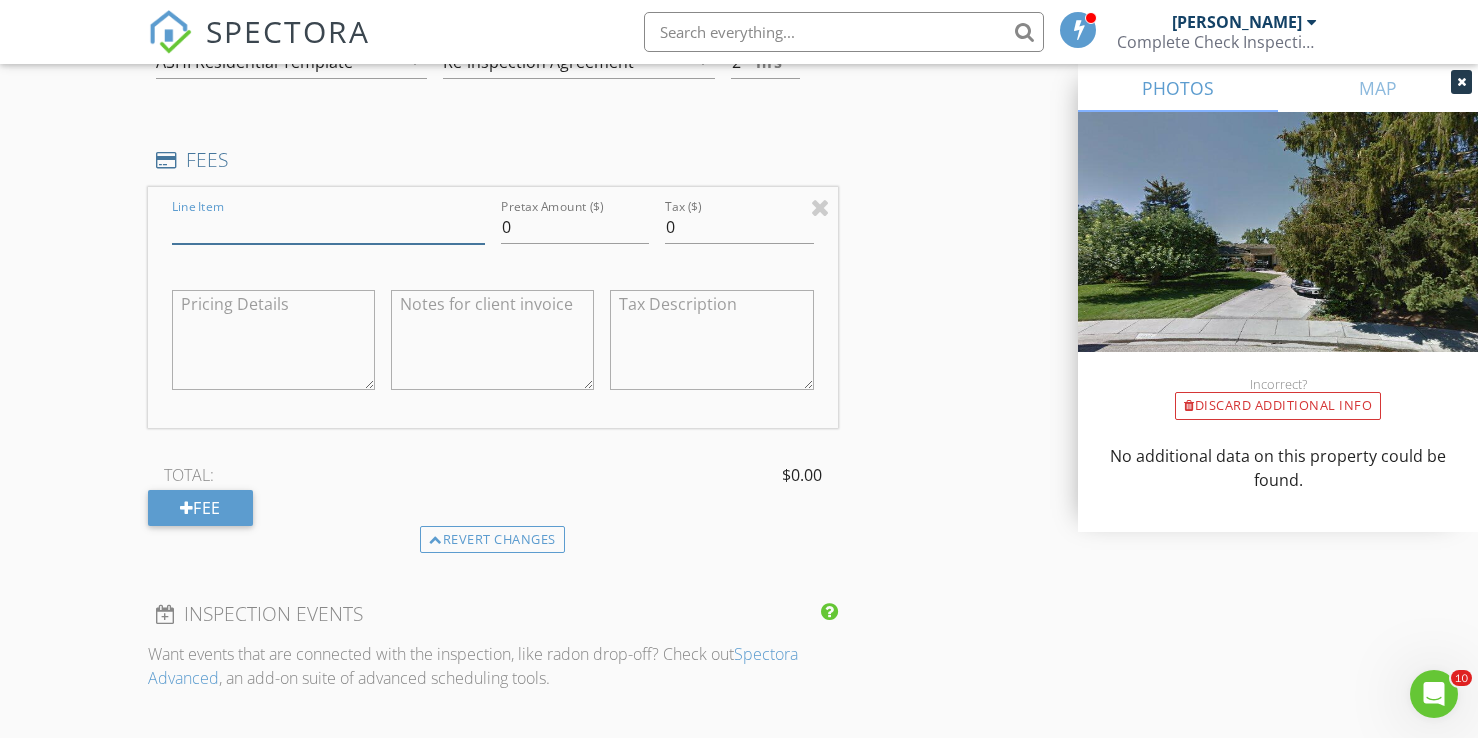 type on "Re-Inspection" 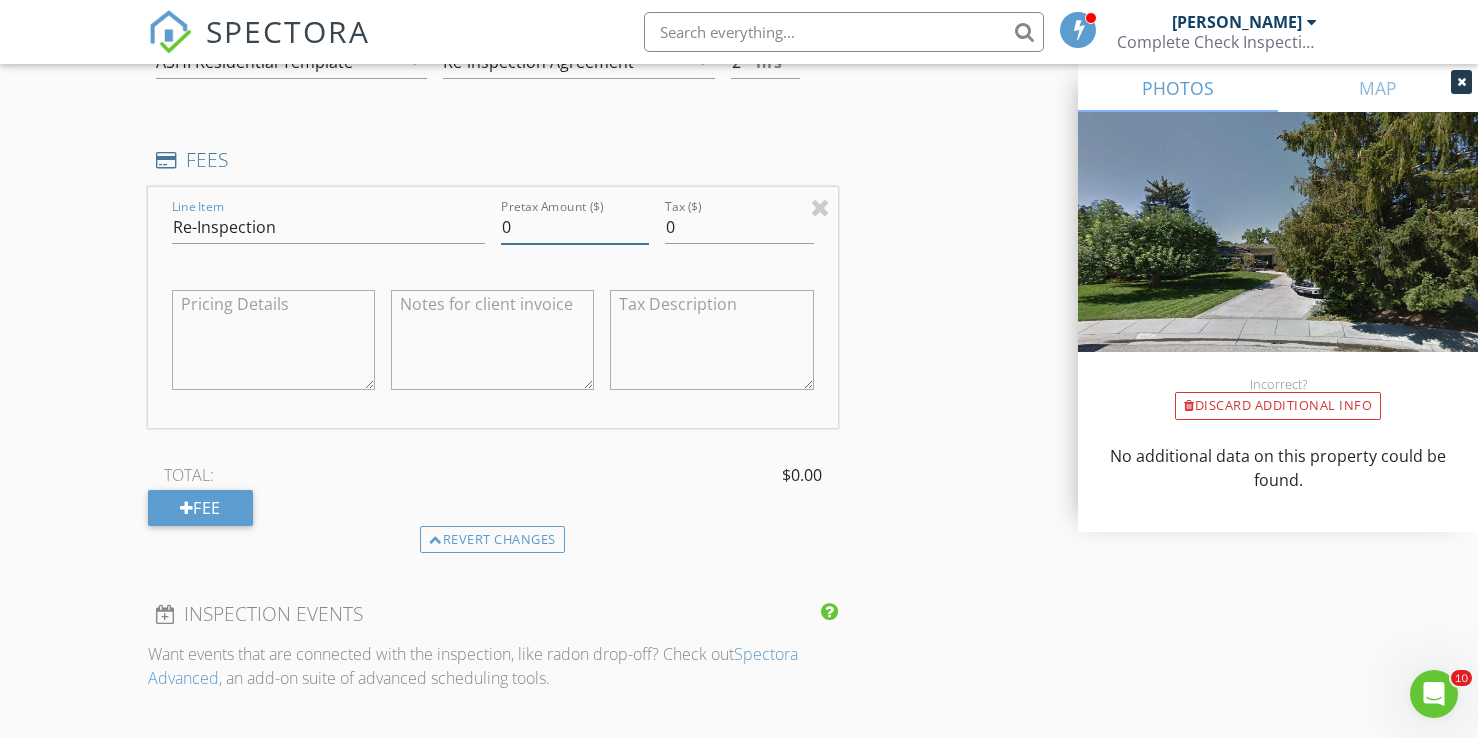 click on "0" at bounding box center (575, 227) 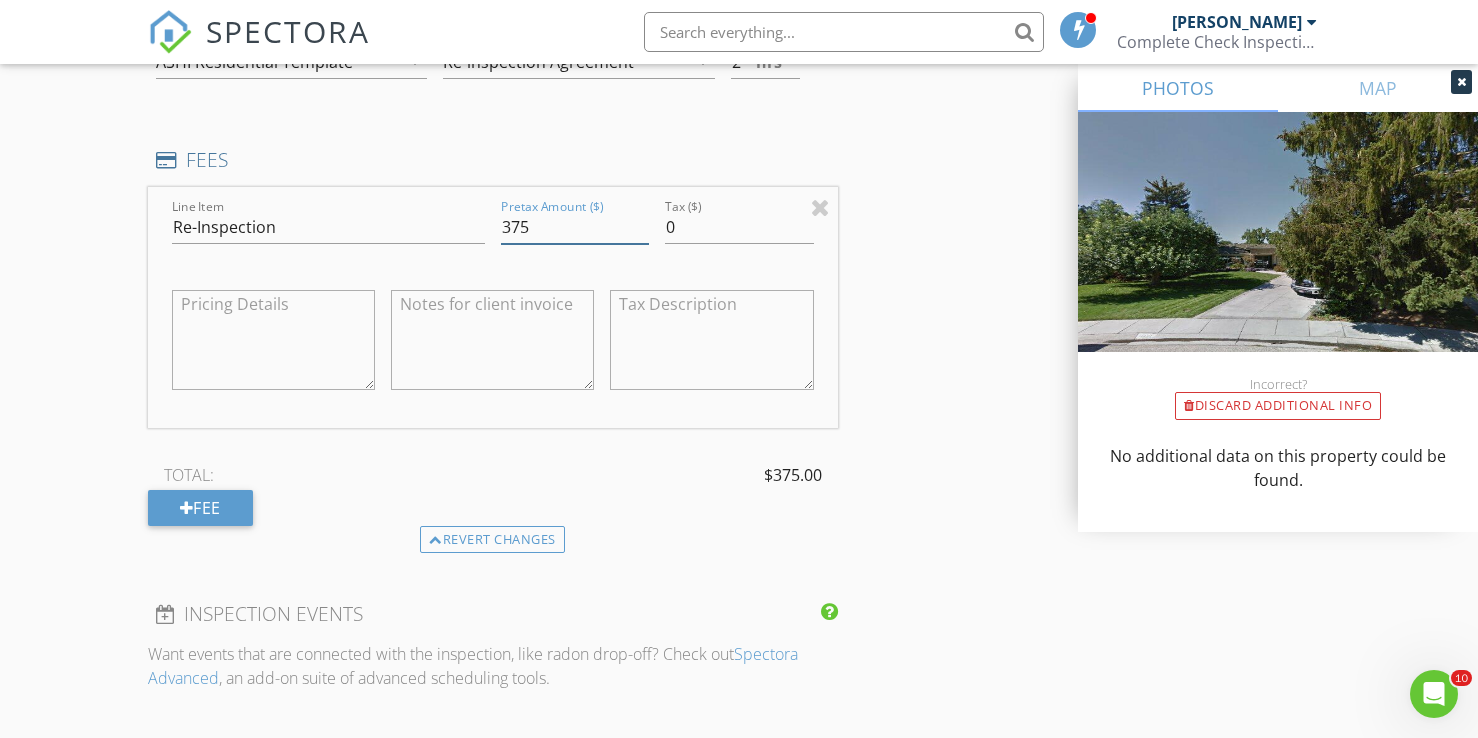 type on "375" 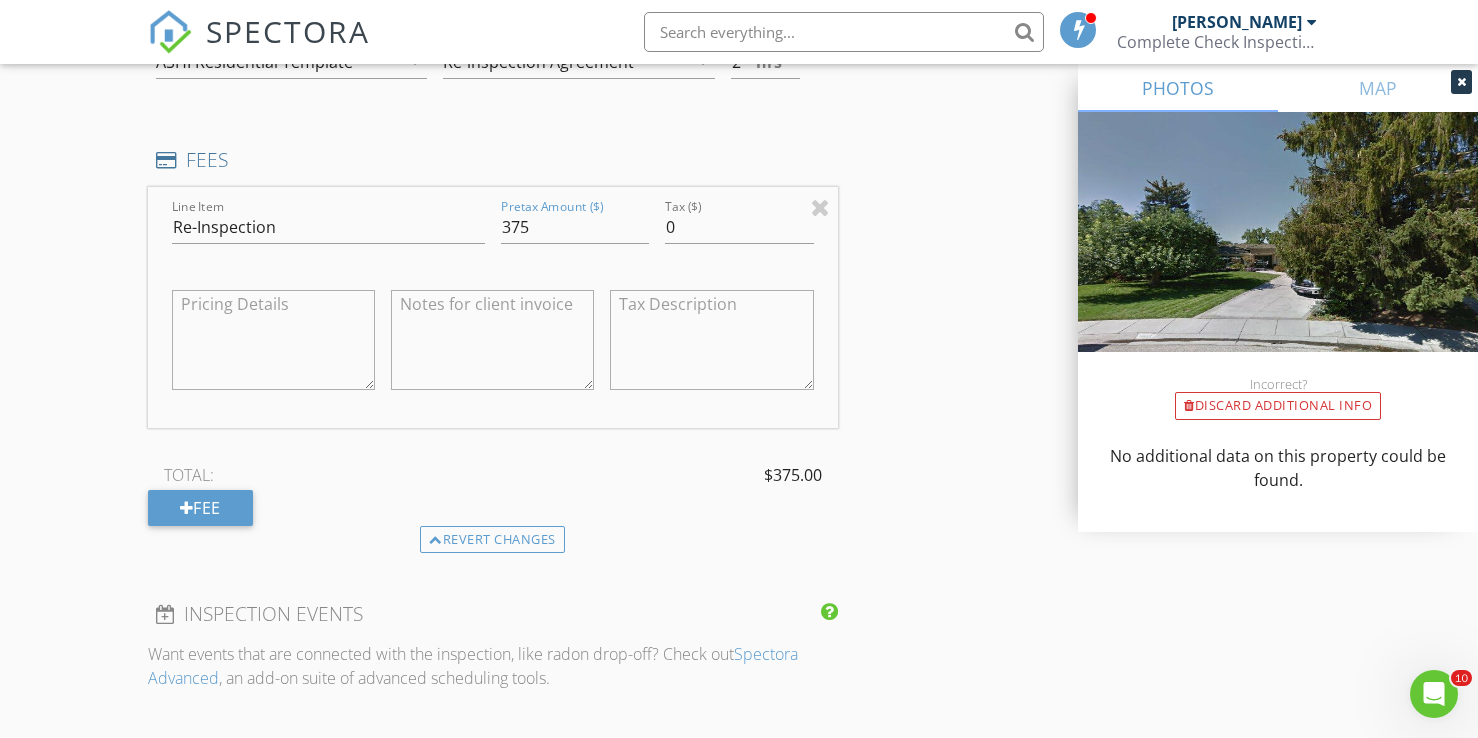 click on "New Inspection
Click here to use the New Order Form
Reorder / Copy
check_box Copy Reports From Original Inspection   check_box_outline_blank Copy Signed Agreements From Original Inspection
INSPECTOR(S)
check_box_outline_blank   Michael Hasson     check_box   Steve Taylor   PRIMARY   Steve Taylor arrow_drop_down   check_box_outline_blank Steve Taylor specifically requested
Date/Time
07/10/2025 3:00 PM
Location
Address Search       Address 1021 Glen Haven Dr   Unit   City Boise   State ID   Zip 83705   County Ada     Square Feet 3733   Year Built 1992   Foundation arrow_drop_down
client
check_box Enable Client CC email for this inspection   Client Search     check_box_outline_blank Client is a Company/Organization     First Name Ryan   Last Name Nisbet   Email rnisbet@armstrongtransport.com   CC Email   Phone 208-340-3737" at bounding box center (739, 467) 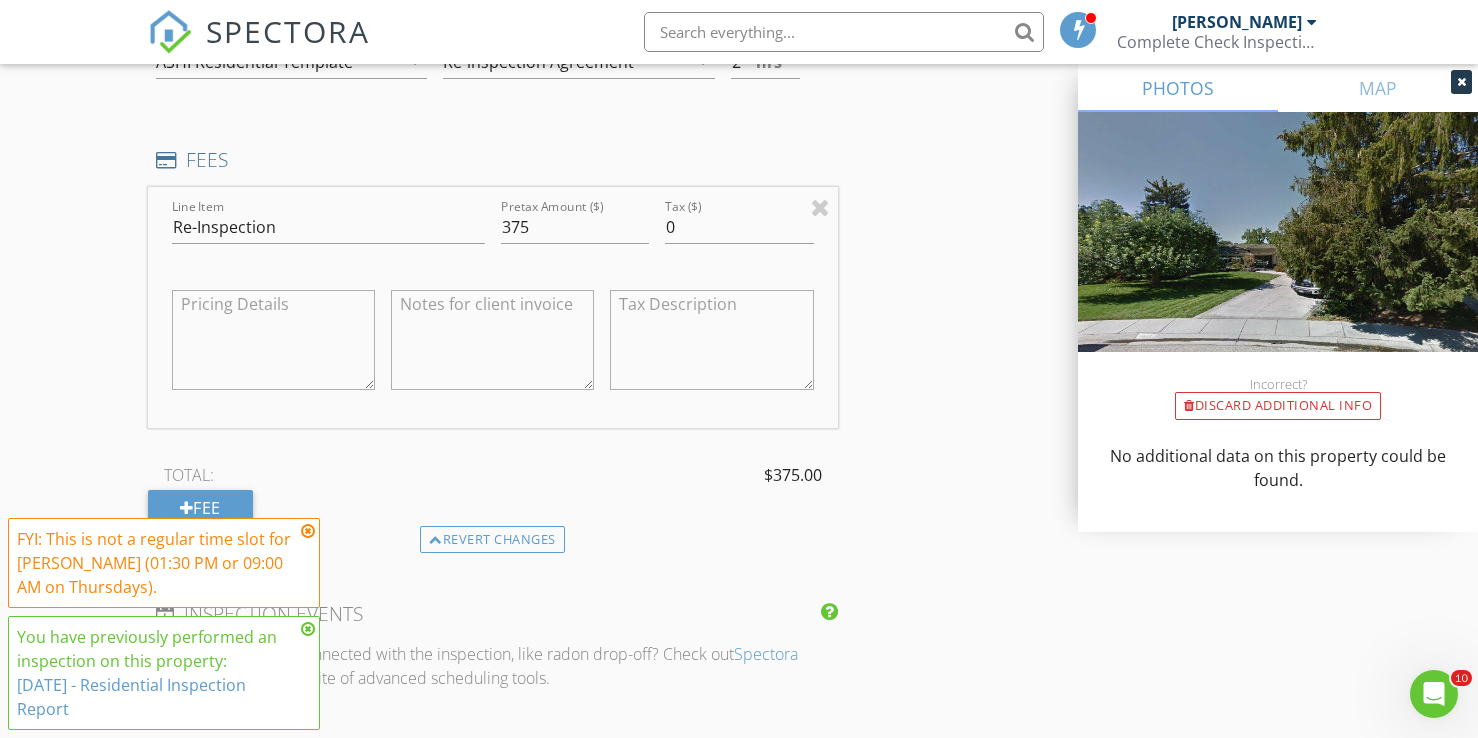 click at bounding box center [308, 531] 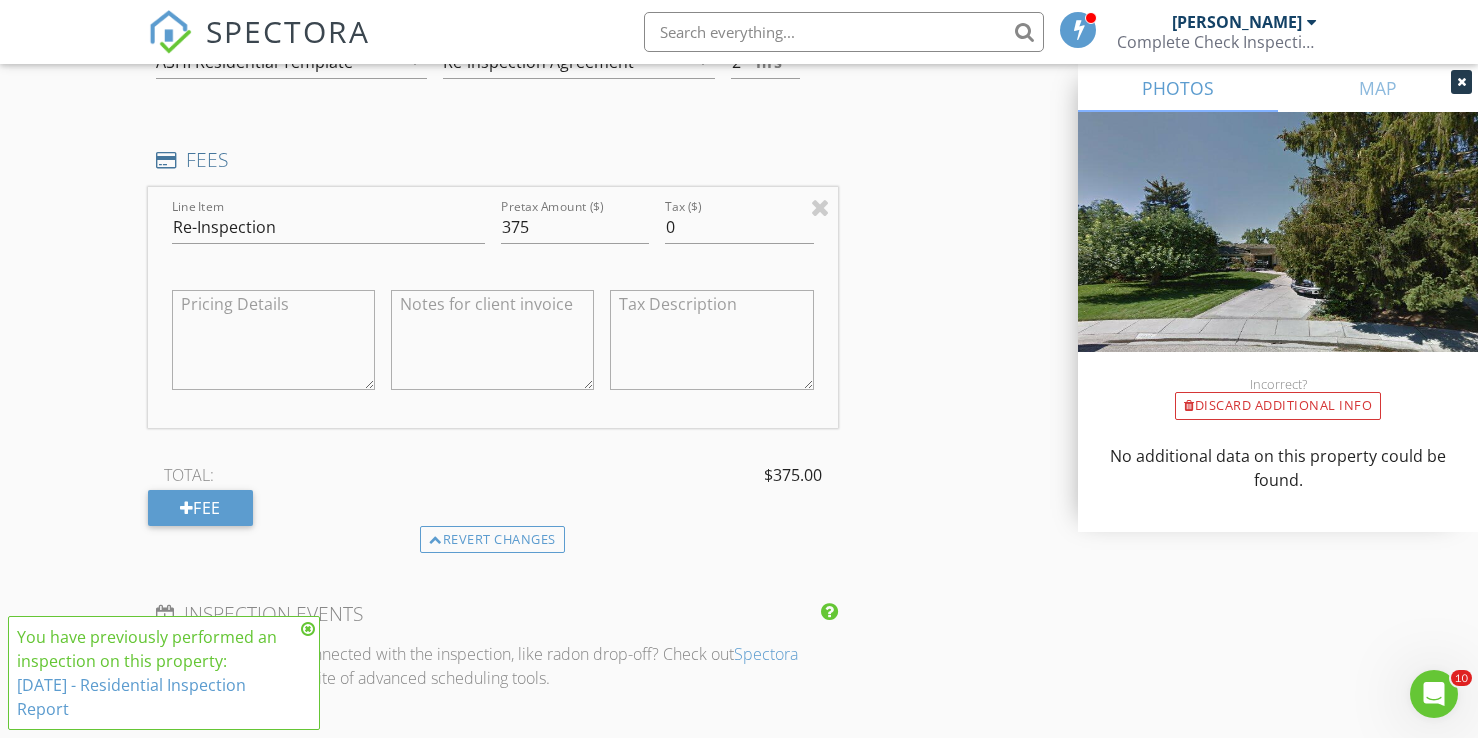 click at bounding box center [308, 629] 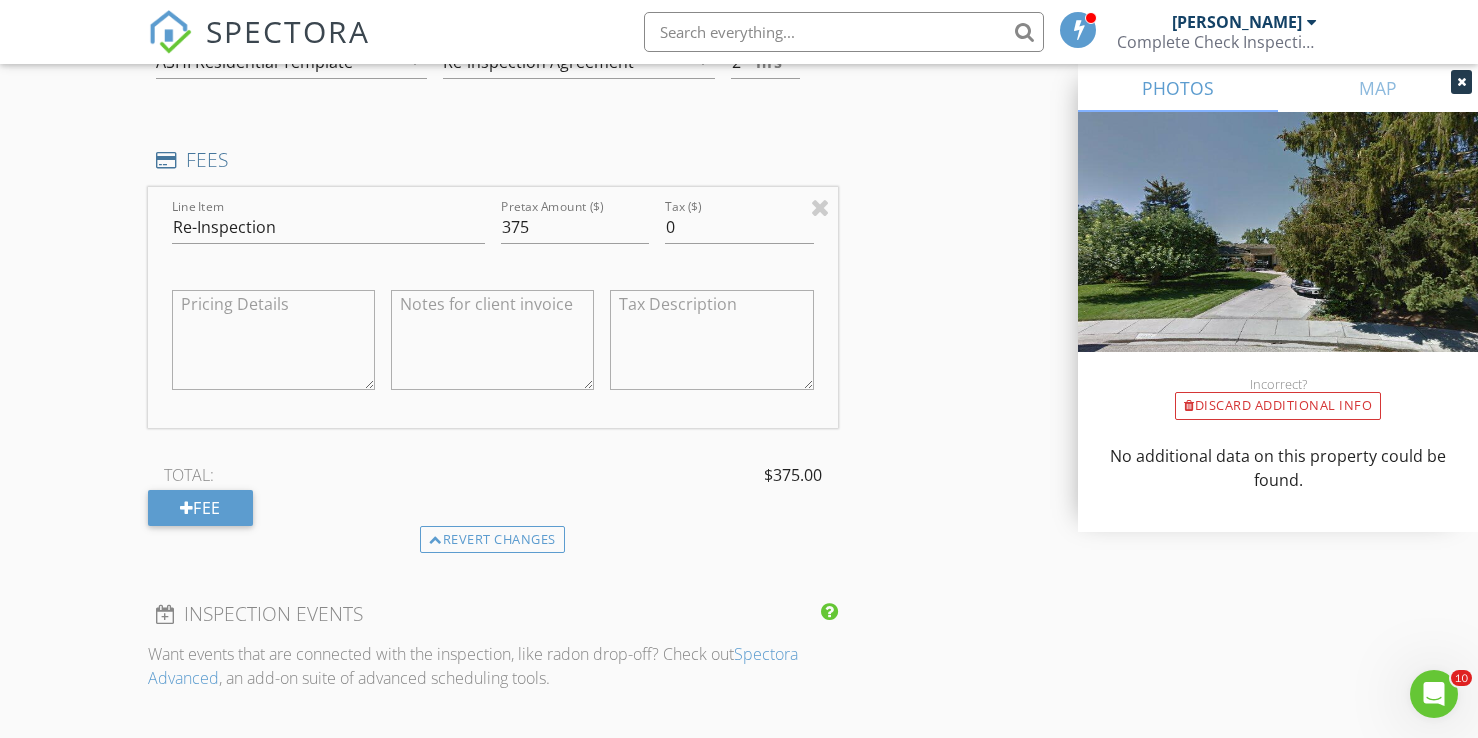 click on "New Inspection
Click here to use the New Order Form
Reorder / Copy
check_box Copy Reports From Original Inspection   check_box_outline_blank Copy Signed Agreements From Original Inspection
INSPECTOR(S)
check_box_outline_blank   Michael Hasson     check_box   Steve Taylor   PRIMARY   Steve Taylor arrow_drop_down   check_box_outline_blank Steve Taylor specifically requested
Date/Time
07/10/2025 3:00 PM
Location
Address Search       Address 1021 Glen Haven Dr   Unit   City Boise   State ID   Zip 83705   County Ada     Square Feet 3733   Year Built 1992   Foundation arrow_drop_down
client
check_box Enable Client CC email for this inspection   Client Search     check_box_outline_blank Client is a Company/Organization     First Name Ryan   Last Name Nisbet   Email rnisbet@armstrongtransport.com   CC Email   Phone 208-340-3737" at bounding box center (739, 467) 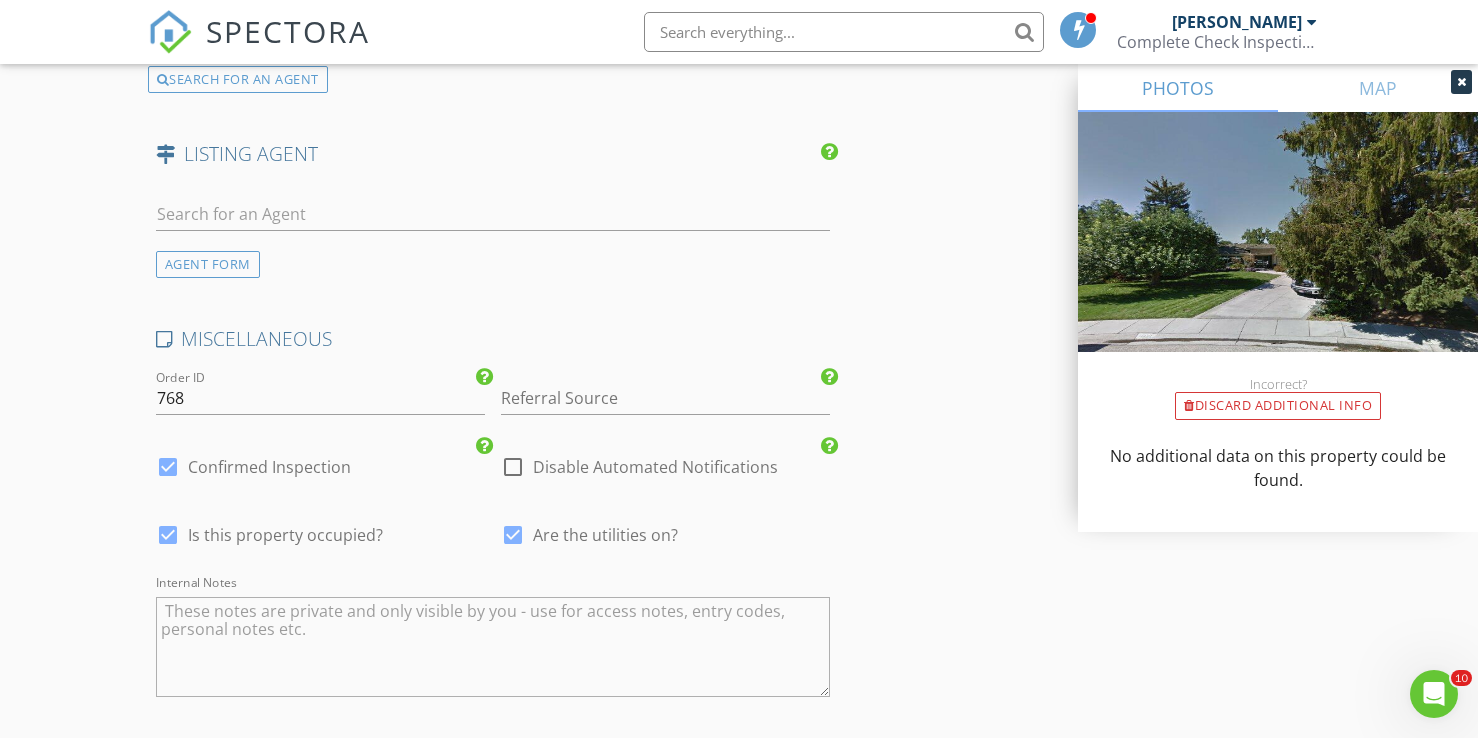scroll, scrollTop: 3266, scrollLeft: 0, axis: vertical 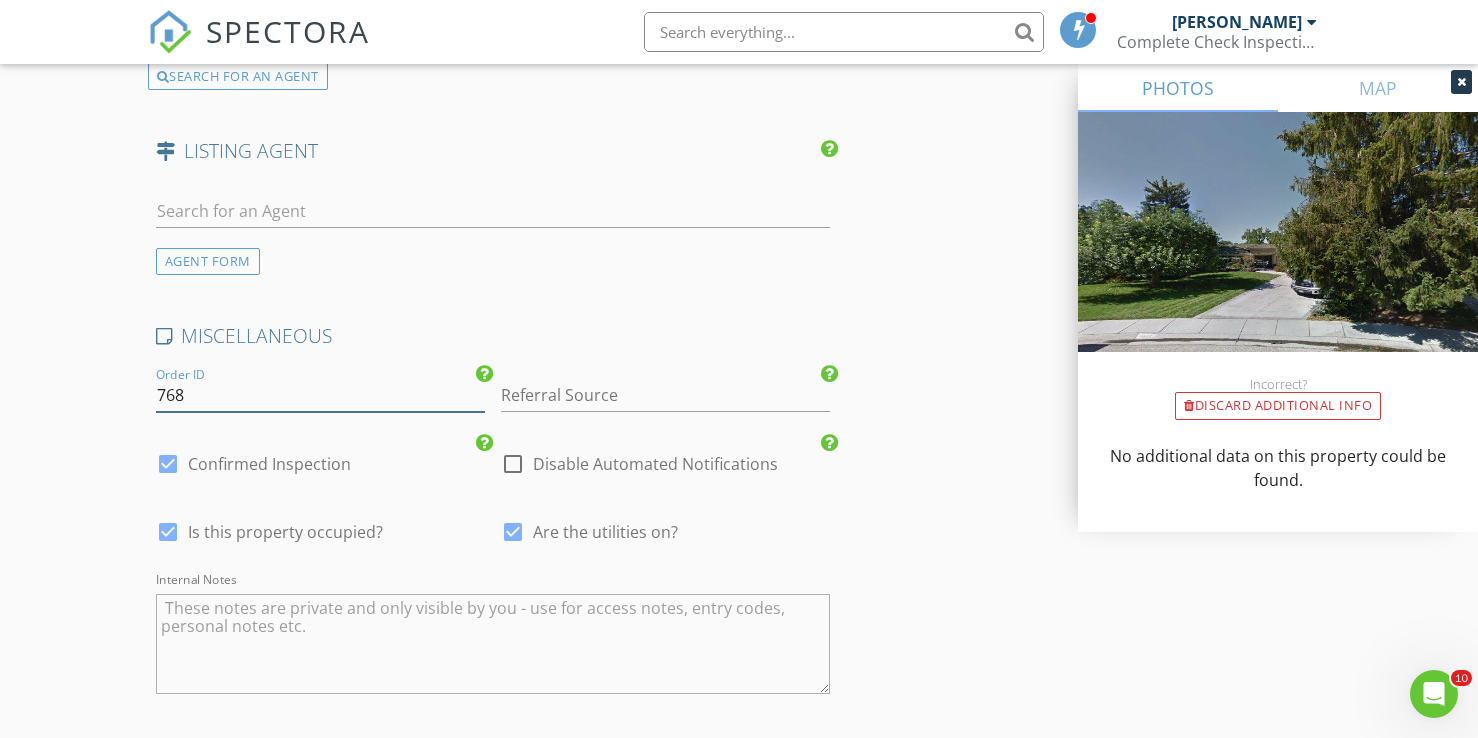 click on "768" at bounding box center [320, 395] 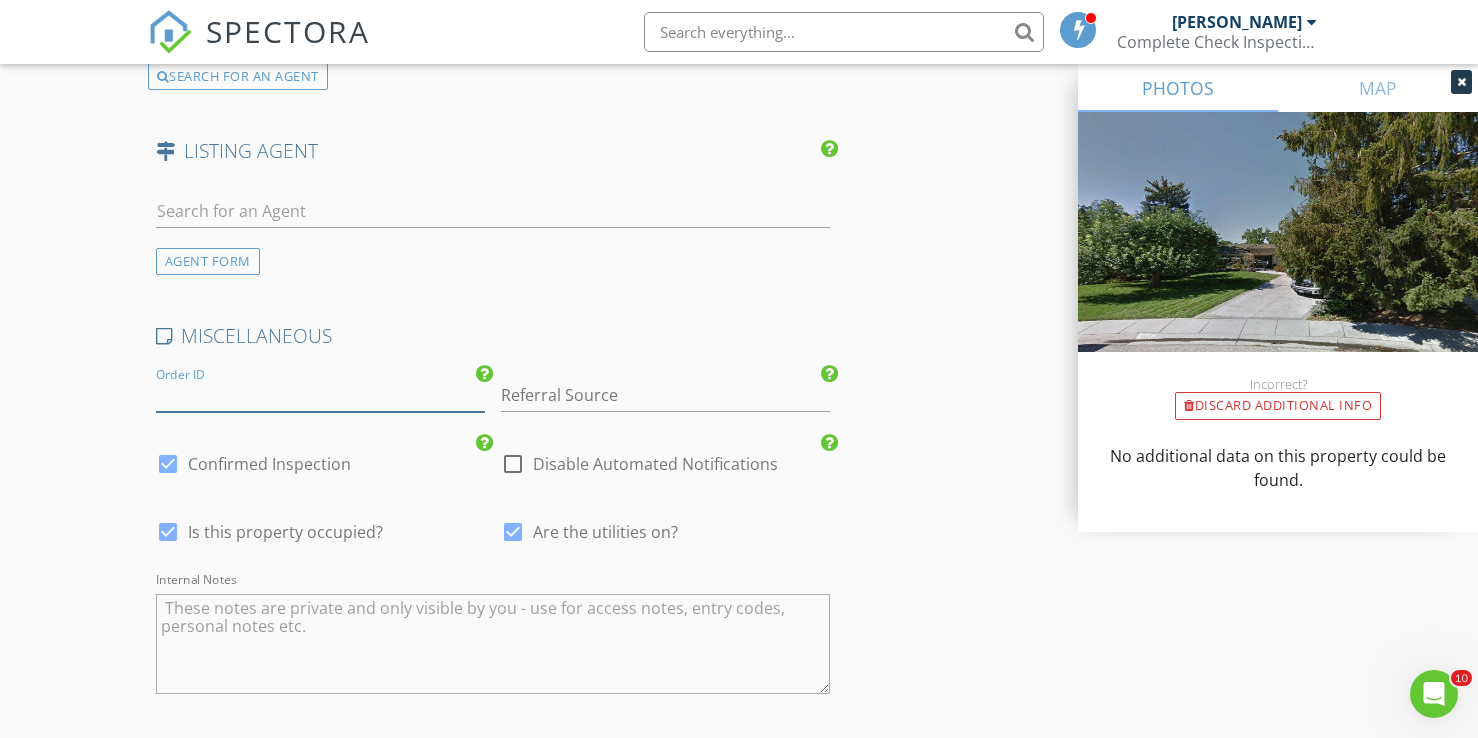 type 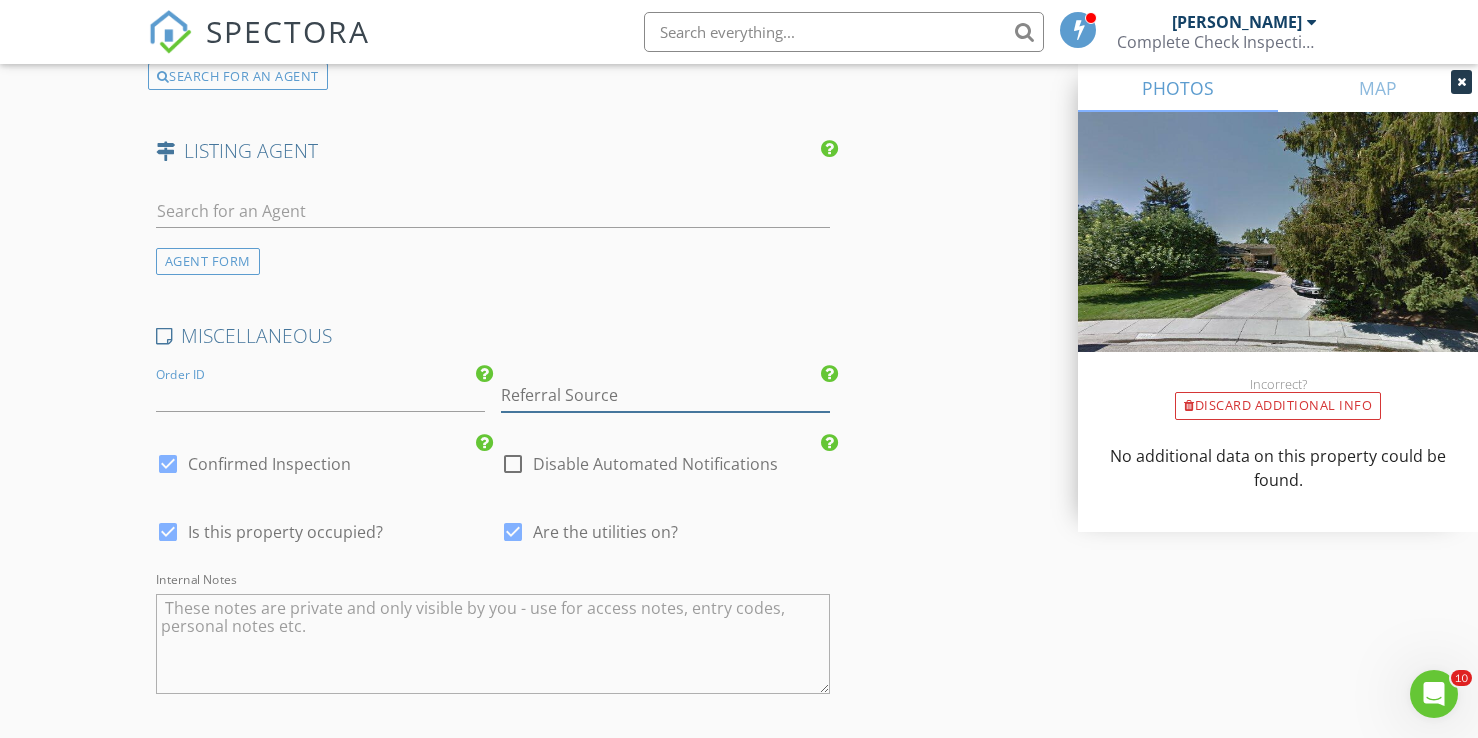 click at bounding box center [665, 395] 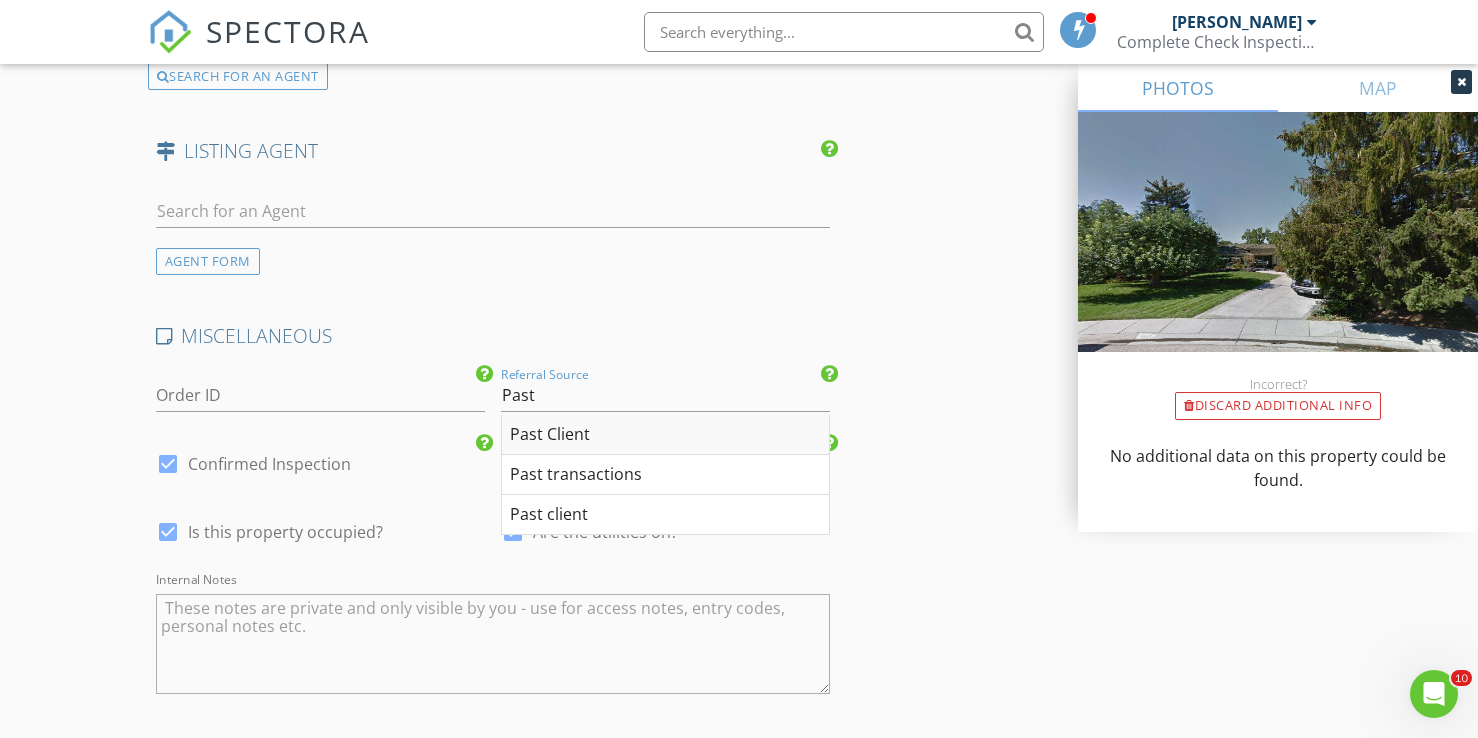 click on "Past Client" at bounding box center [665, 435] 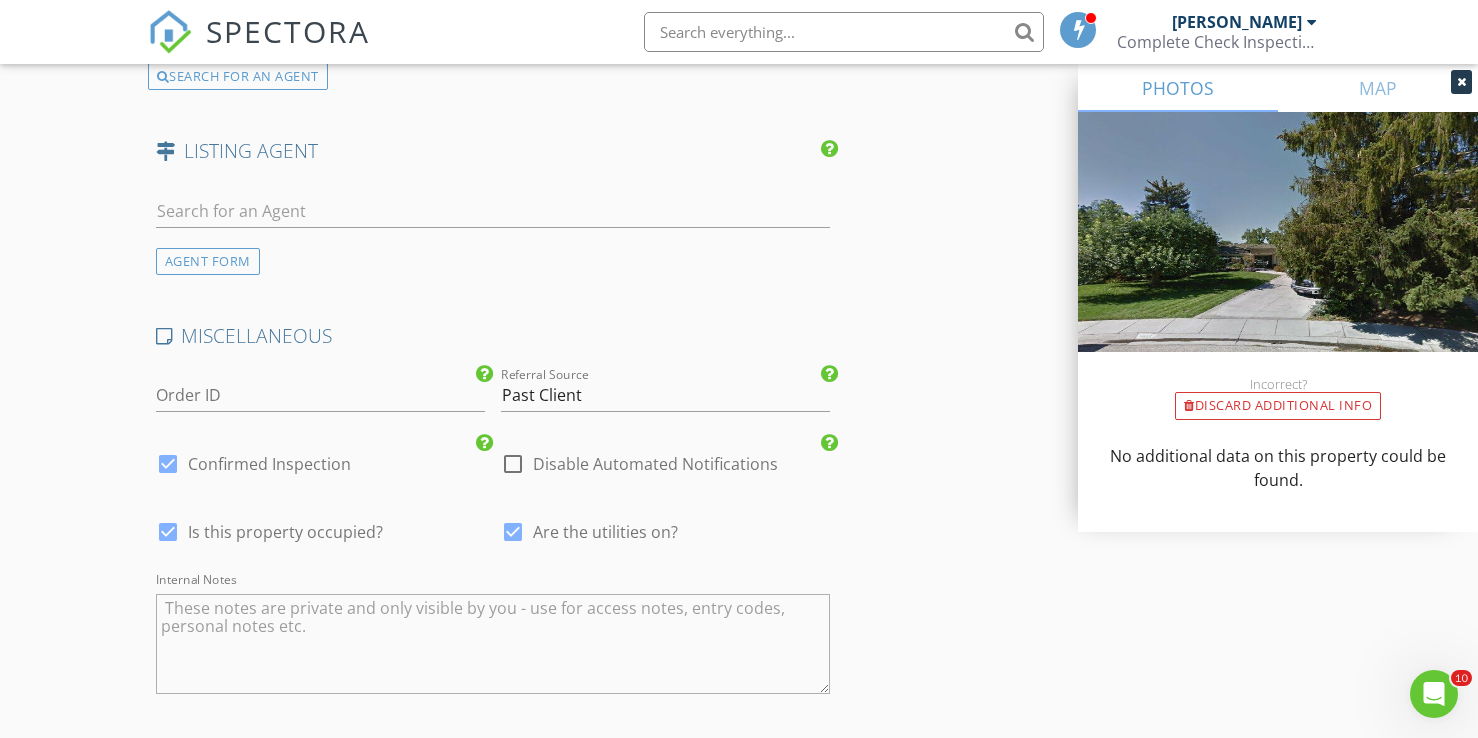 click on "New Inspection
Click here to use the New Order Form
Reorder / Copy
check_box Copy Reports From Original Inspection   check_box_outline_blank Copy Signed Agreements From Original Inspection
INSPECTOR(S)
check_box_outline_blank   Michael Hasson     check_box   Steve Taylor   PRIMARY   Steve Taylor arrow_drop_down   check_box_outline_blank Steve Taylor specifically requested
Date/Time
07/10/2025 3:00 PM
Location
Address Search       Address 1021 Glen Haven Dr   Unit   City Boise   State ID   Zip 83705   County Ada     Square Feet 3733   Year Built 1992   Foundation arrow_drop_down
client
check_box Enable Client CC email for this inspection   Client Search     check_box_outline_blank Client is a Company/Organization     First Name Ryan   Last Name Nisbet   Email rnisbet@armstrongtransport.com   CC Email   Phone 208-340-3737" at bounding box center (739, -1032) 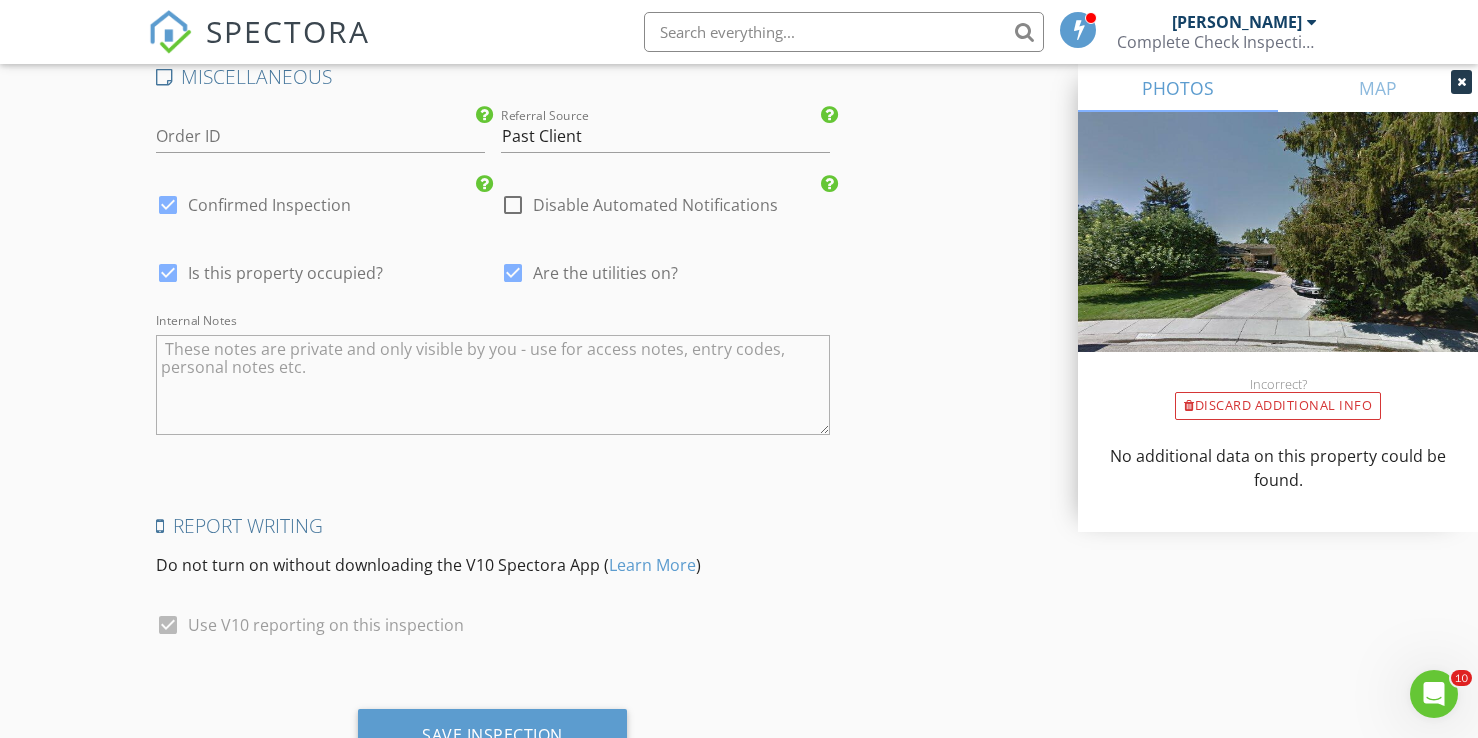 scroll, scrollTop: 3528, scrollLeft: 0, axis: vertical 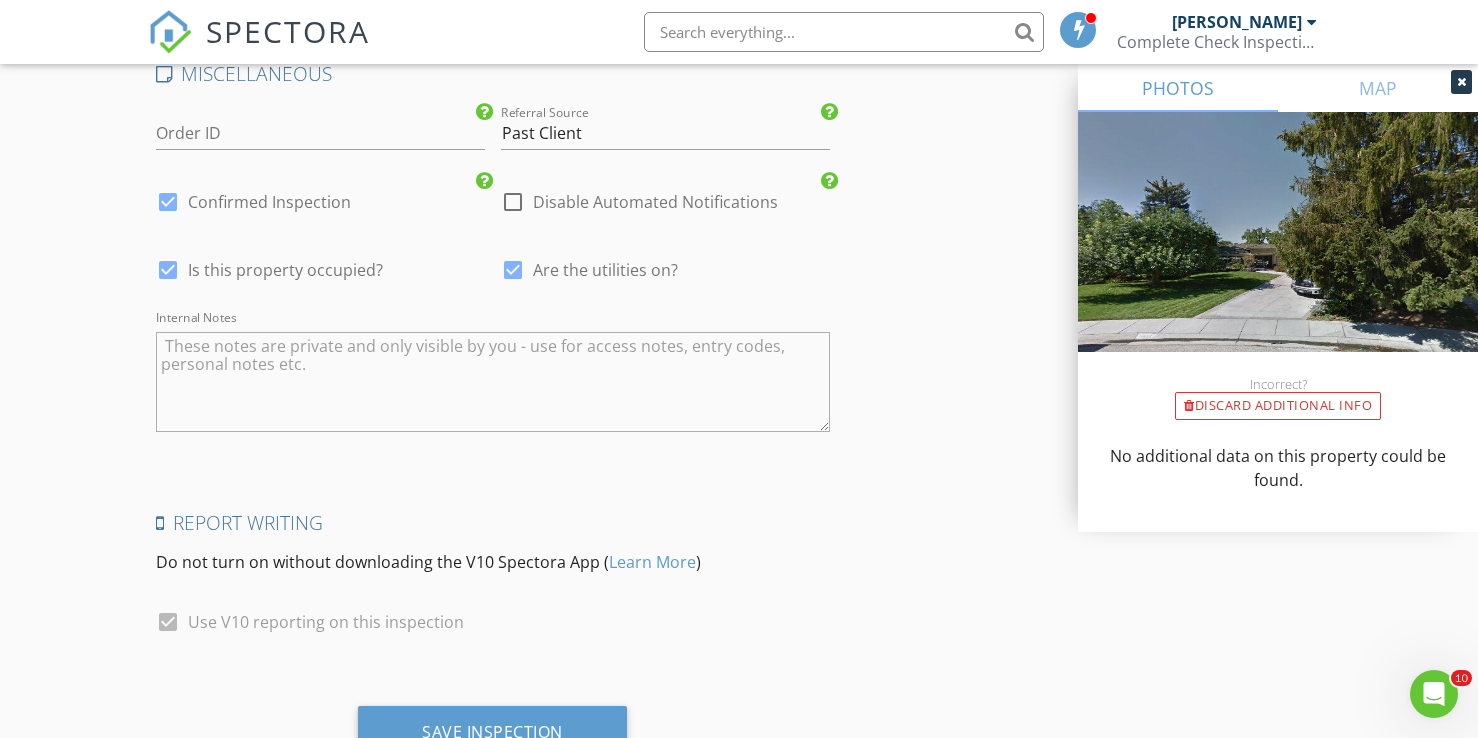 click at bounding box center (493, 382) 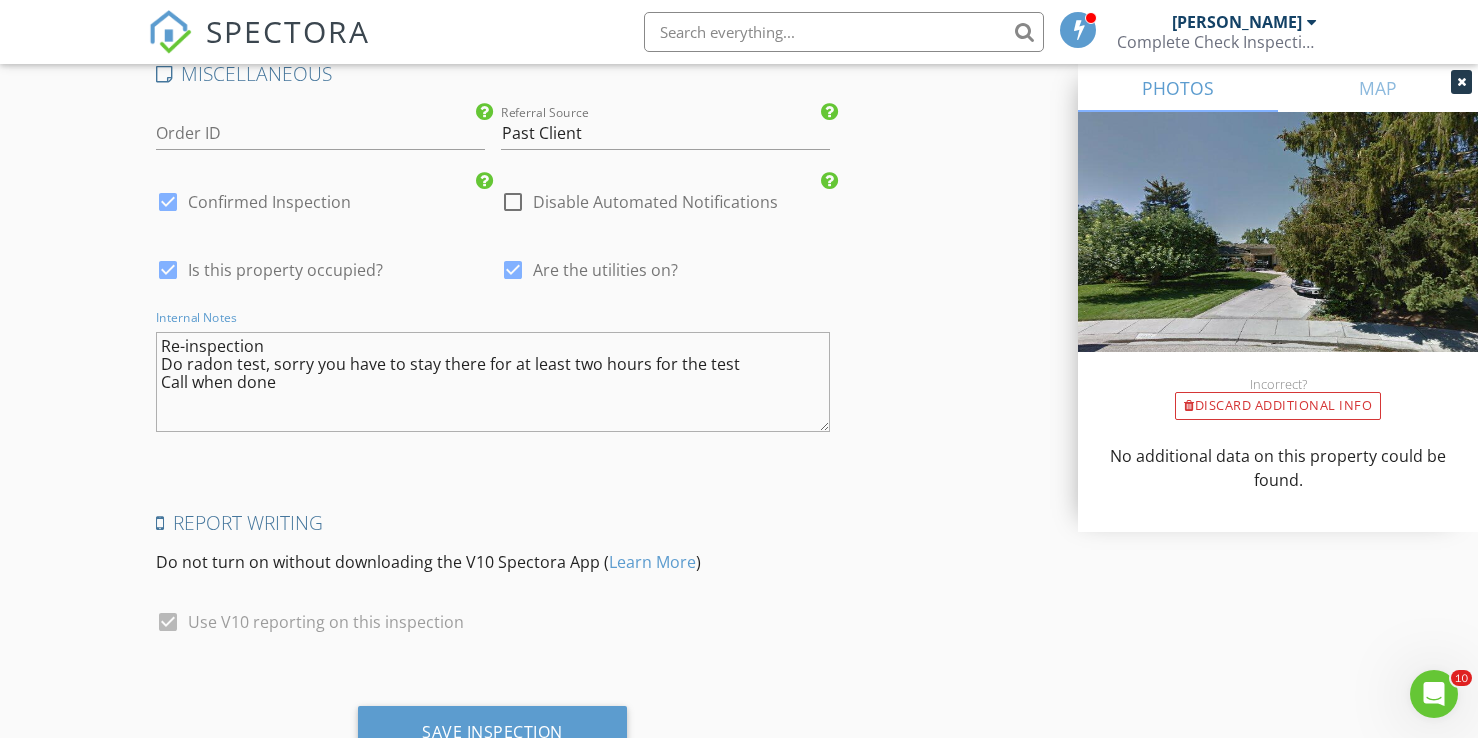 type on "Re-inspection
Do radon test, sorry you have to stay there for at least two hours for the test
Call when done" 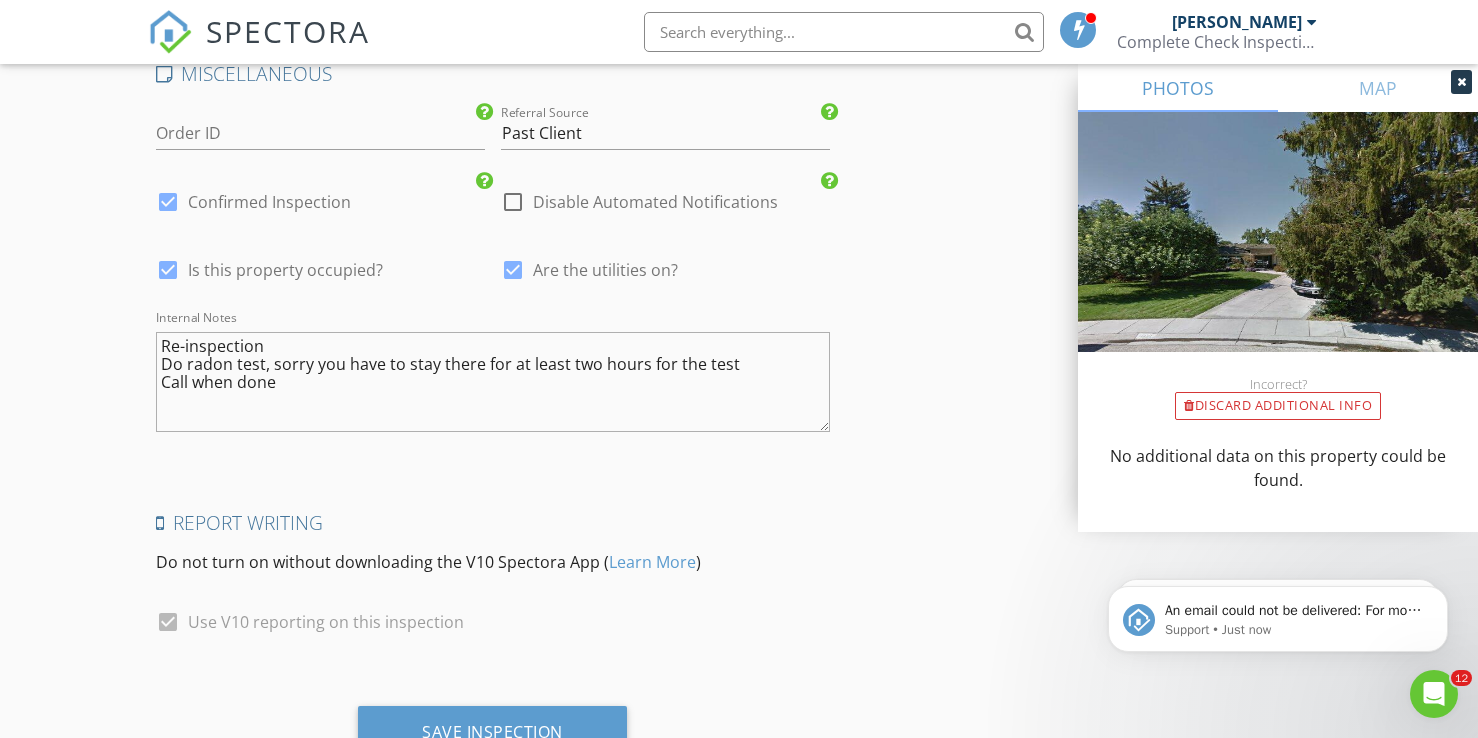 scroll, scrollTop: 0, scrollLeft: 0, axis: both 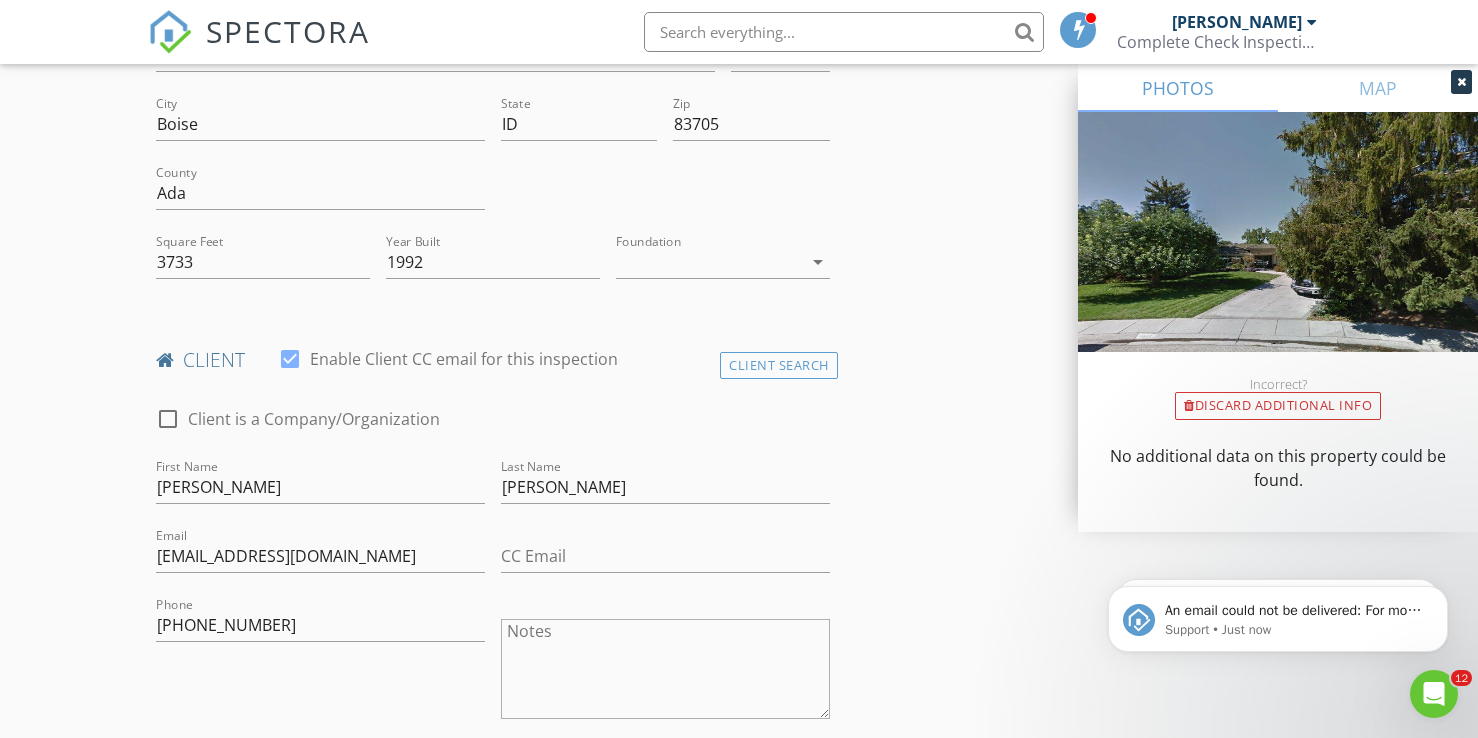 click on "New Inspection
Click here to use the New Order Form
Reorder / Copy
check_box Copy Reports From Original Inspection   check_box_outline_blank Copy Signed Agreements From Original Inspection
INSPECTOR(S)
check_box_outline_blank   Michael Hasson     check_box   Steve Taylor   PRIMARY   Steve Taylor arrow_drop_down   check_box_outline_blank Steve Taylor specifically requested
Date/Time
07/10/2025 3:00 PM
Location
Address Search       Address 1021 Glen Haven Dr   Unit   City Boise   State ID   Zip 83705   County Ada     Square Feet 3733   Year Built 1992   Foundation arrow_drop_down
client
check_box Enable Client CC email for this inspection   Client Search     check_box_outline_blank Client is a Company/Organization     First Name Ryan   Last Name Nisbet   Email rnisbet@armstrongtransport.com   CC Email   Phone 208-340-3737" at bounding box center (739, 1458) 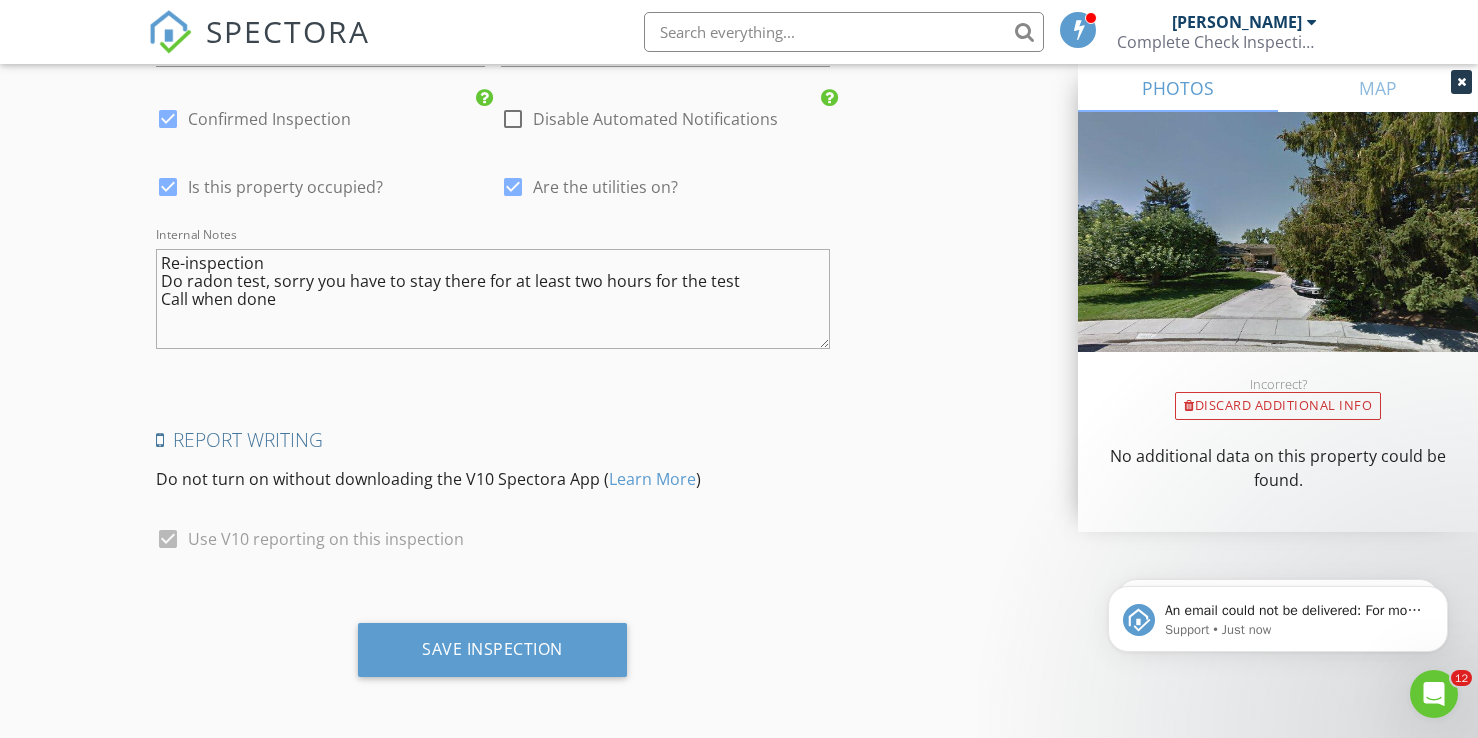 scroll, scrollTop: 3612, scrollLeft: 0, axis: vertical 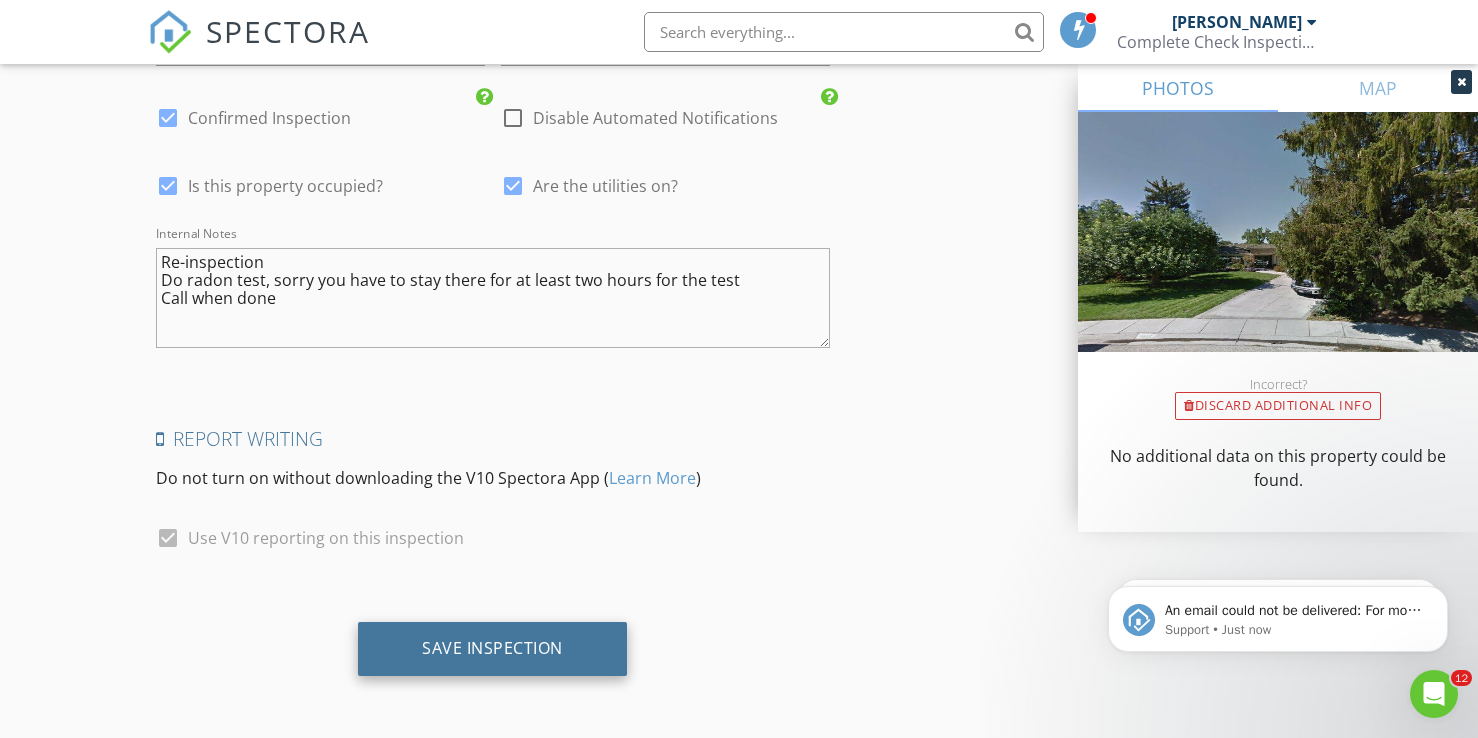 click on "Save Inspection" at bounding box center (492, 648) 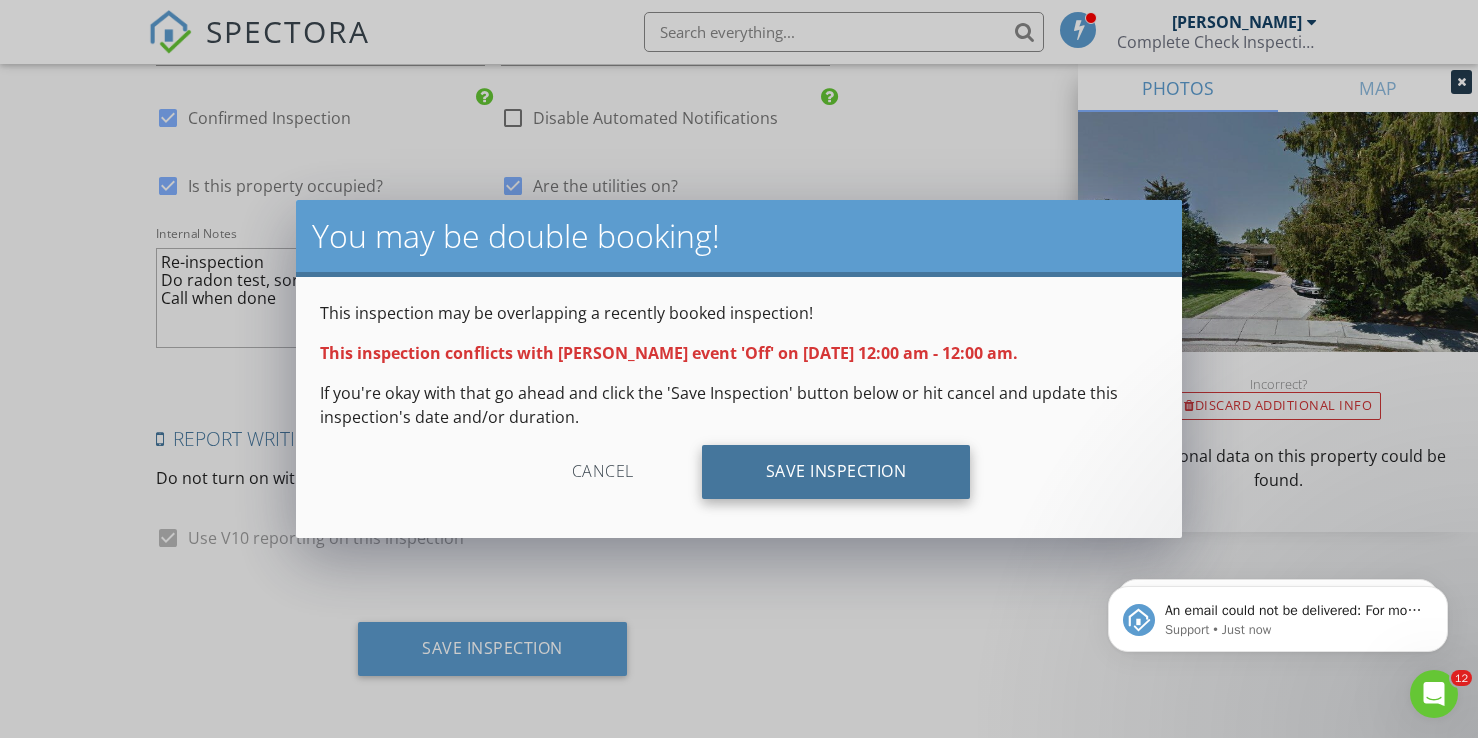 click on "Save Inspection" at bounding box center [836, 472] 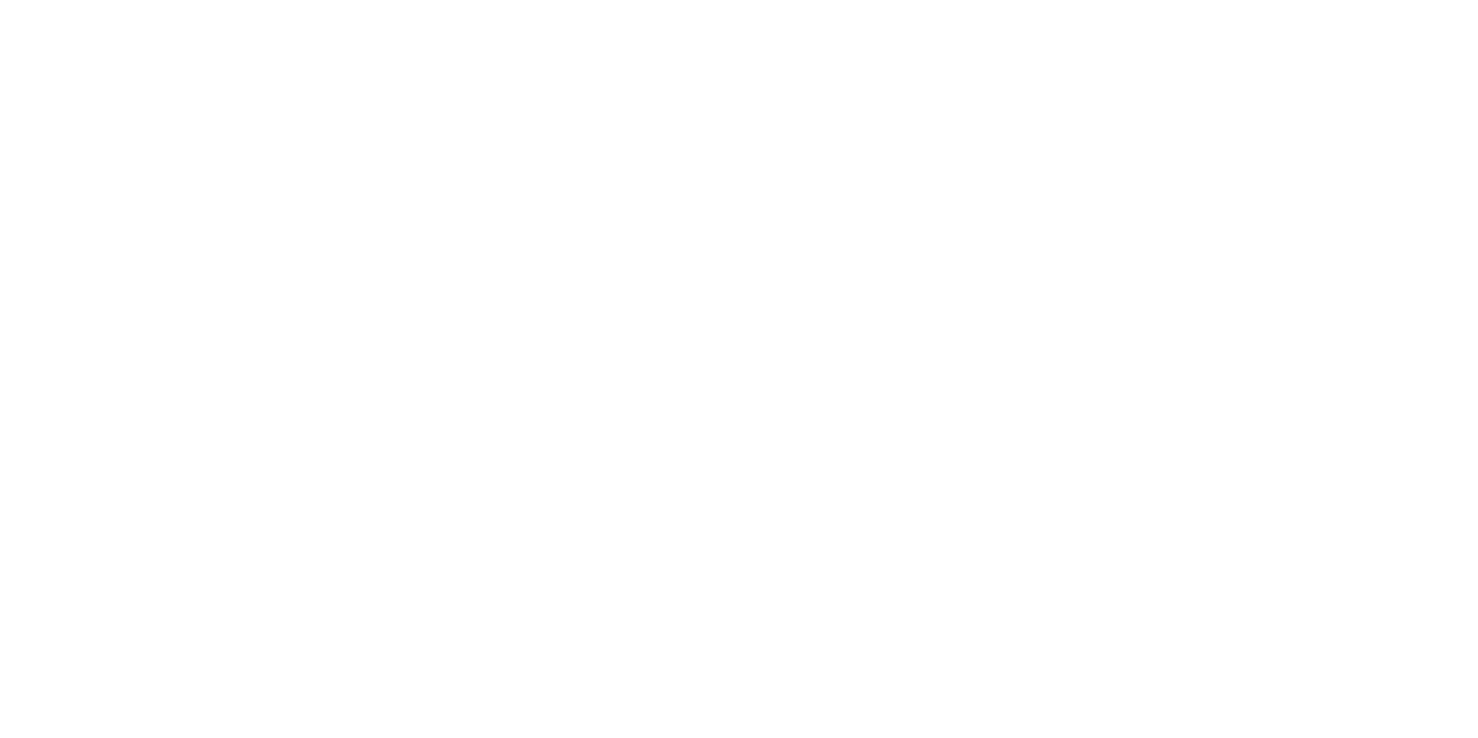scroll, scrollTop: 0, scrollLeft: 0, axis: both 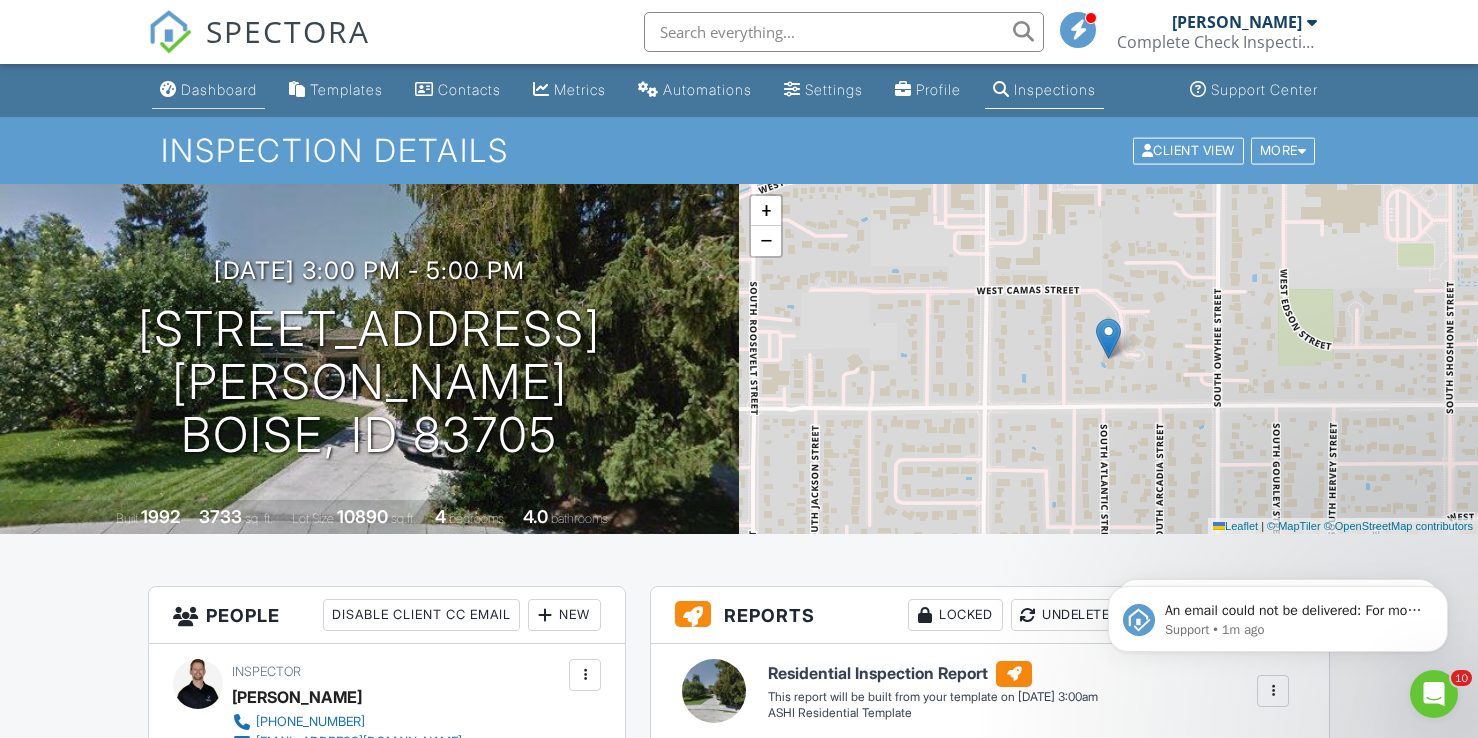click on "Dashboard" at bounding box center (219, 89) 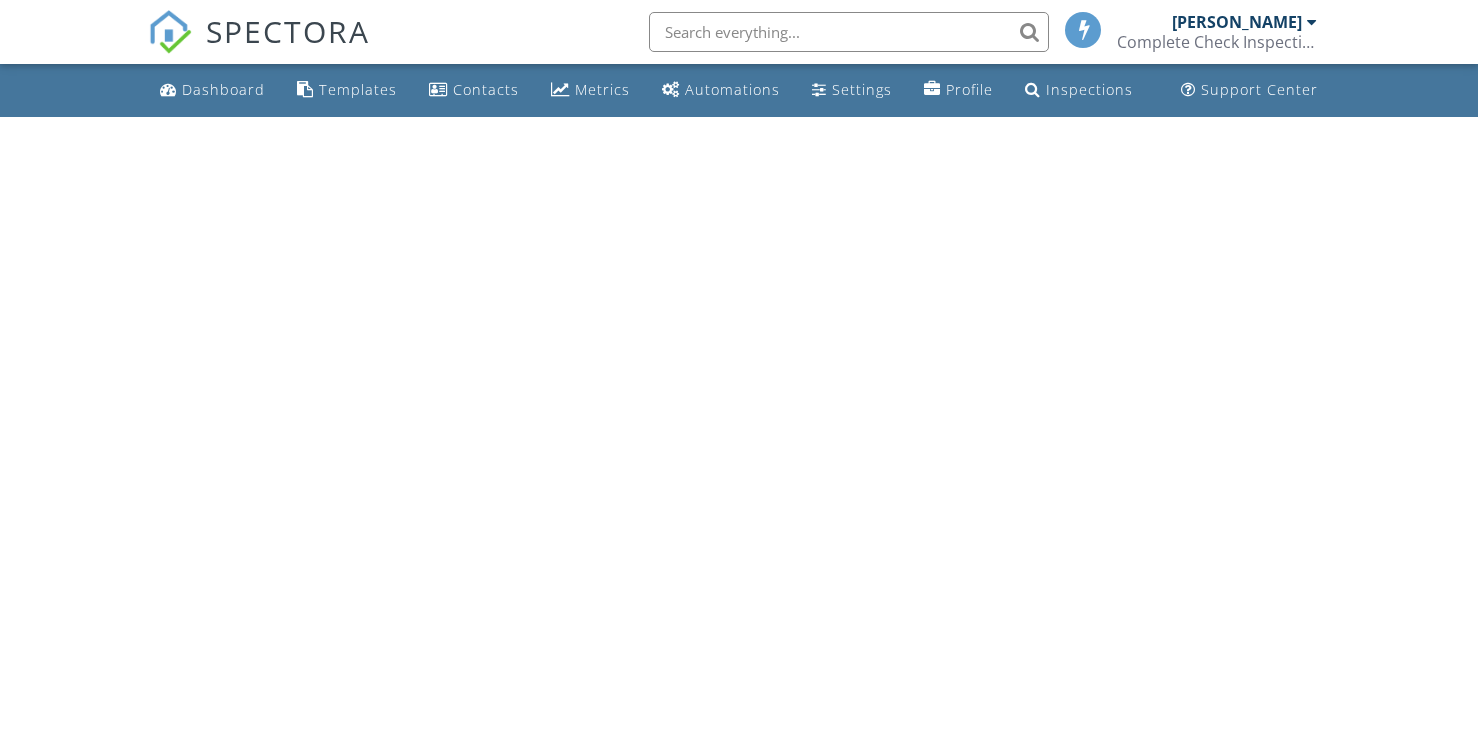 scroll, scrollTop: 0, scrollLeft: 0, axis: both 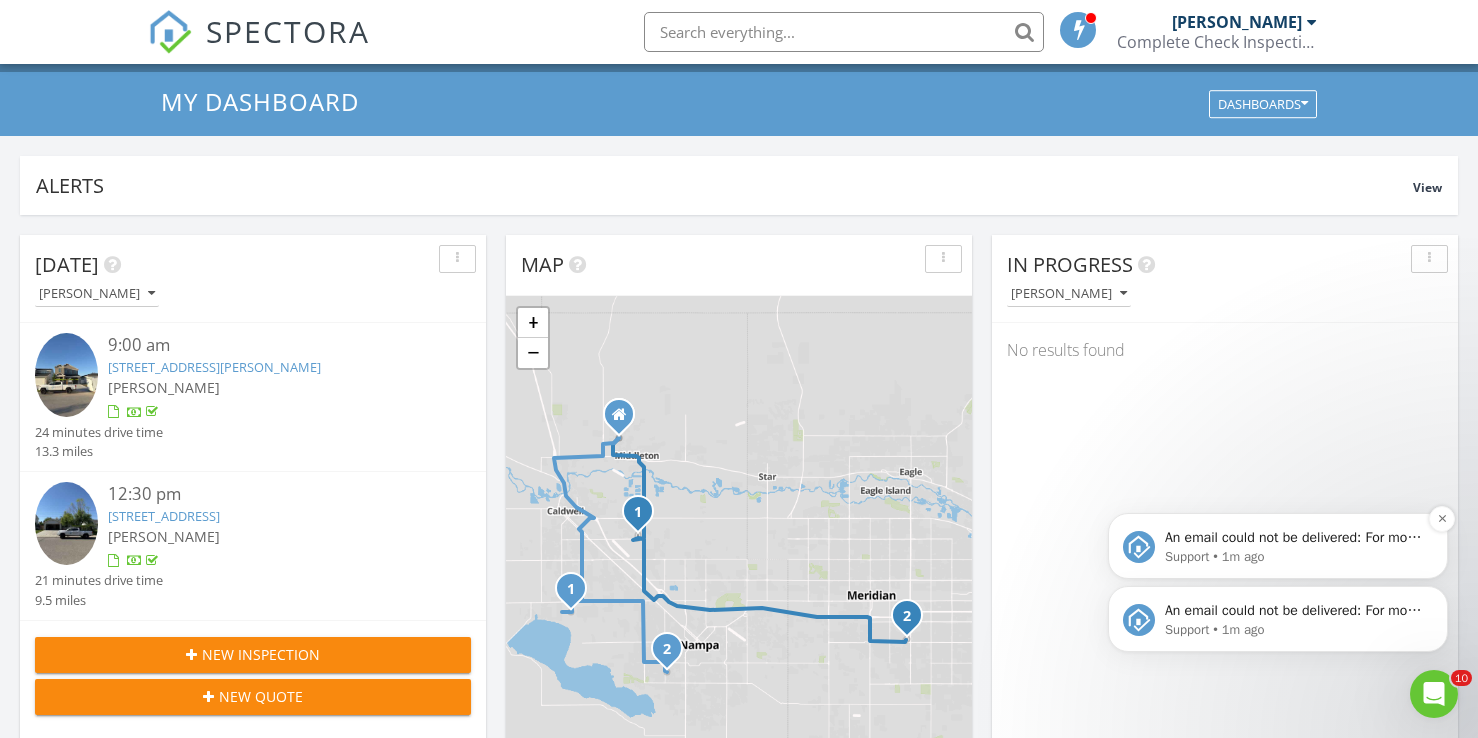 click on "An email could not be delivered:  For more information, view Why emails don't get delivered (Support Article)" at bounding box center (1294, 538) 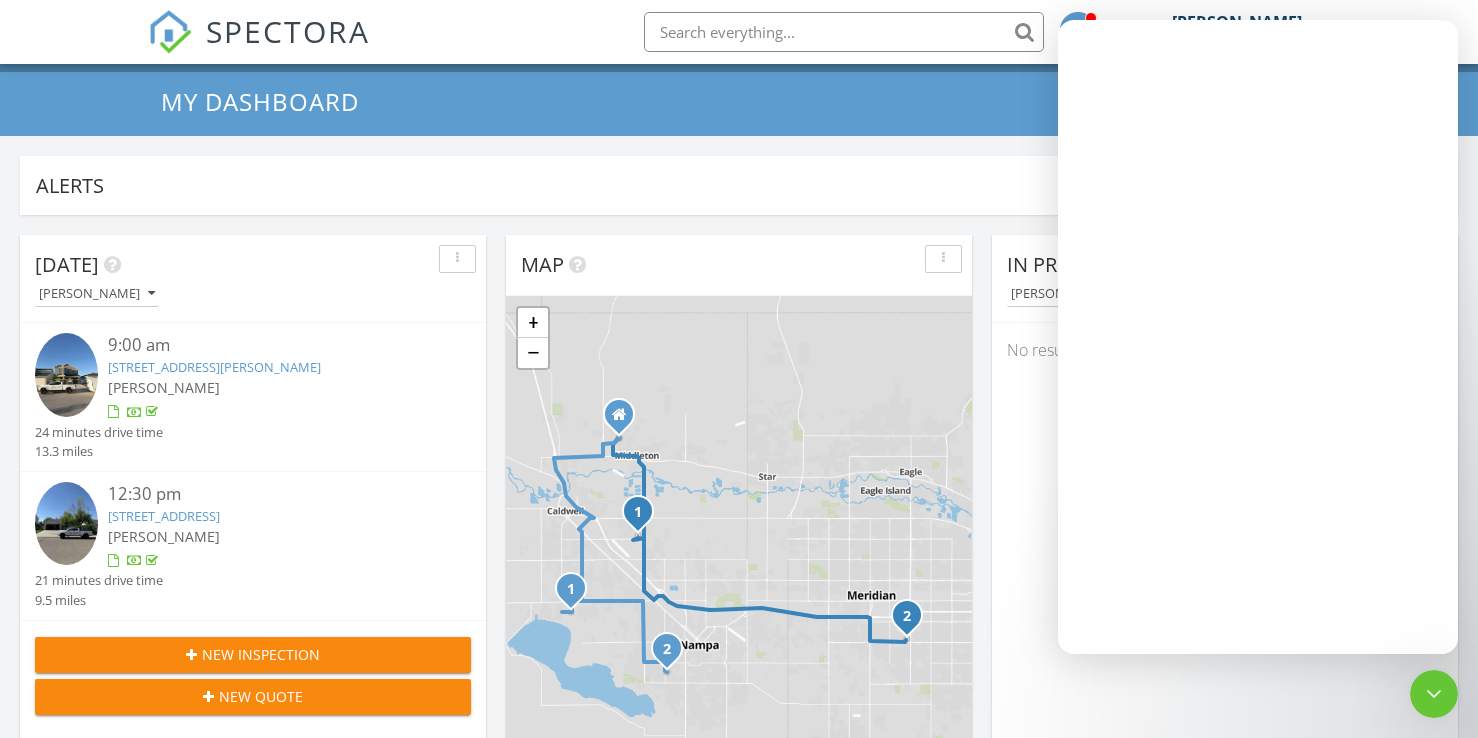scroll, scrollTop: 0, scrollLeft: 0, axis: both 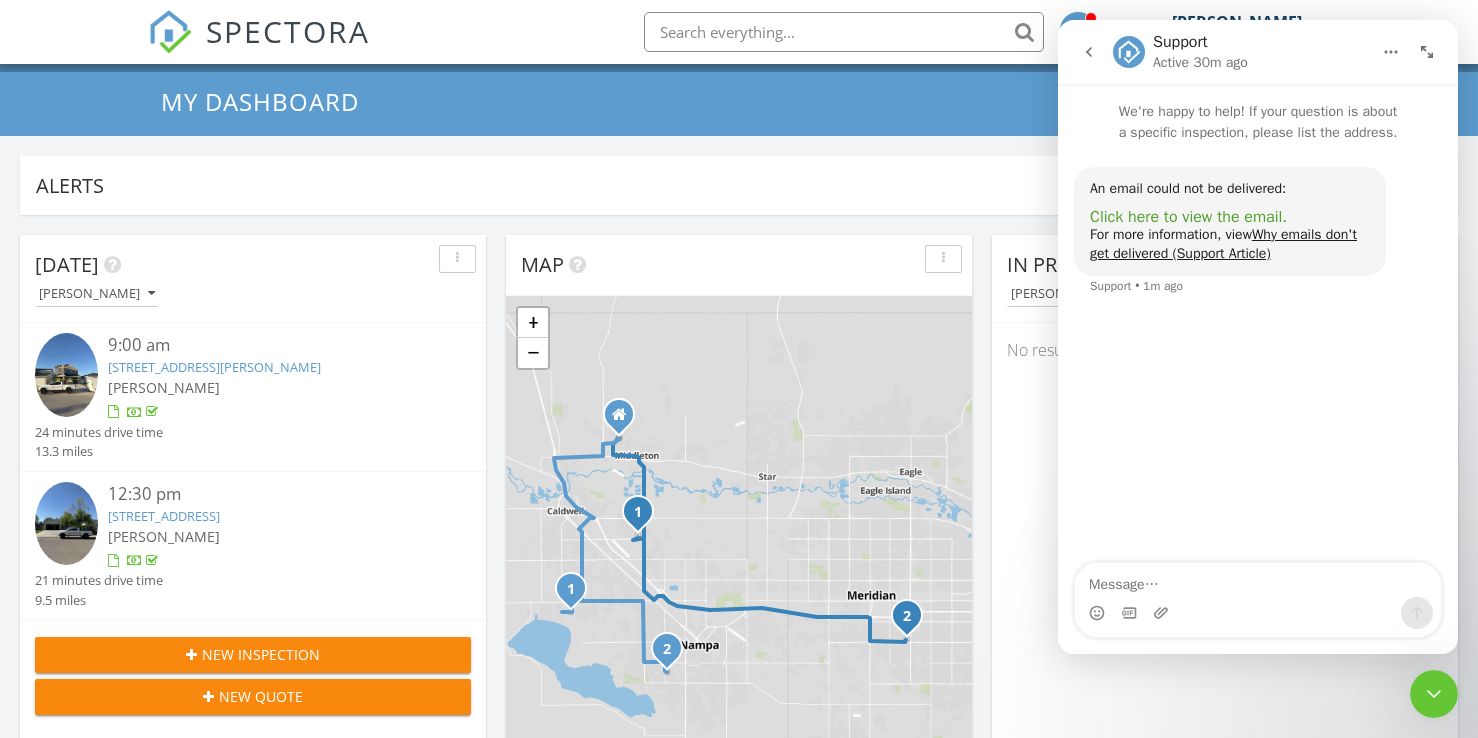 click on "Click here to view the email." at bounding box center (1188, 217) 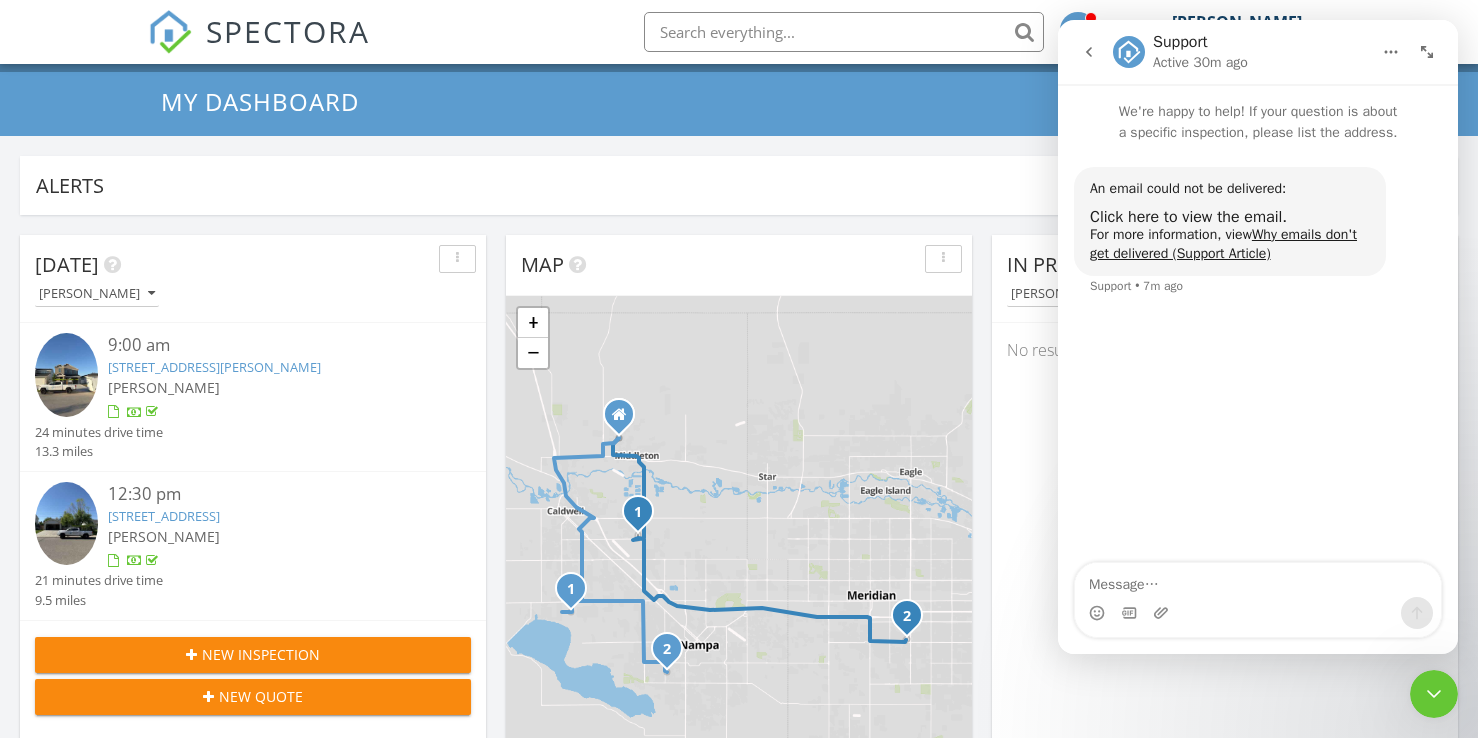click 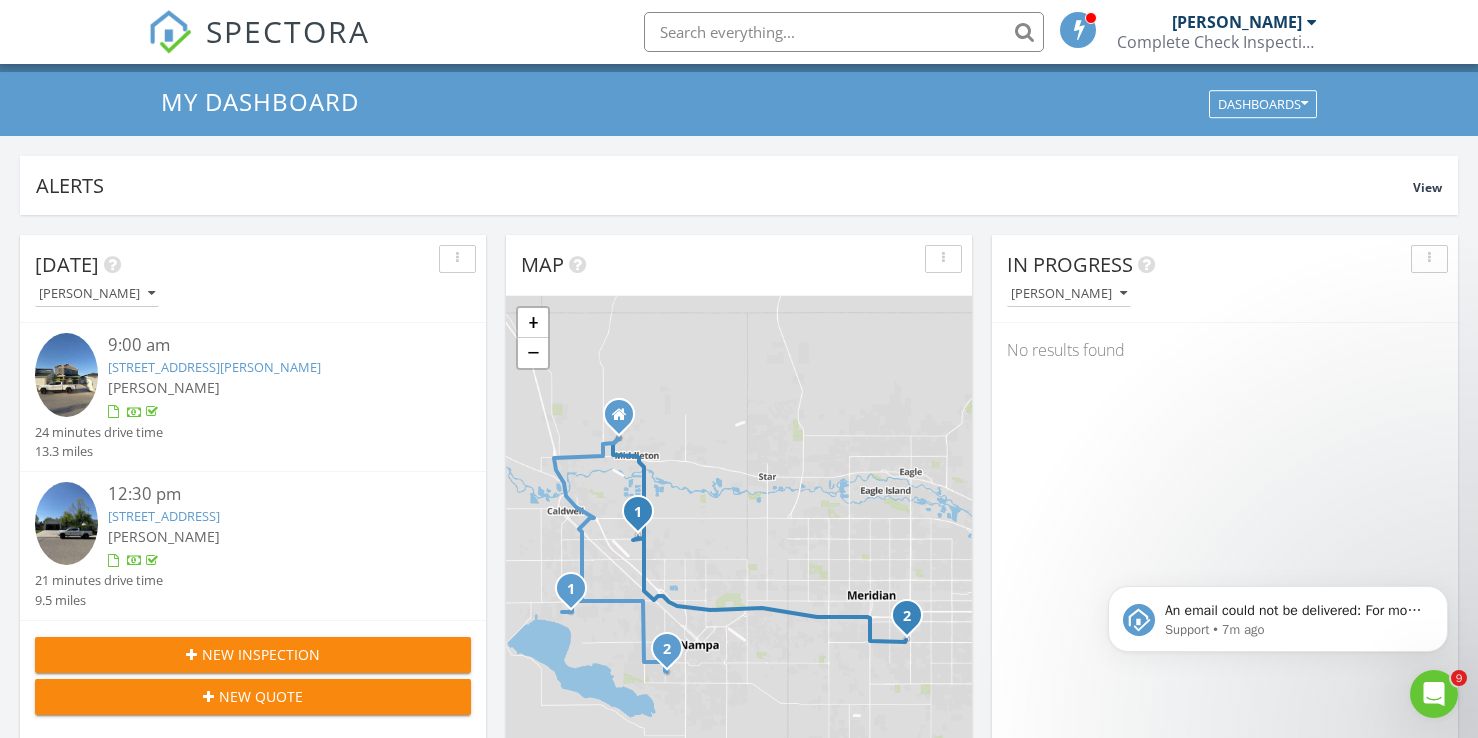 scroll, scrollTop: 0, scrollLeft: 0, axis: both 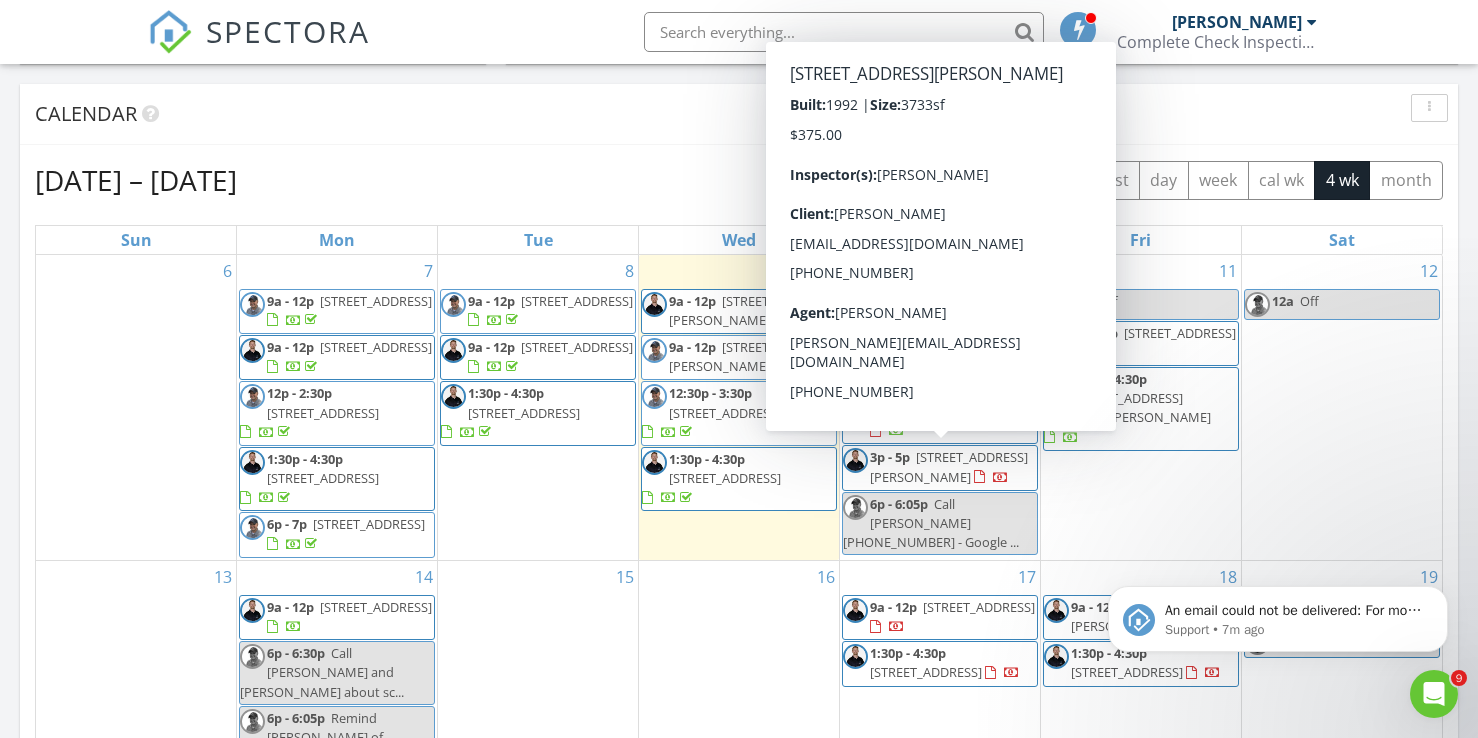click on "1021 Glen Haven Dr, Boise 83705" at bounding box center [949, 466] 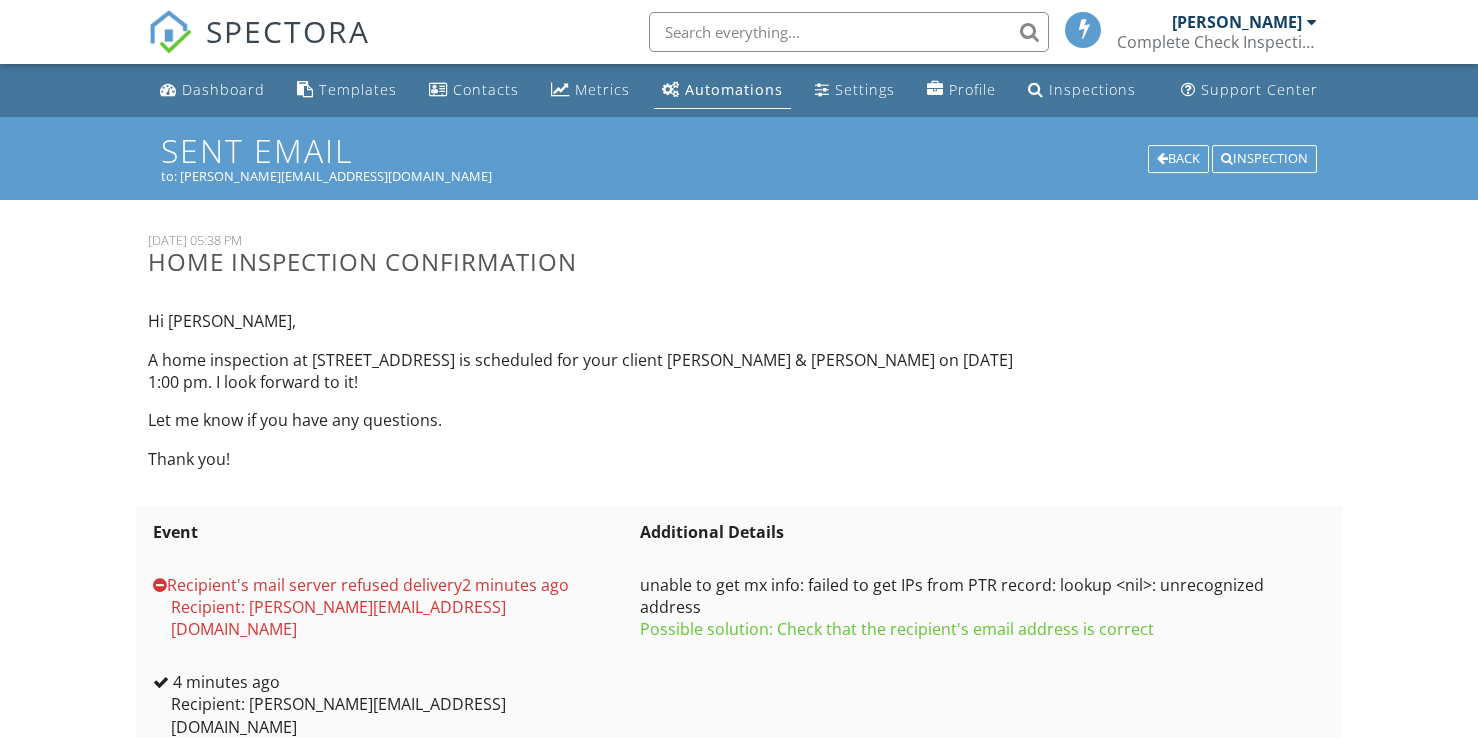 scroll, scrollTop: 0, scrollLeft: 0, axis: both 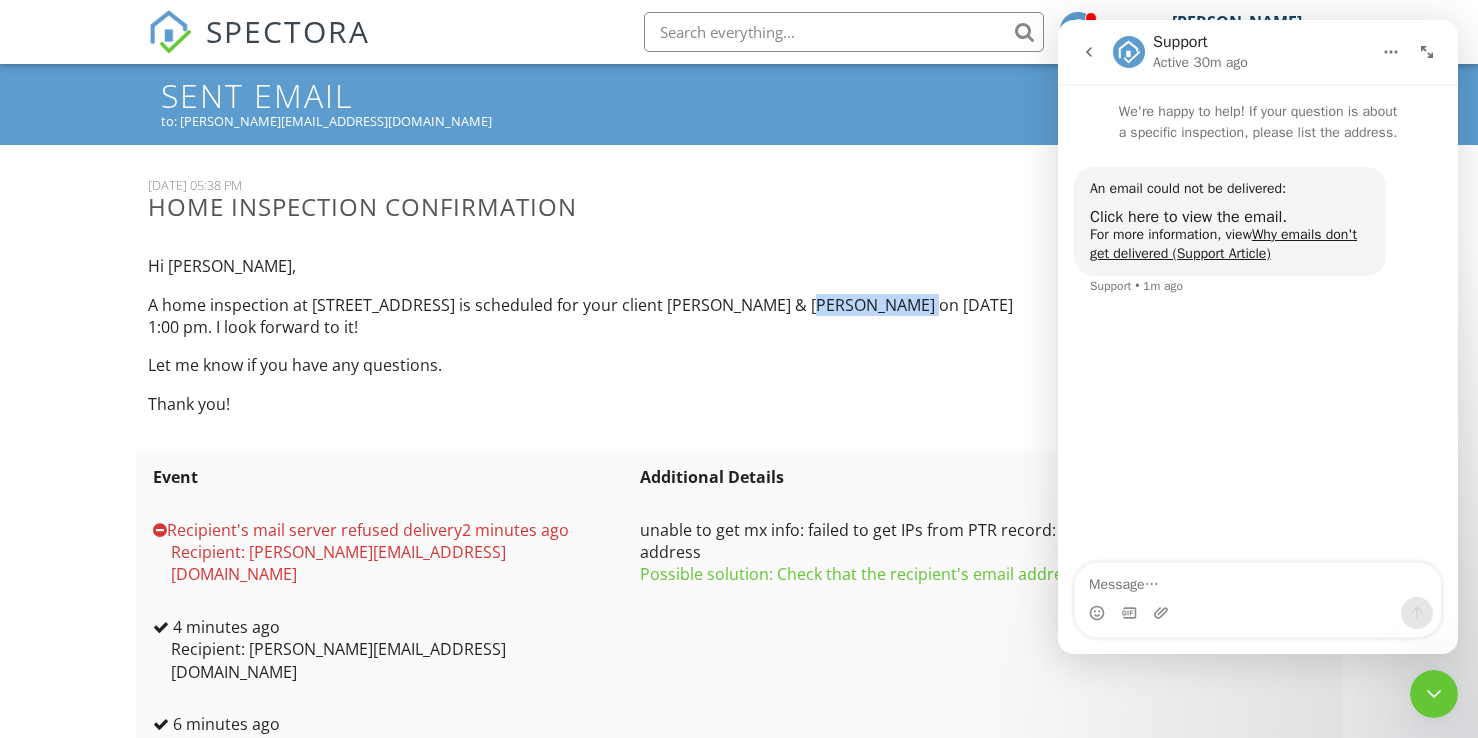 drag, startPoint x: 796, startPoint y: 304, endPoint x: 911, endPoint y: 307, distance: 115.03912 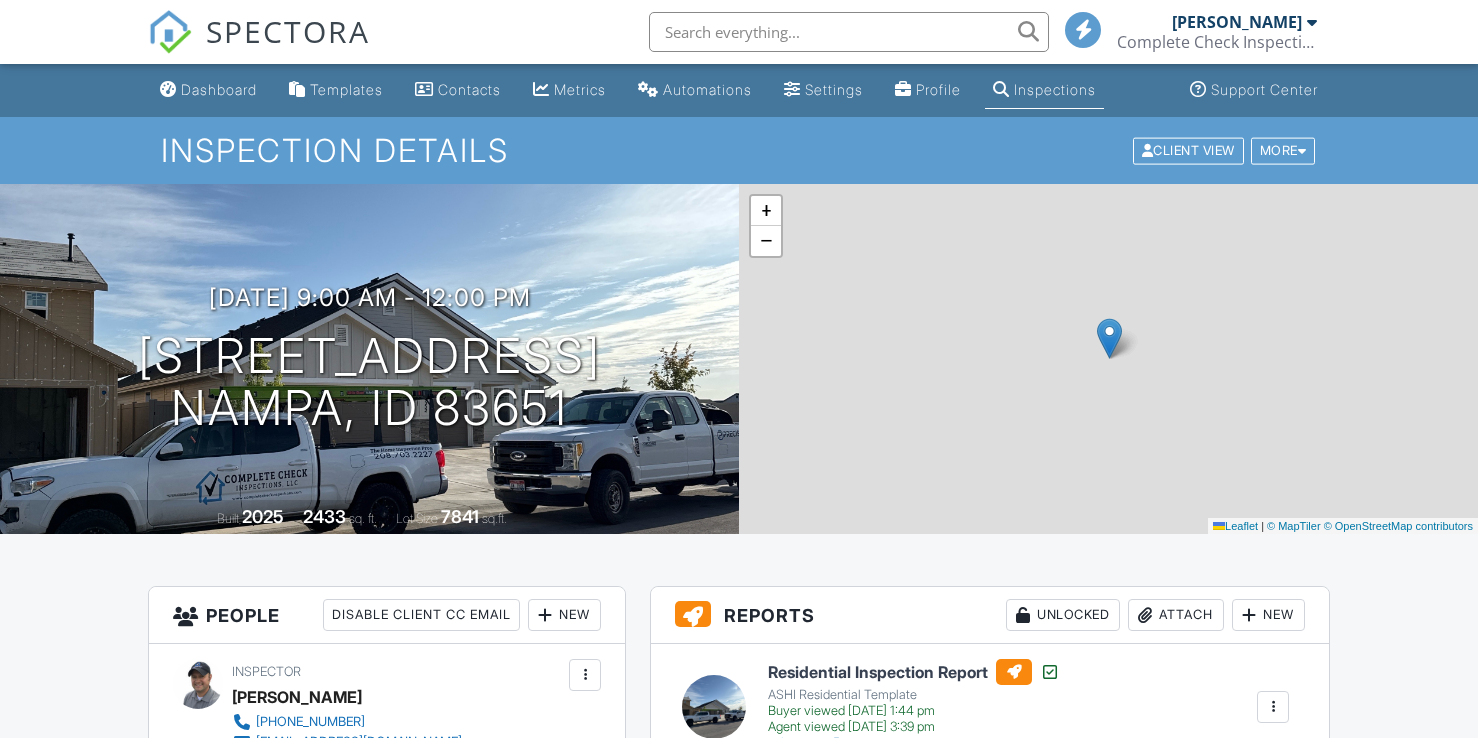 scroll, scrollTop: 0, scrollLeft: 0, axis: both 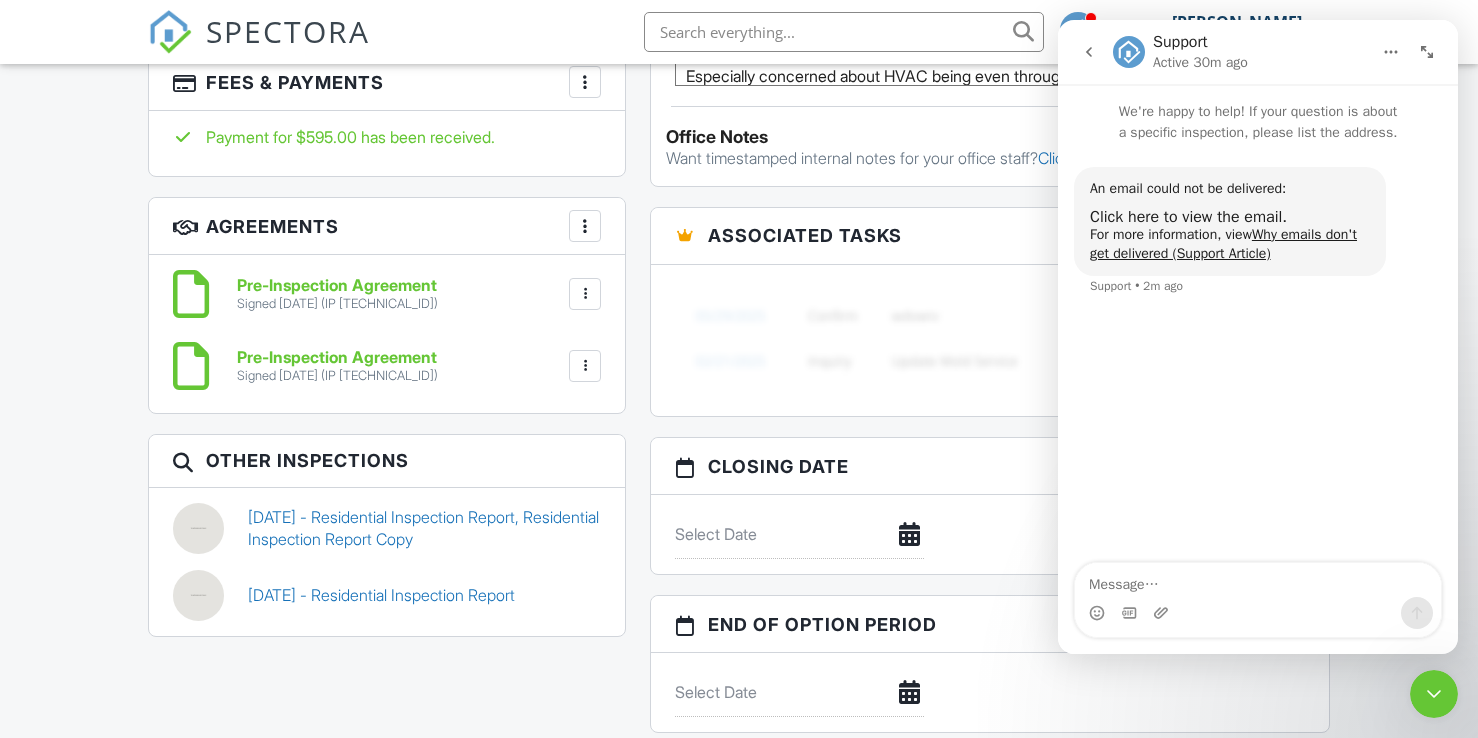 click at bounding box center [844, 32] 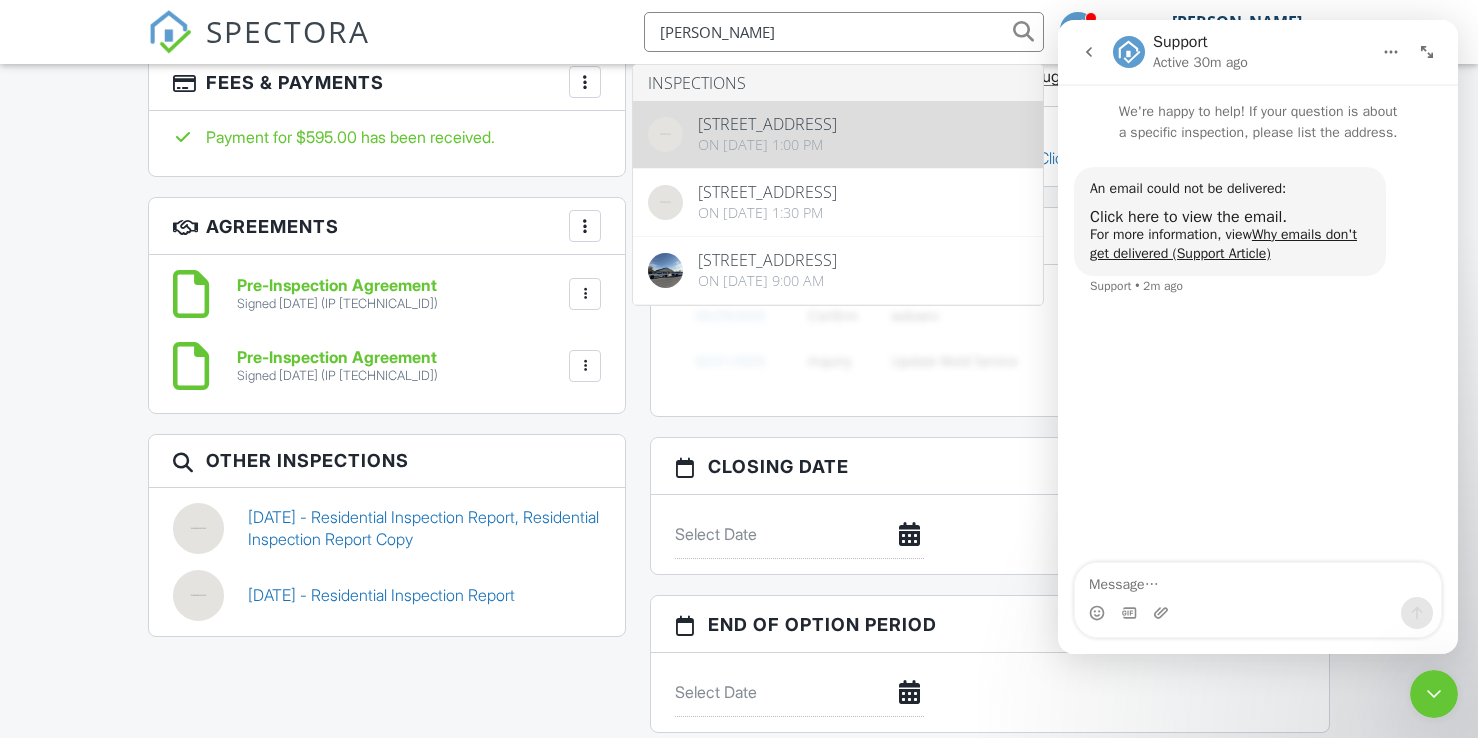 type on "[PERSON_NAME]" 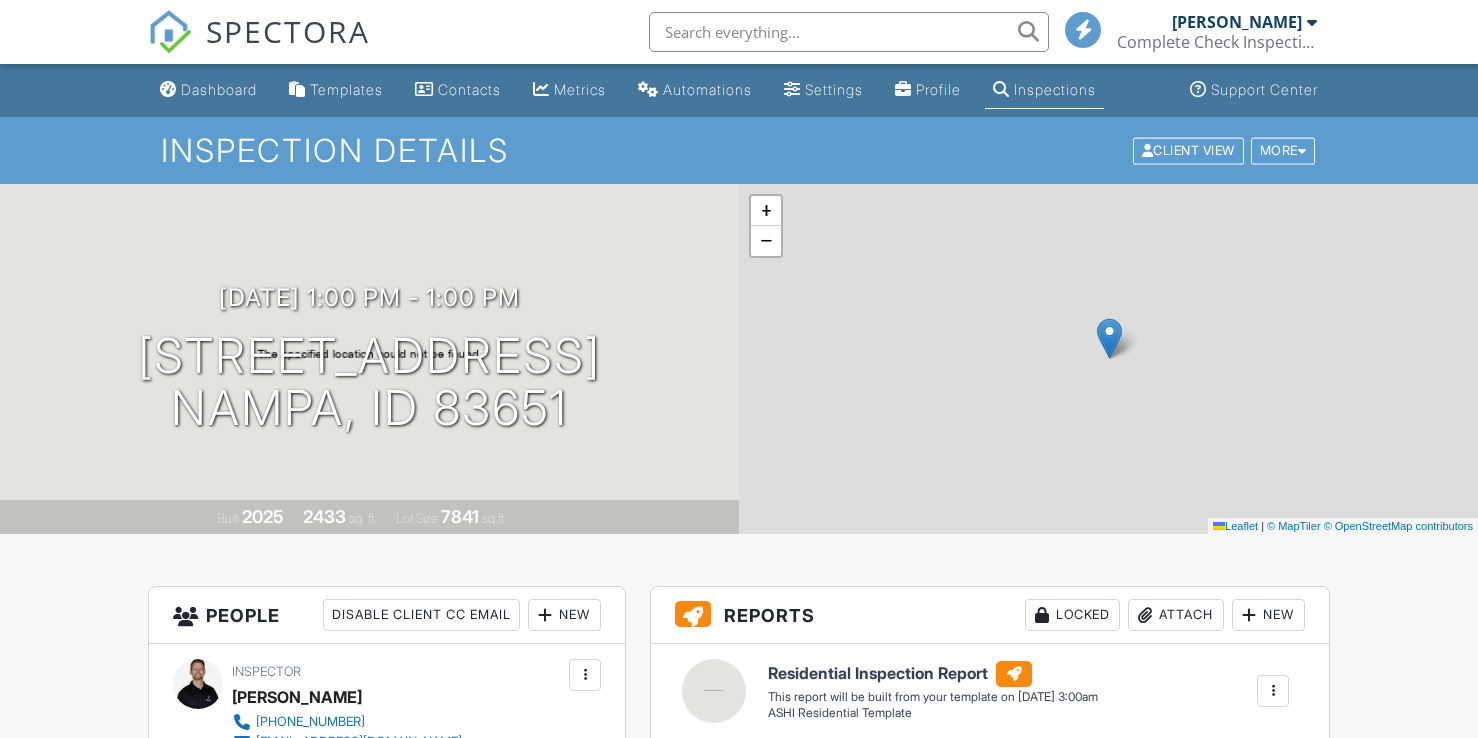 scroll, scrollTop: 0, scrollLeft: 0, axis: both 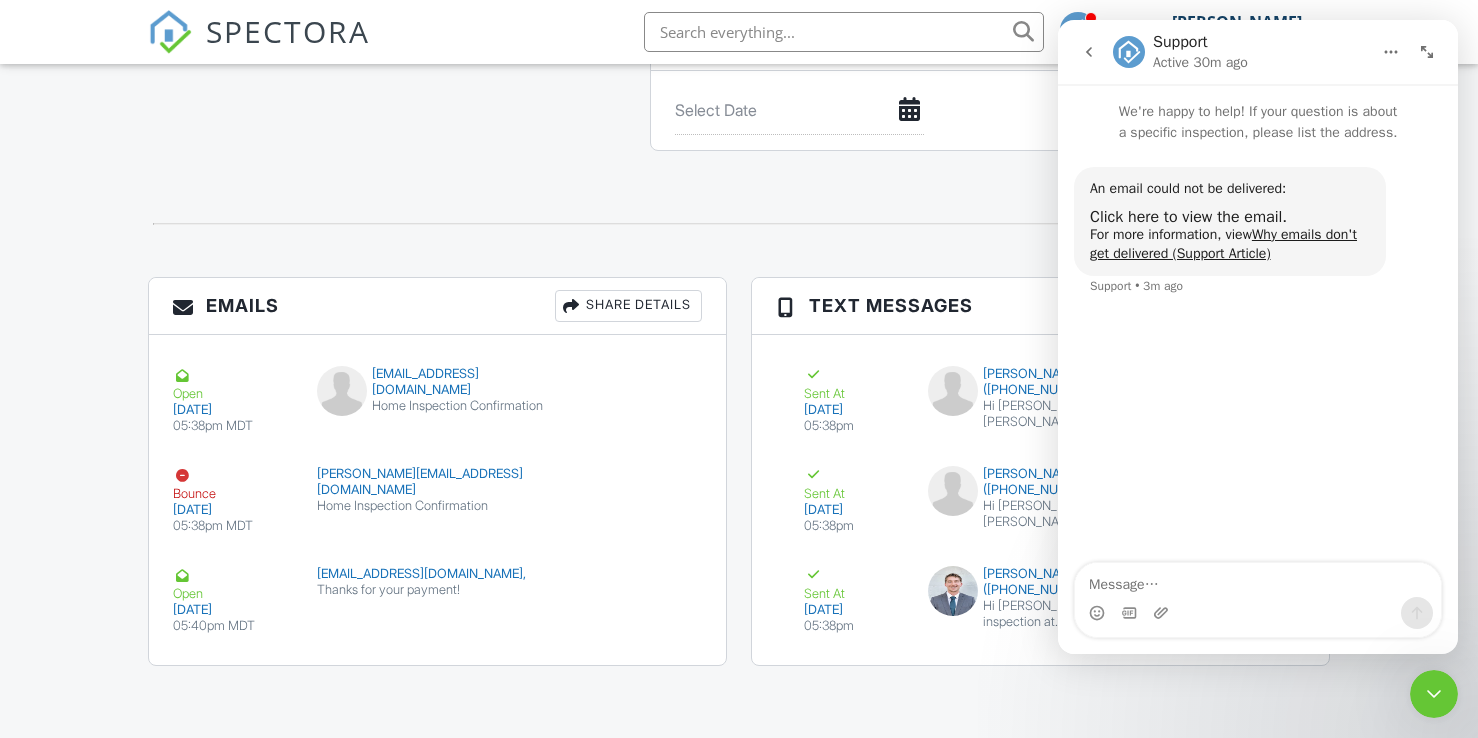 click at bounding box center [844, 32] 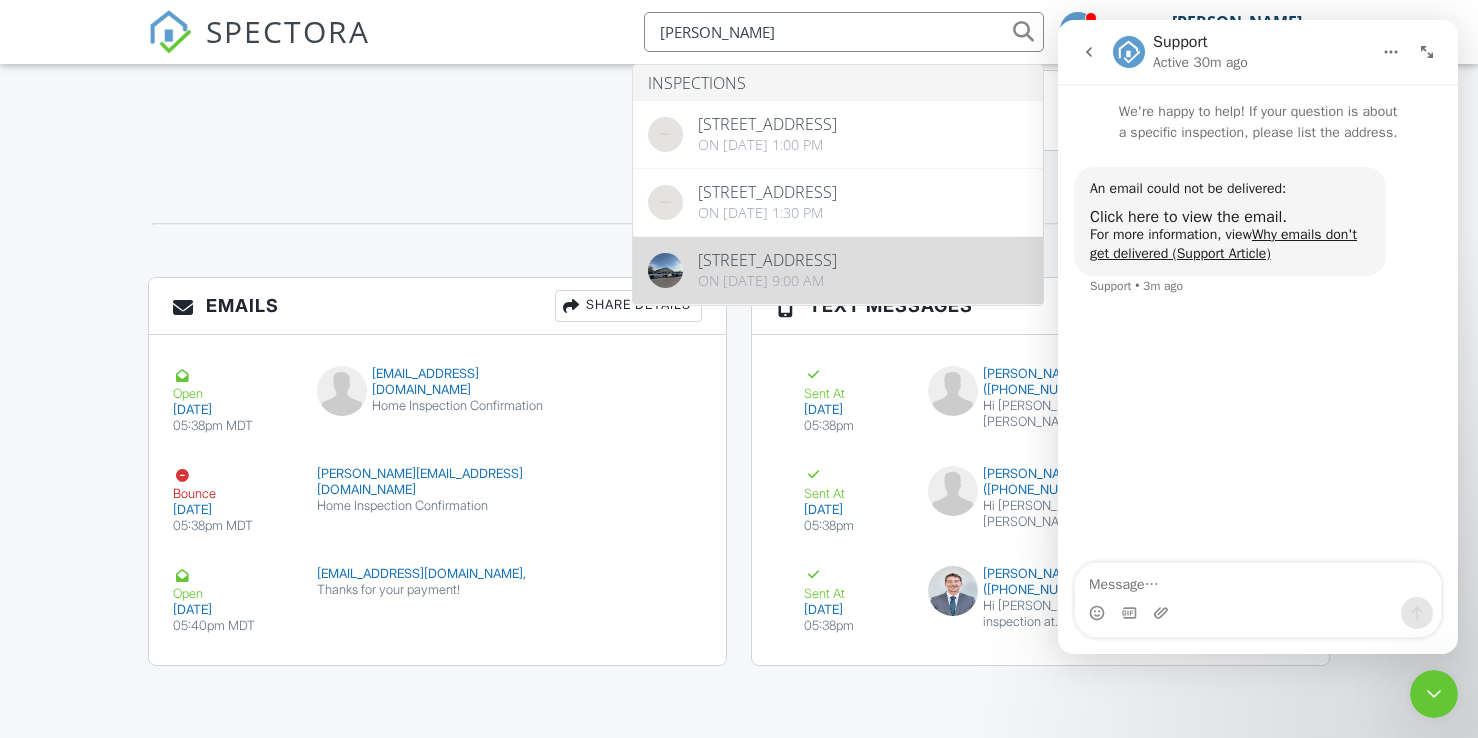 type on "Tamara Tamayo" 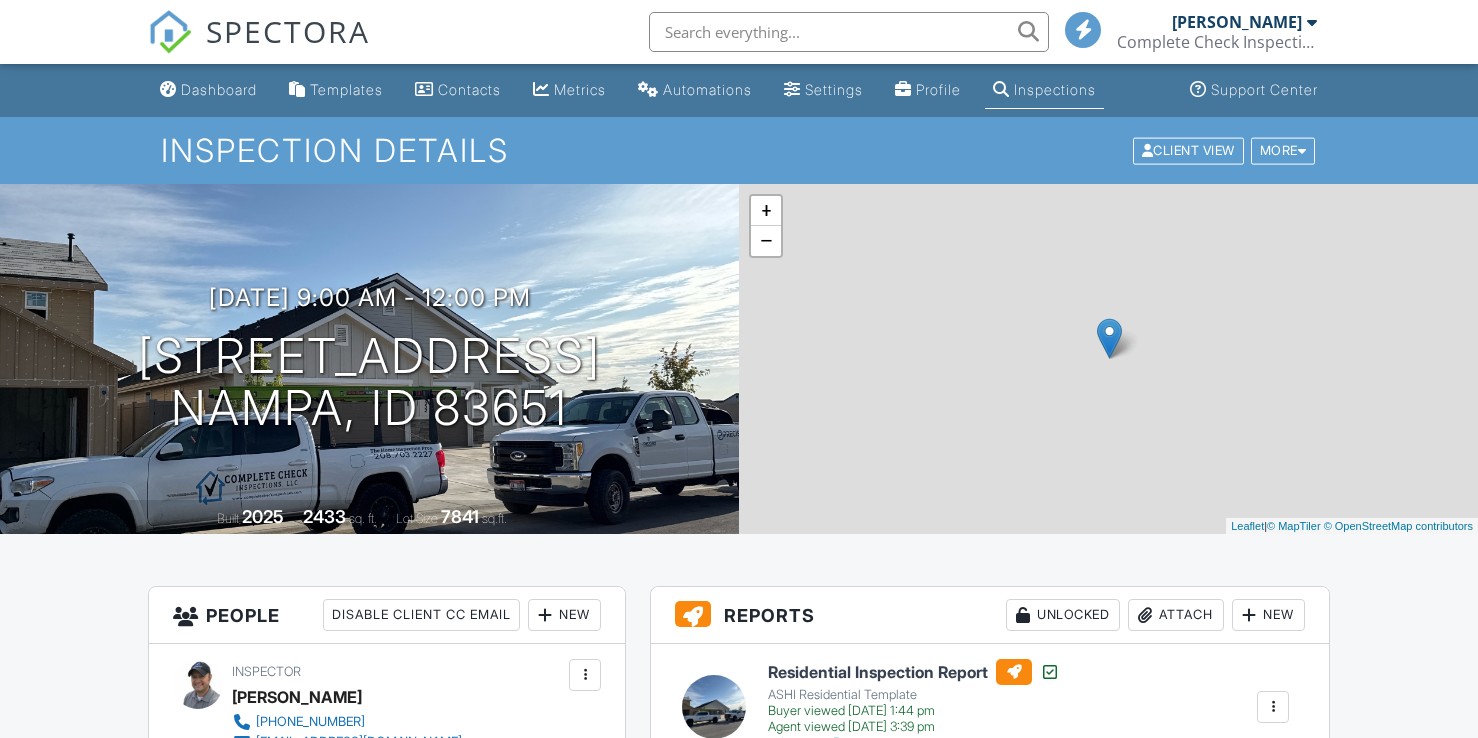 scroll, scrollTop: 0, scrollLeft: 0, axis: both 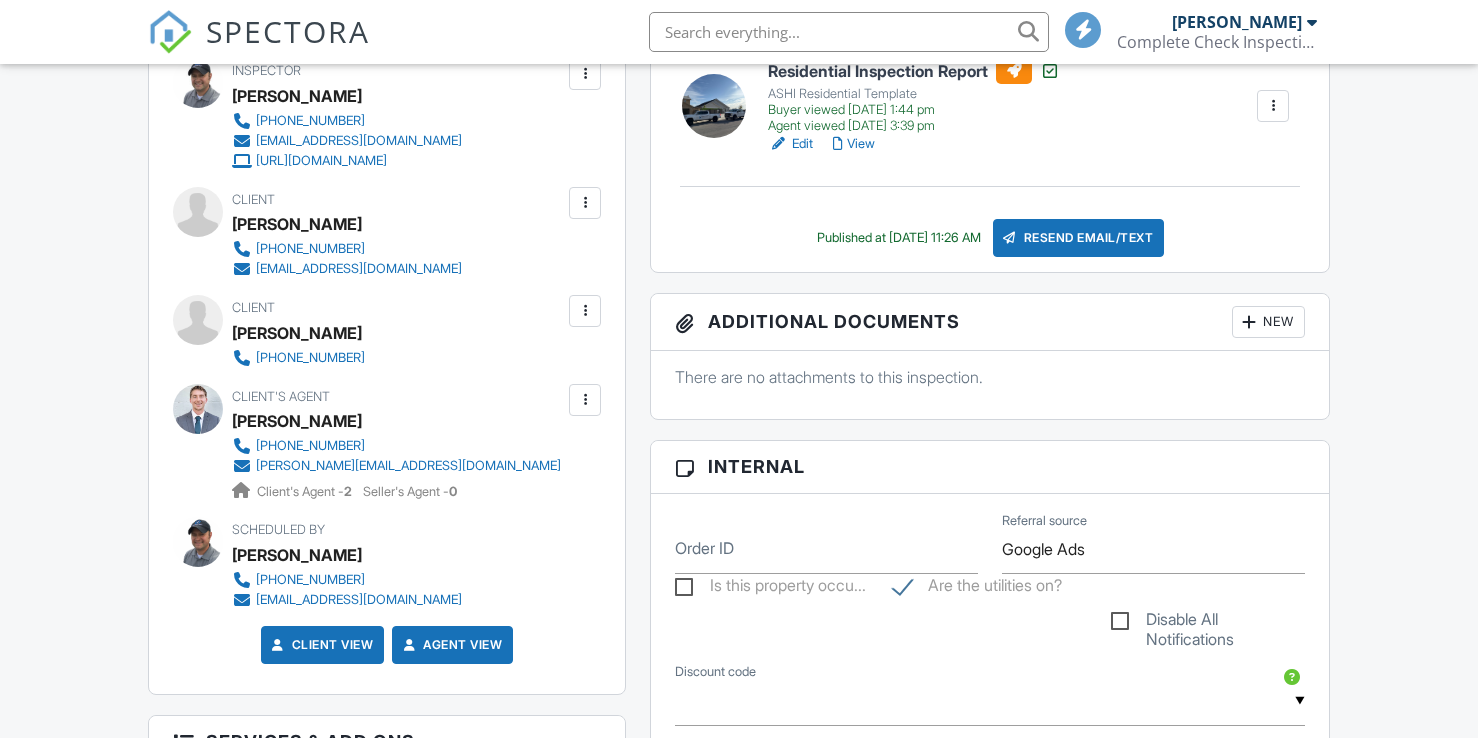 click at bounding box center (585, 400) 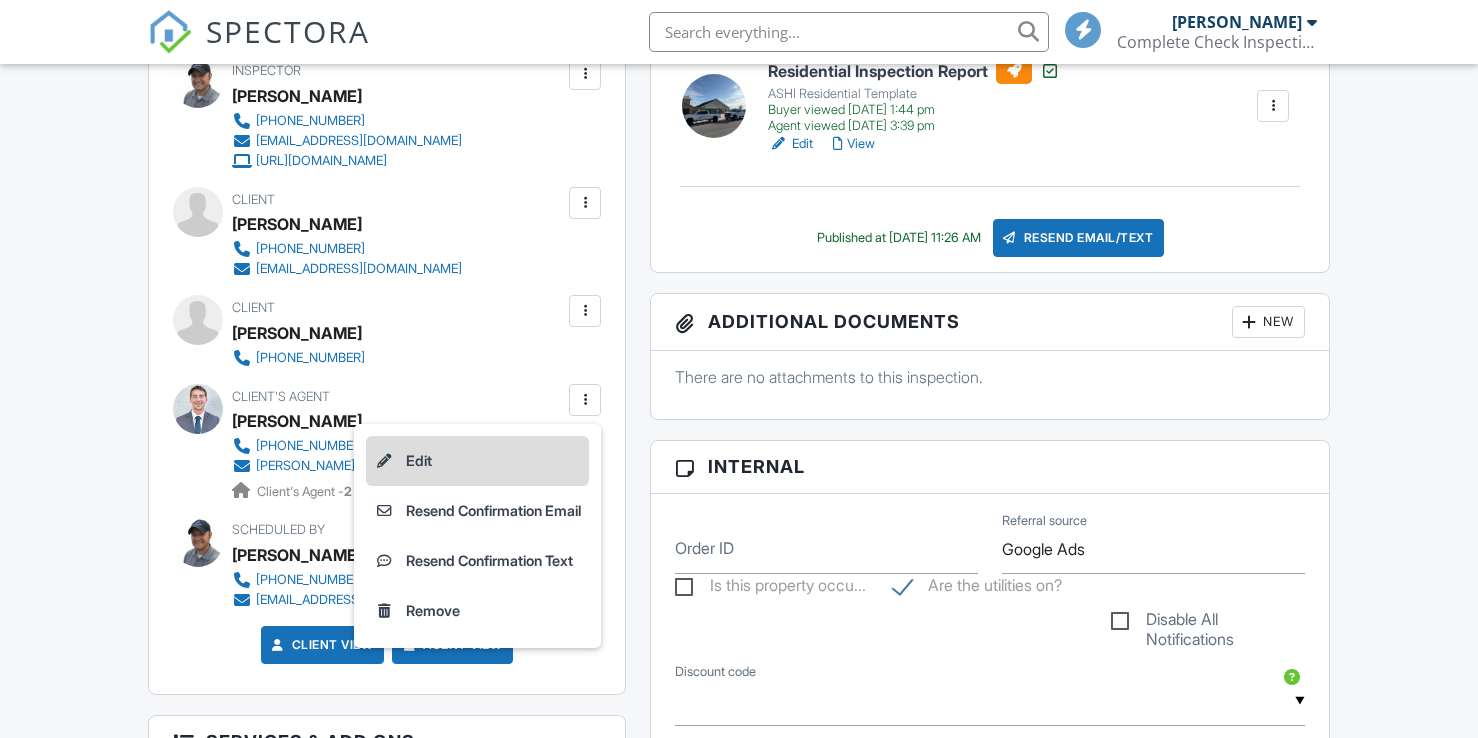click on "Edit" at bounding box center [477, 461] 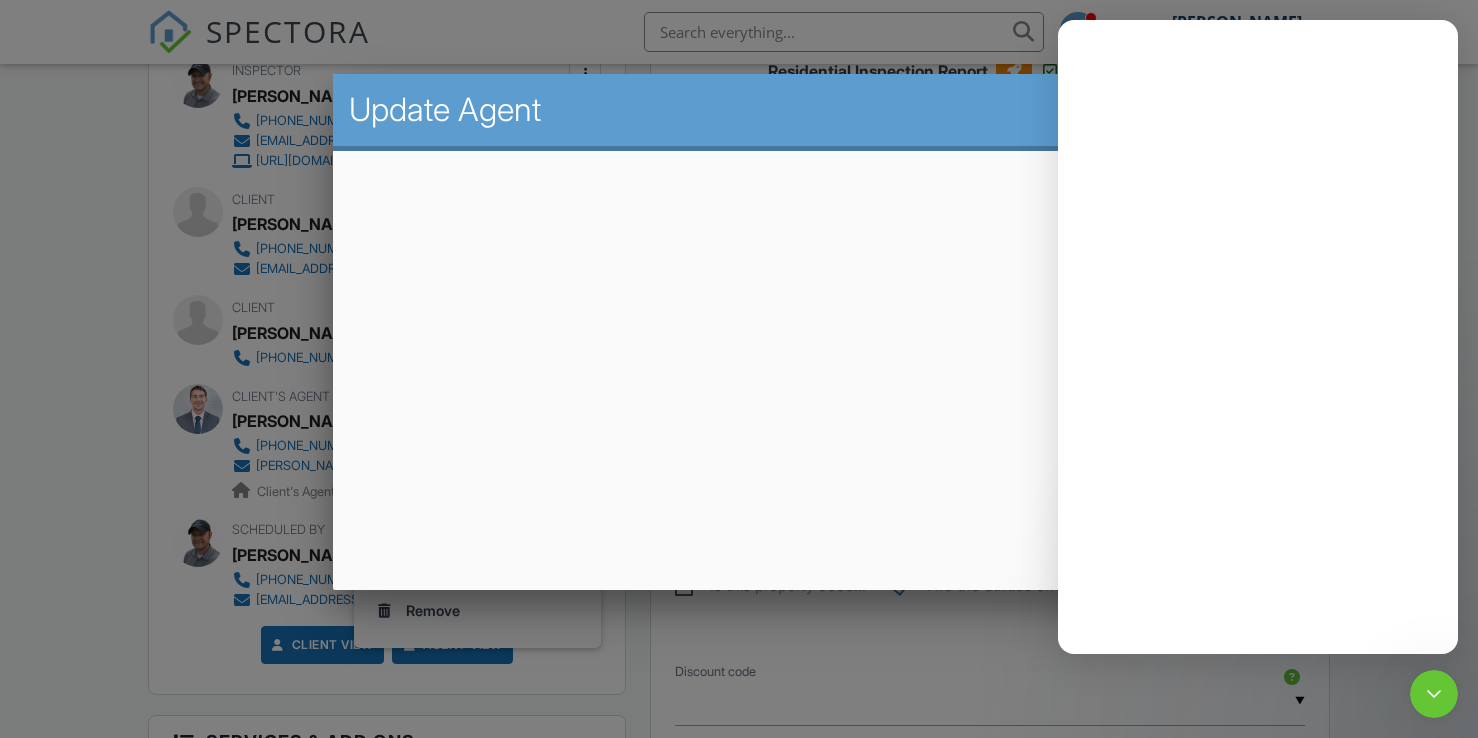 scroll, scrollTop: 0, scrollLeft: 0, axis: both 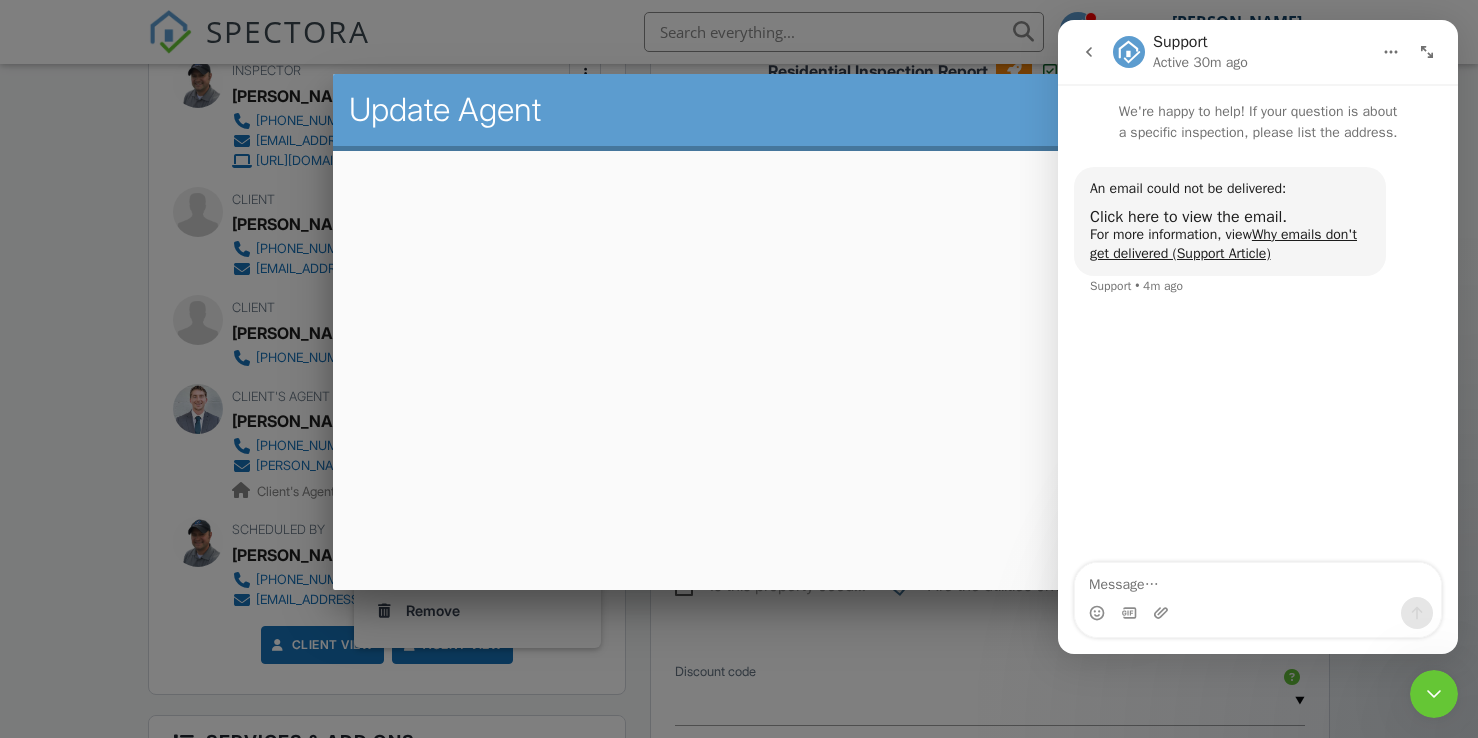click at bounding box center (739, 361) 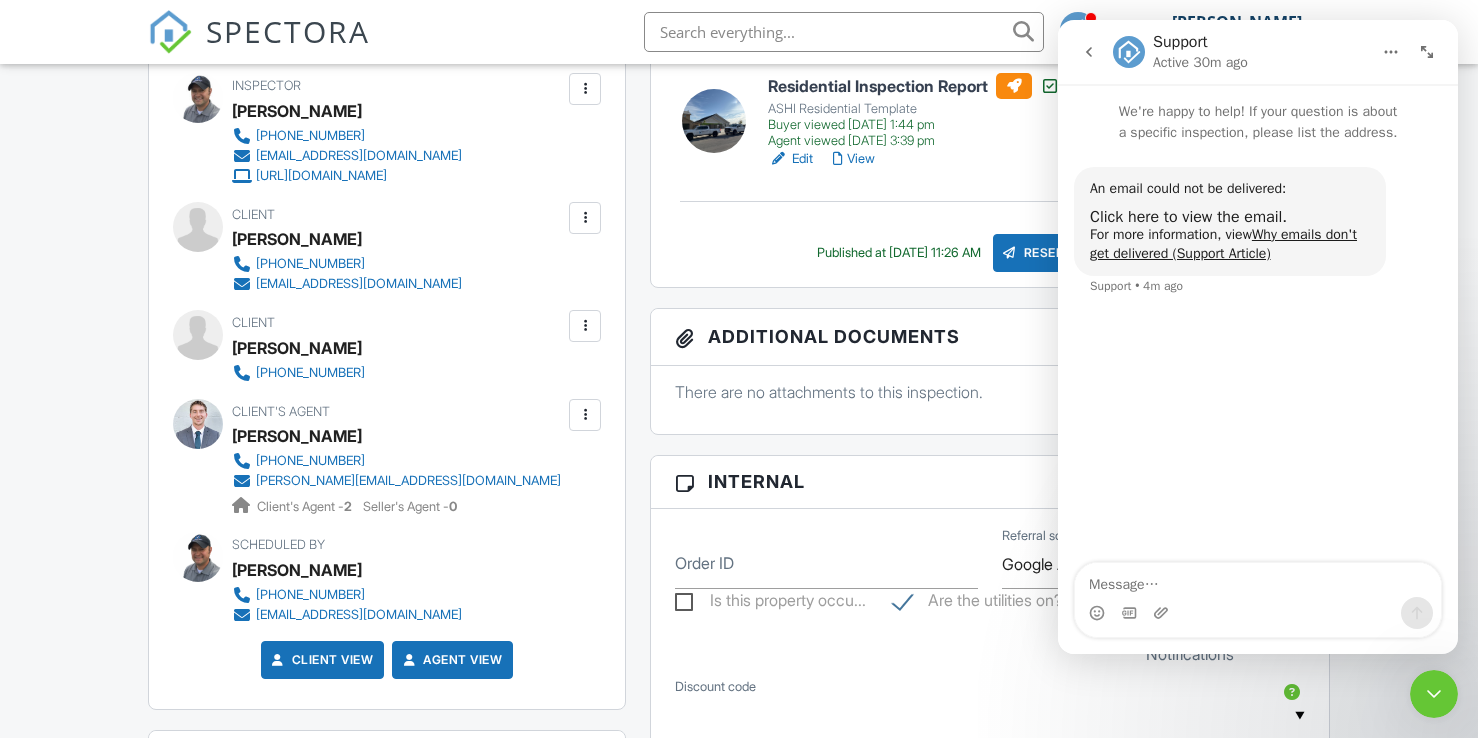 scroll, scrollTop: 575, scrollLeft: 0, axis: vertical 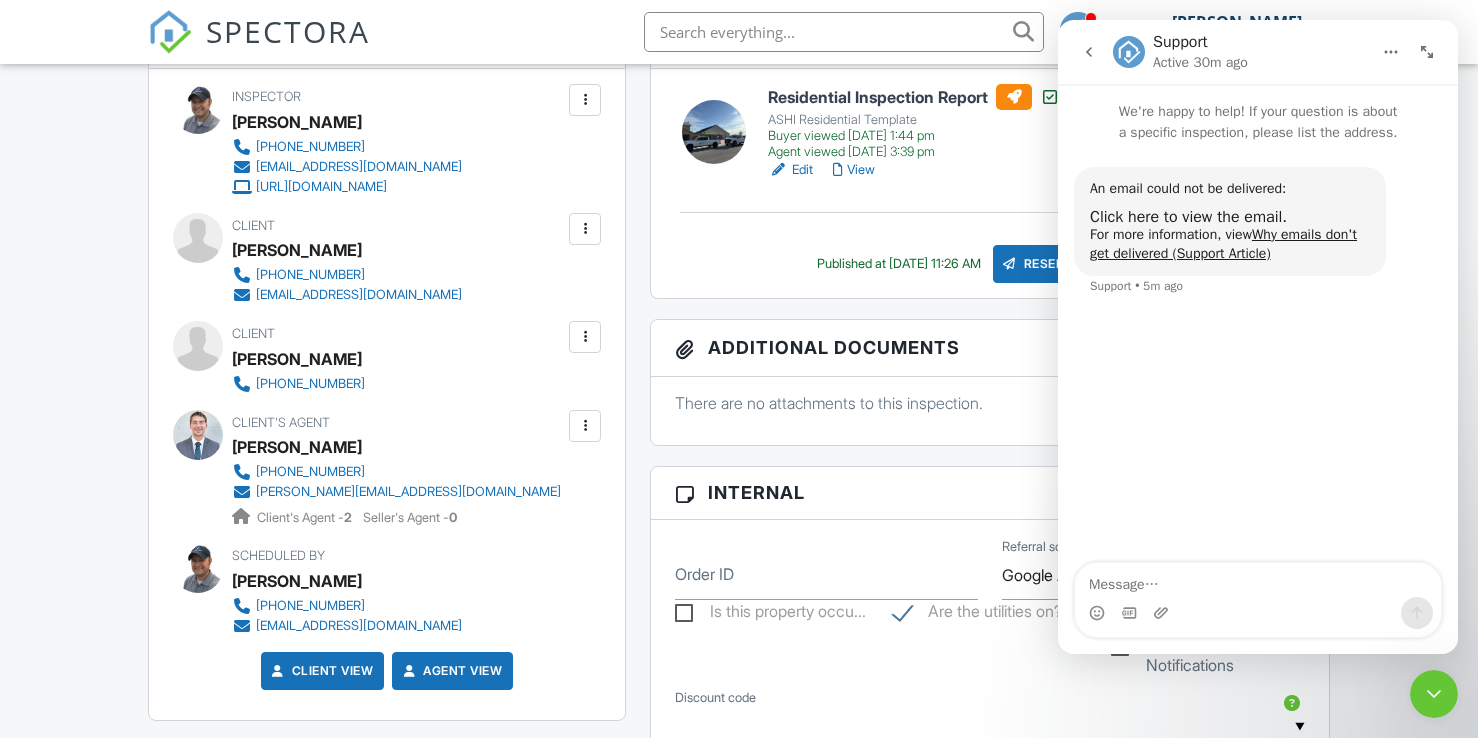 click at bounding box center [585, 426] 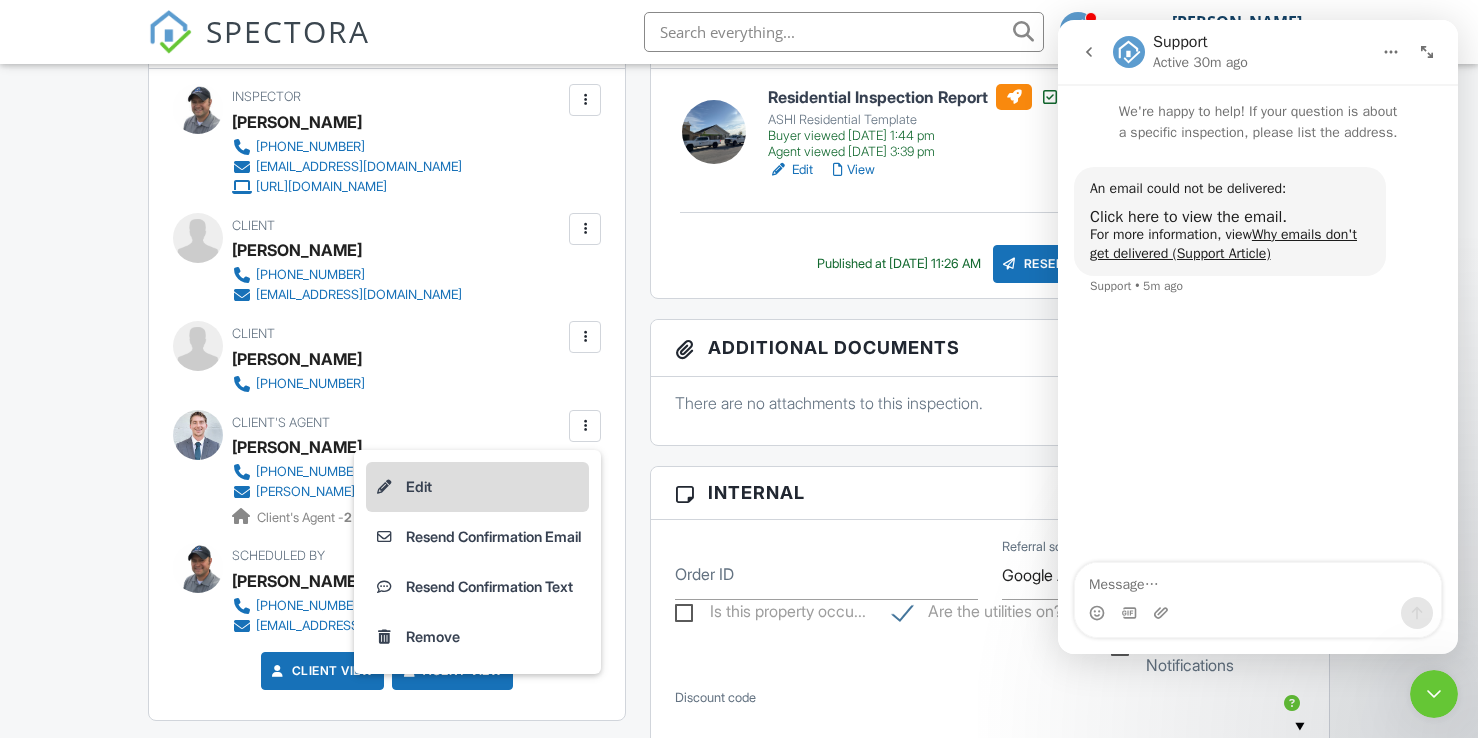 click on "Edit" at bounding box center (477, 487) 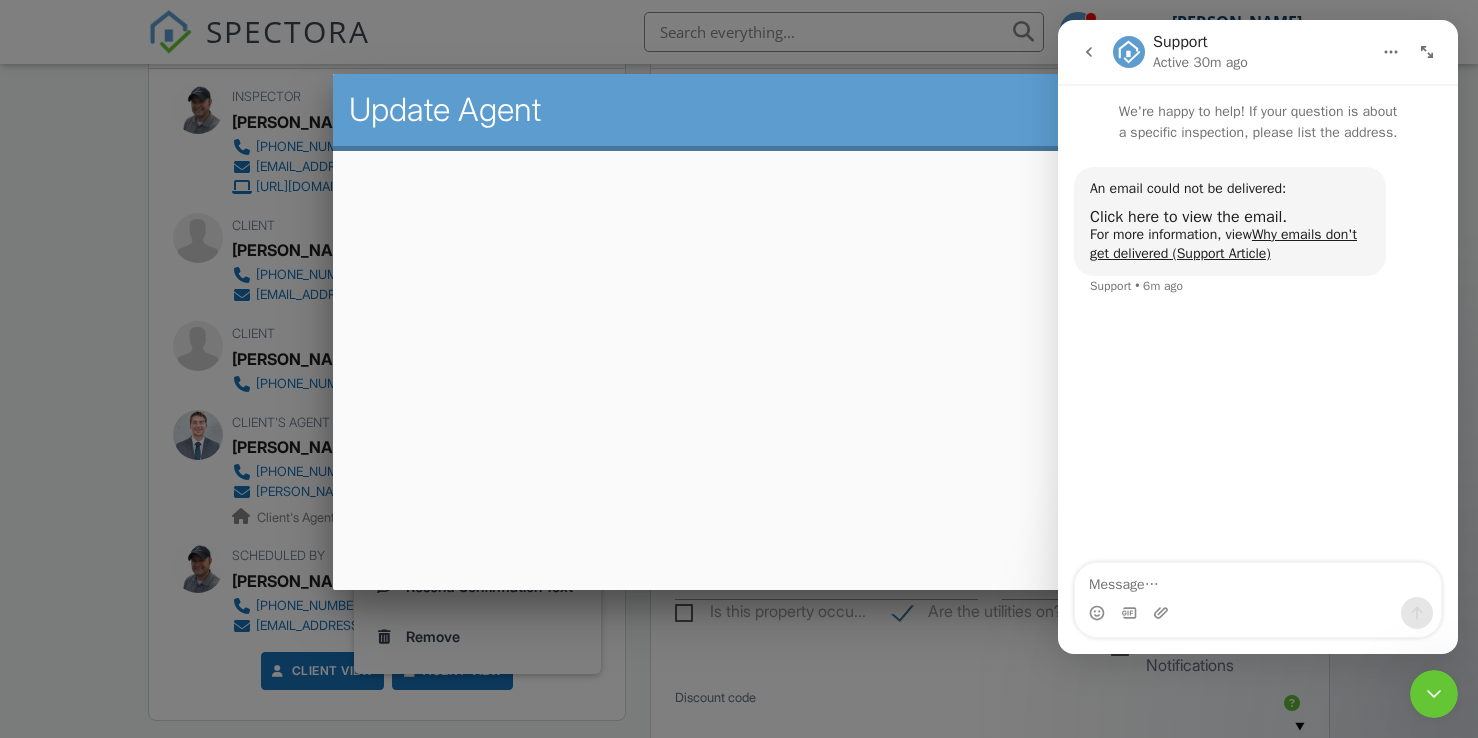 click at bounding box center [739, 361] 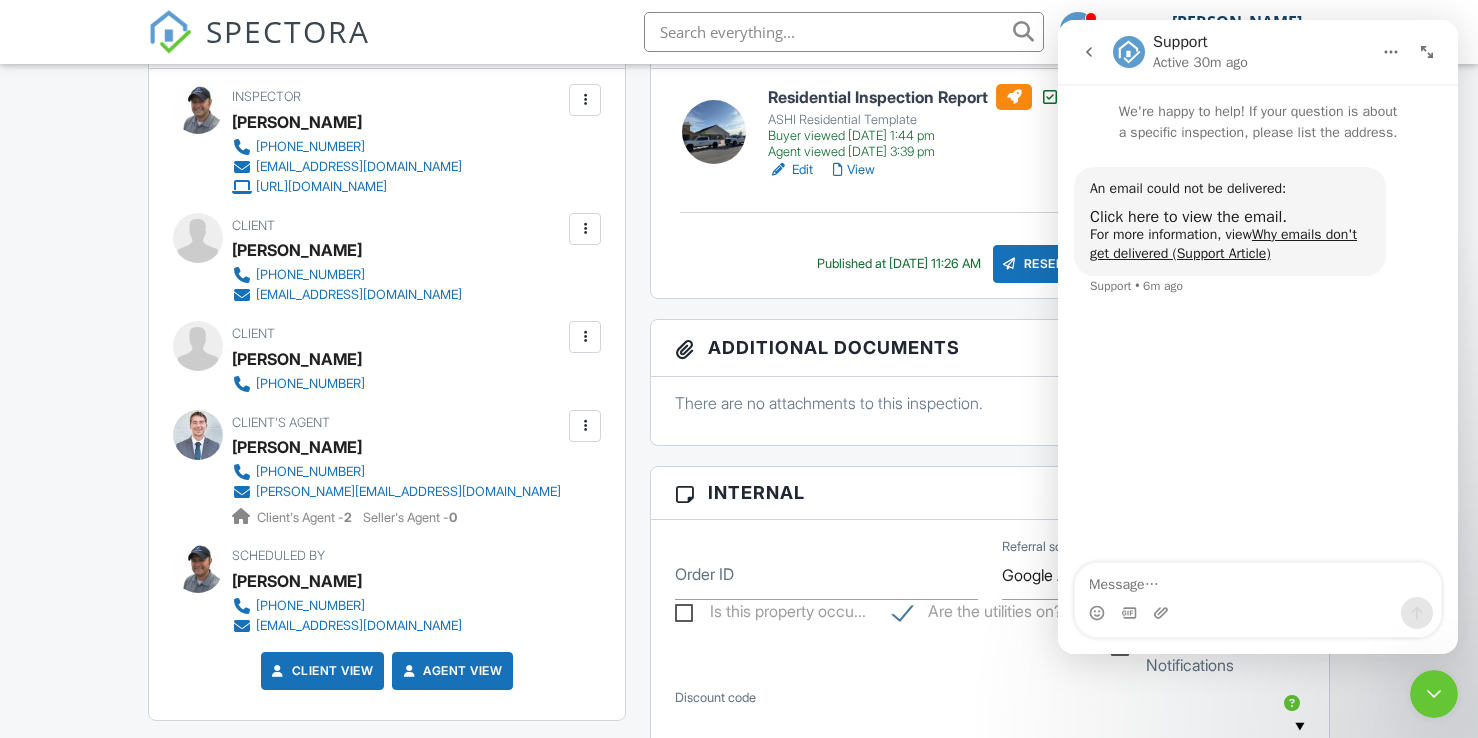 click 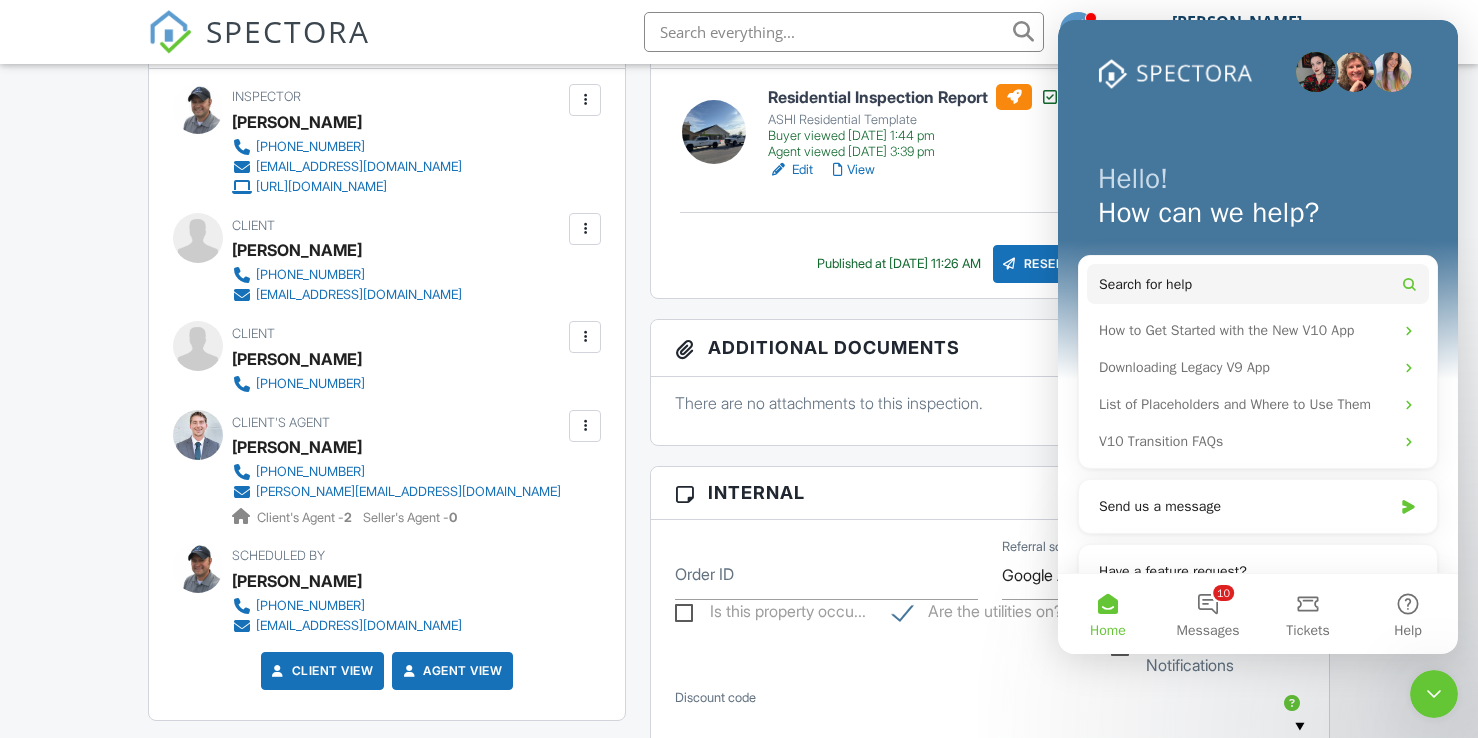 scroll, scrollTop: 0, scrollLeft: 0, axis: both 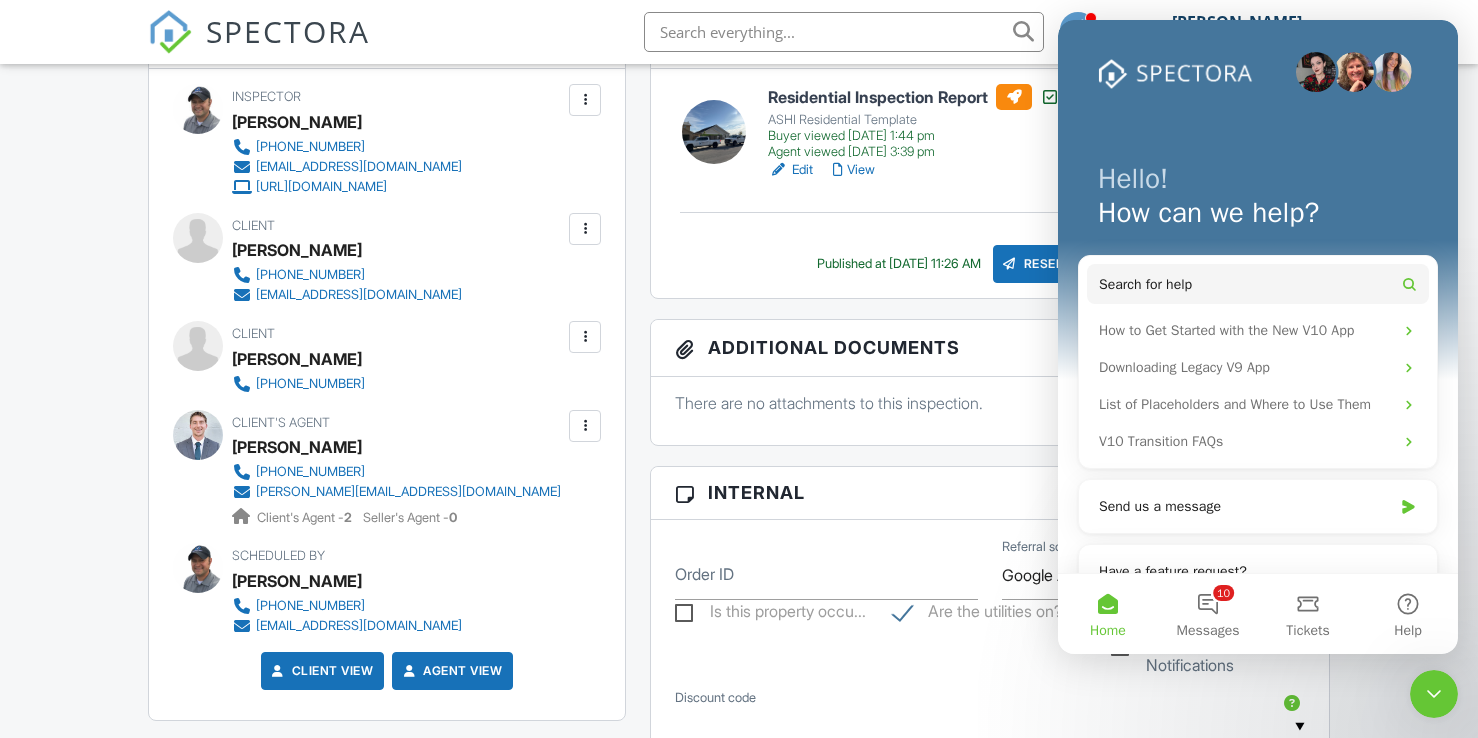click 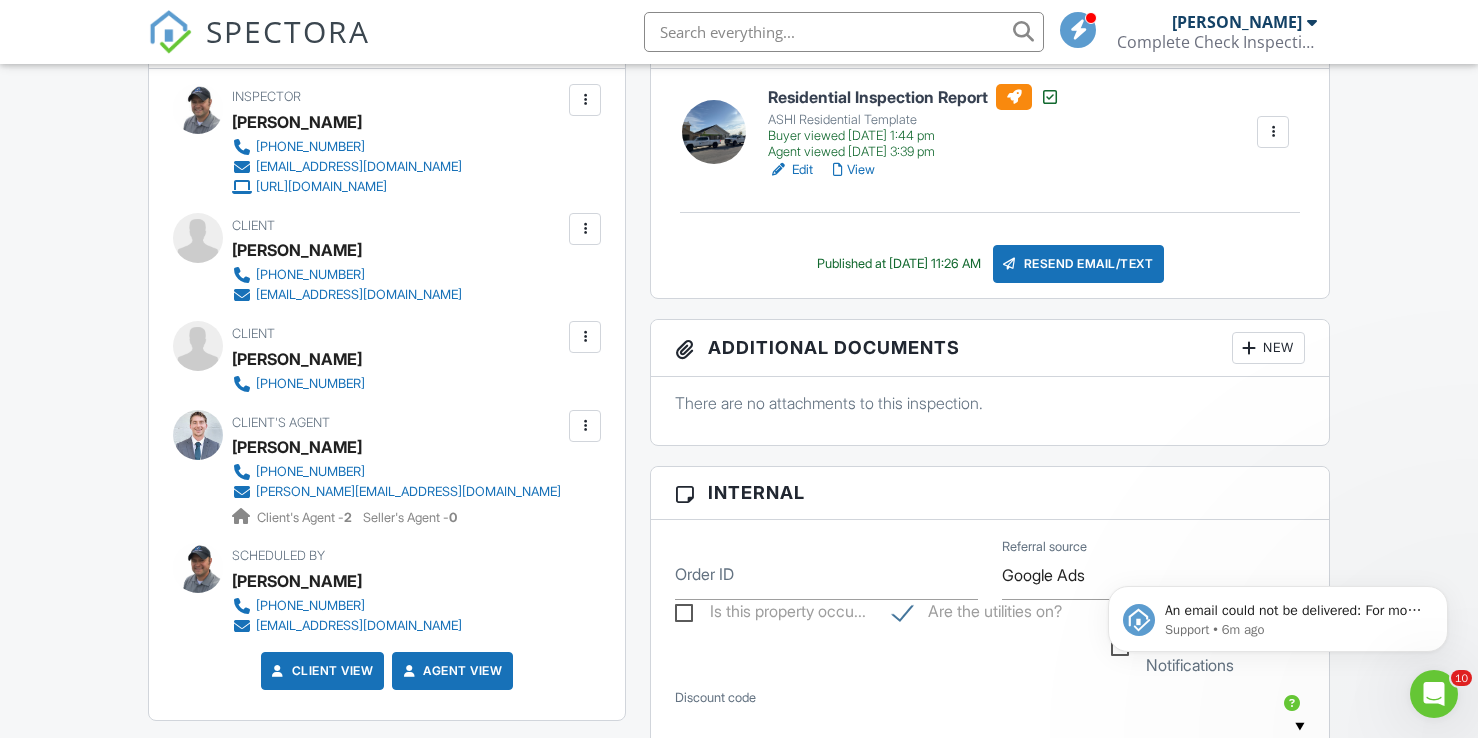 scroll, scrollTop: 0, scrollLeft: 0, axis: both 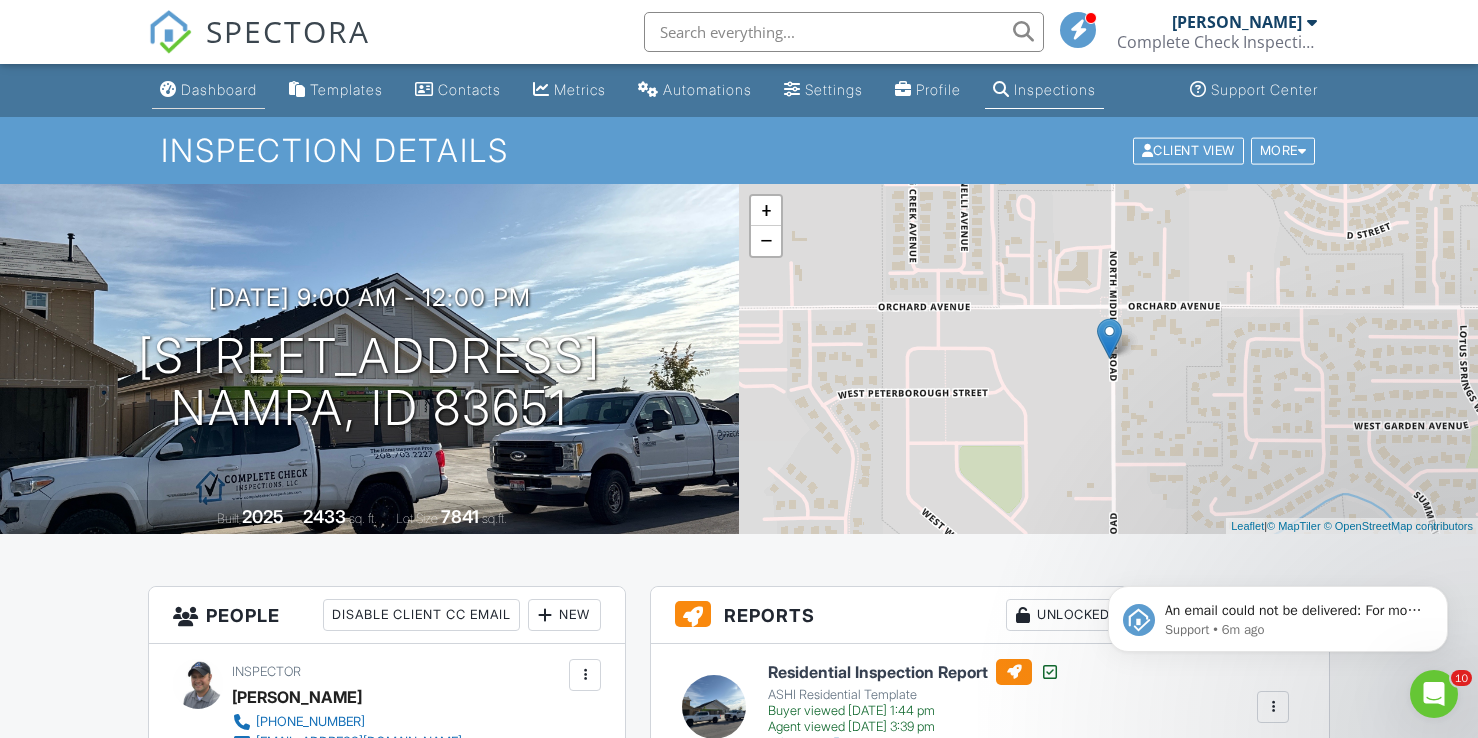 click on "Dashboard" at bounding box center [219, 89] 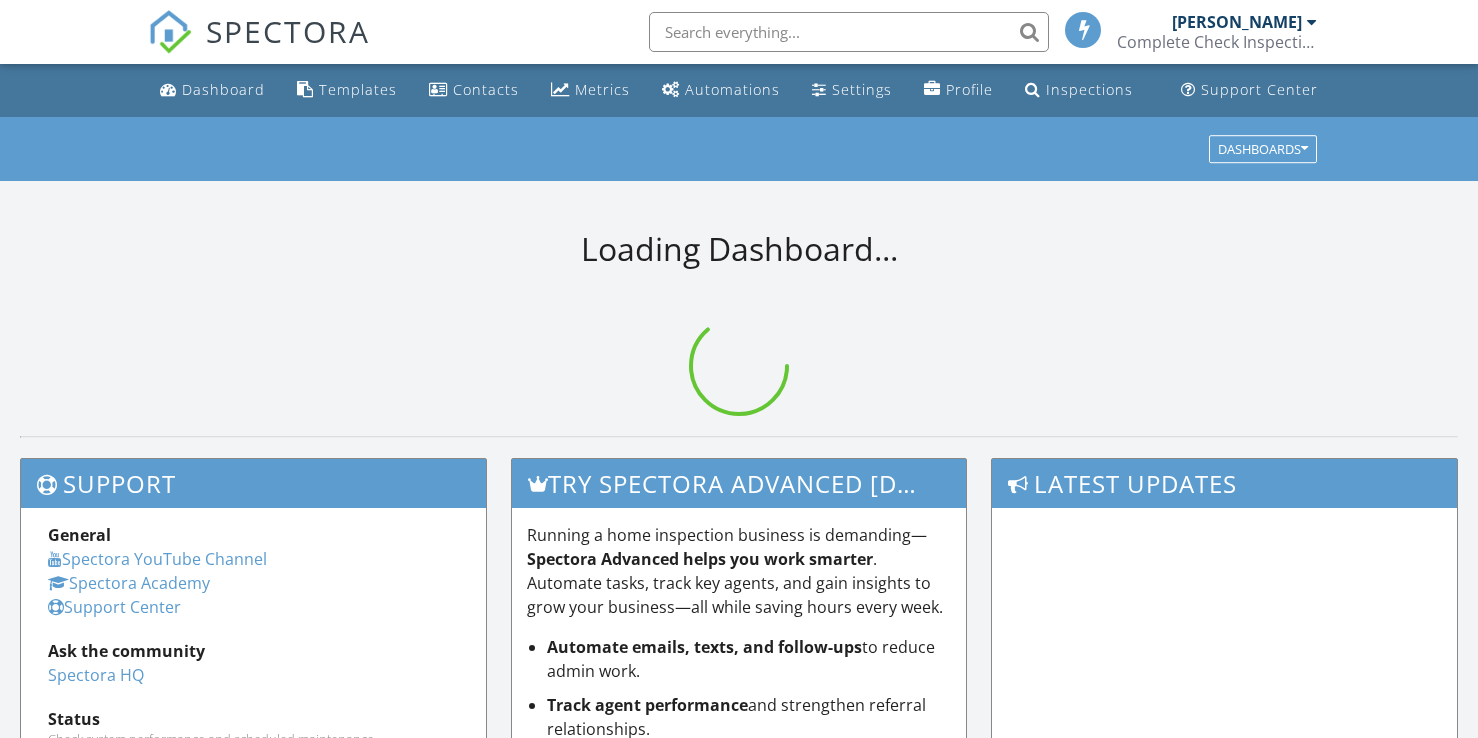 scroll, scrollTop: 0, scrollLeft: 0, axis: both 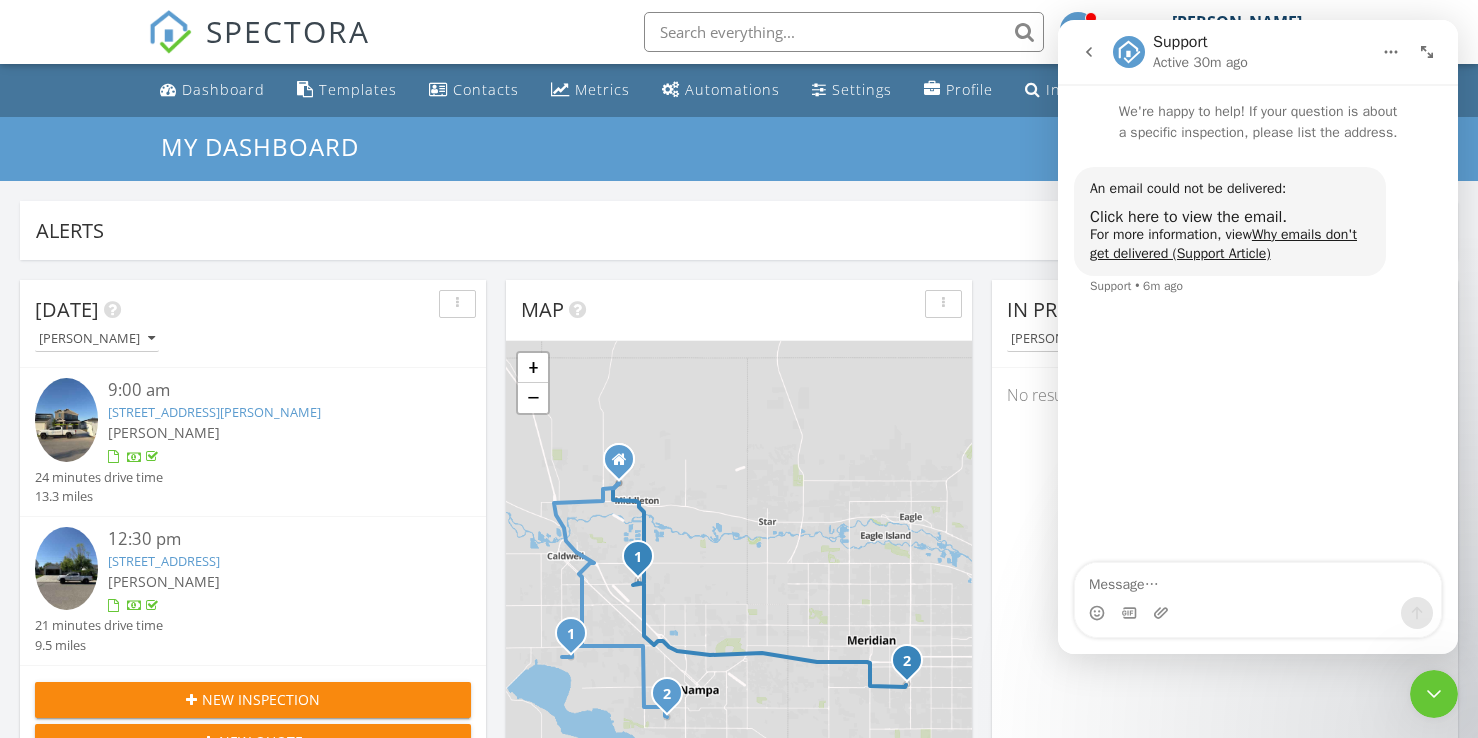 click 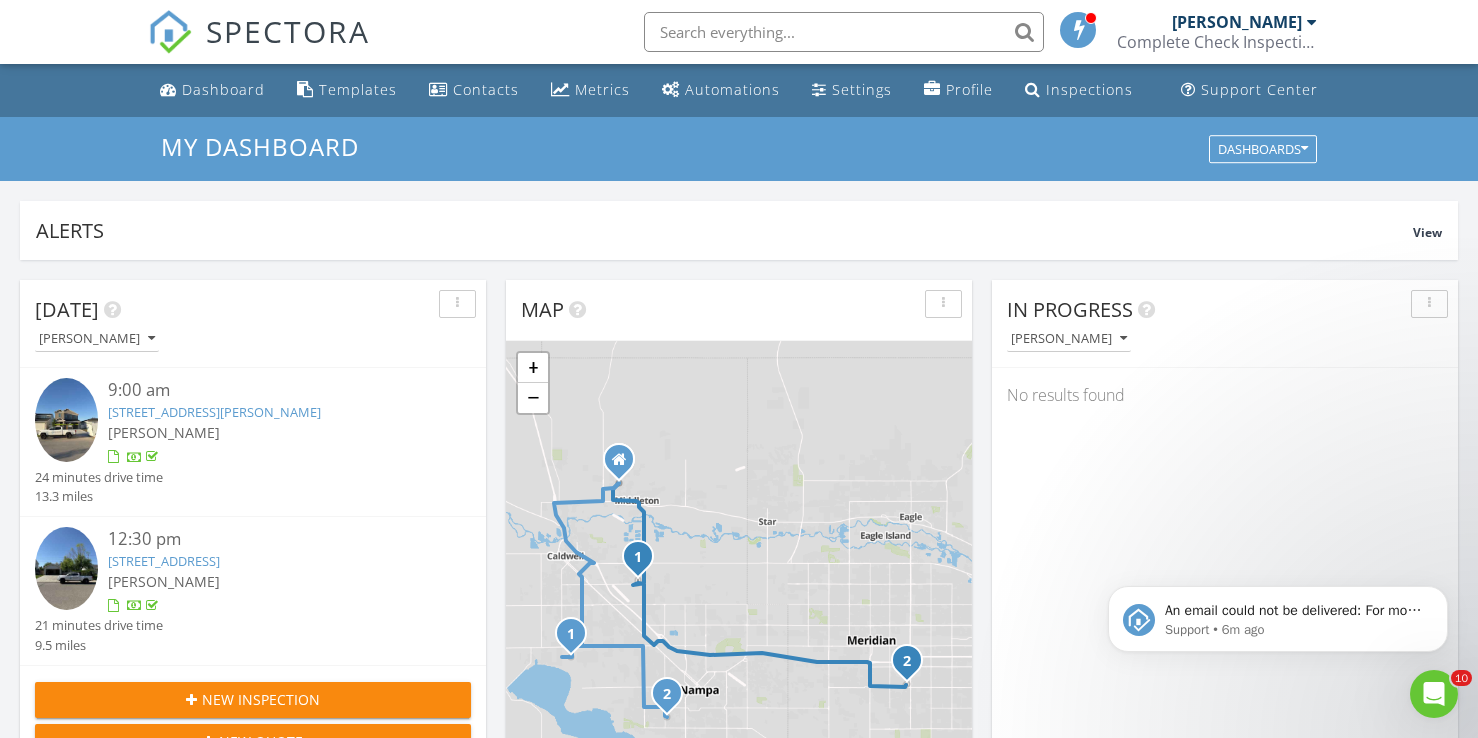 scroll, scrollTop: 0, scrollLeft: 0, axis: both 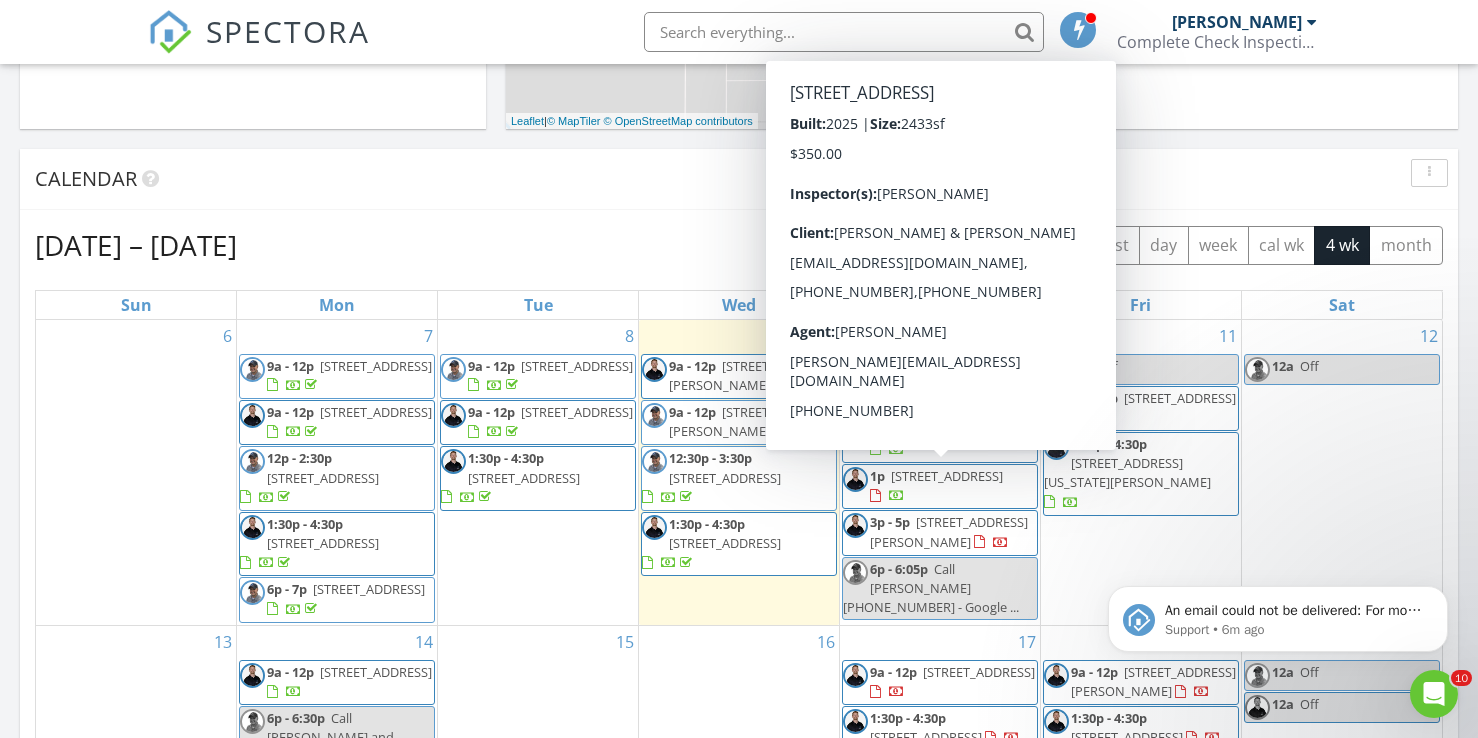 click on "[STREET_ADDRESS]" at bounding box center [947, 476] 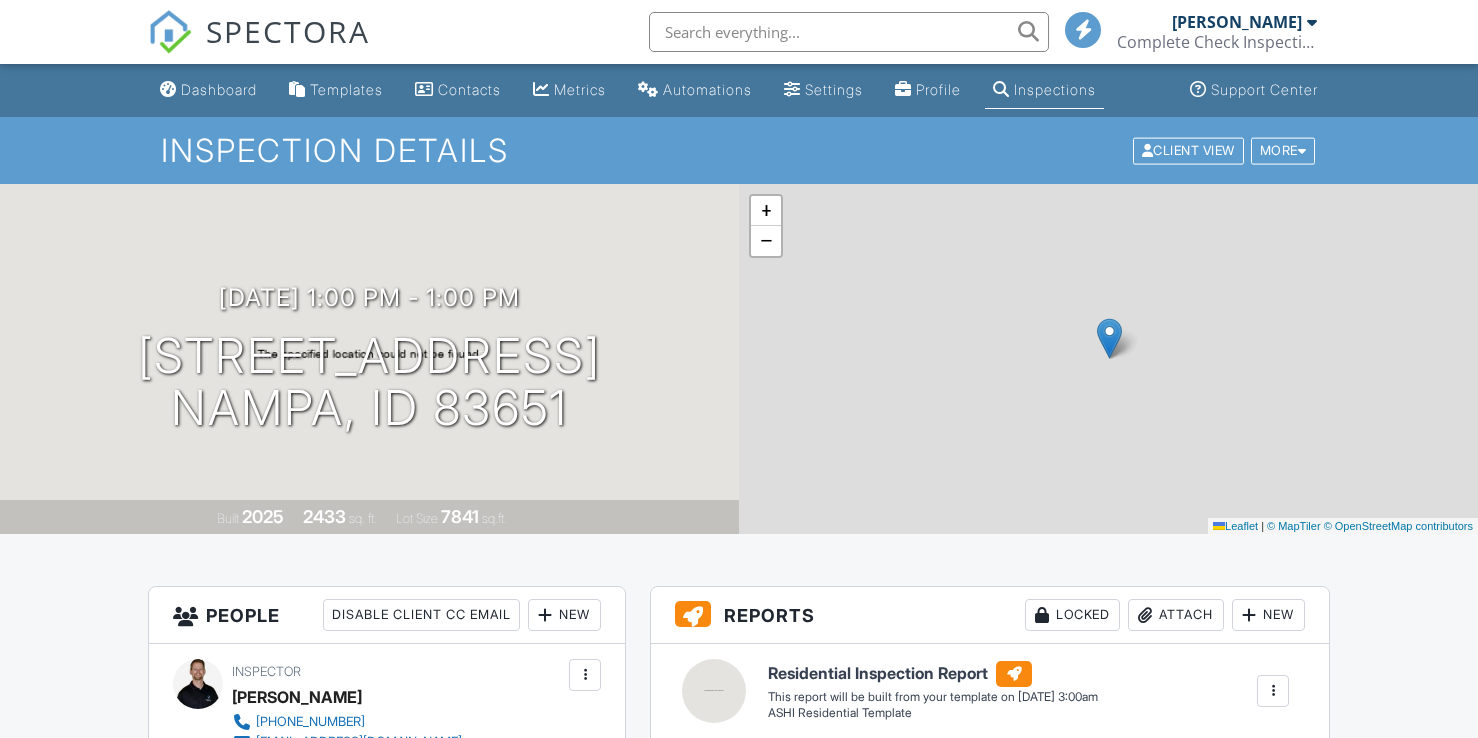 scroll, scrollTop: 0, scrollLeft: 0, axis: both 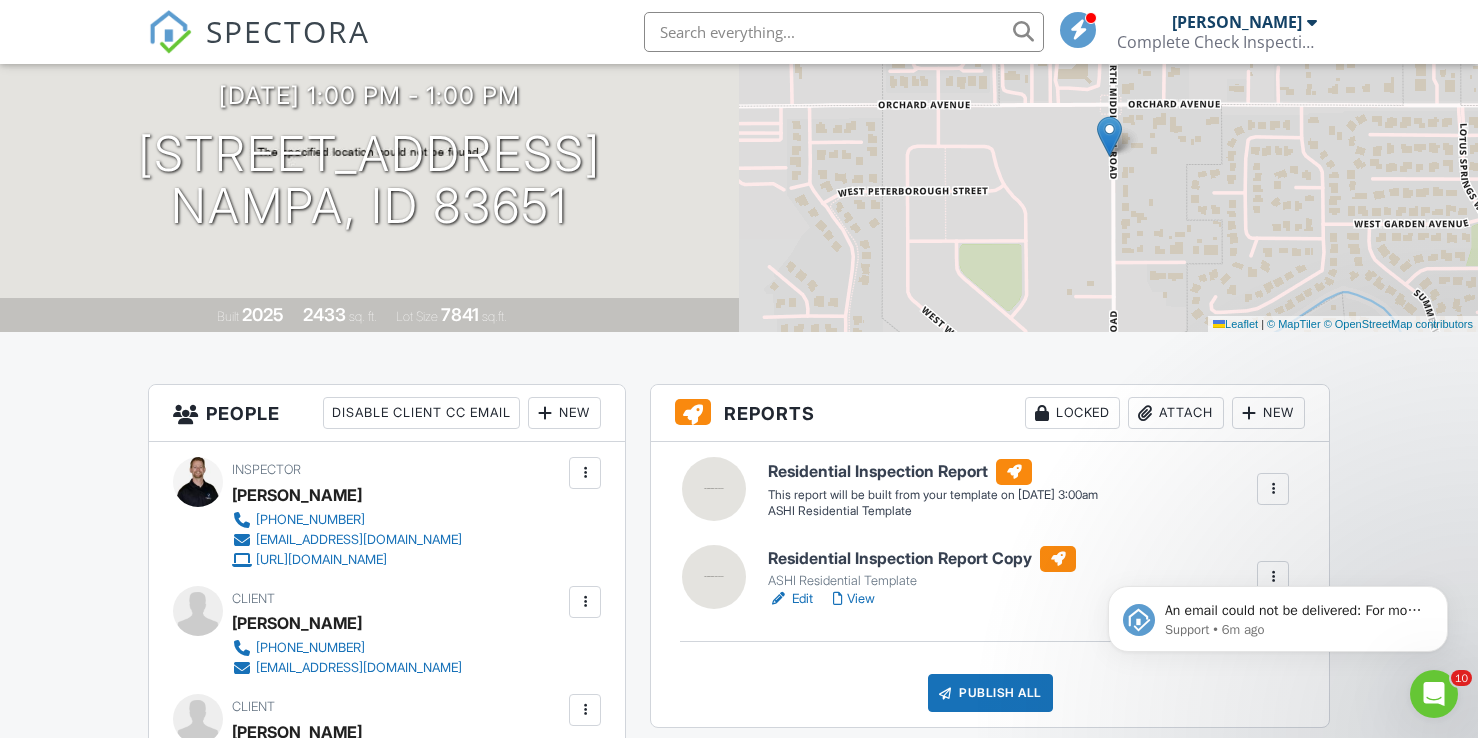 click on "Edit" at bounding box center (790, 599) 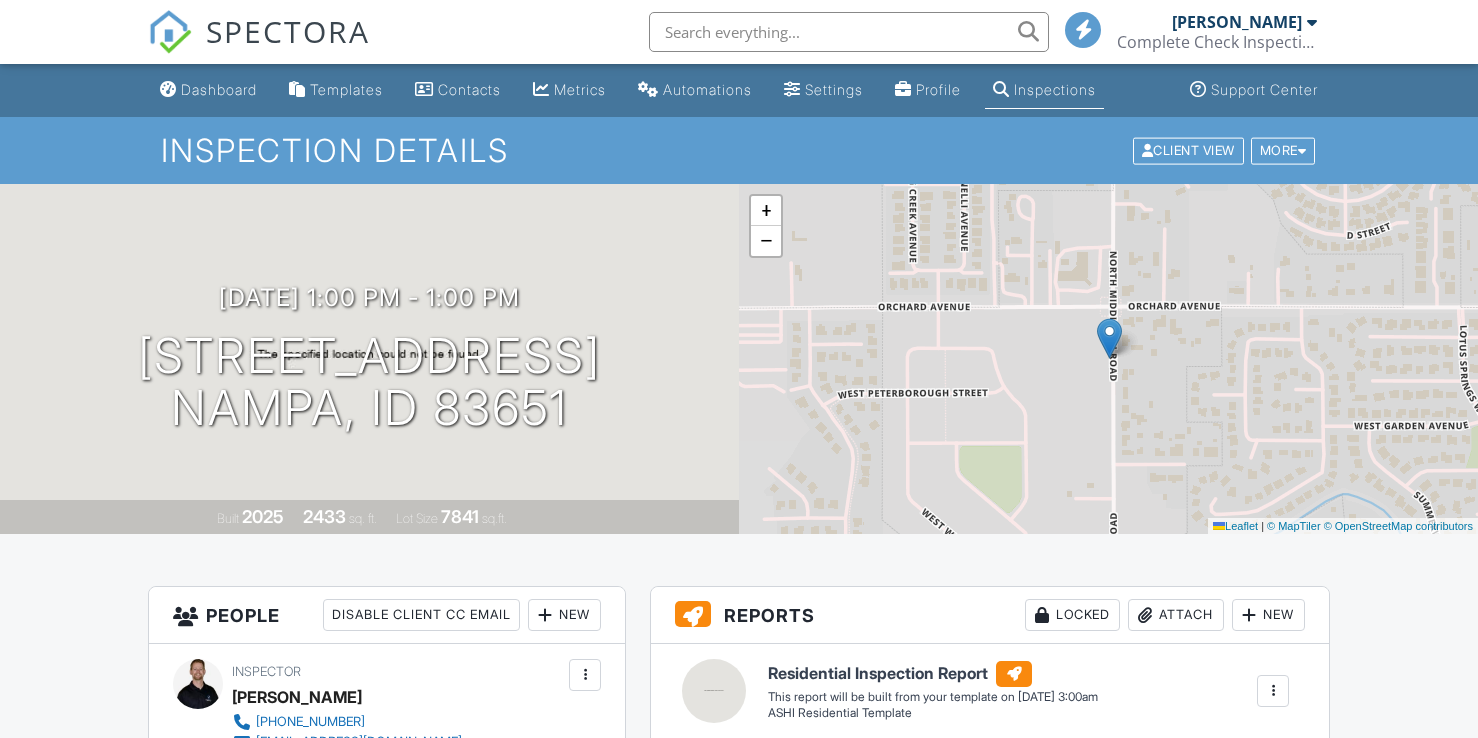 scroll, scrollTop: 0, scrollLeft: 0, axis: both 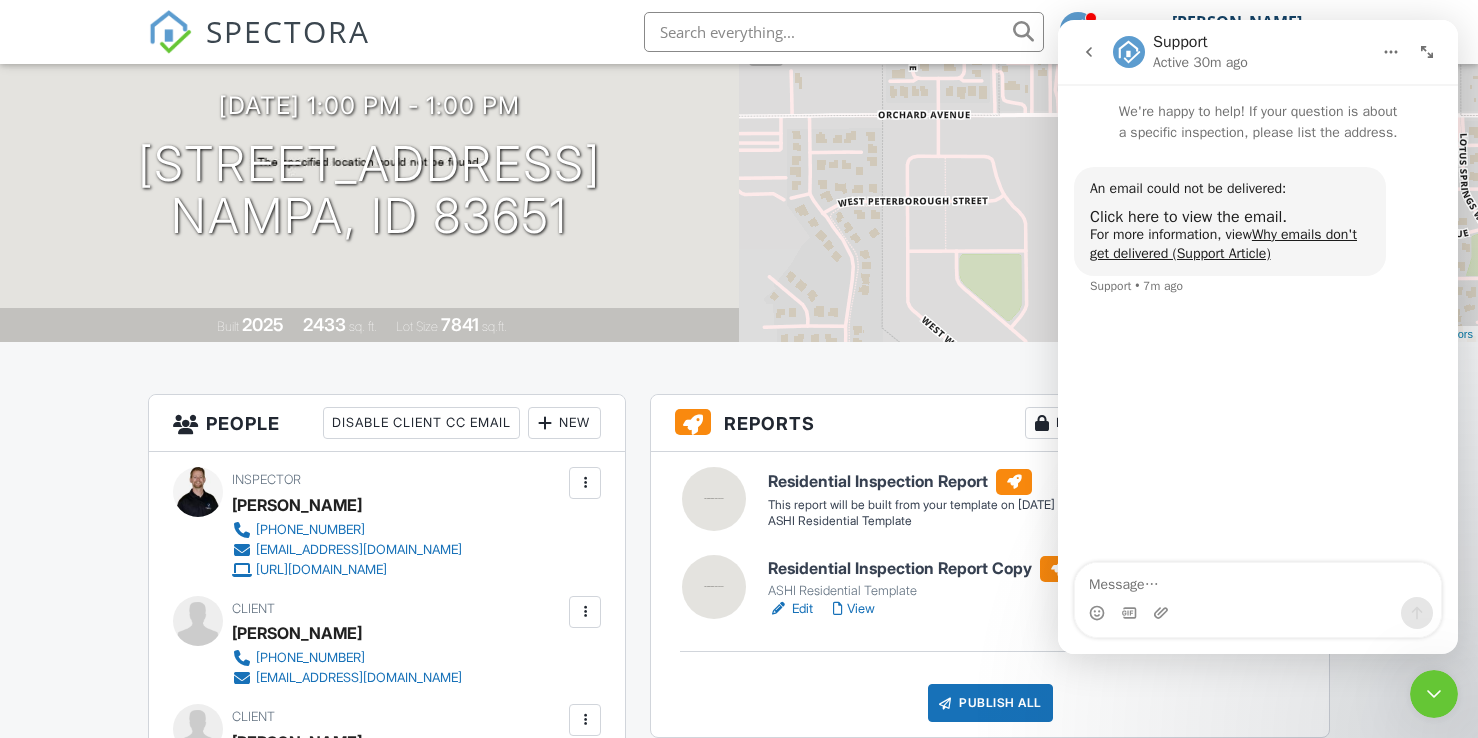 click 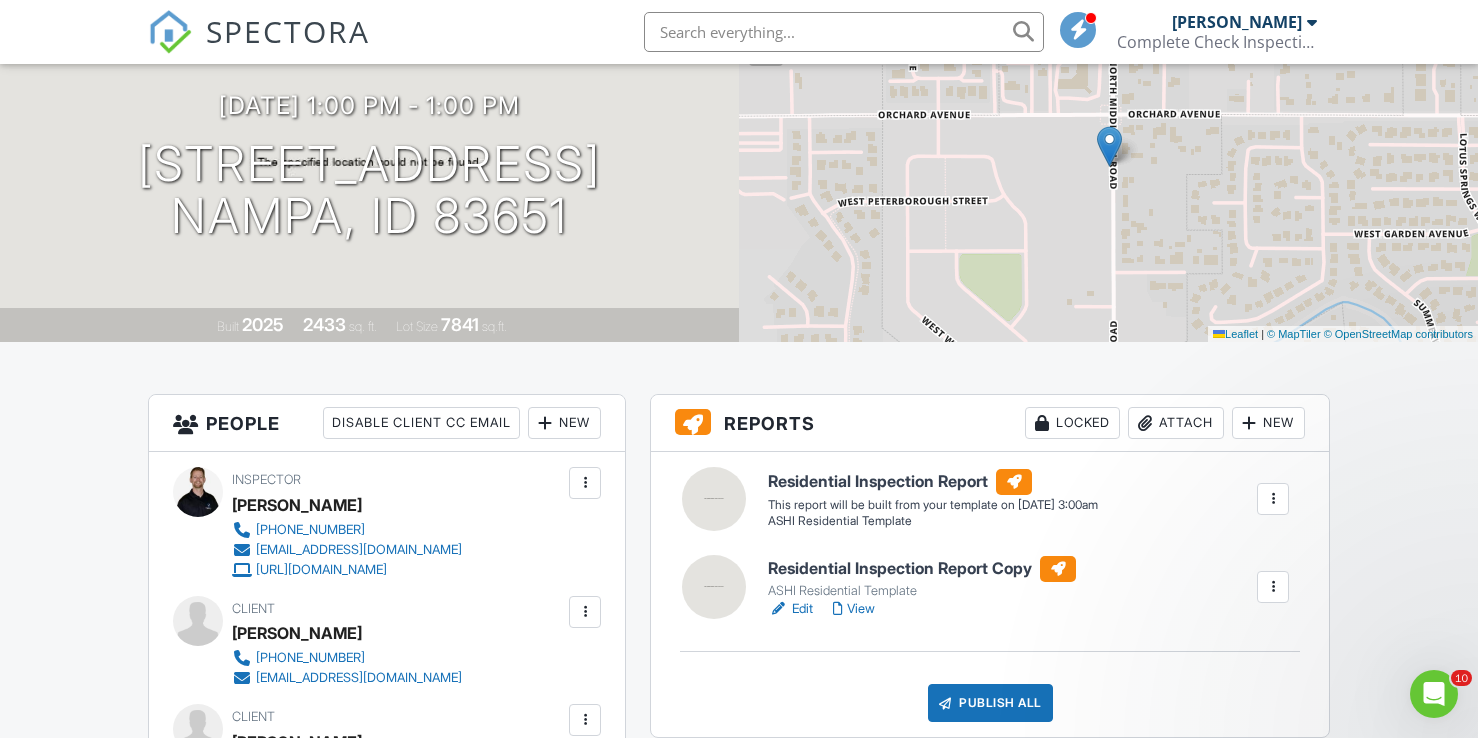 scroll, scrollTop: 0, scrollLeft: 0, axis: both 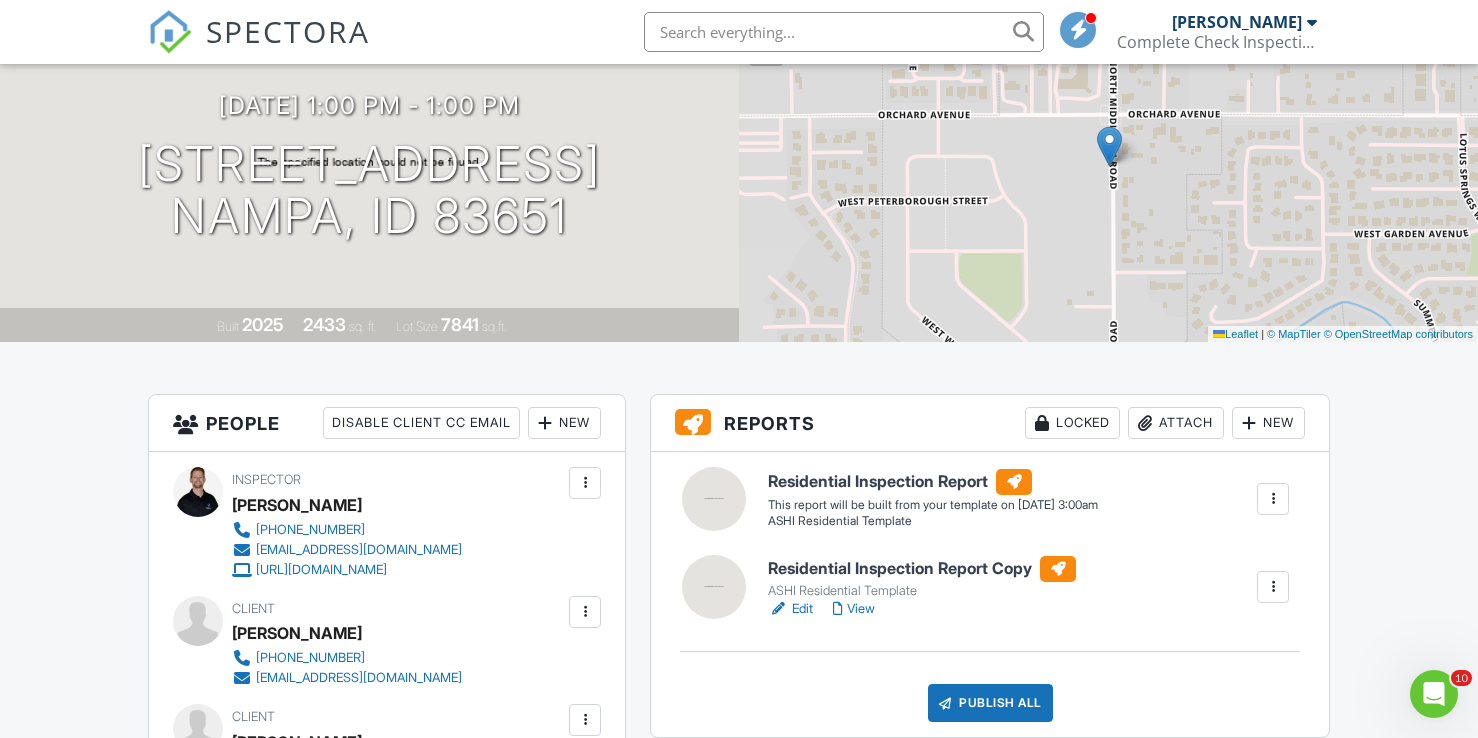 click at bounding box center (1273, 499) 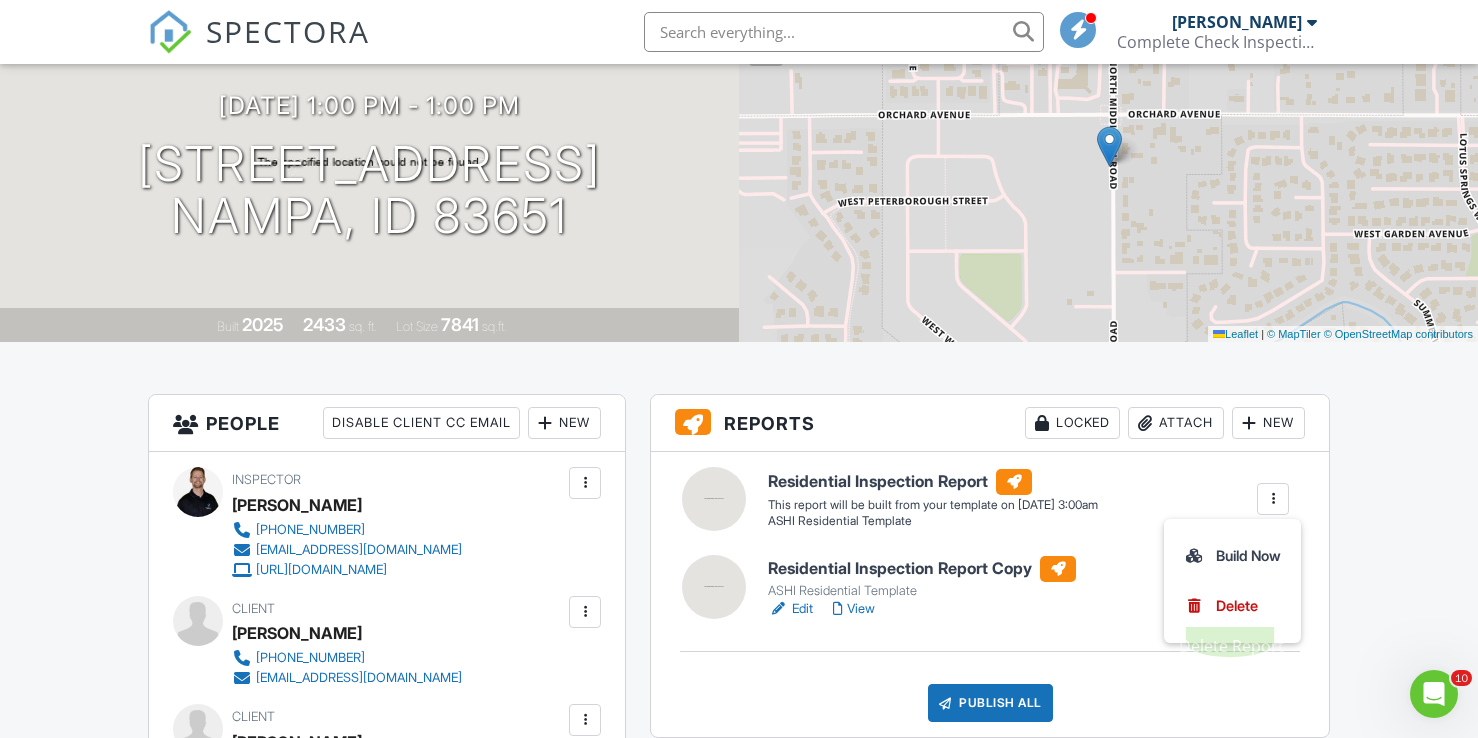 click on "Dashboard
Templates
Contacts
Metrics
Automations
Settings
Profile
Inspections
Support Center
Inspection Details
Client View
More
Property Details
Reschedule
Reorder / Copy
Share
Cancel
Delete
Print Order
Convert to V9
View Change Log
07/10/2025  1:00 pm
- 1:00 pm
11552 W Sammi St
Nampa, ID 83651
Built
2025
2433
sq. ft.
Lot Size
7841
sq.ft.
+ −  Leaflet   |   © MapTiler   © OpenStreetMap contributors
All emails and texts are disabled for this inspection!
All emails and texts have been disabled for this inspection. This may have happened due to someone manually disabling them or this inspection being unconfirmed when it was scheduled. To re-enable emails and texts for this inspection, click the button below." at bounding box center (739, 1276) 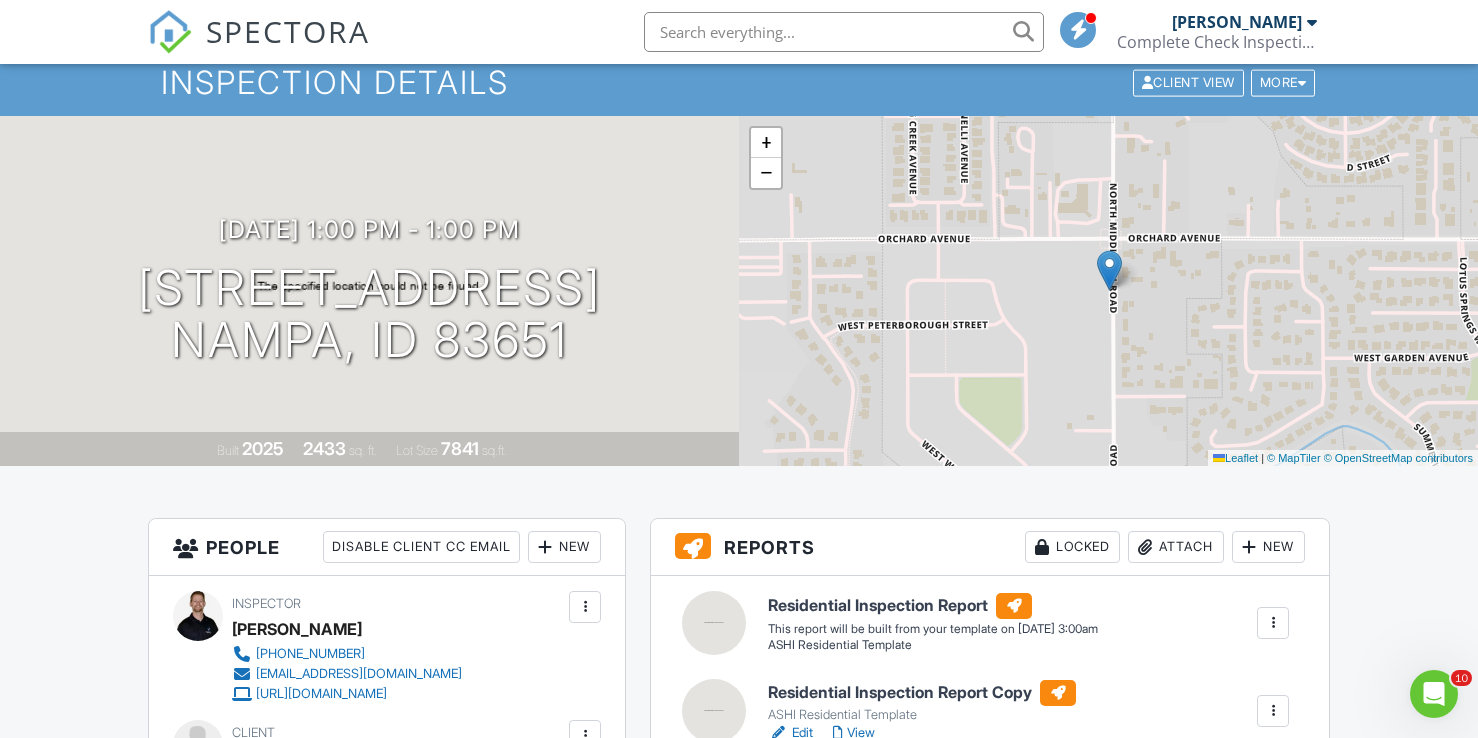 scroll, scrollTop: 0, scrollLeft: 0, axis: both 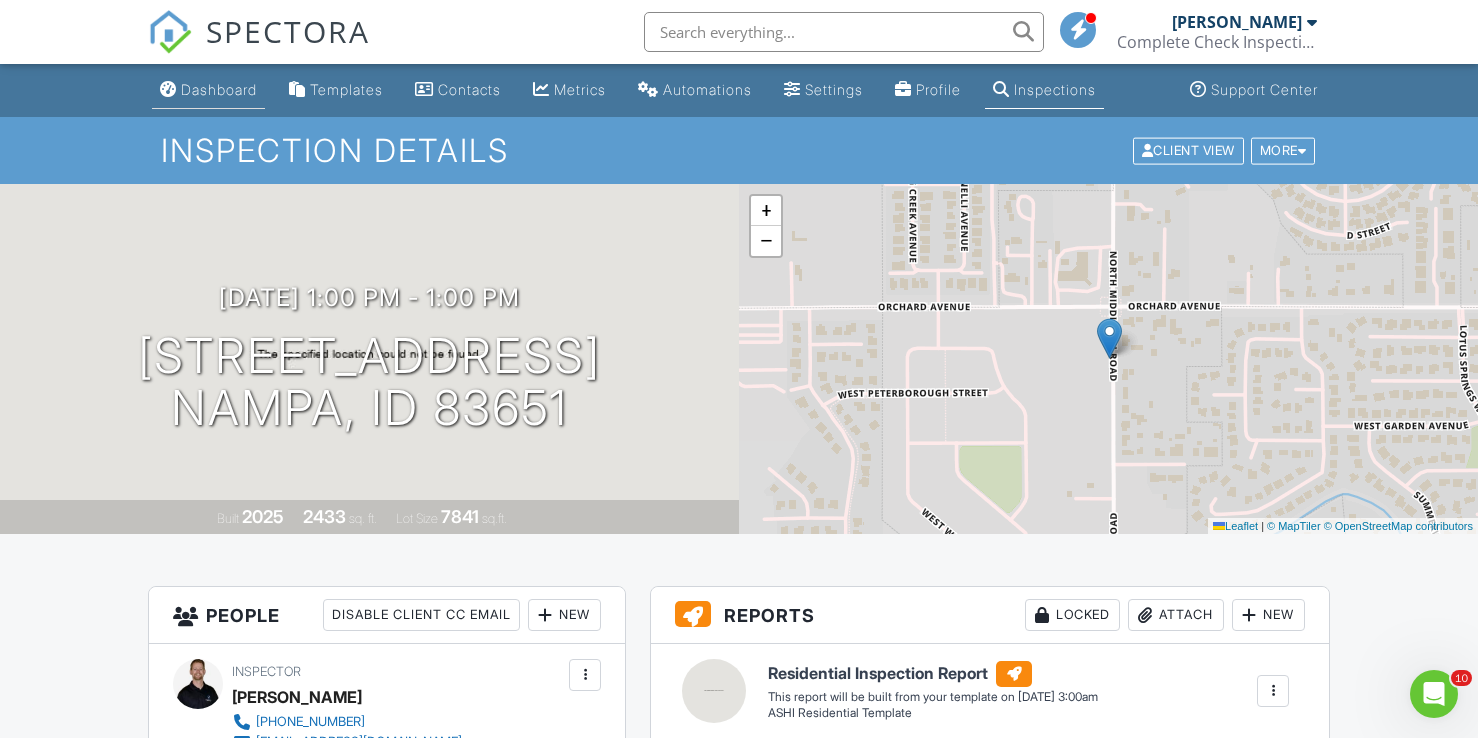 click on "Dashboard" at bounding box center (219, 89) 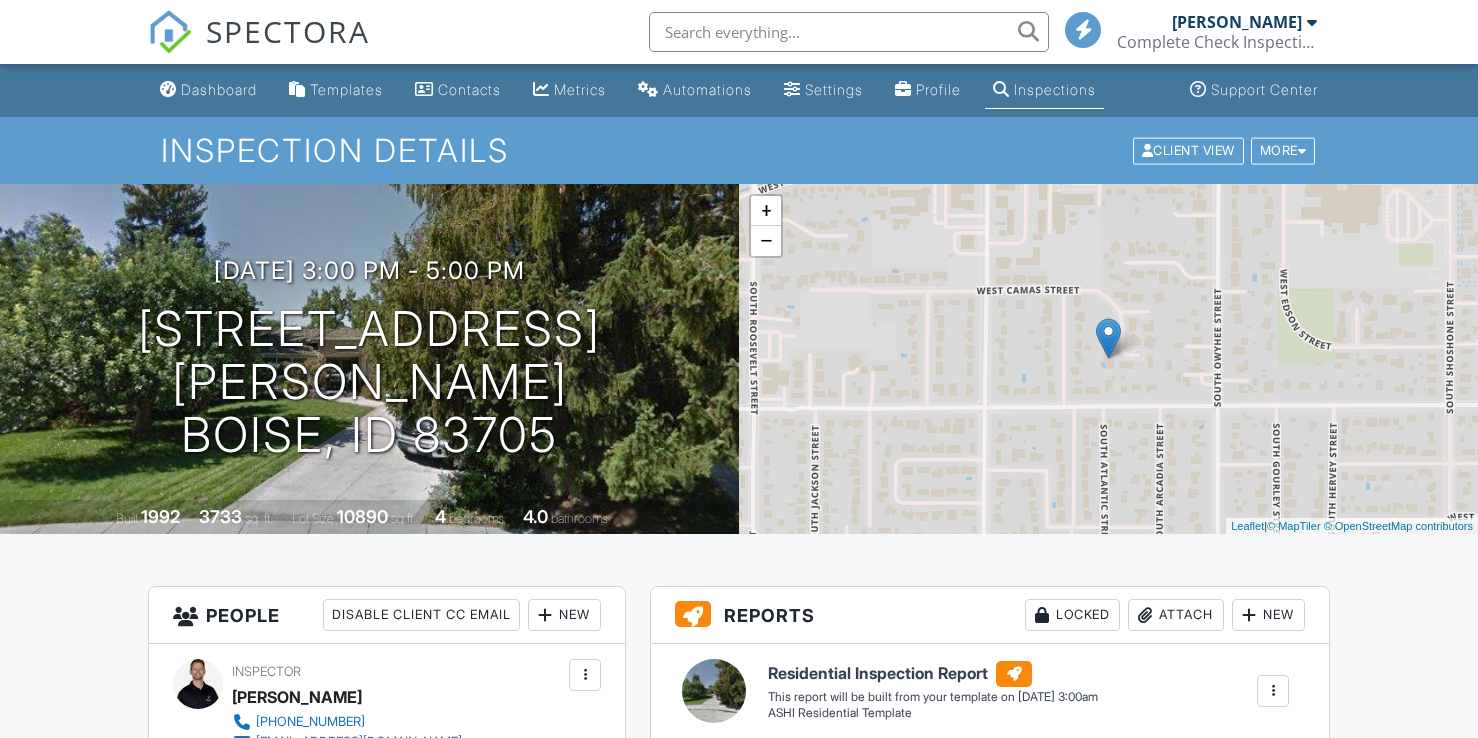 scroll, scrollTop: 0, scrollLeft: 0, axis: both 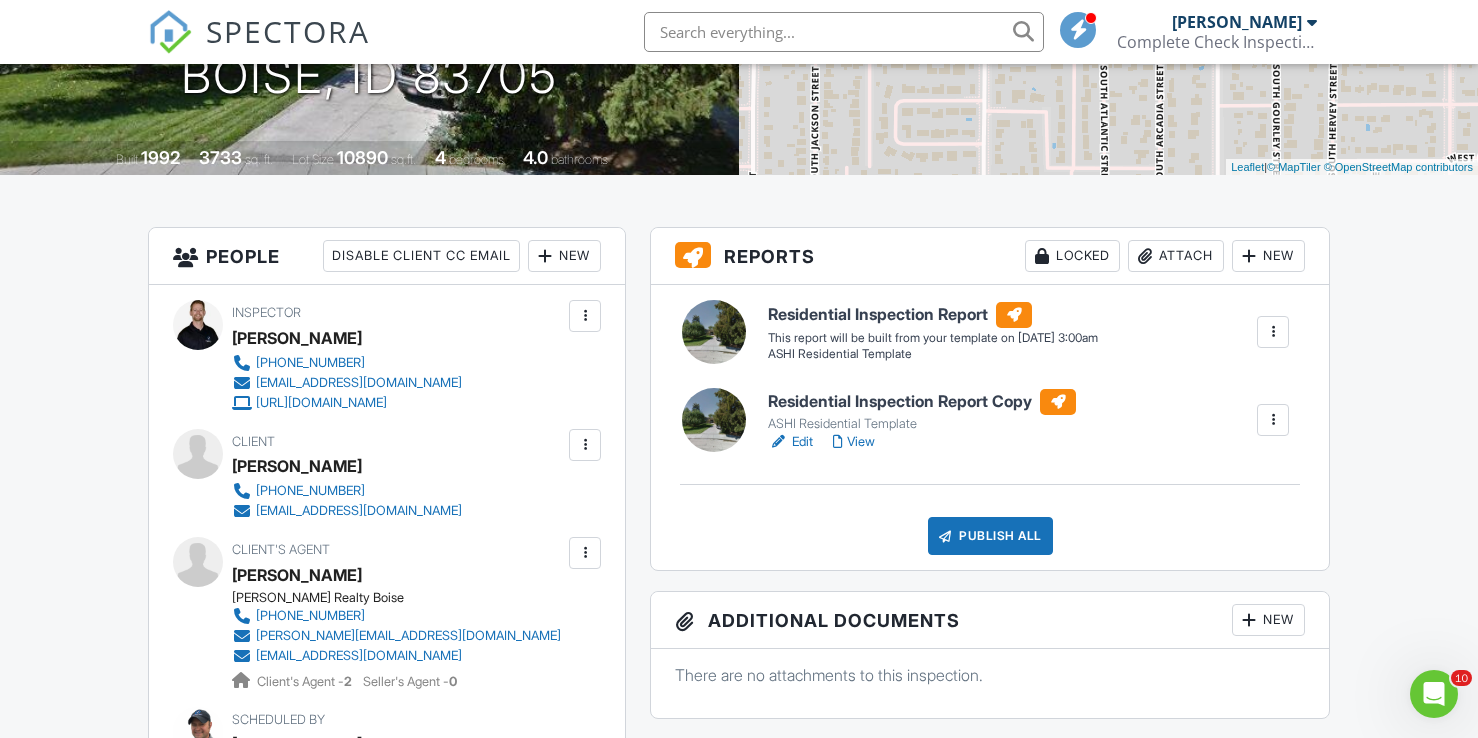 click on "View" at bounding box center (854, 442) 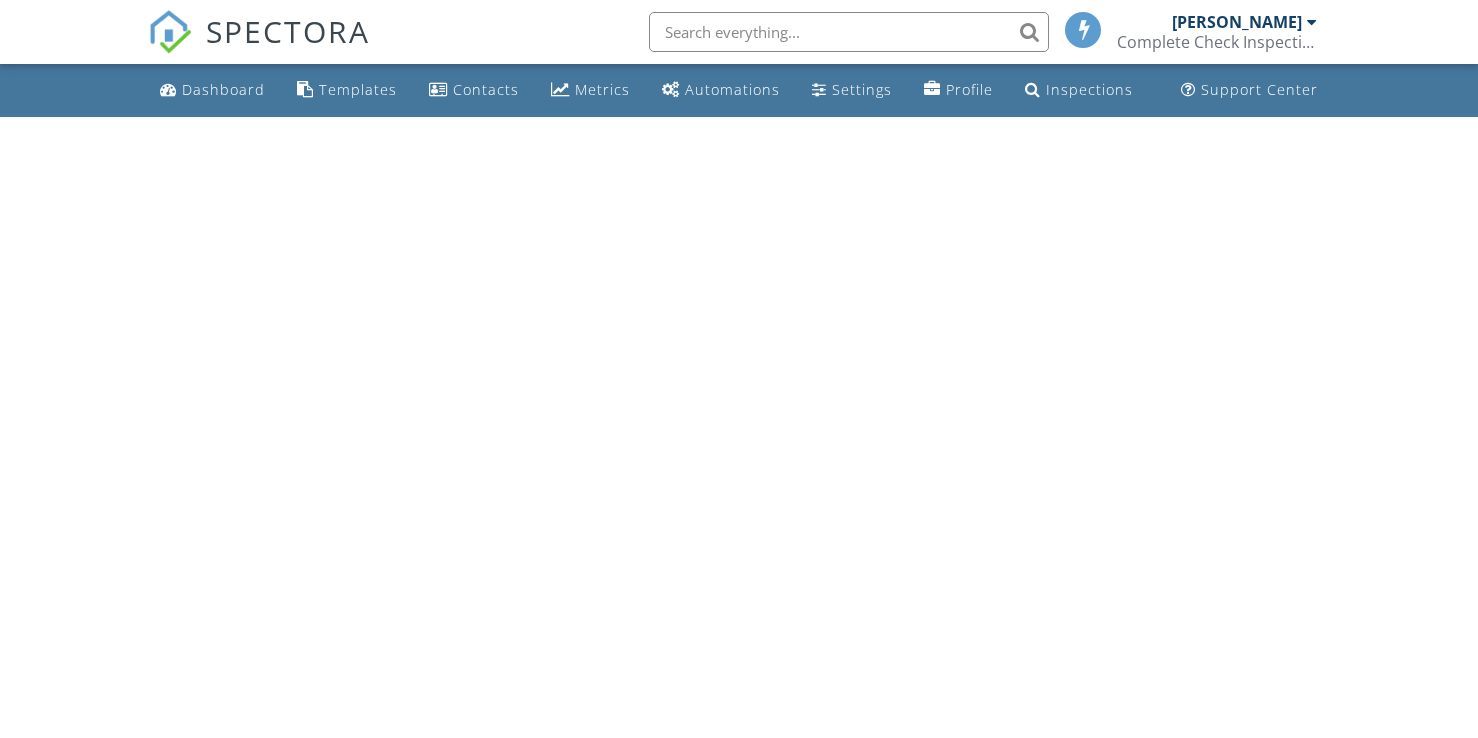 scroll, scrollTop: 0, scrollLeft: 0, axis: both 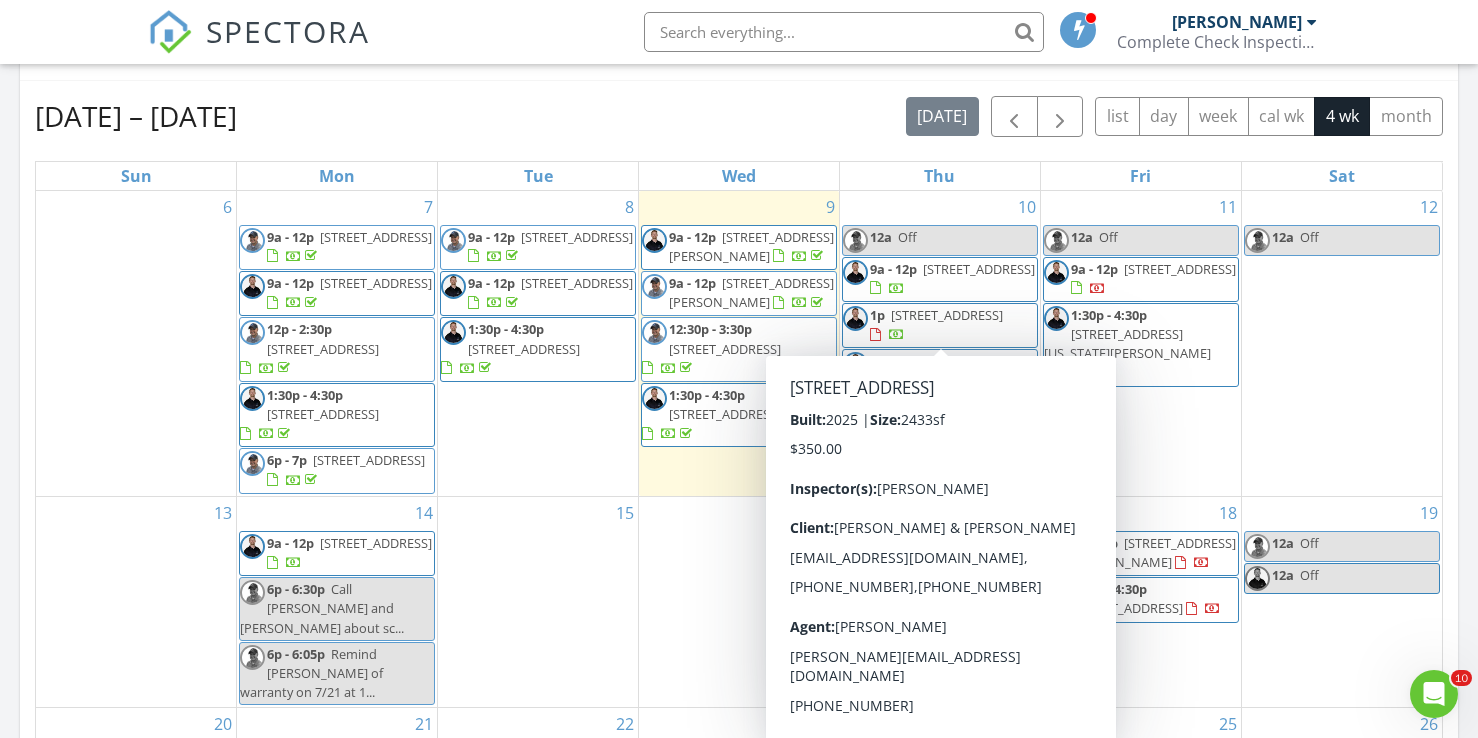 click at bounding box center (887, 334) 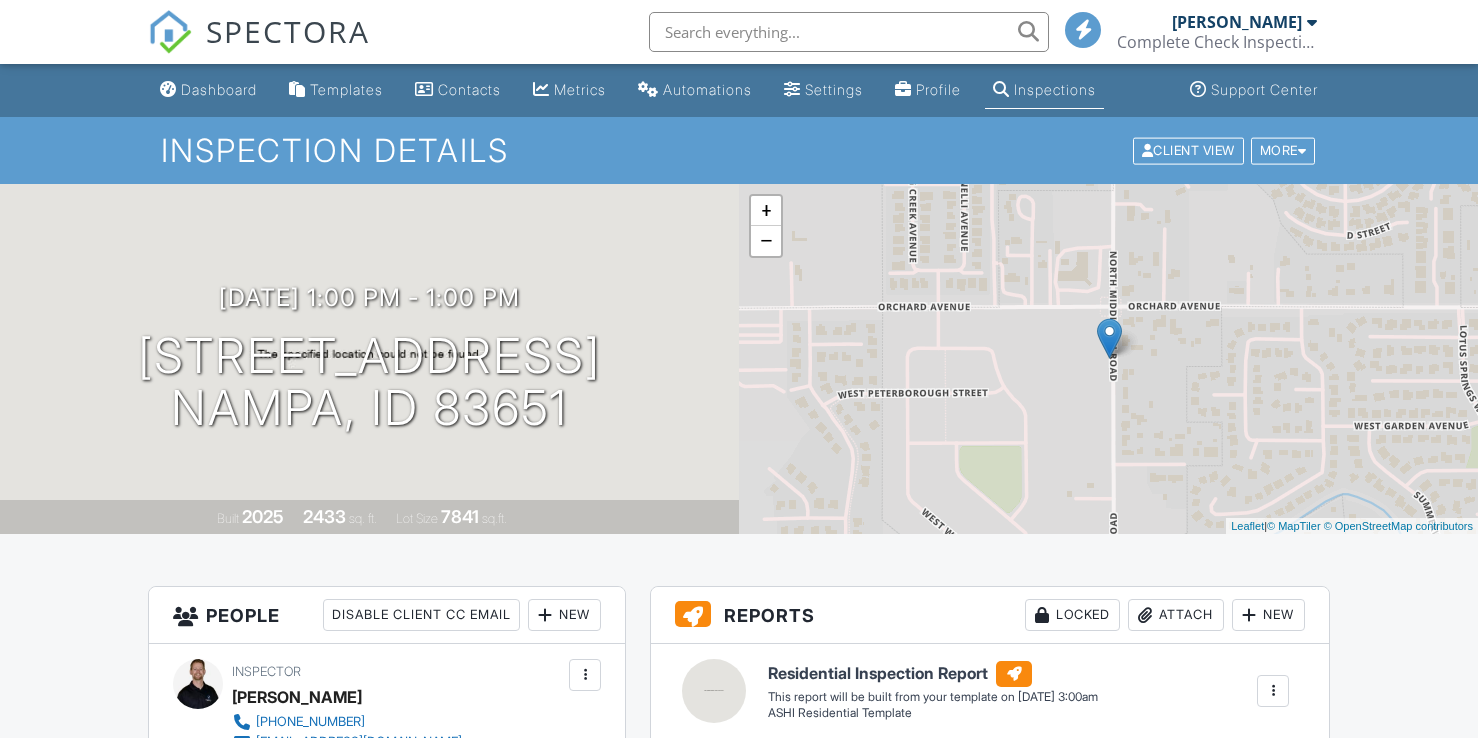 scroll, scrollTop: 0, scrollLeft: 0, axis: both 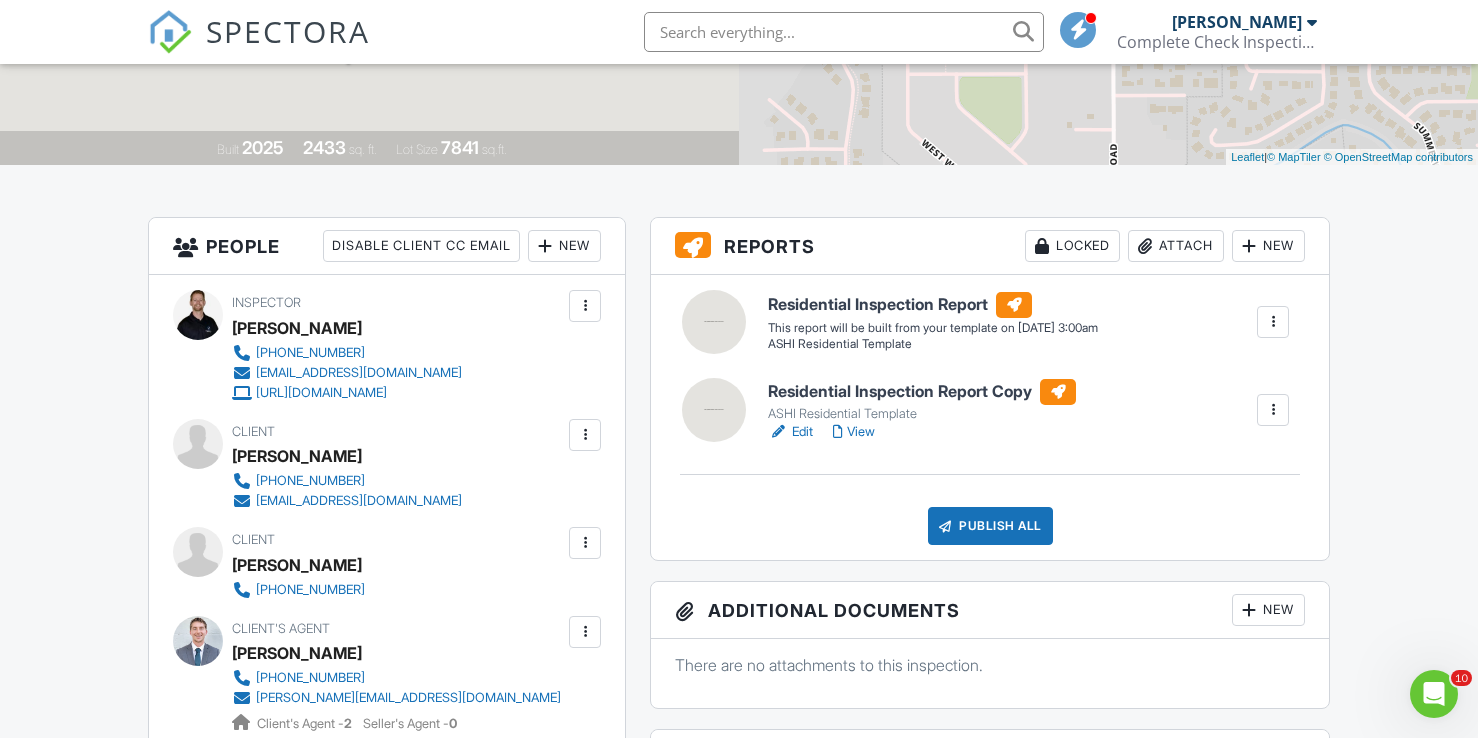 click at bounding box center (1273, 322) 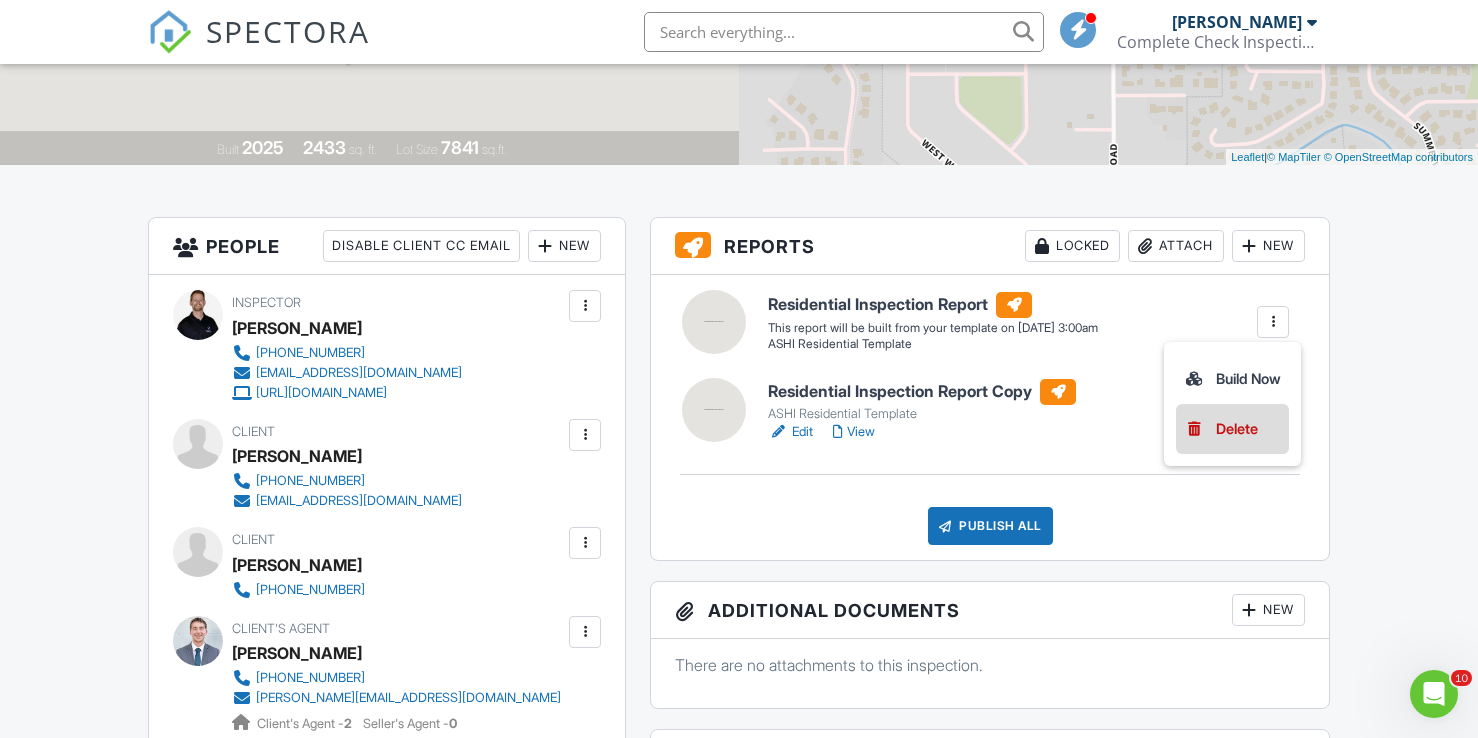 click on "Delete" at bounding box center (1237, 429) 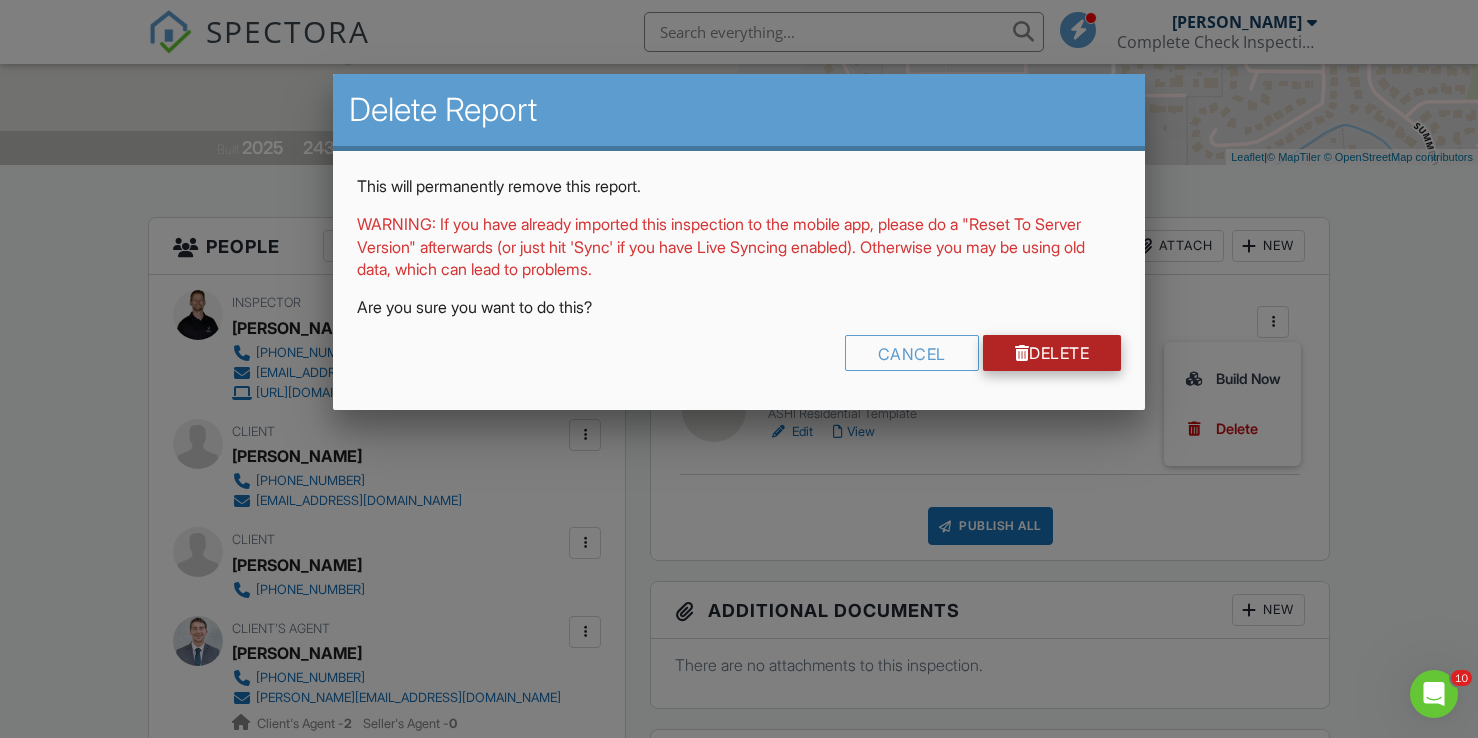 click on "Delete" at bounding box center [1052, 353] 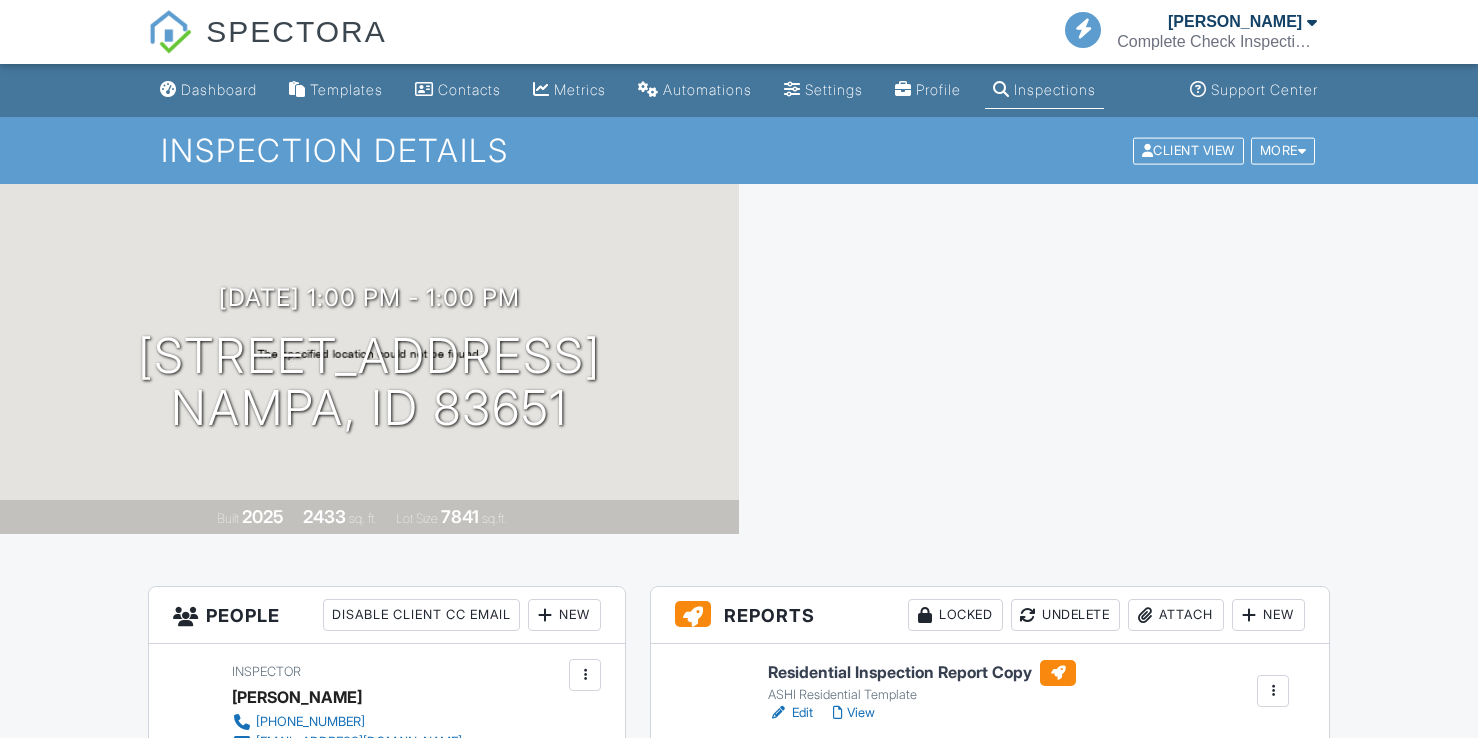 scroll, scrollTop: 0, scrollLeft: 0, axis: both 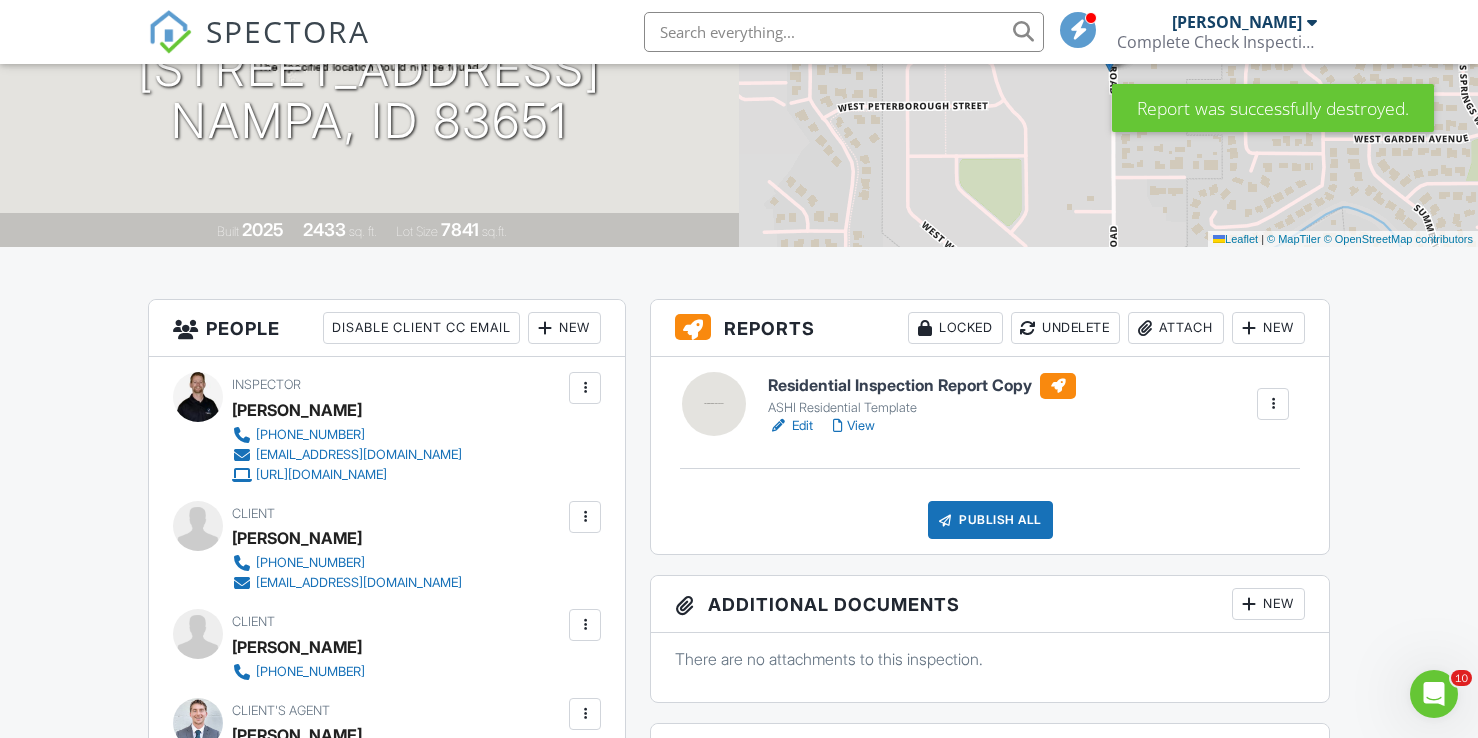 click on "Edit" at bounding box center (790, 426) 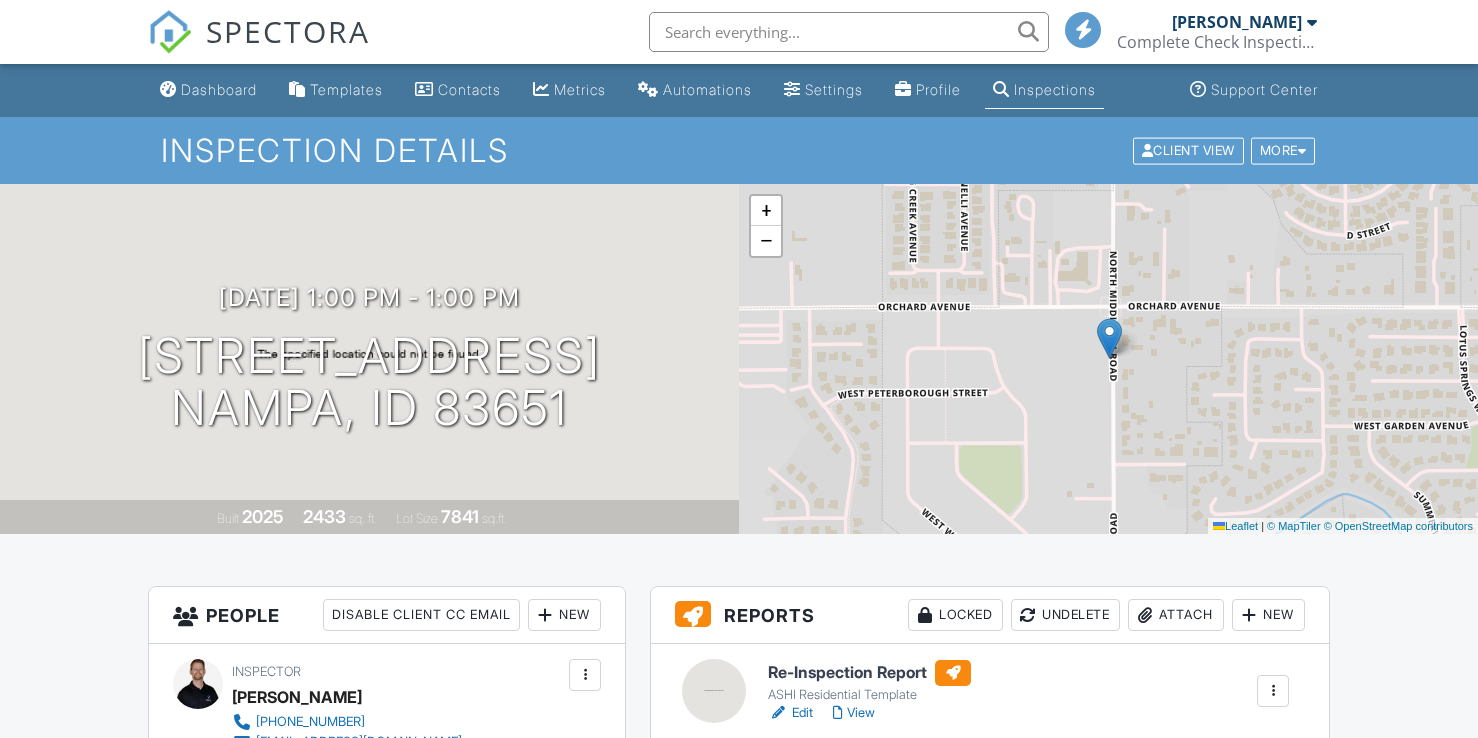 scroll, scrollTop: 0, scrollLeft: 0, axis: both 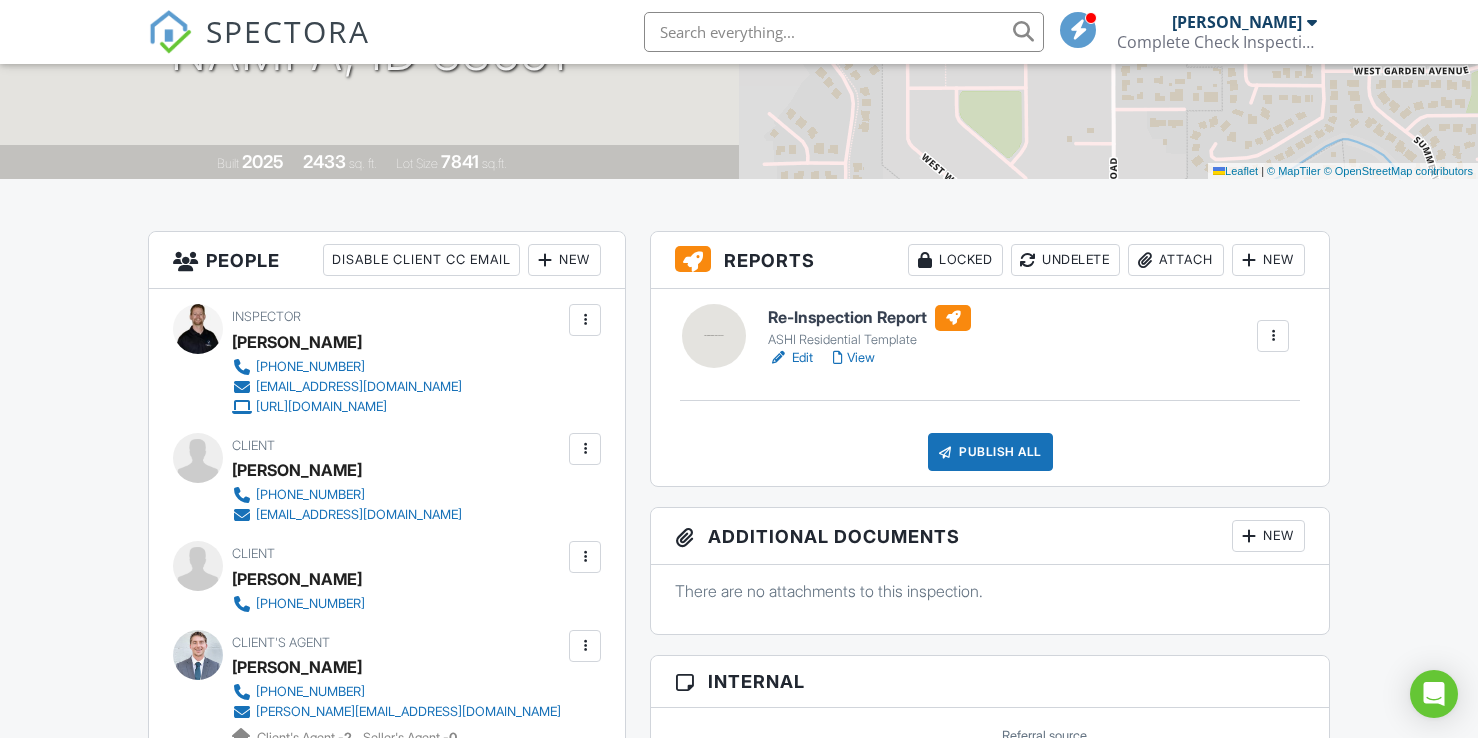 click on "View" at bounding box center [854, 358] 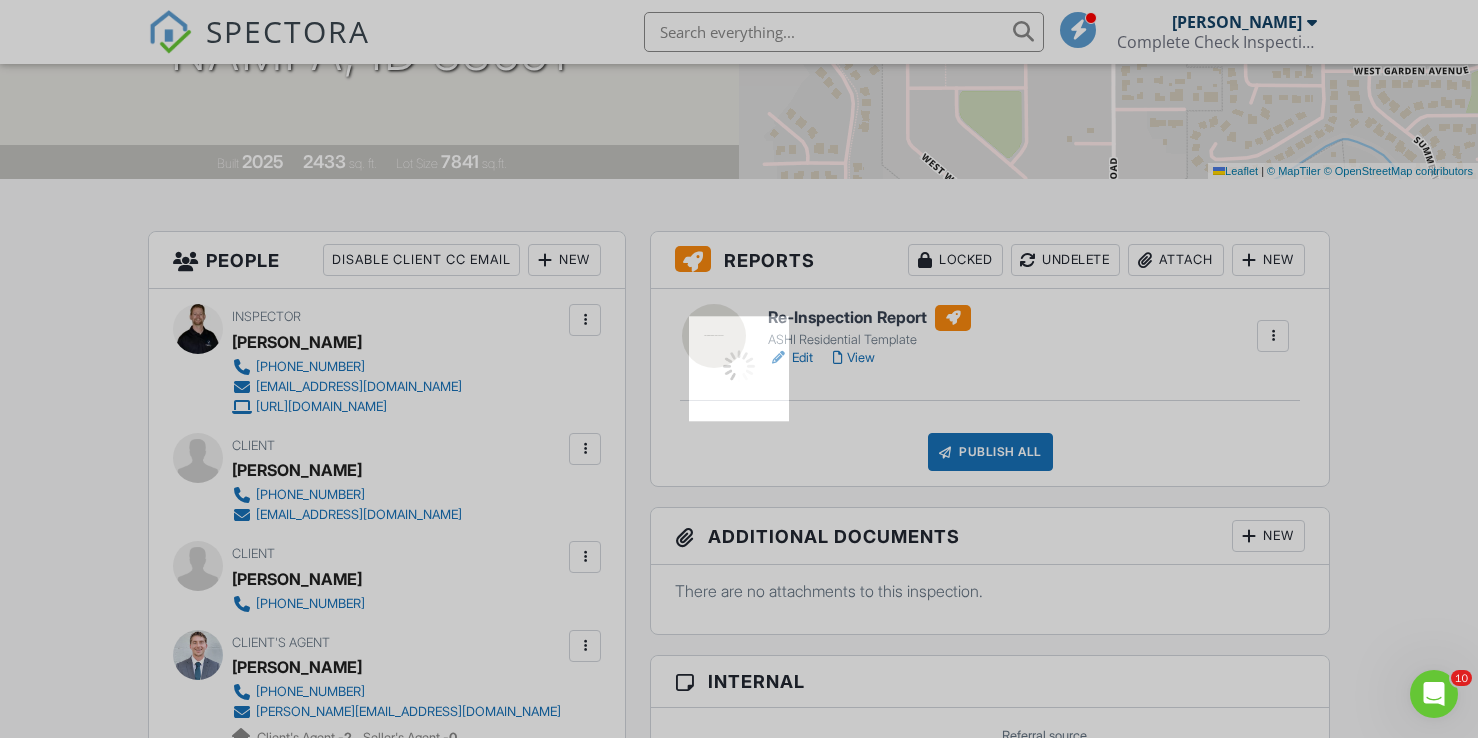 scroll, scrollTop: 0, scrollLeft: 0, axis: both 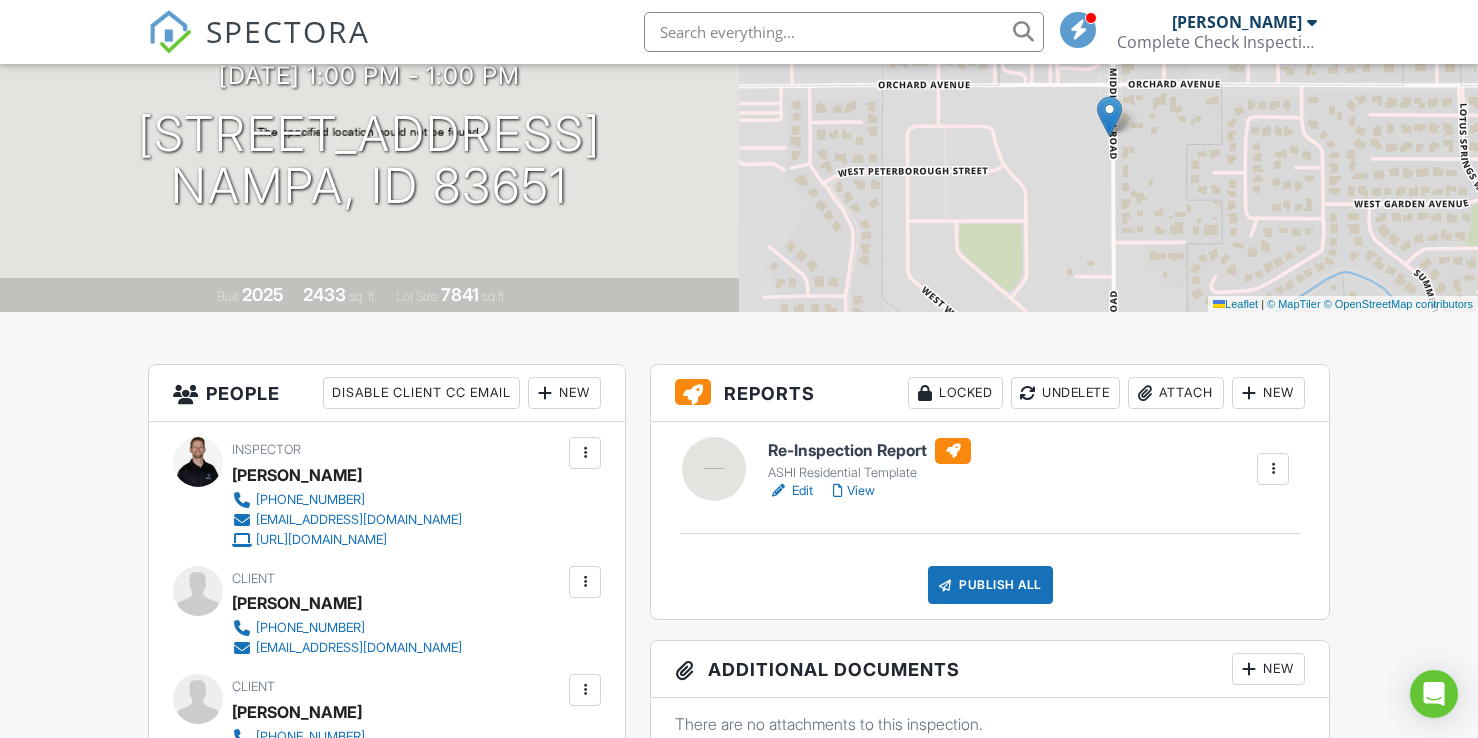 click on "View" at bounding box center (854, 491) 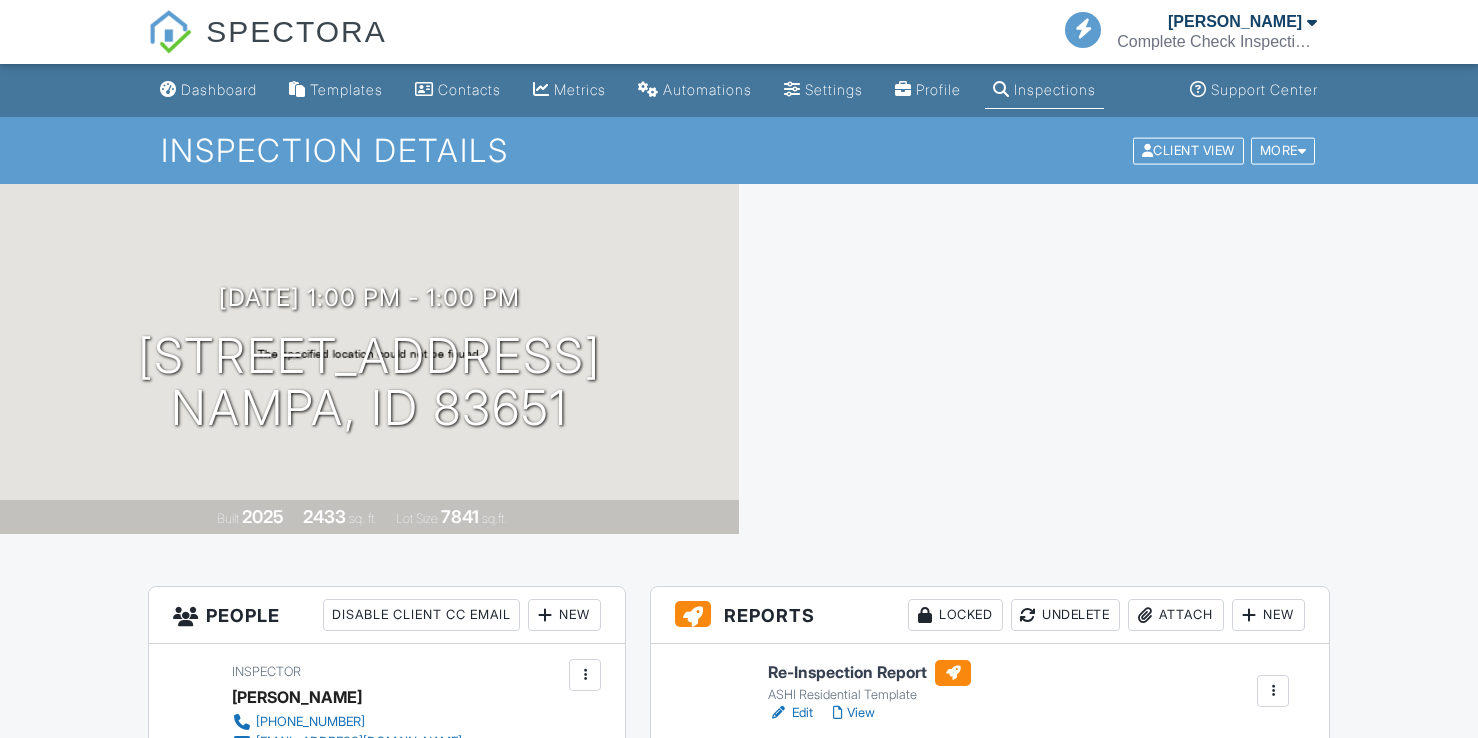 scroll, scrollTop: 0, scrollLeft: 0, axis: both 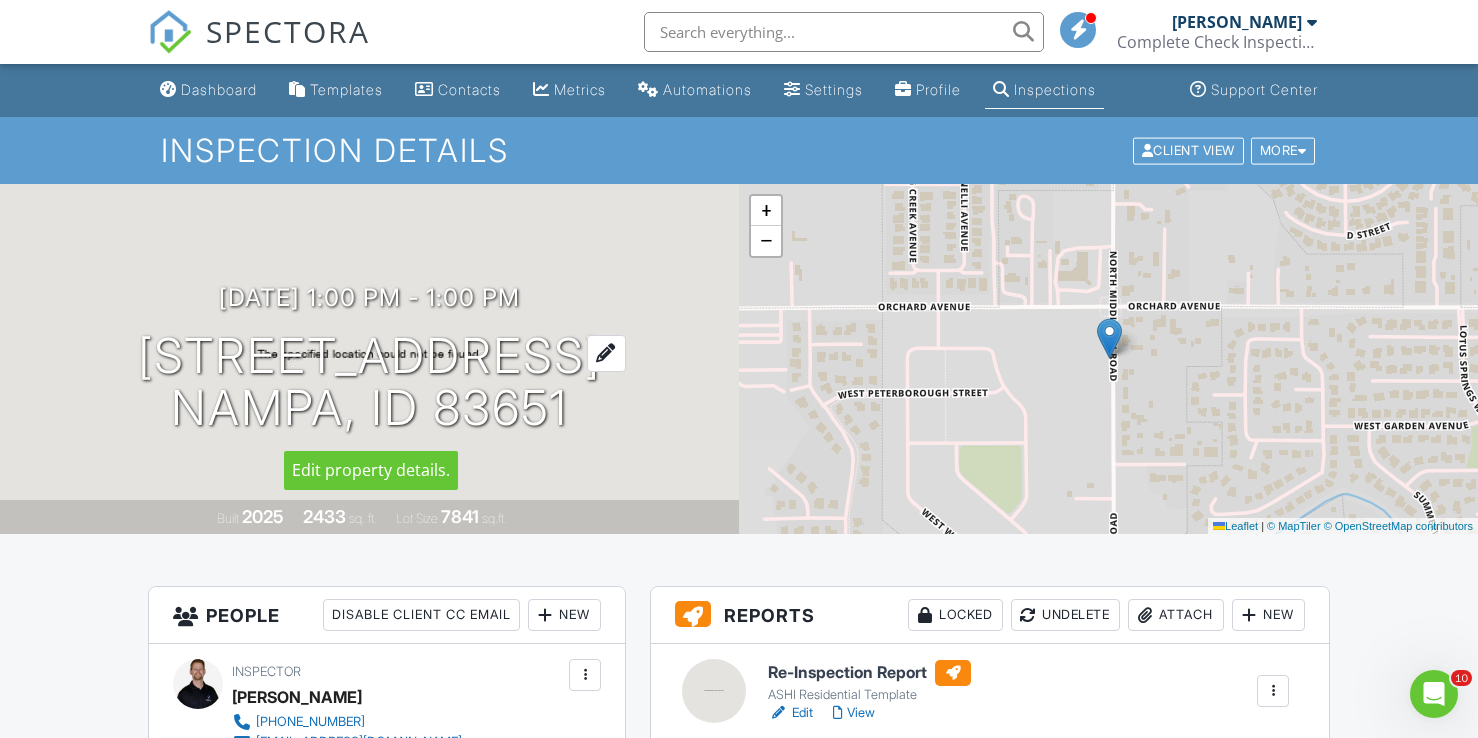 click on "11552 W Sammi St
Nampa, ID 83651" at bounding box center (369, 383) 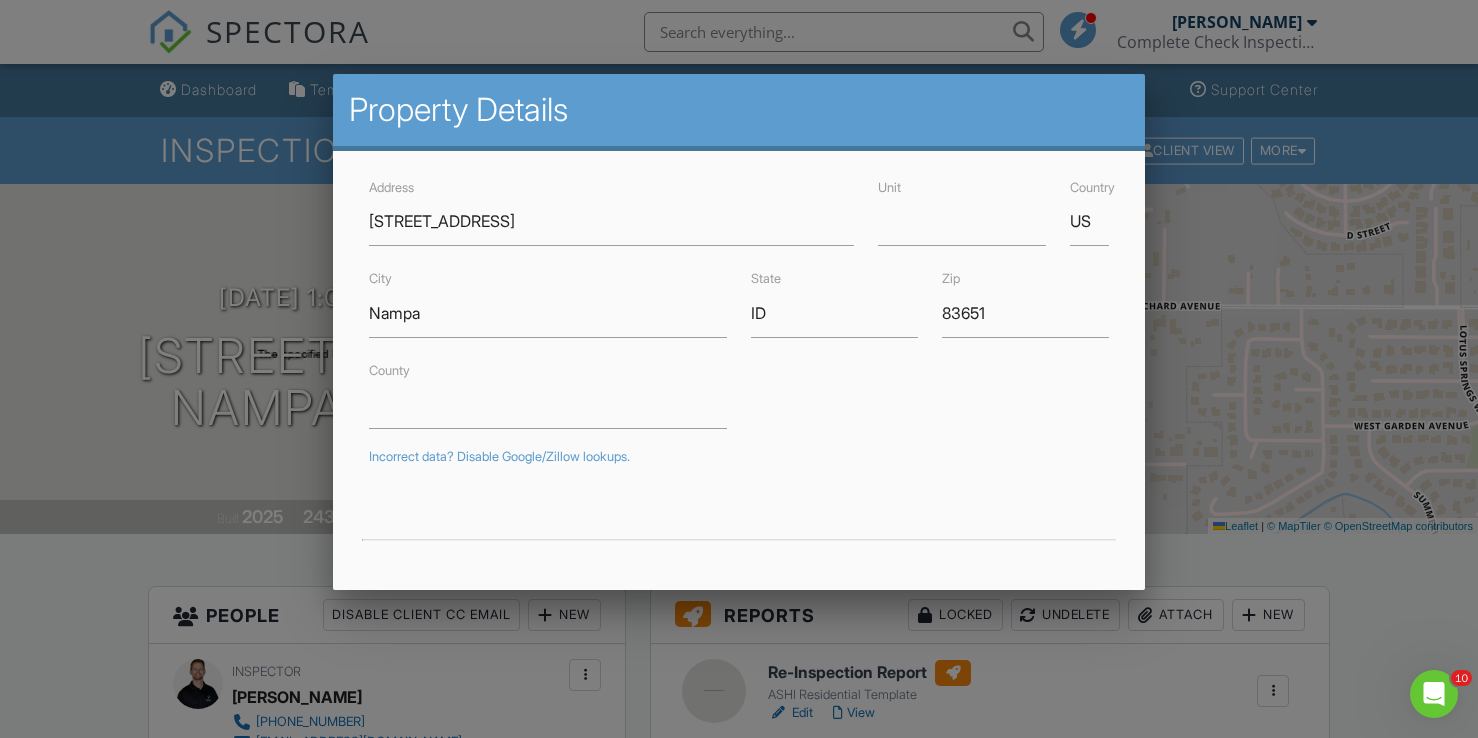 click at bounding box center [739, 361] 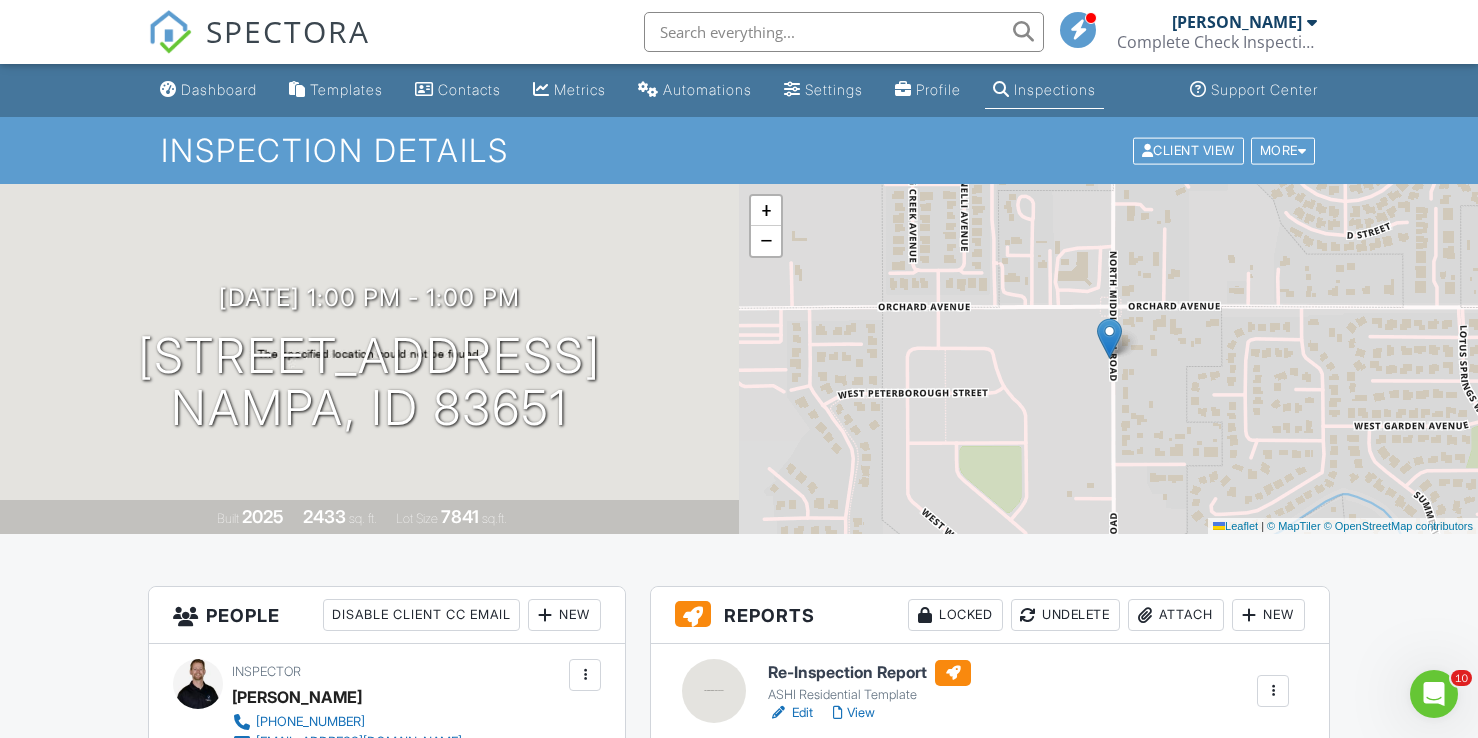 click on "SPECTORA" at bounding box center (259, 32) 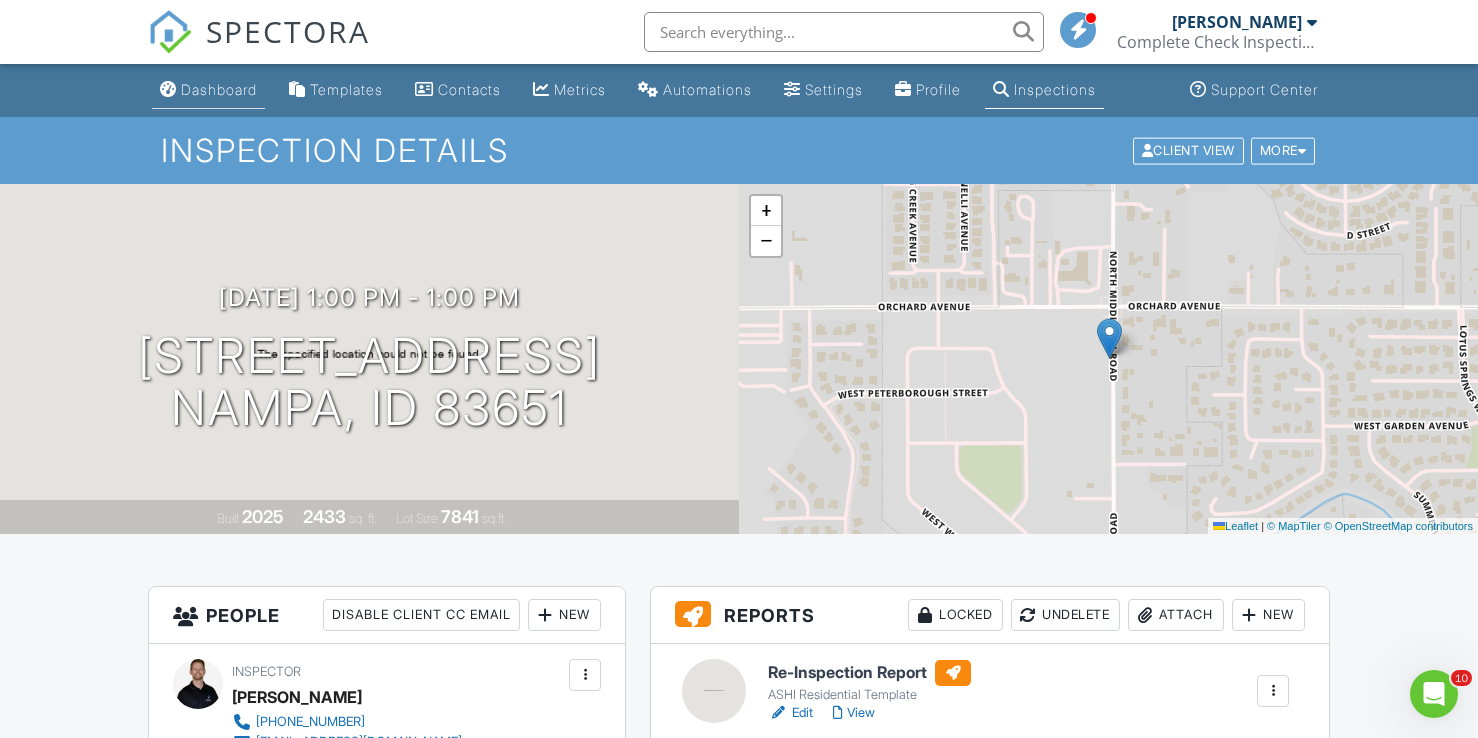 click on "Dashboard" at bounding box center [219, 89] 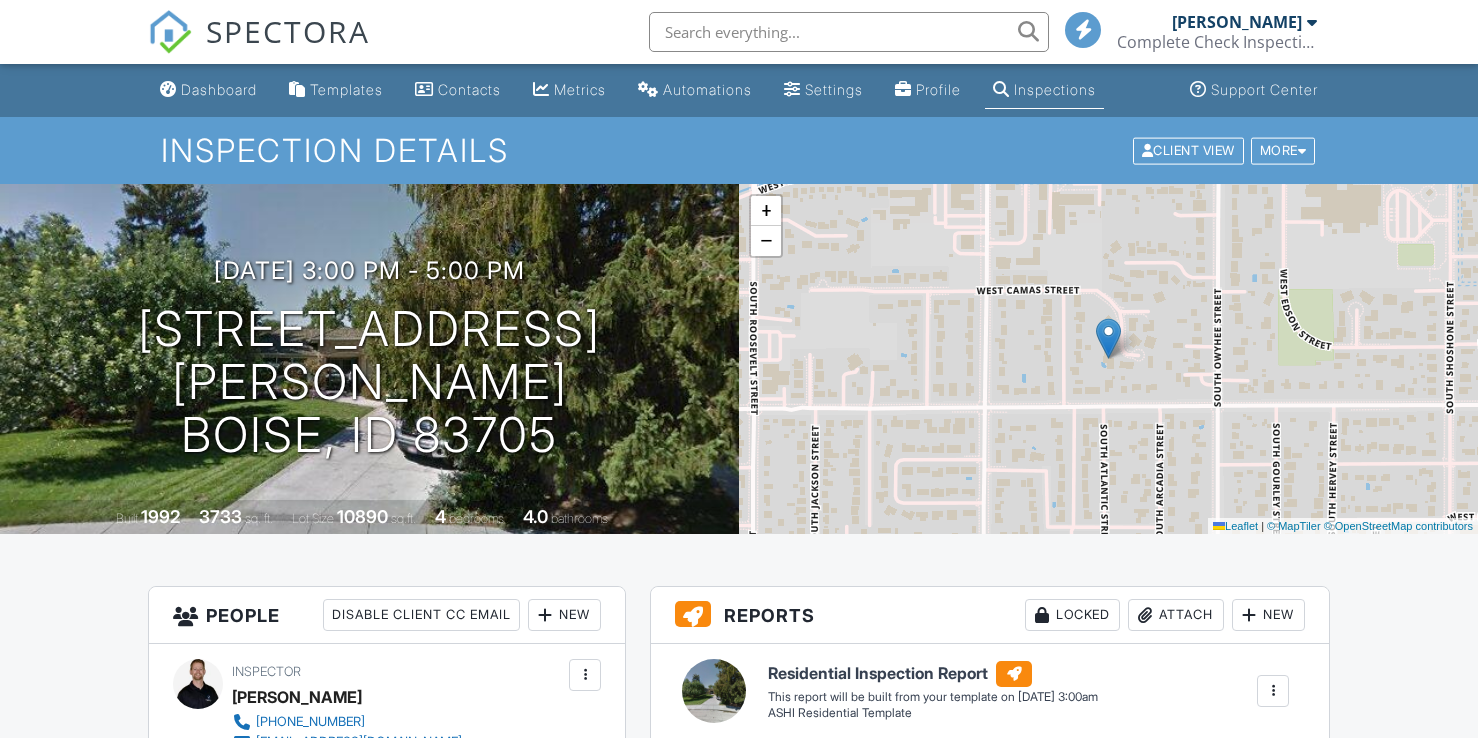scroll, scrollTop: 0, scrollLeft: 0, axis: both 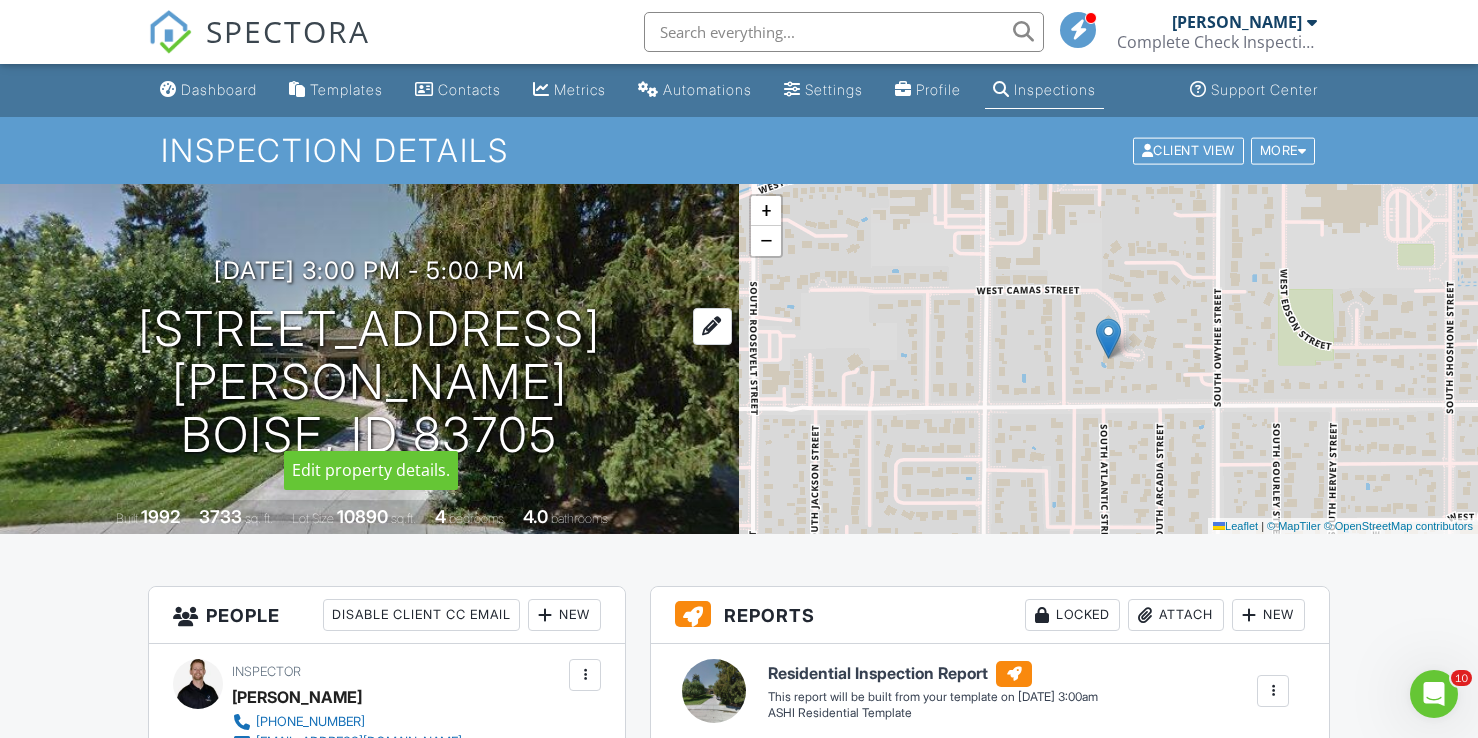 click on "1021 Glen Haven Dr
Boise, ID 83705" at bounding box center (369, 382) 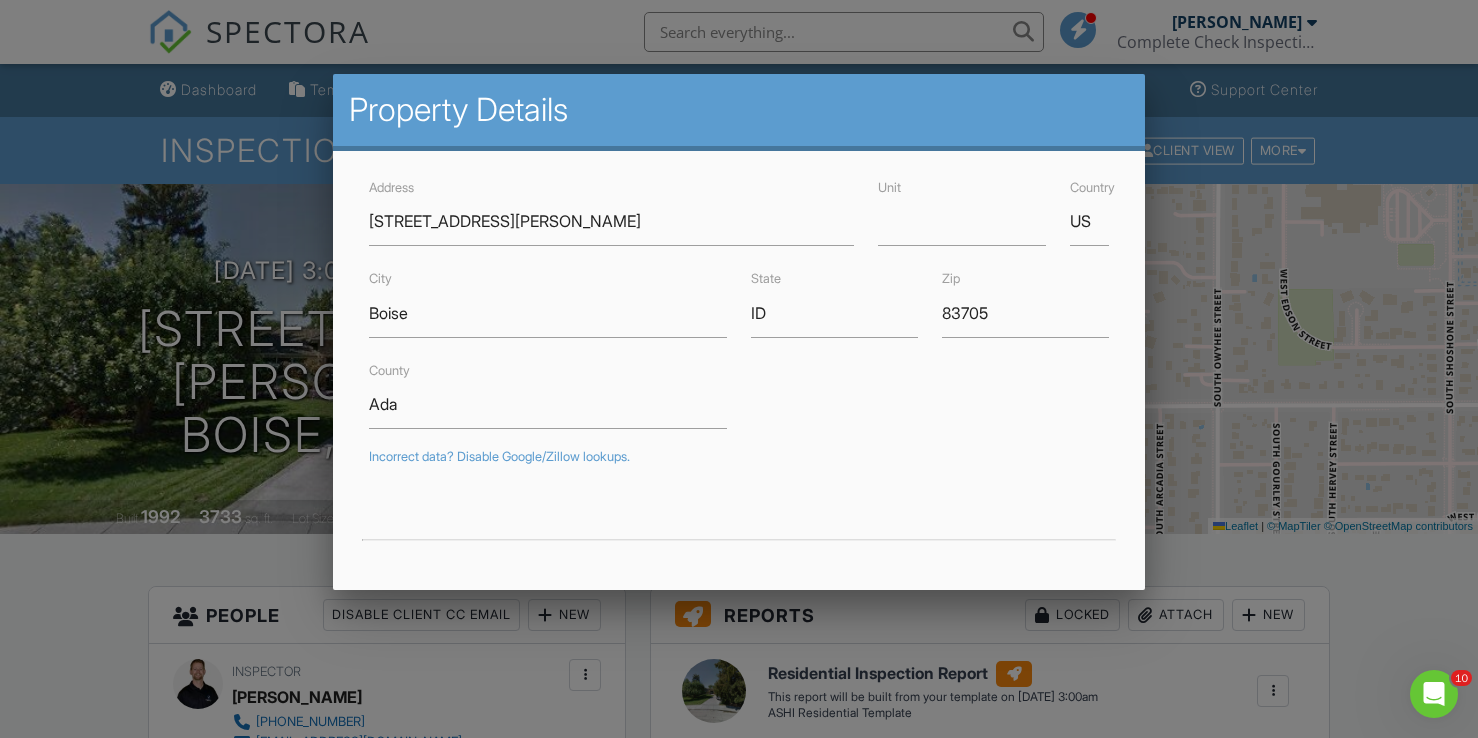 click at bounding box center [739, 361] 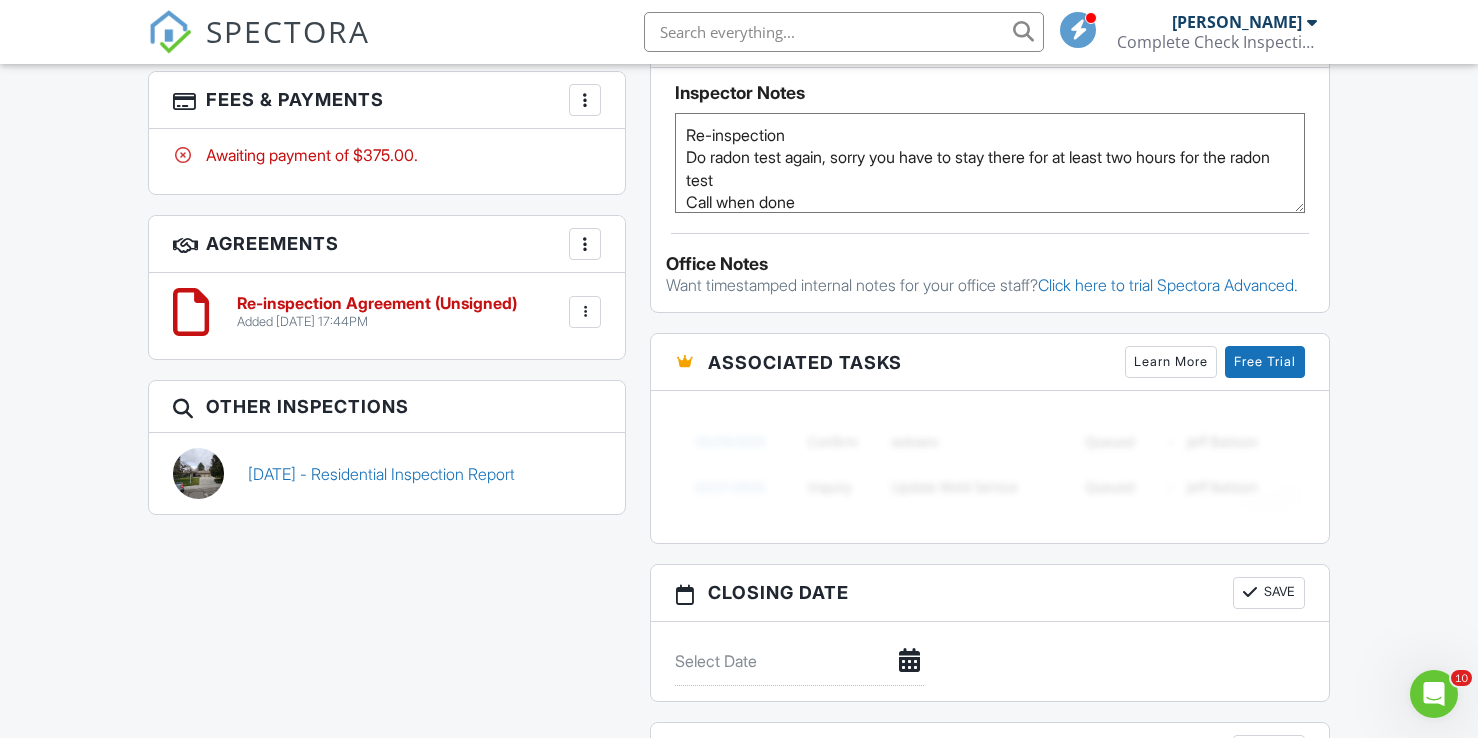 scroll, scrollTop: 1430, scrollLeft: 0, axis: vertical 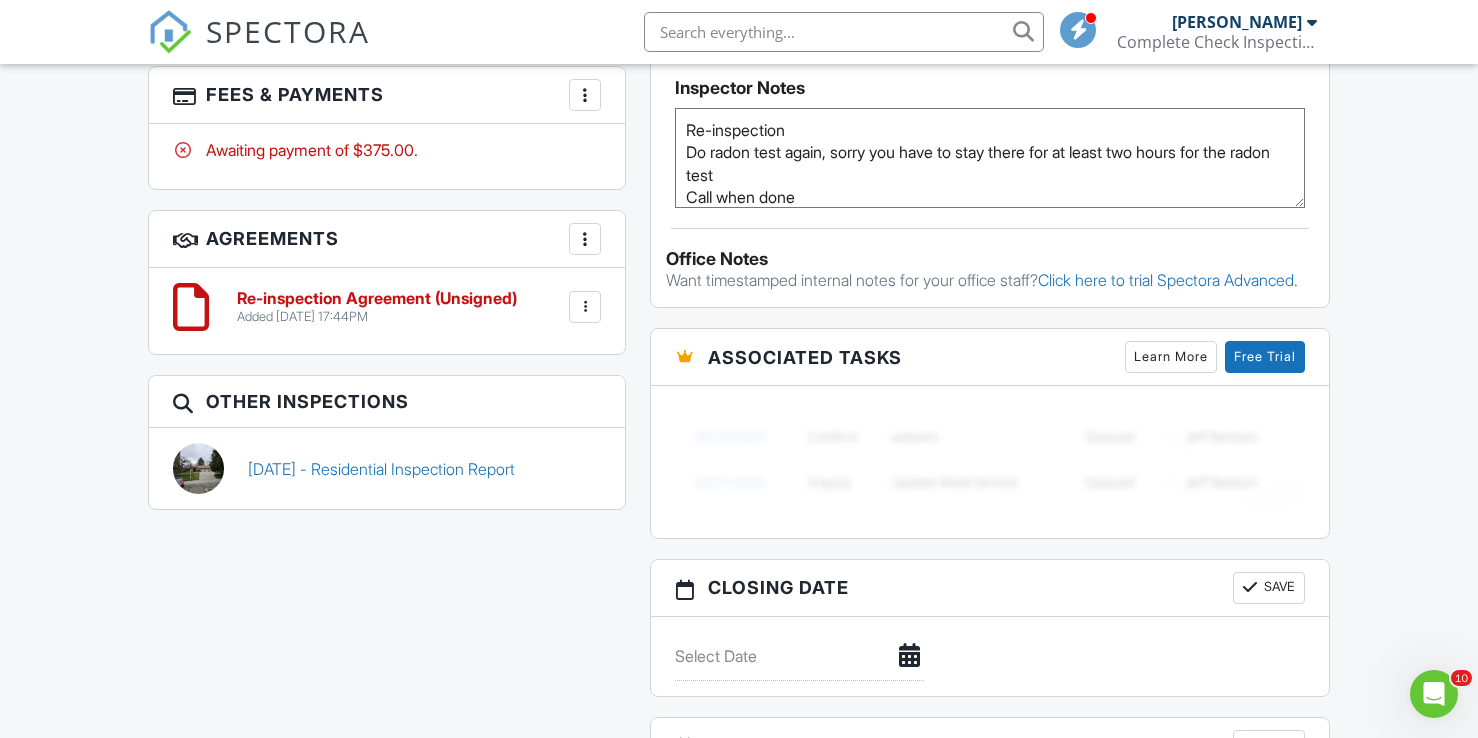 click on "Re-inspection
Do radon test again, sorry you have to stay there for at least two hours for the radon test
Call when done" at bounding box center (990, 158) 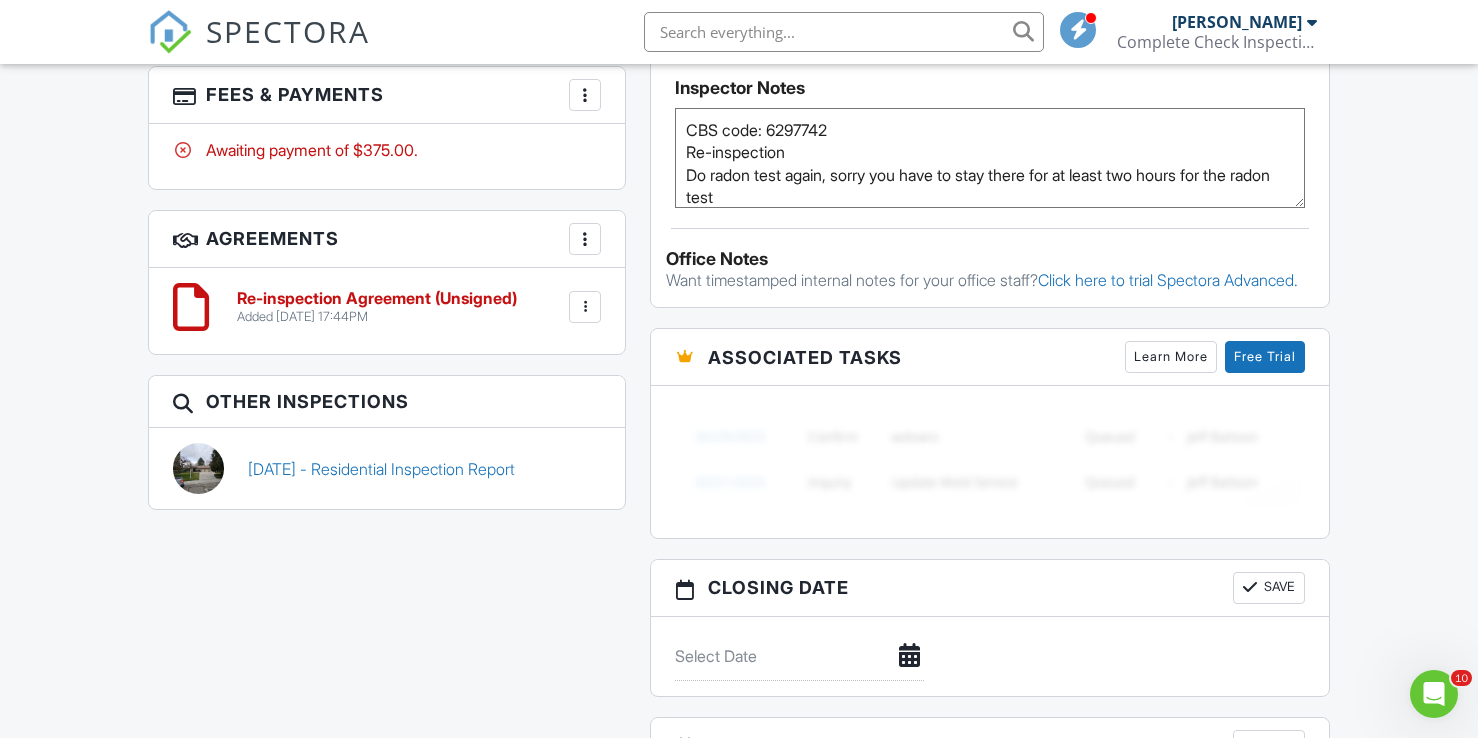 scroll, scrollTop: 34, scrollLeft: 0, axis: vertical 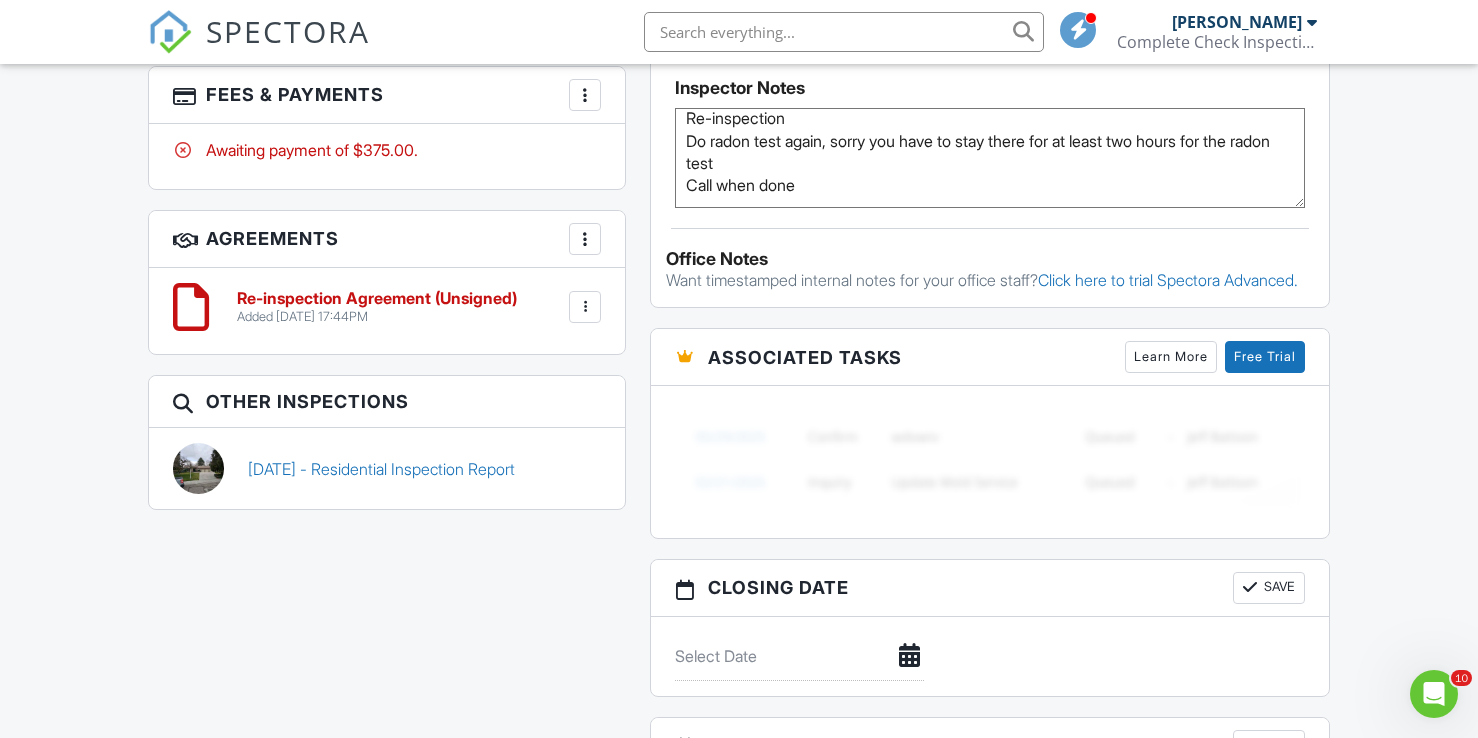 type on "CBS code: 6297742
Re-inspection
Do radon test again, sorry you have to stay there for at least two hours for the radon test
Call when done" 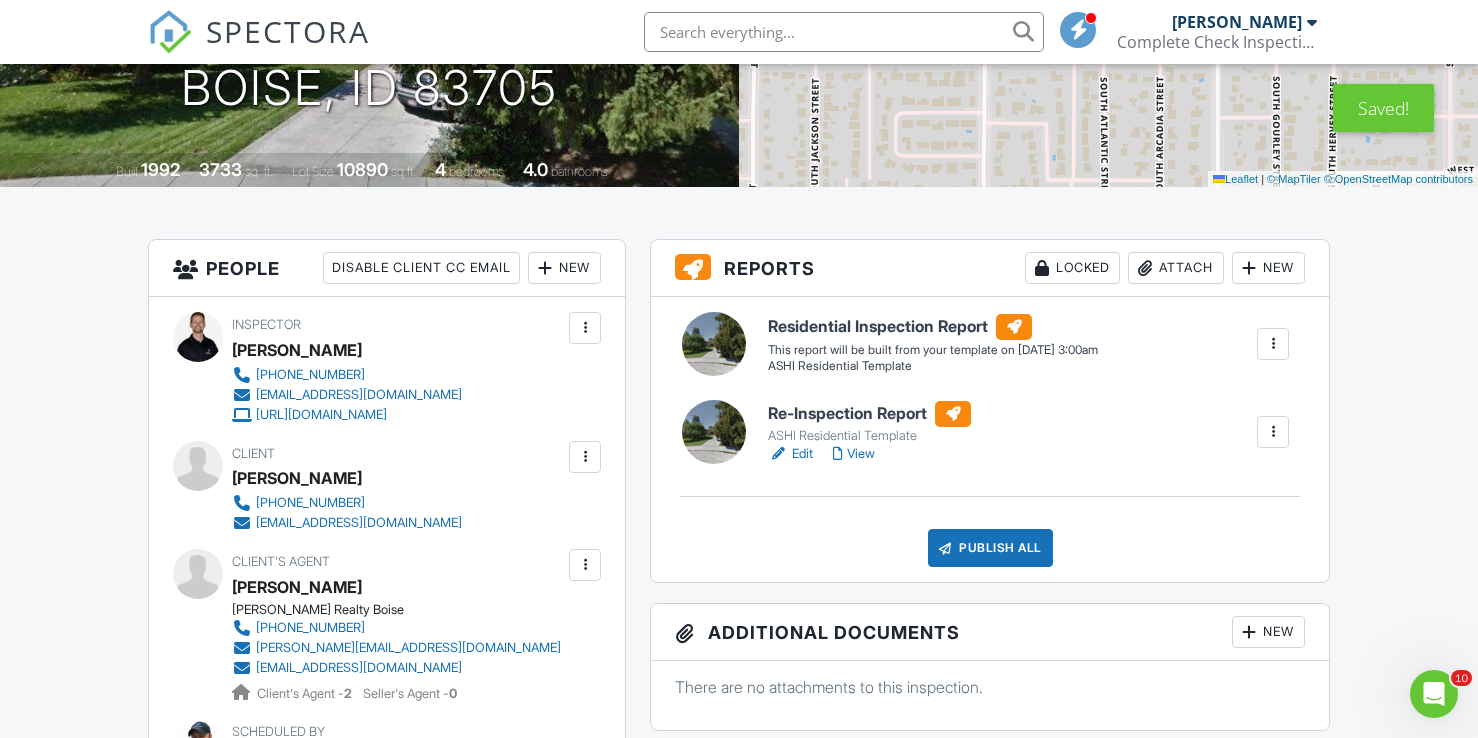 scroll, scrollTop: 346, scrollLeft: 0, axis: vertical 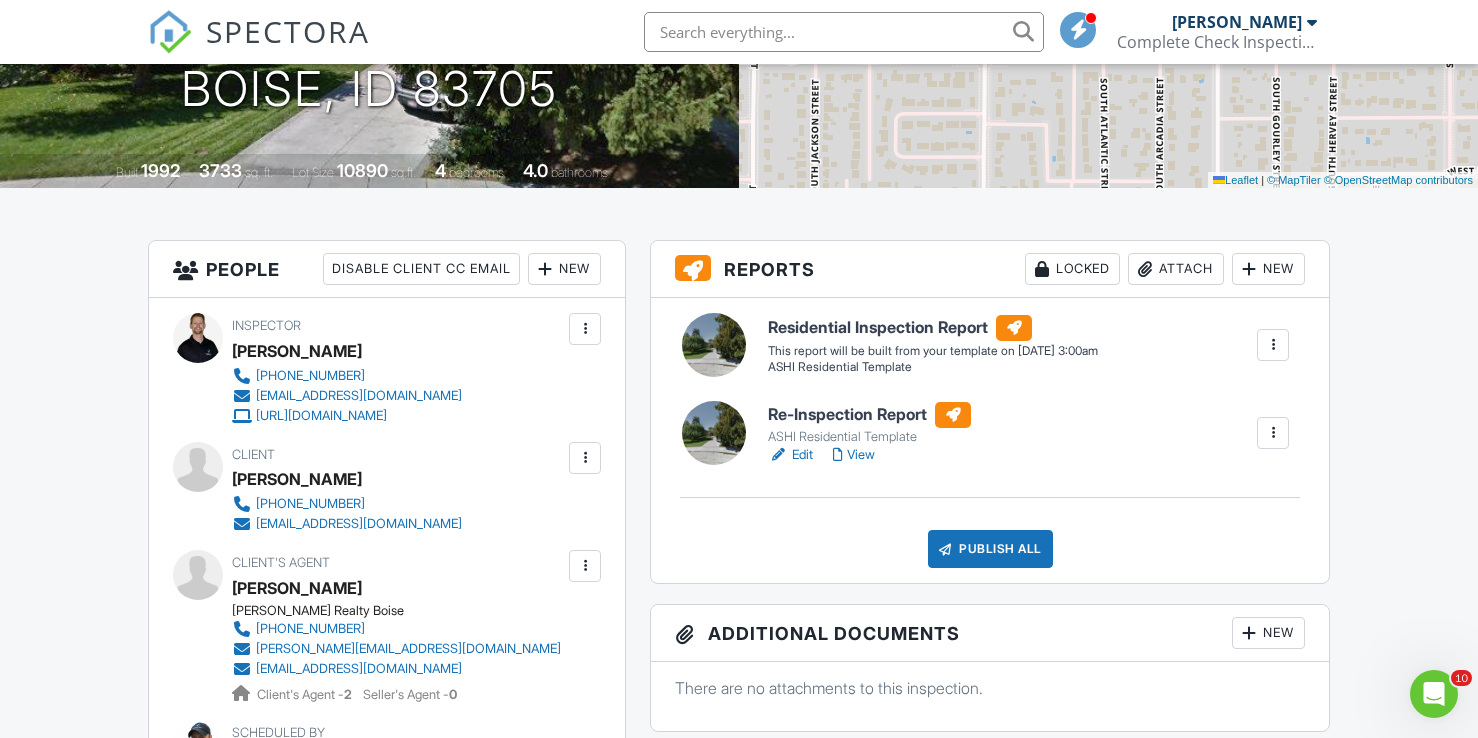 click at bounding box center (1273, 345) 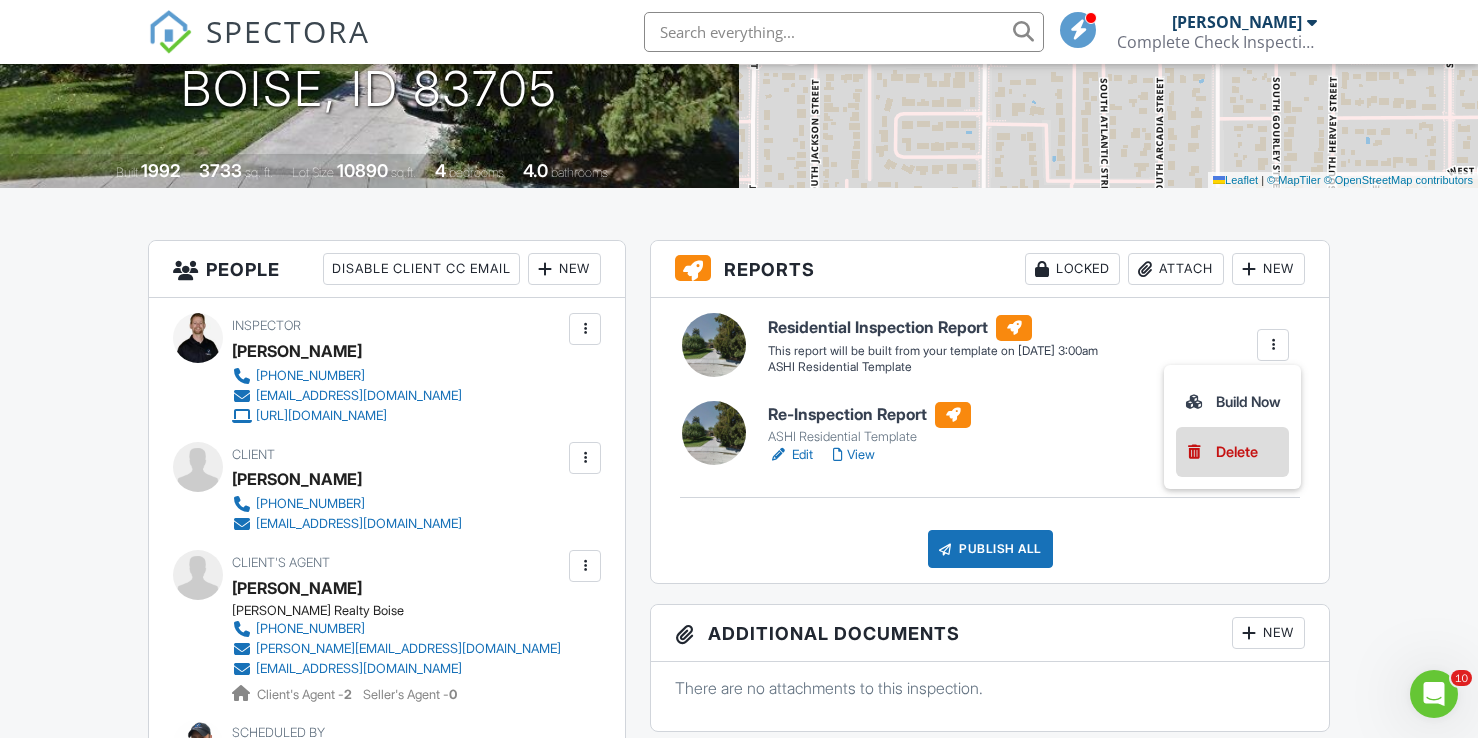 click on "Delete" at bounding box center [1237, 452] 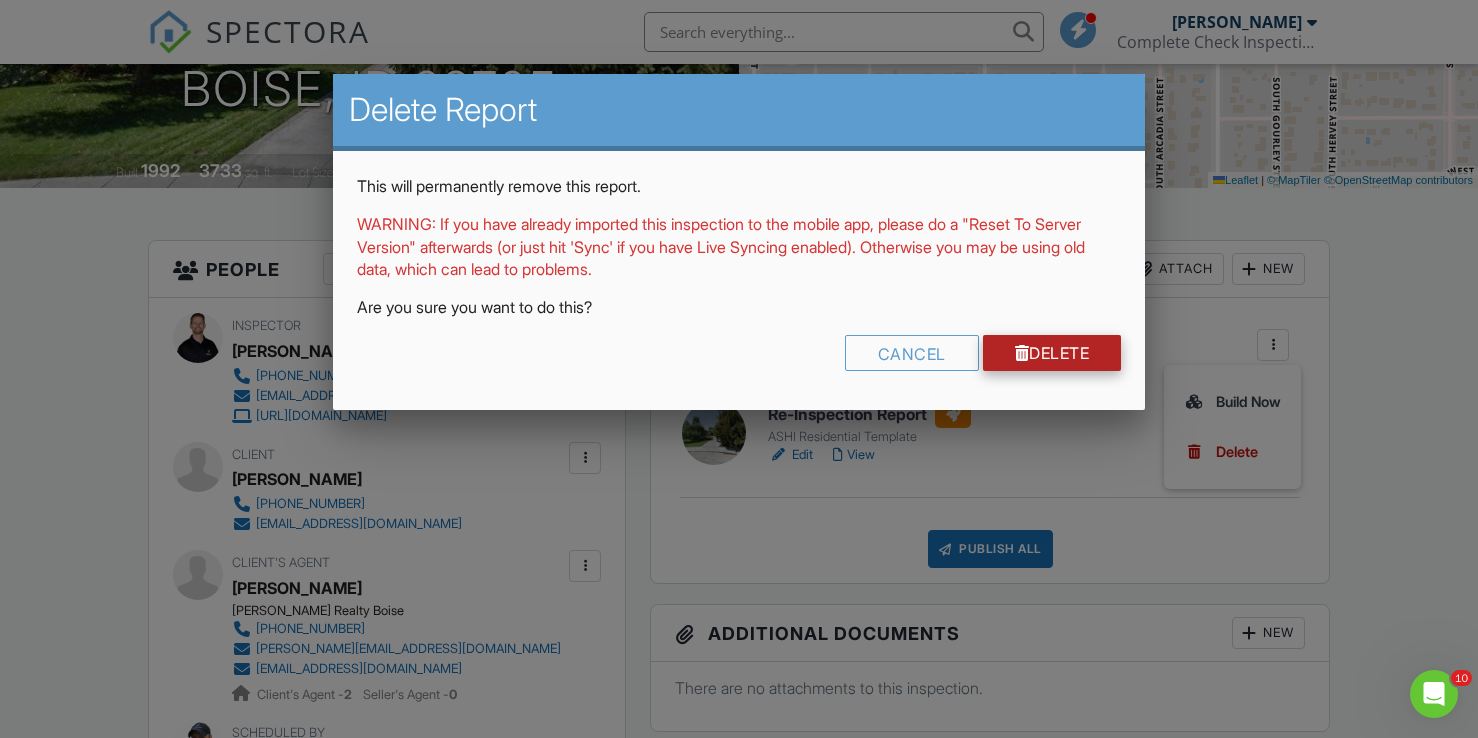 click on "Delete" at bounding box center (1052, 353) 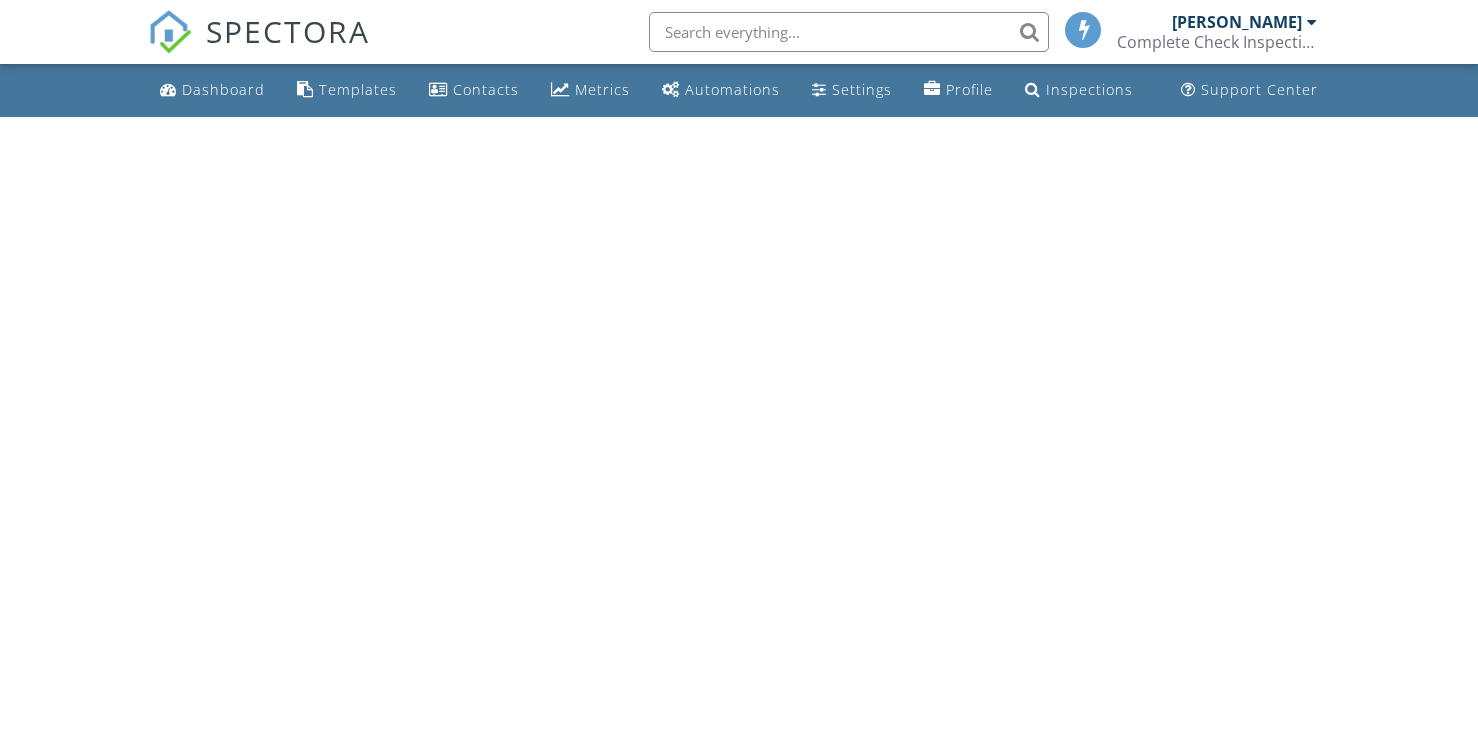 scroll, scrollTop: 0, scrollLeft: 0, axis: both 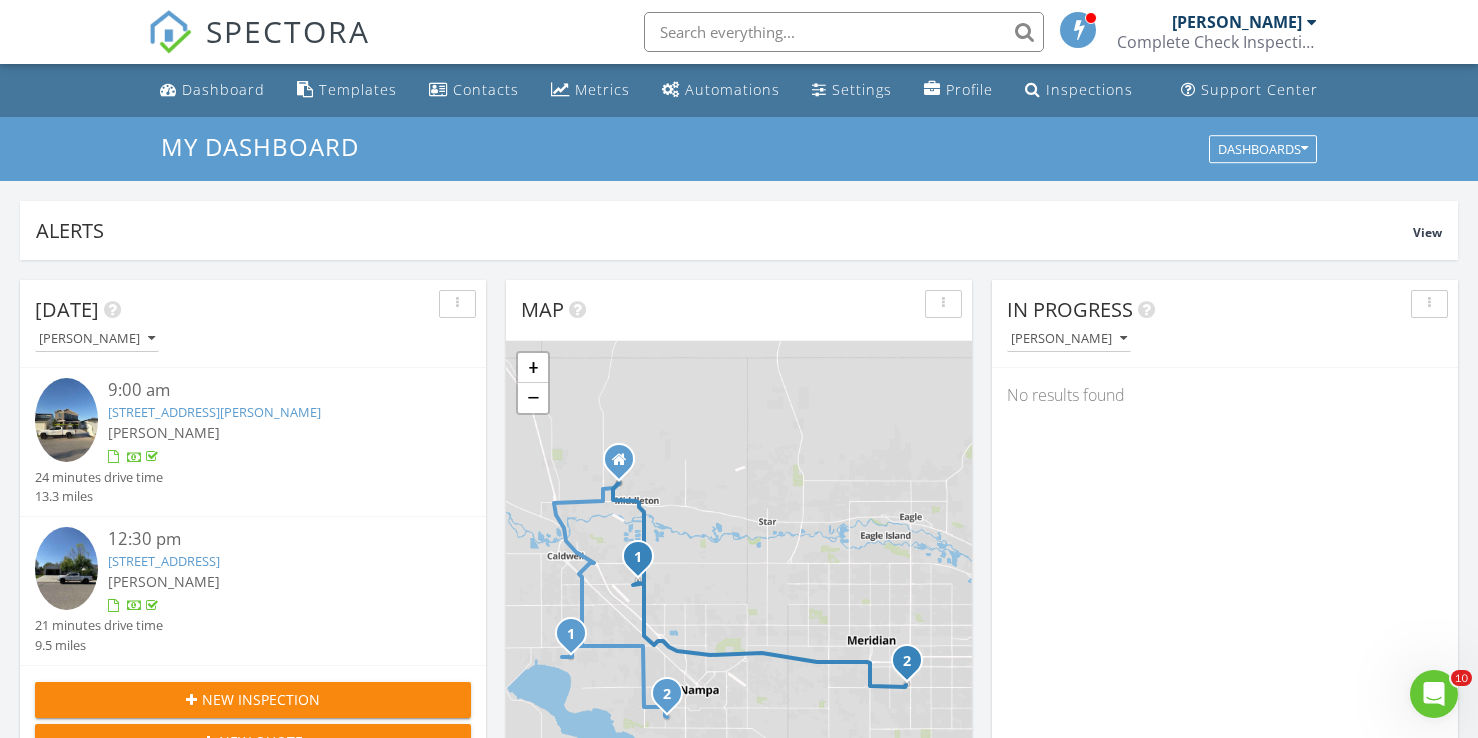click at bounding box center [844, 32] 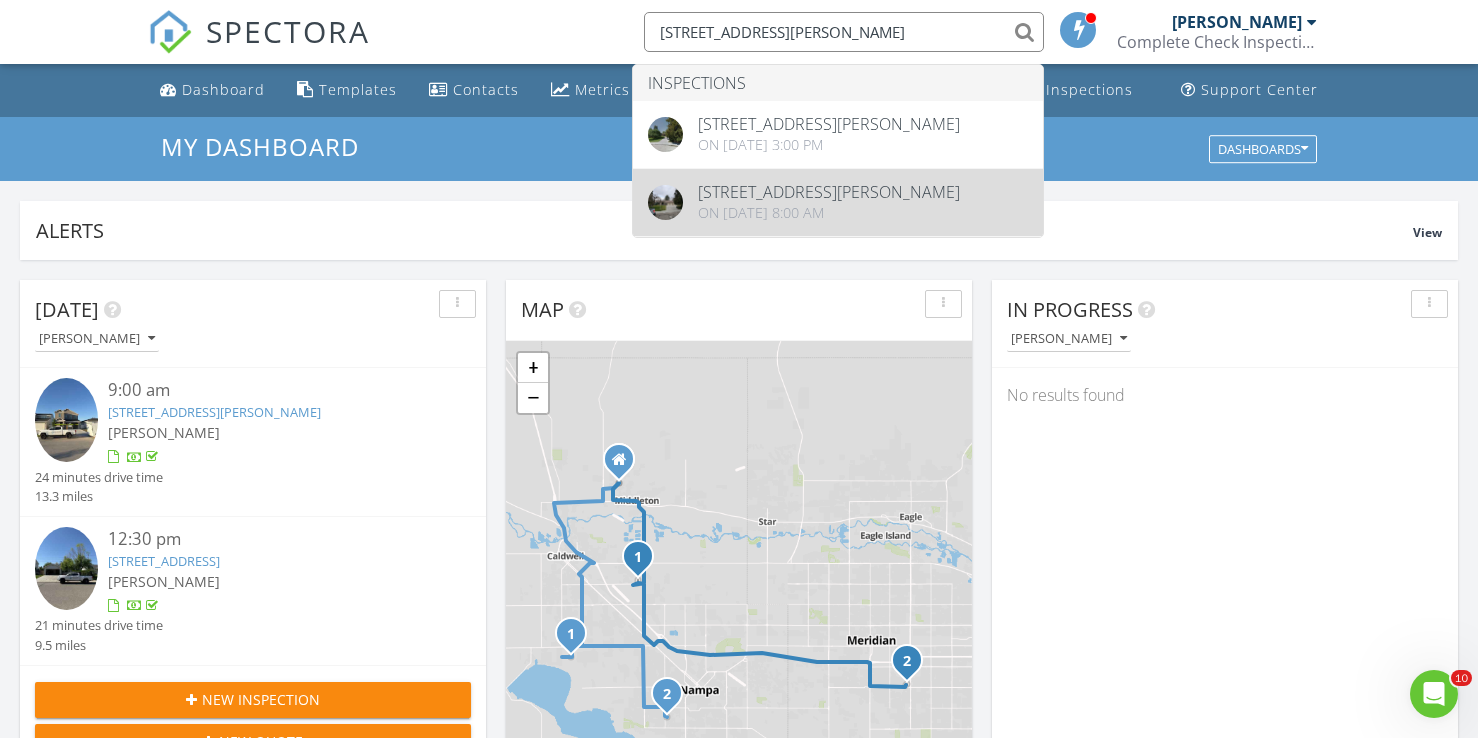 type on "[STREET_ADDRESS][PERSON_NAME]" 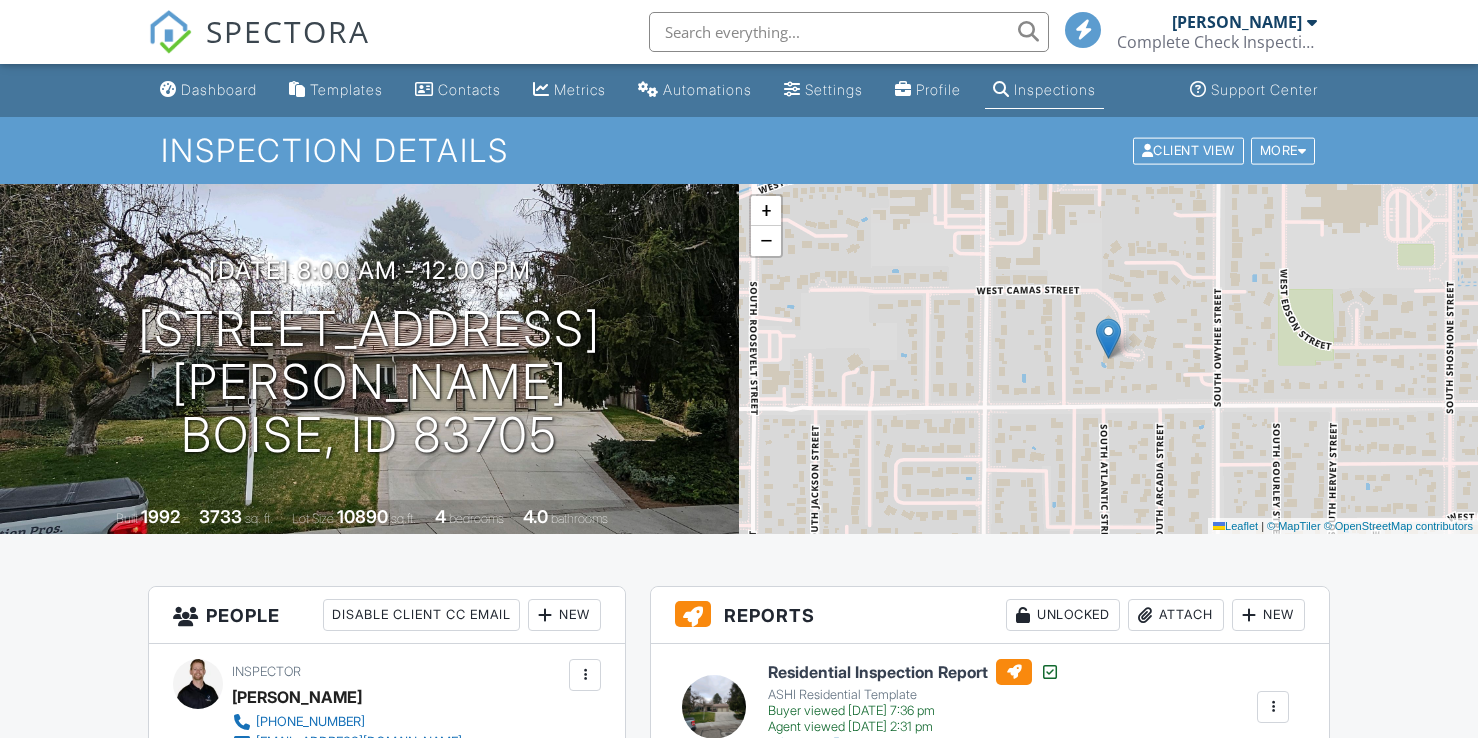 scroll, scrollTop: 0, scrollLeft: 0, axis: both 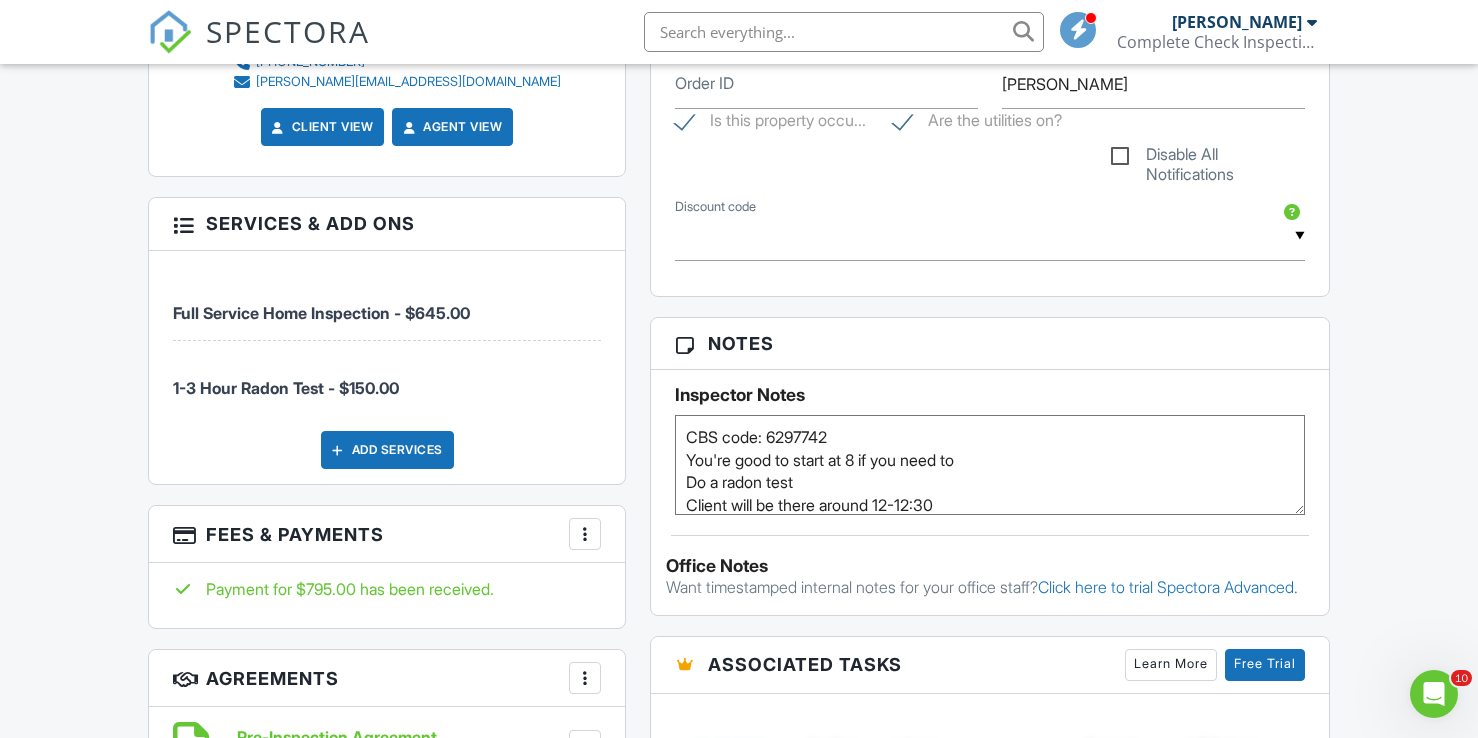 click on "CBS code: 6297742
You're good to start at 8 if you need to
Do a radon test
Client will be there around 12-12:30" at bounding box center [990, 465] 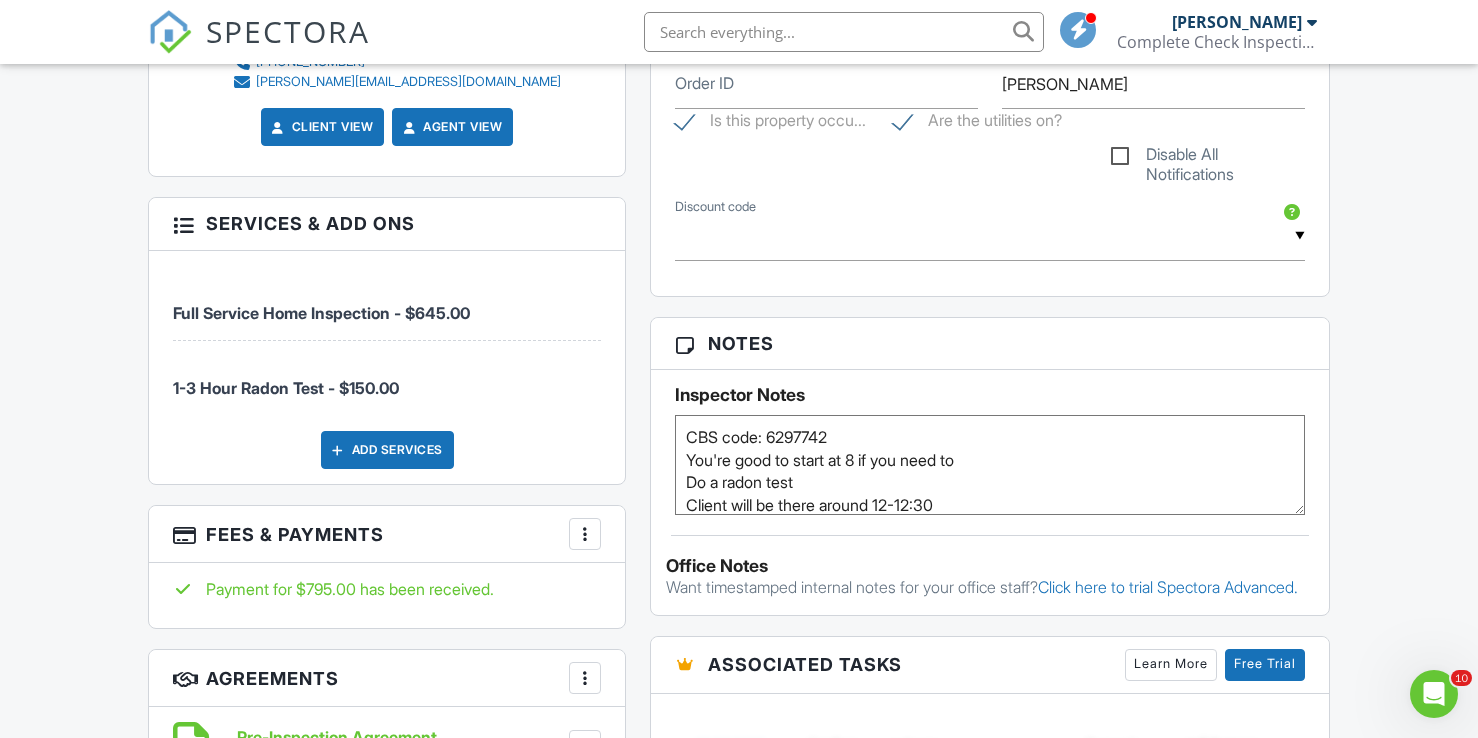 click on "Dashboard
Templates
Contacts
Metrics
Automations
Settings
Profile
Inspections
Support Center
Inspection Details
Client View
More
Property Details
Reschedule
Reorder / Copy
Share
Cancel
Delete
Print Order
Convert to V9
View Change Log
03/31/2025  8:00 am
- 12:00 pm
1021 Glen Haven Dr
Boise, ID 83705
Built
1992
3733
sq. ft.
Lot Size
10890
sq.ft.
4
bedrooms
4.0
bathrooms
+ −  Leaflet   |   © MapTiler   © OpenStreetMap contributors
All emails and texts are disabled for this inspection!
Turn on emails and texts
Turn on and Requeue Notifications
Reports
Unlocked
Attach
New
Residential Inspection Report" at bounding box center [739, 799] 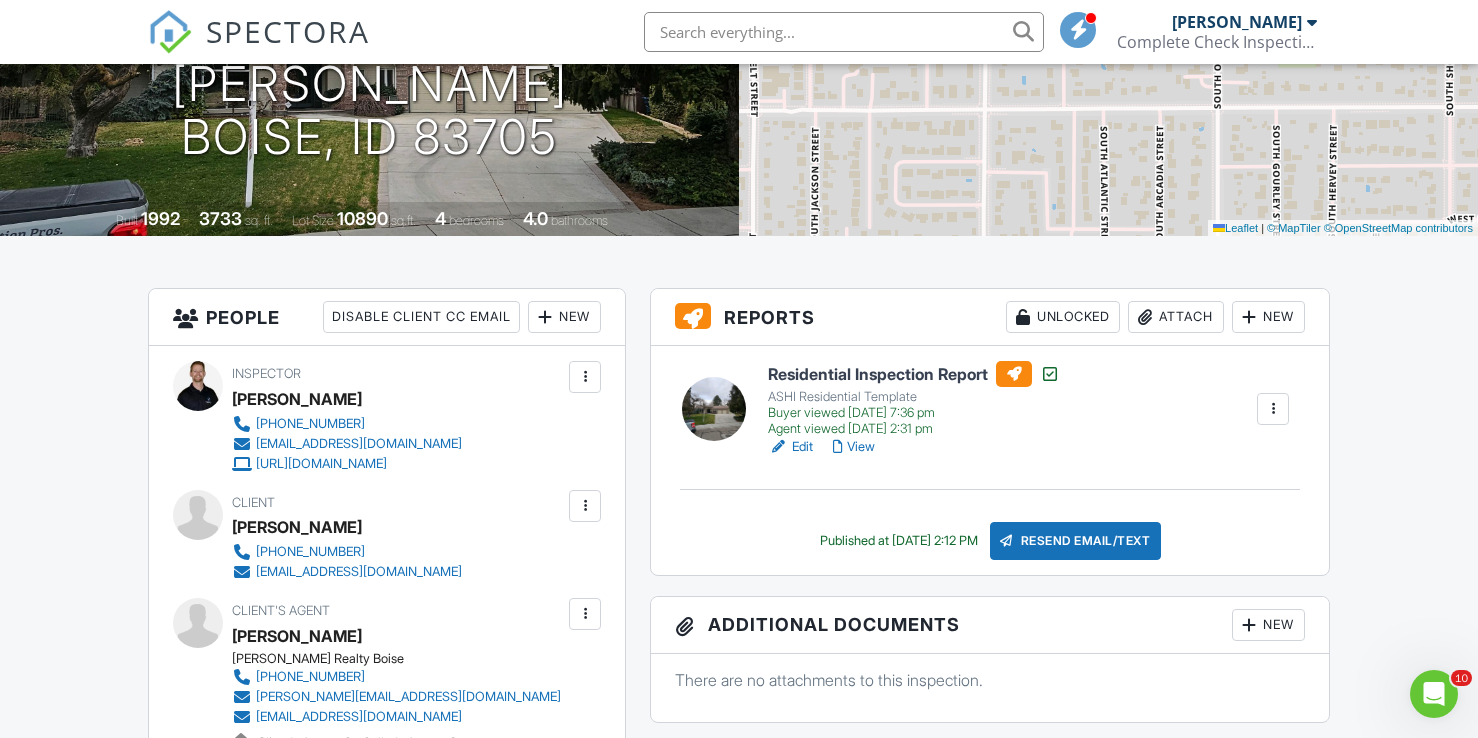 scroll, scrollTop: 0, scrollLeft: 0, axis: both 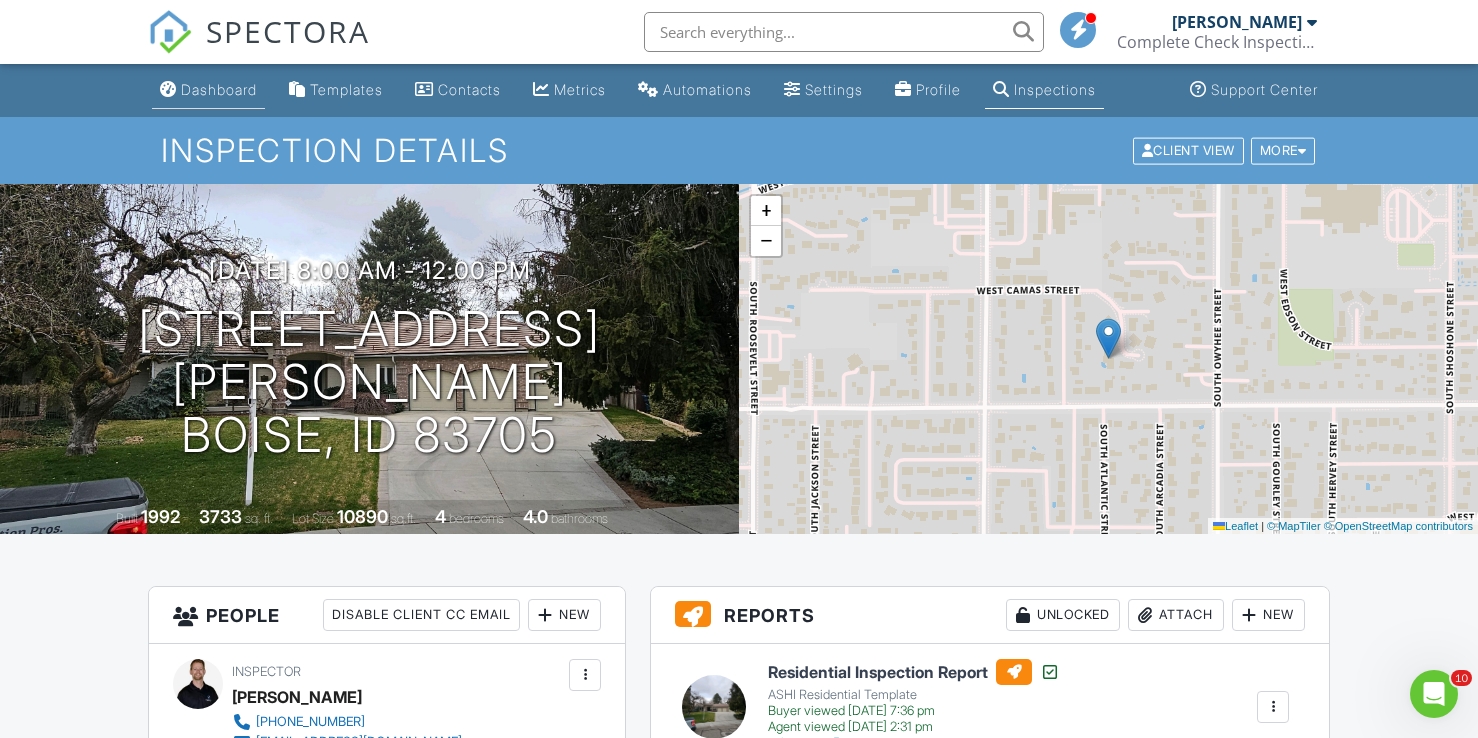 click on "Dashboard" at bounding box center [219, 89] 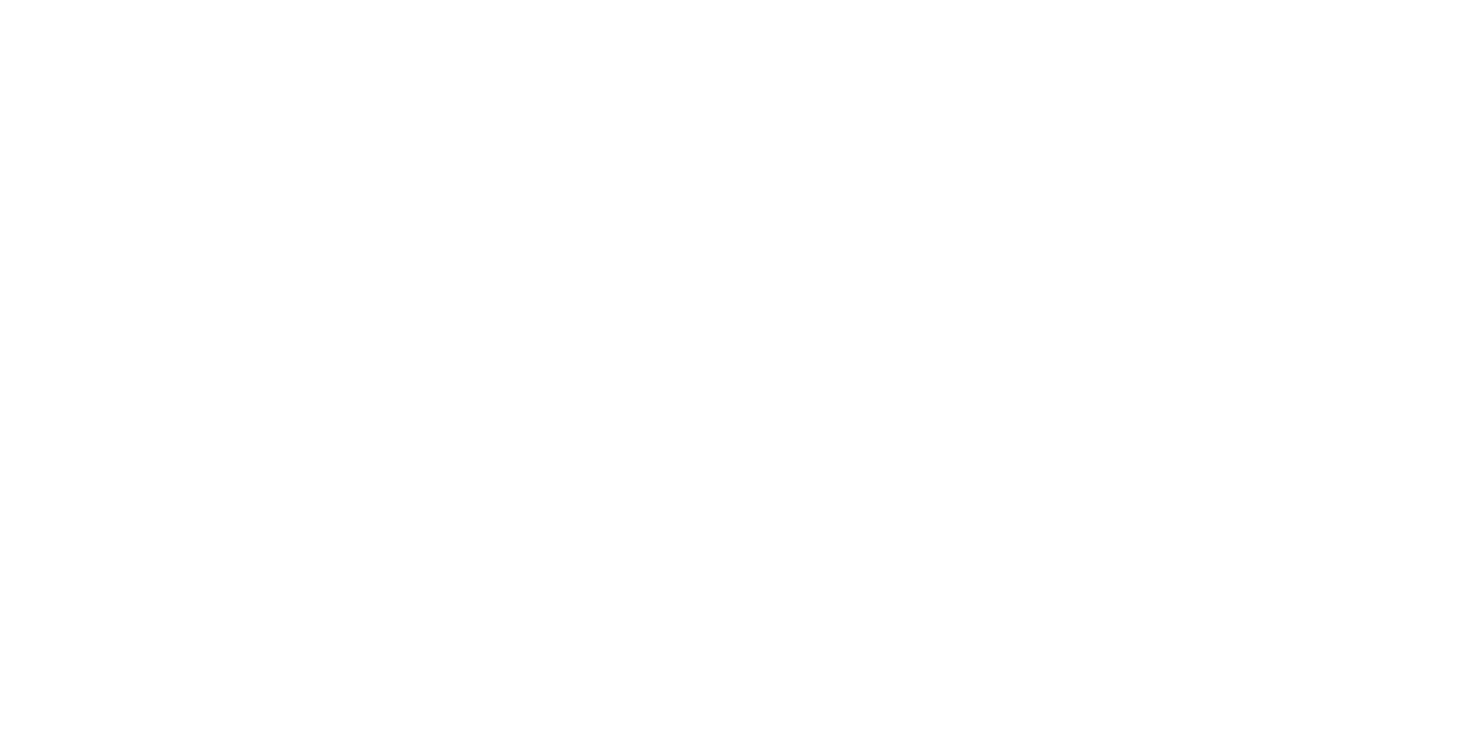 scroll, scrollTop: 0, scrollLeft: 0, axis: both 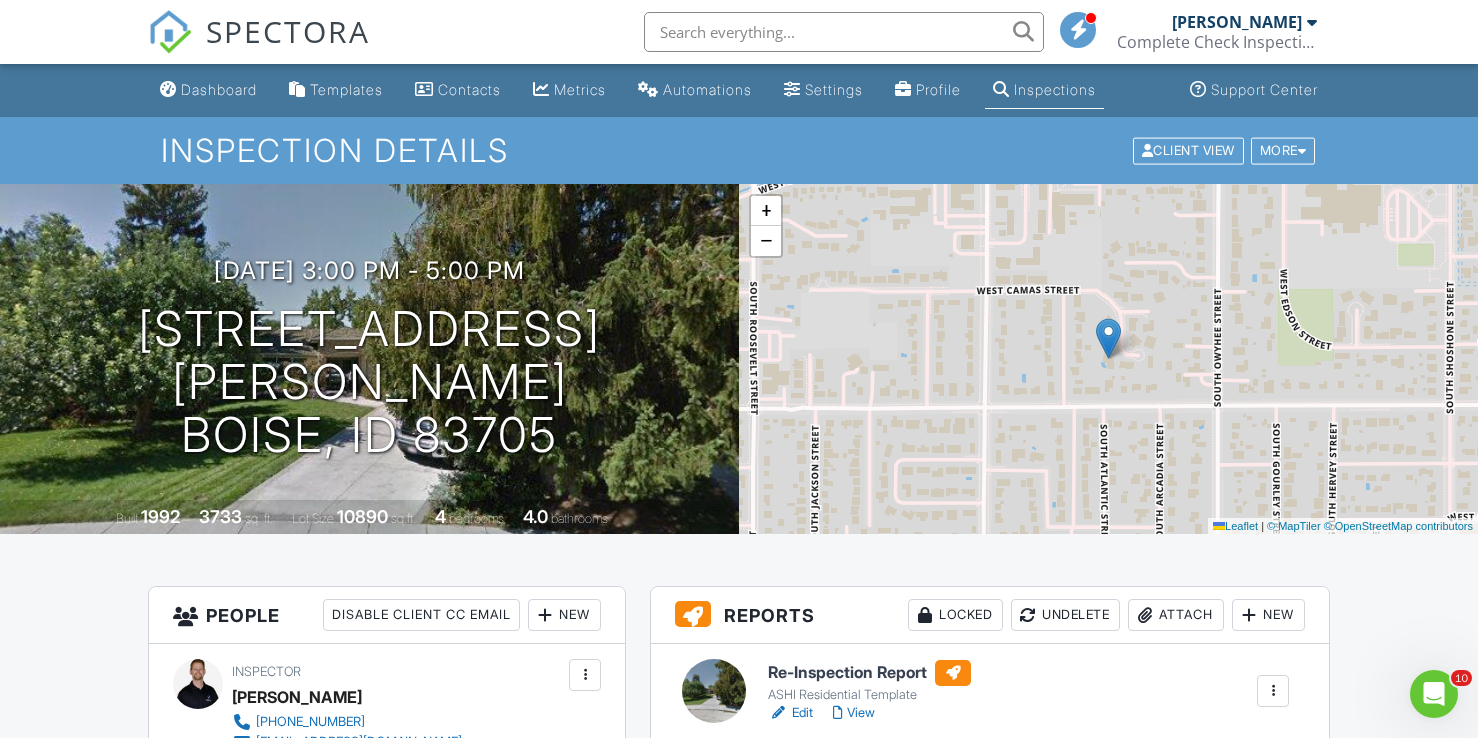 click at bounding box center [844, 32] 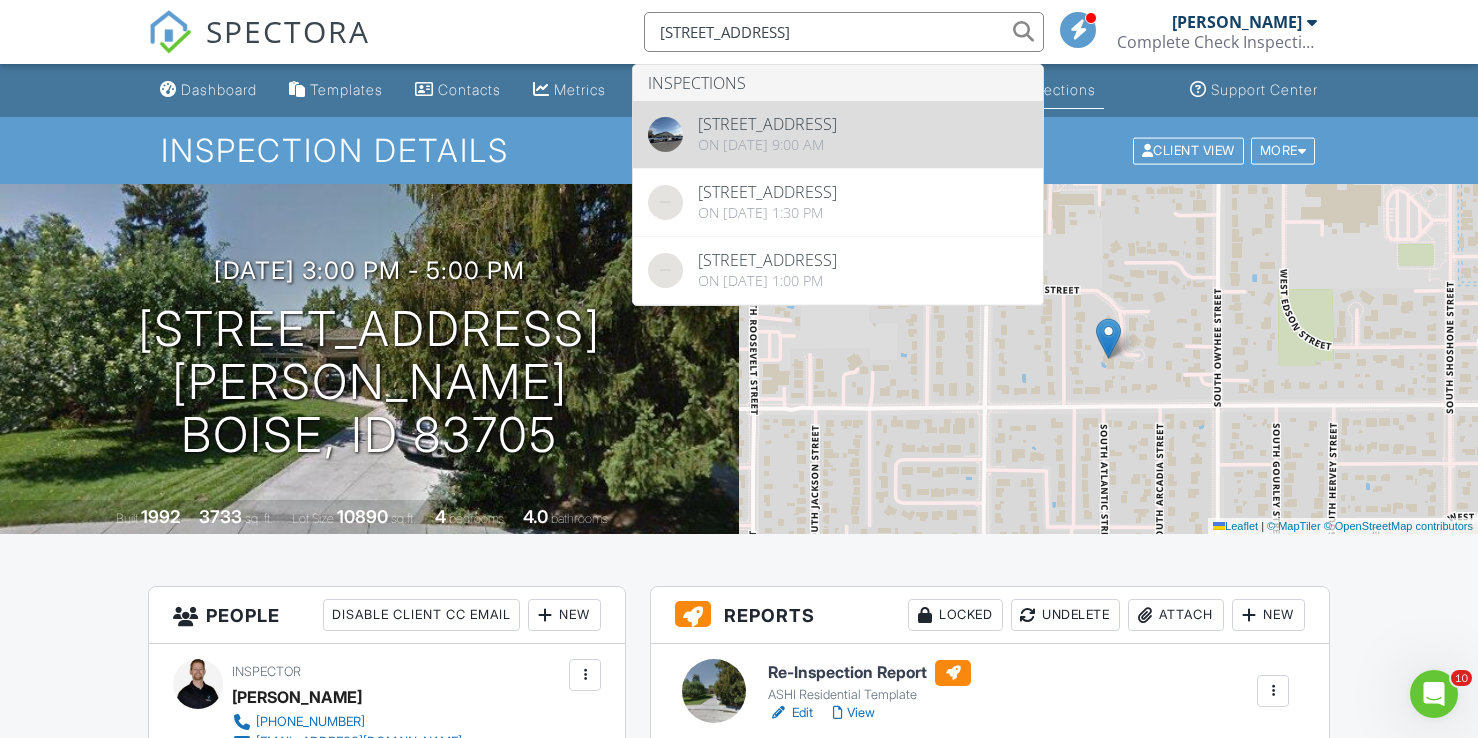 type on "11552 W Sammi St" 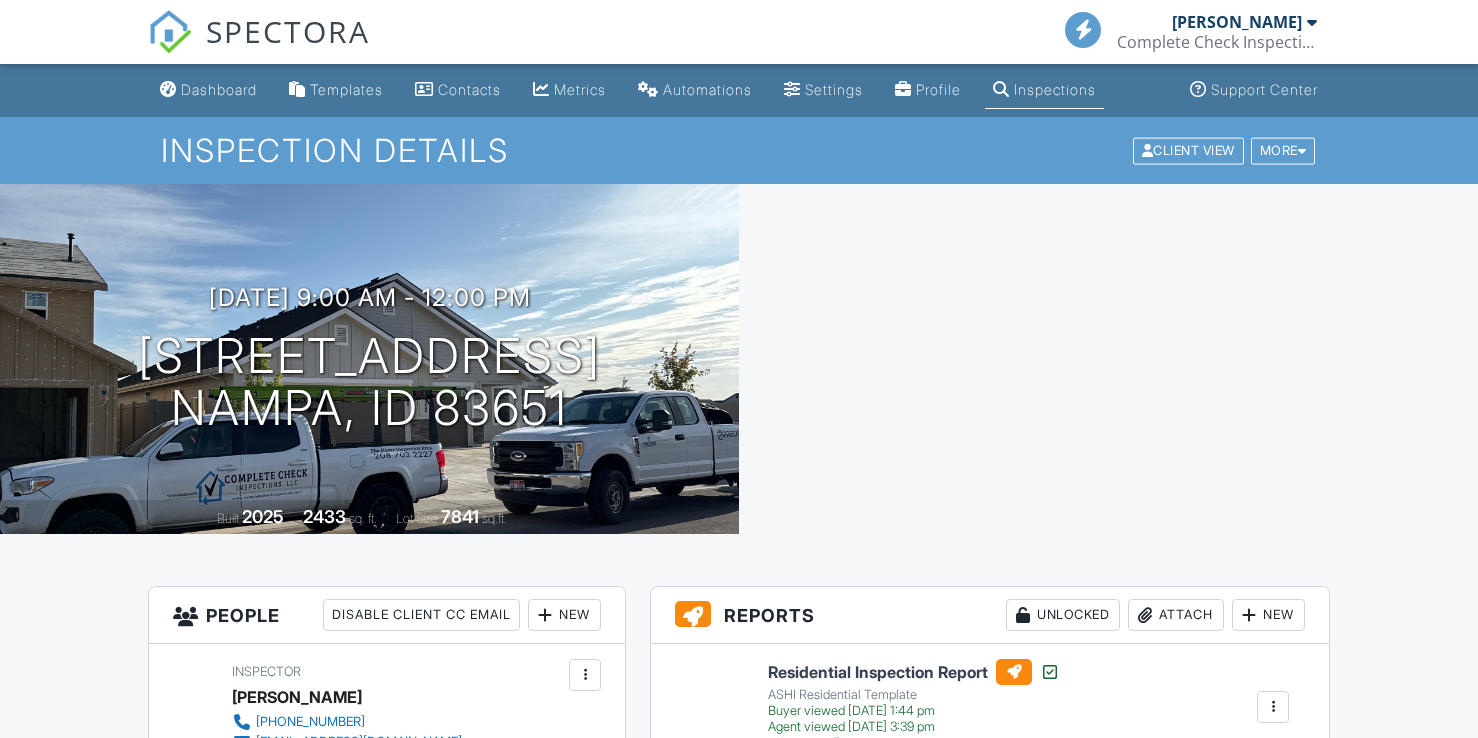 scroll, scrollTop: 0, scrollLeft: 0, axis: both 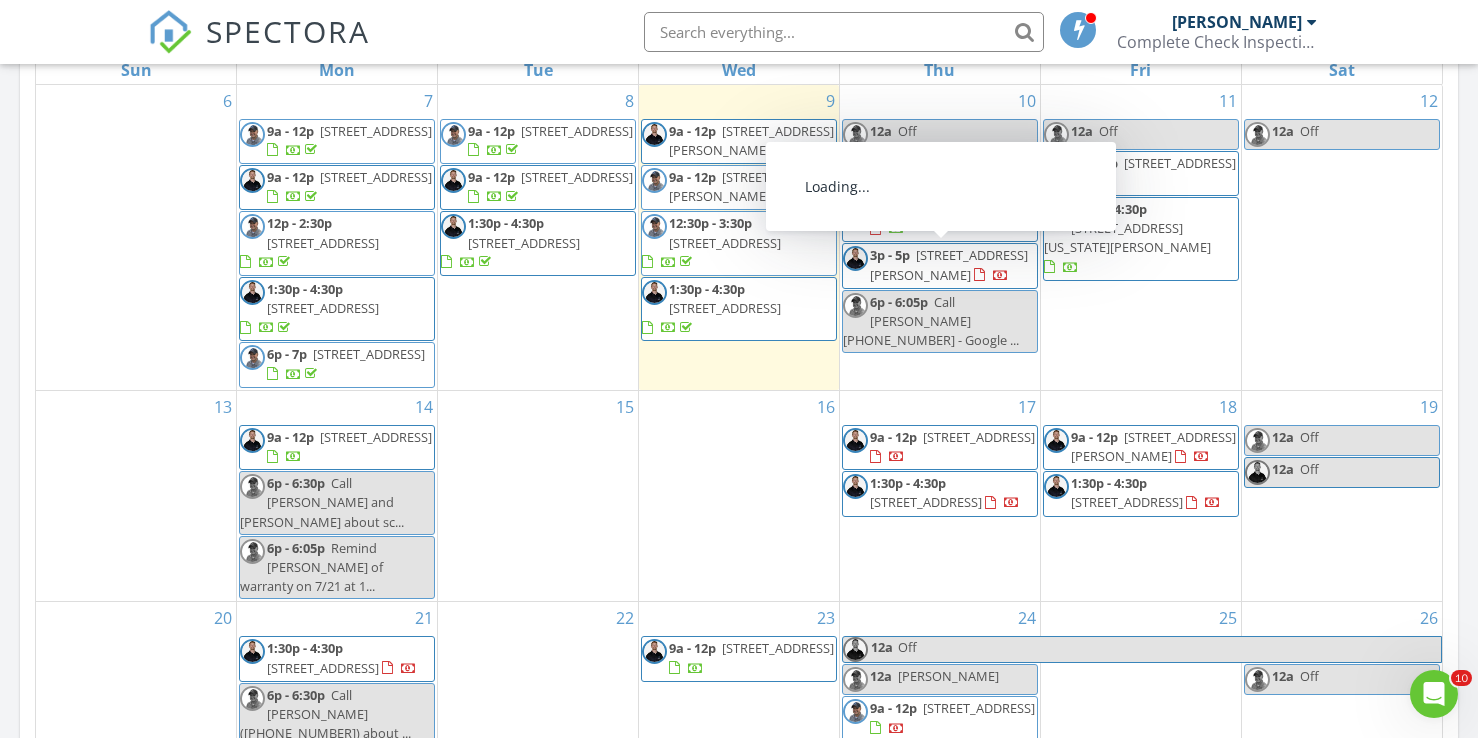 click on "[STREET_ADDRESS][PERSON_NAME]" at bounding box center (949, 264) 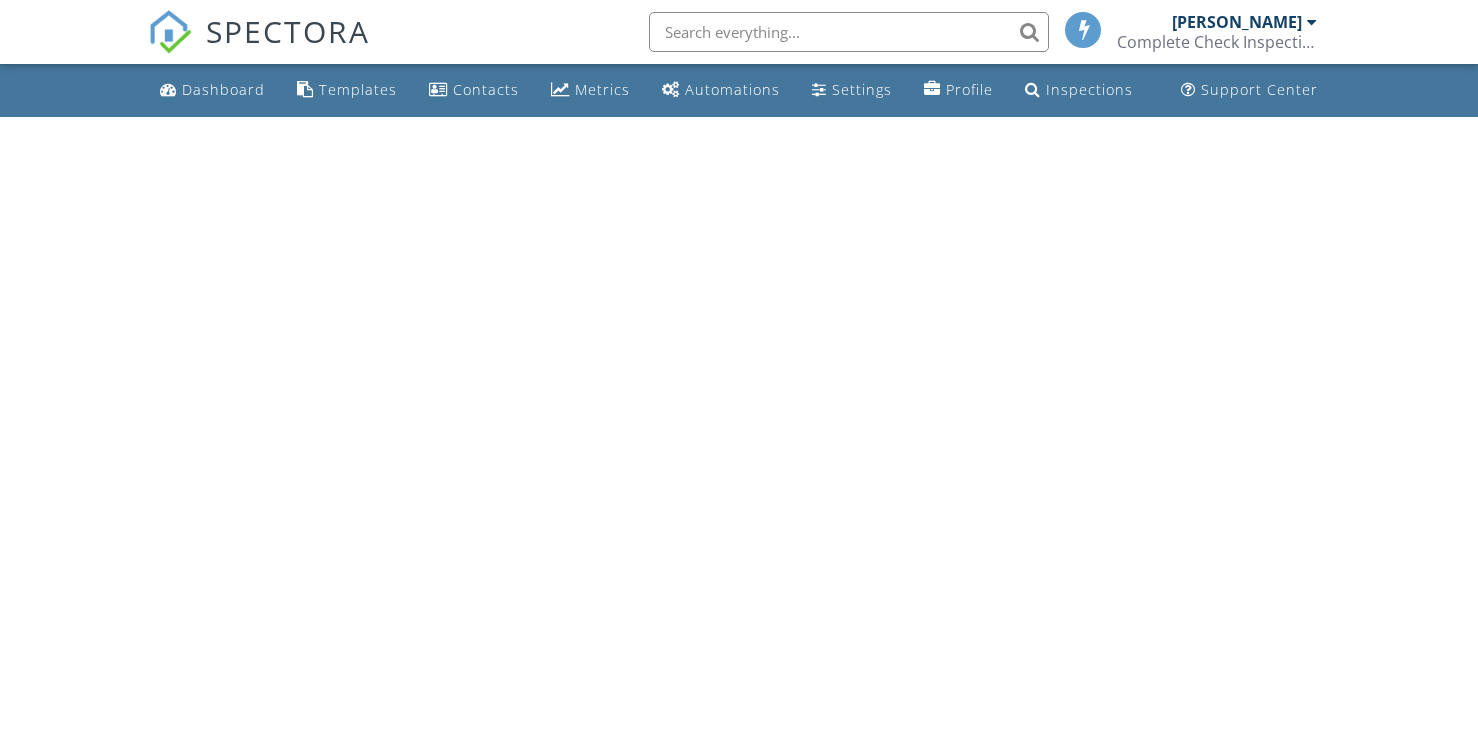 scroll, scrollTop: 0, scrollLeft: 0, axis: both 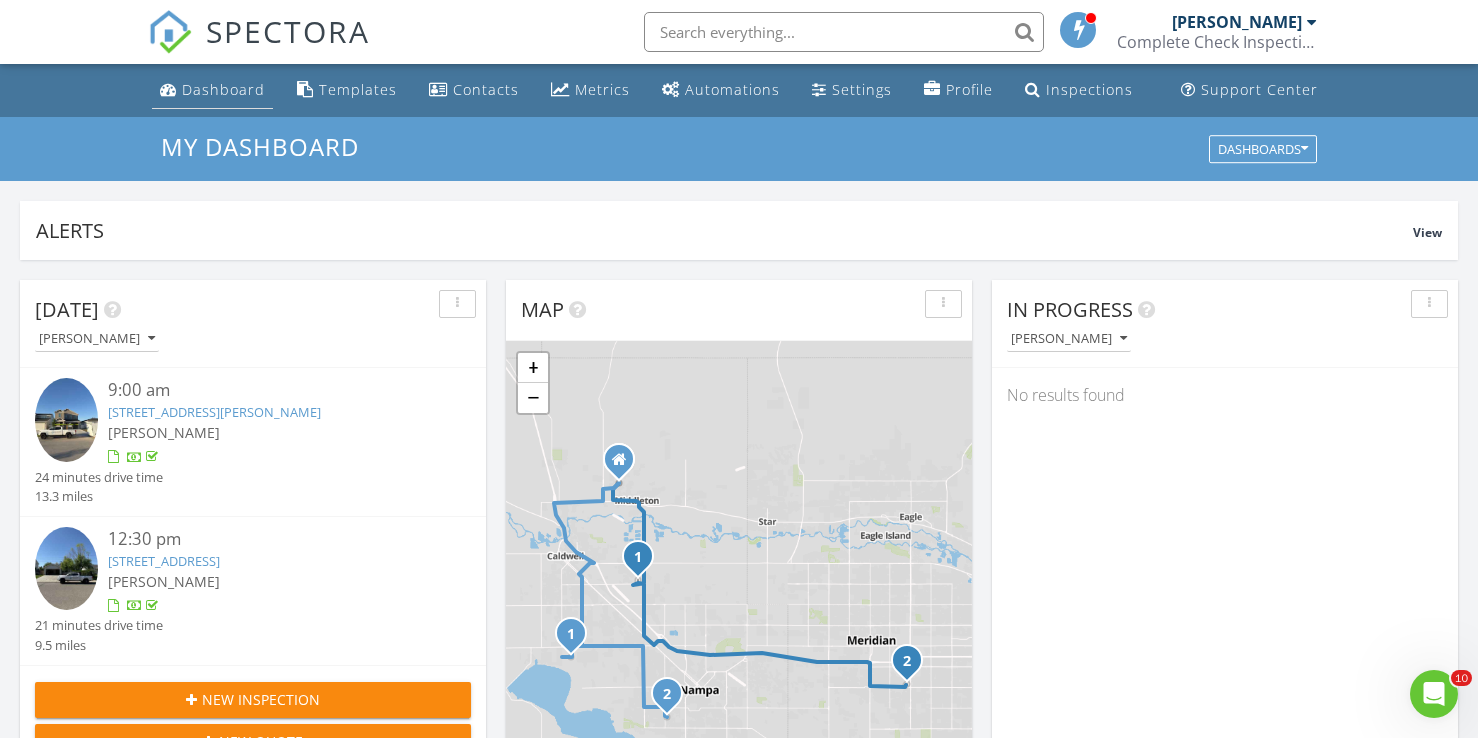 click on "Dashboard" at bounding box center [223, 89] 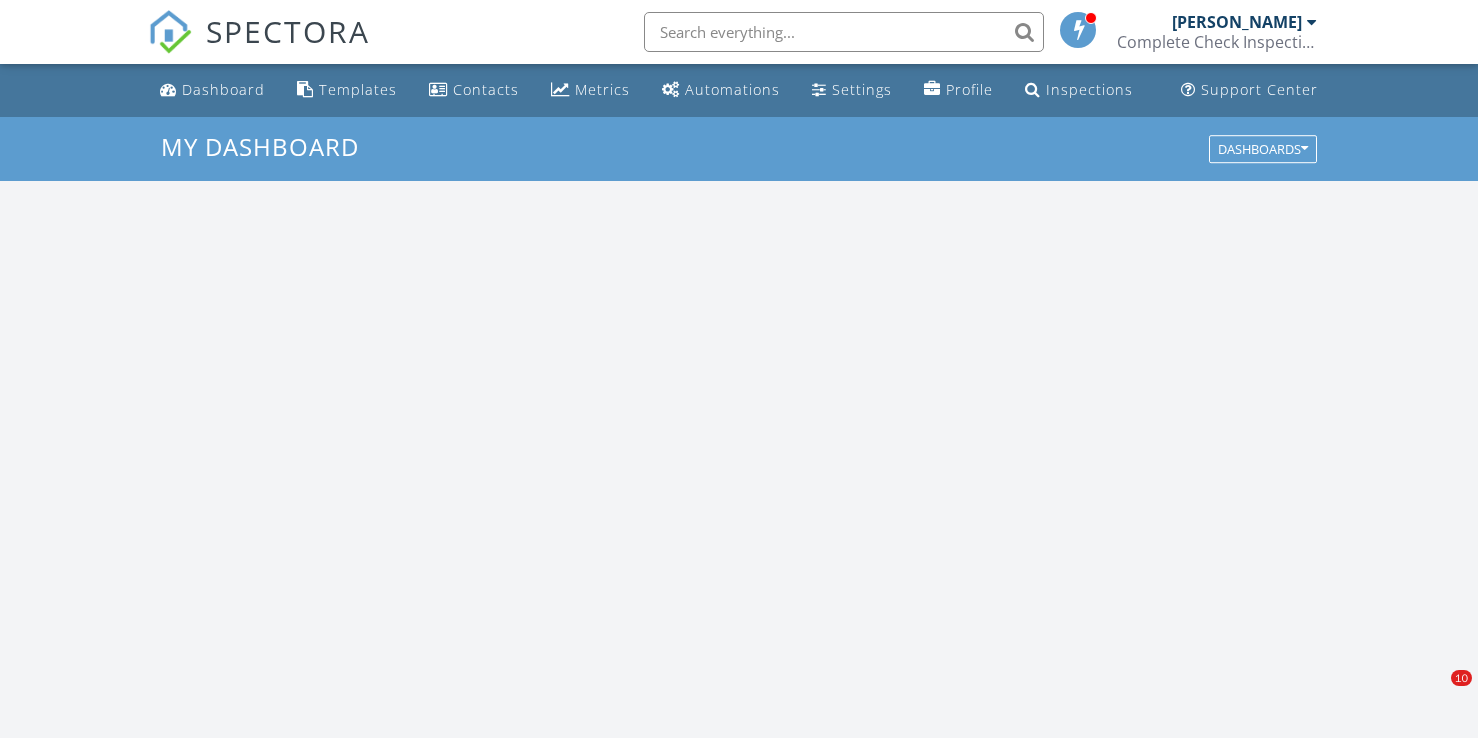 scroll, scrollTop: 0, scrollLeft: 0, axis: both 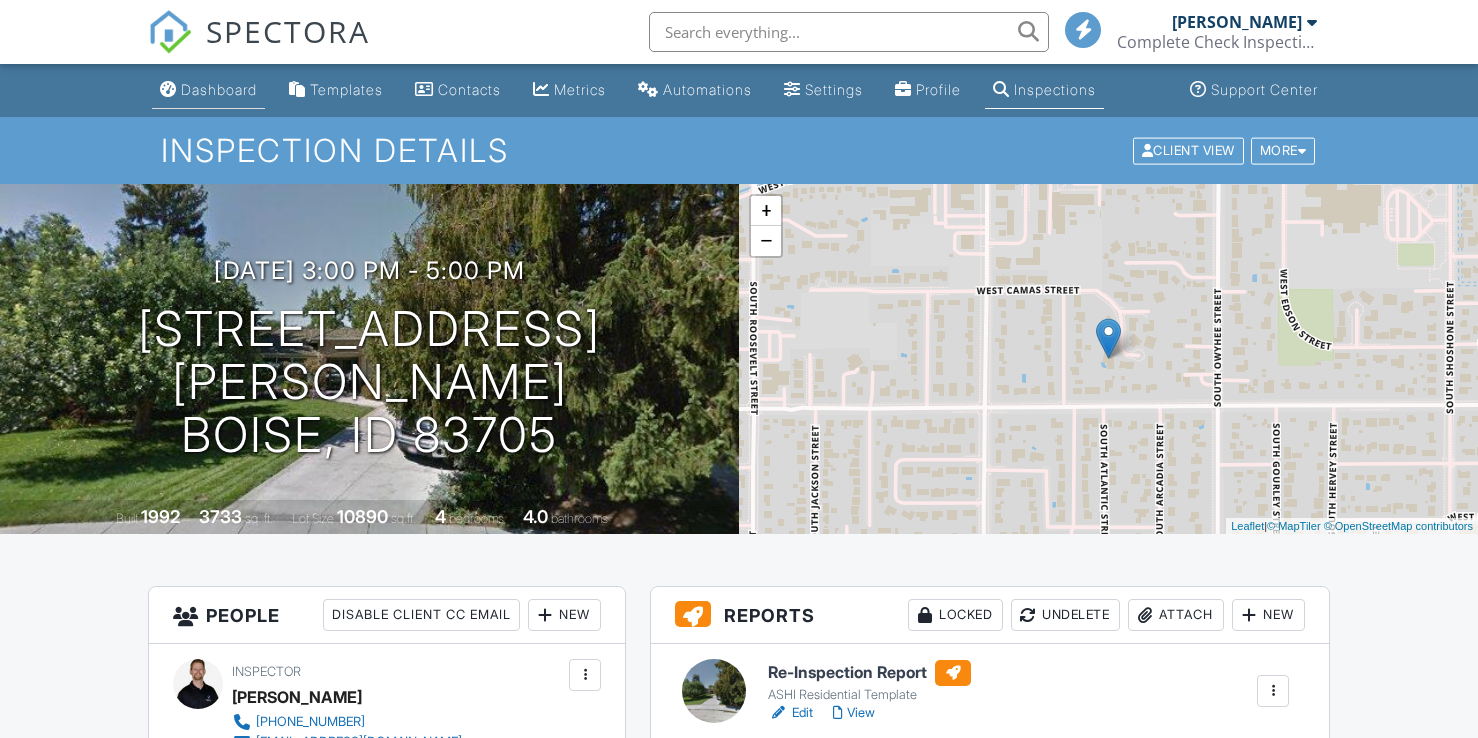 click on "Dashboard" at bounding box center (219, 89) 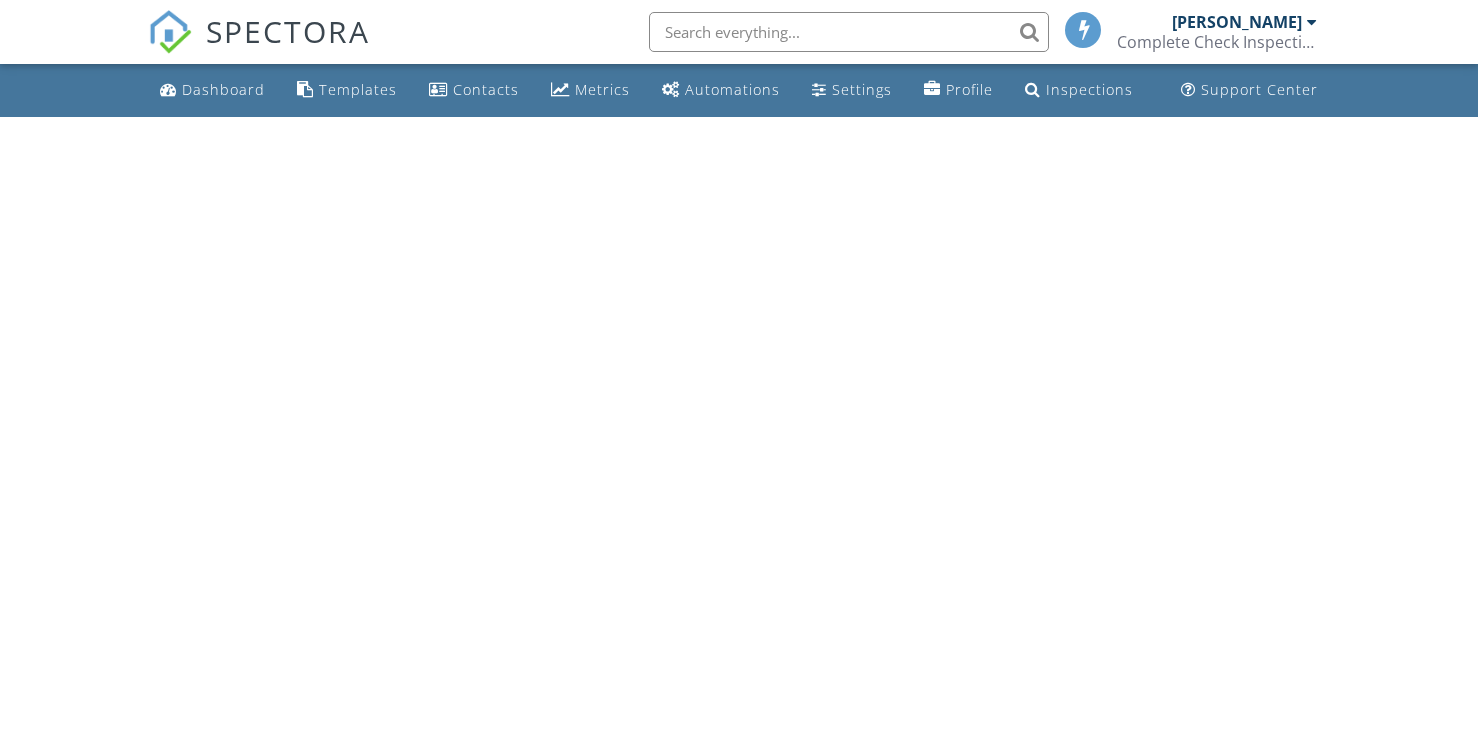 scroll, scrollTop: 0, scrollLeft: 0, axis: both 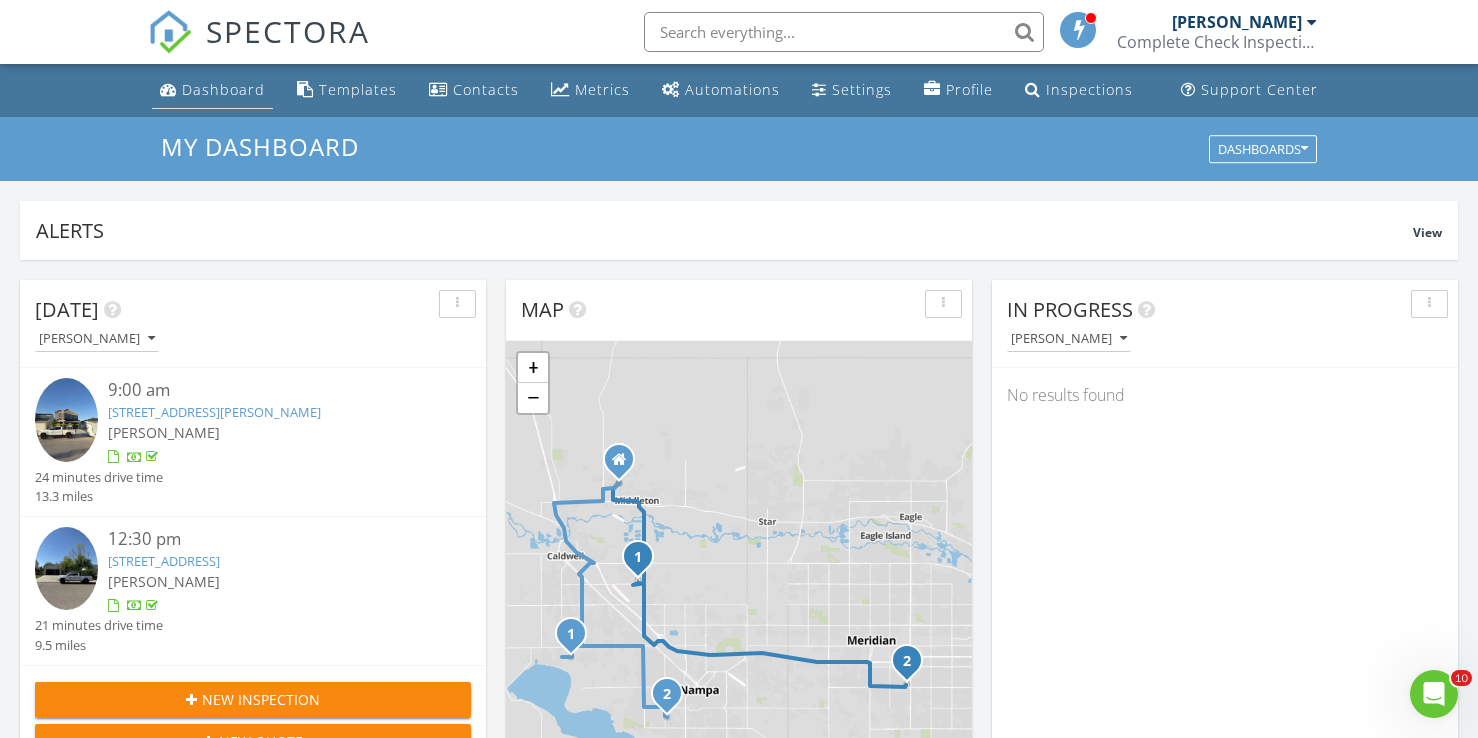 click on "Dashboard" at bounding box center (223, 89) 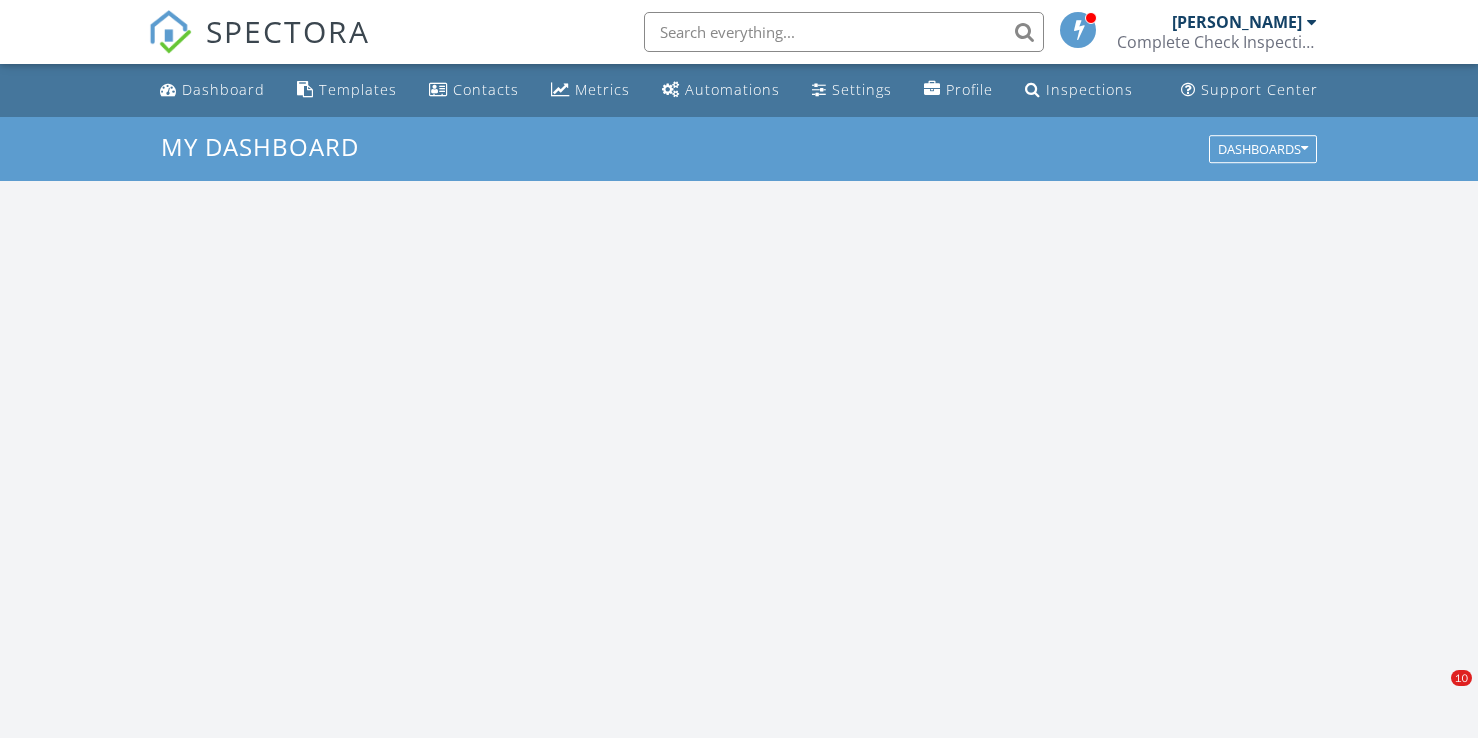 scroll, scrollTop: 0, scrollLeft: 0, axis: both 